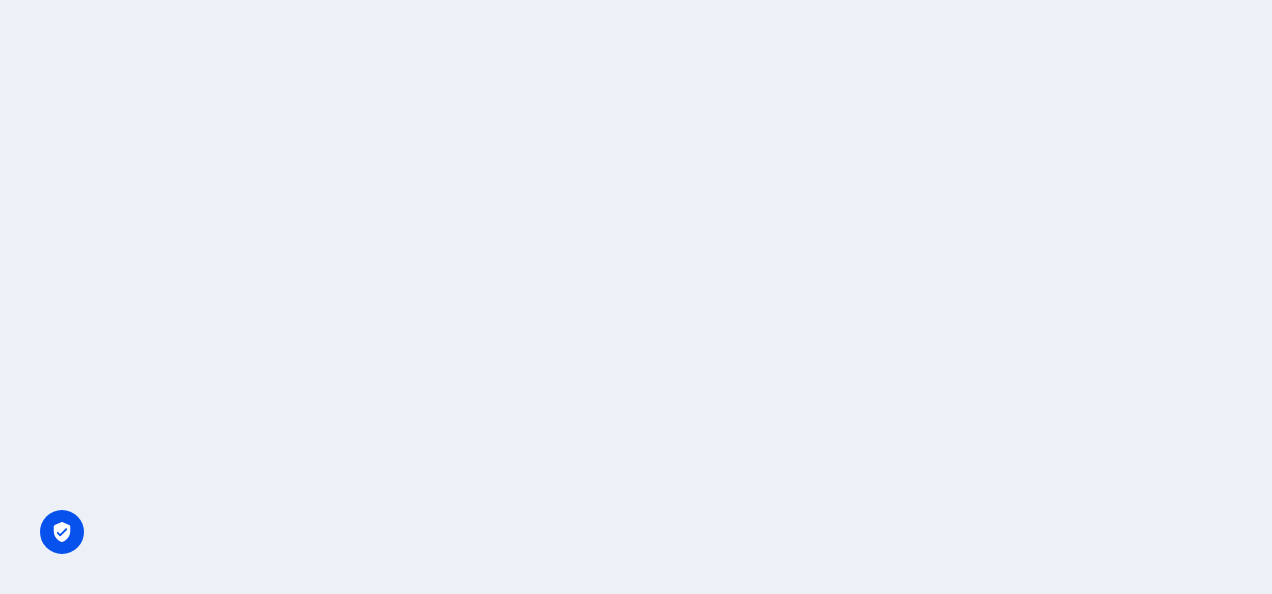 scroll, scrollTop: 0, scrollLeft: 0, axis: both 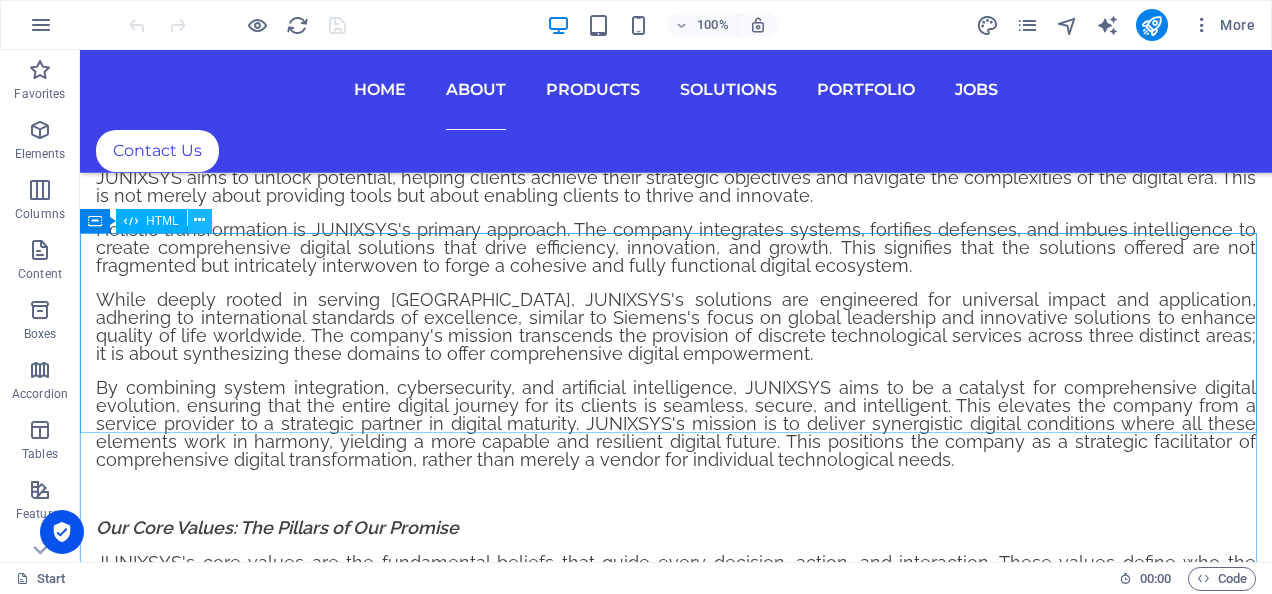 click at bounding box center [199, 220] 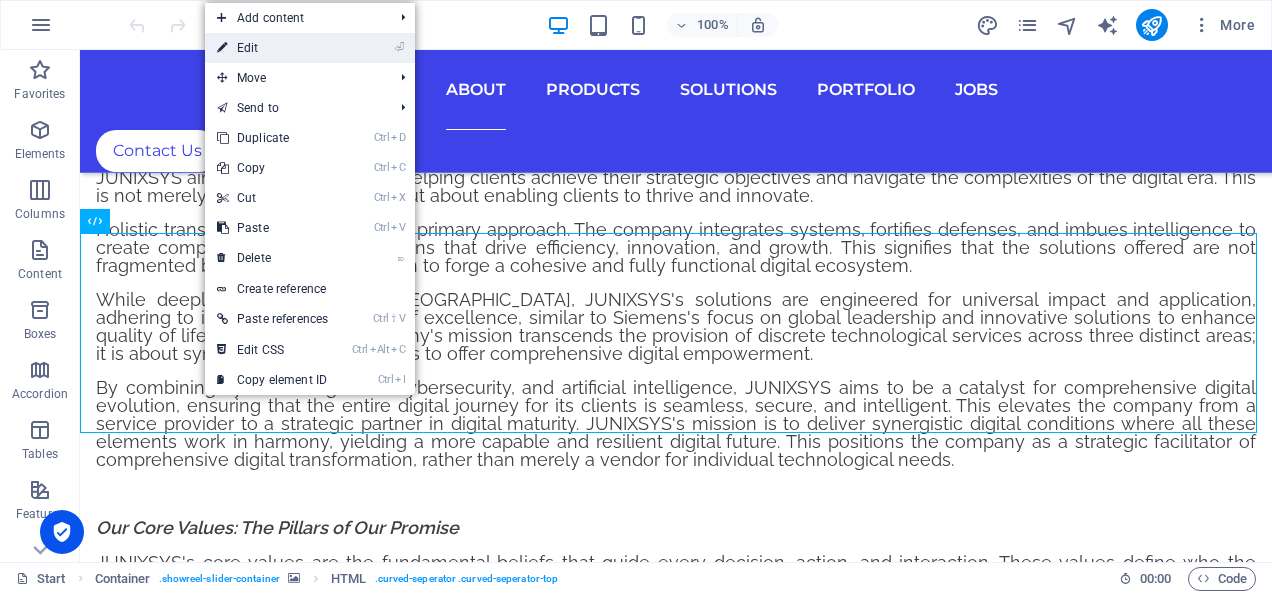 click on "⏎  Edit" at bounding box center (272, 48) 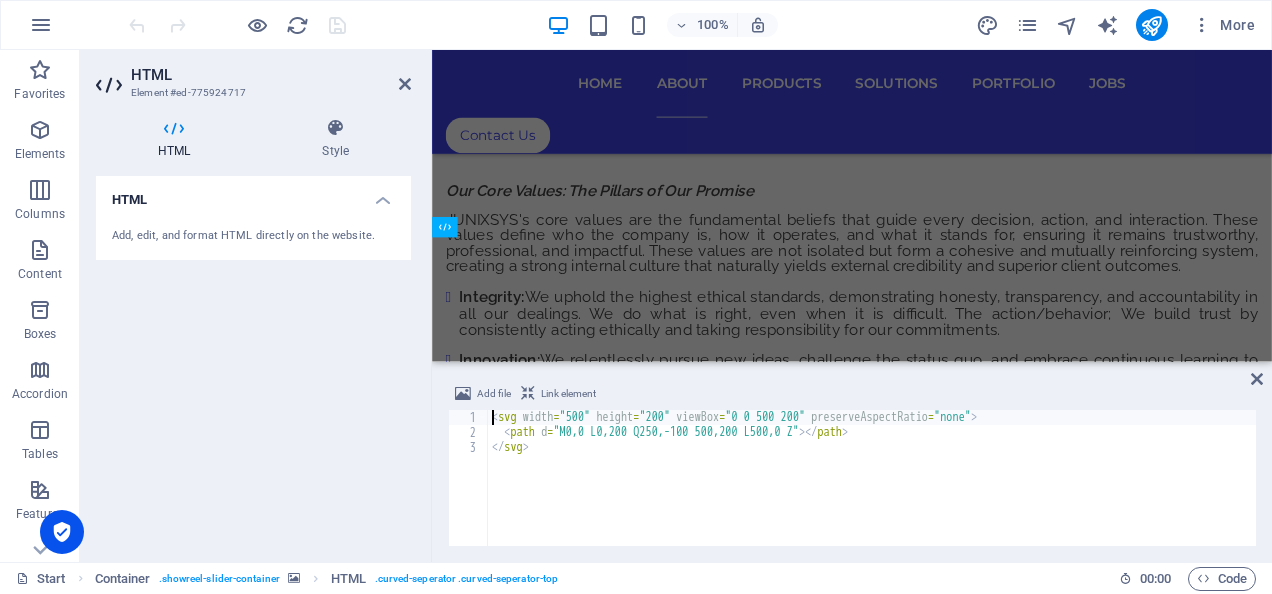 scroll, scrollTop: 6921, scrollLeft: 0, axis: vertical 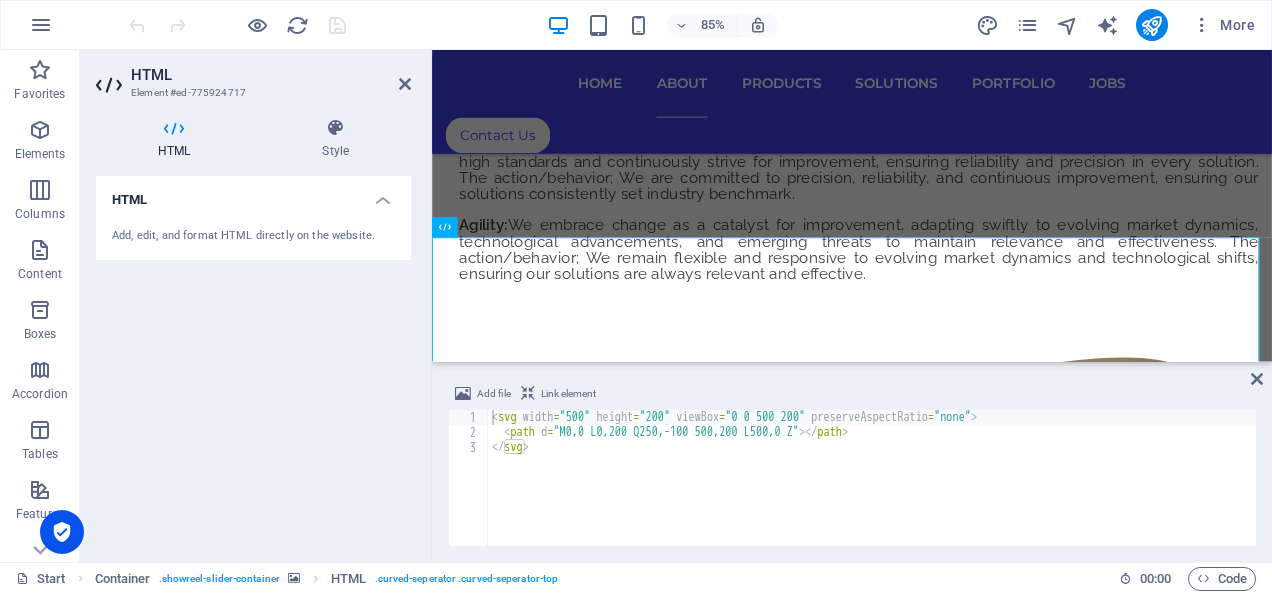 click at bounding box center [174, 128] 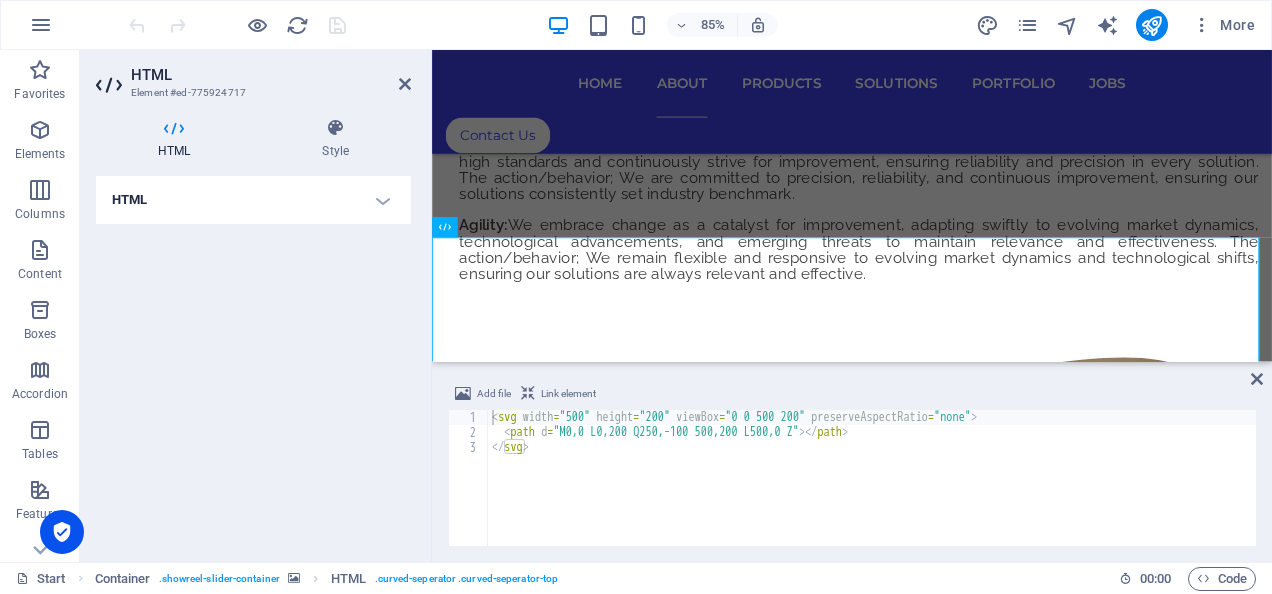click on "HTML" at bounding box center (253, 200) 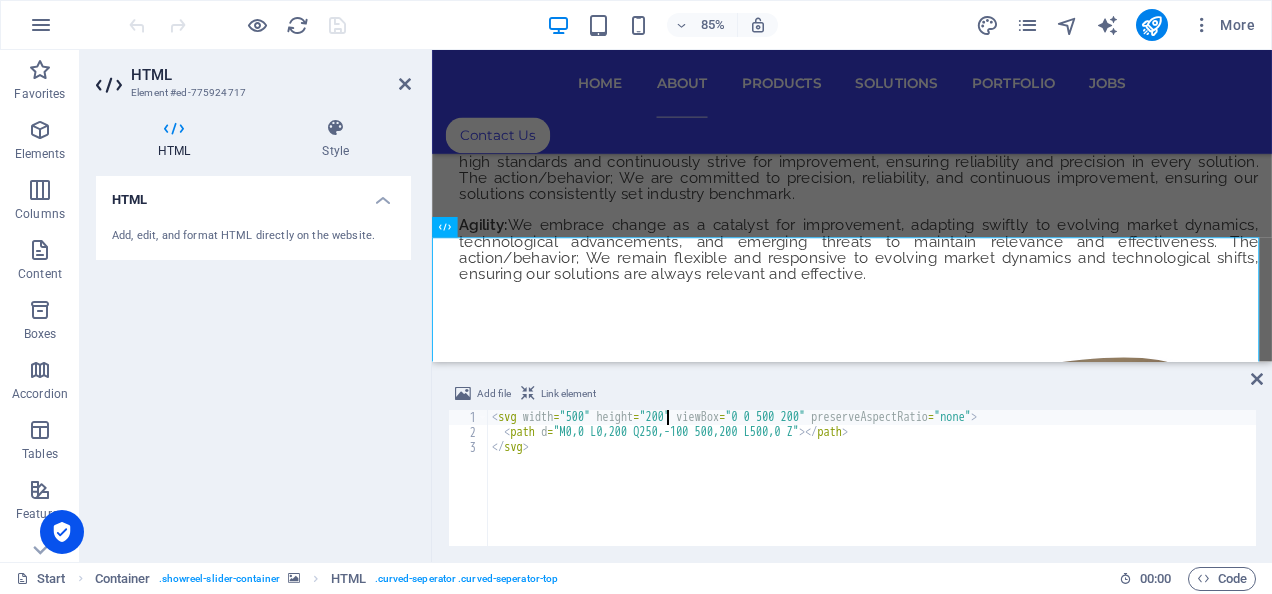 click on "< svg   width = "500"   height = "200"   viewBox = "0 0 500 200"   preserveAspectRatio = "none" >    < path   d = "M0,0 L0,200 Q250,-100 500,200 L500,0 Z" > </ path > </ svg >" at bounding box center [872, 493] 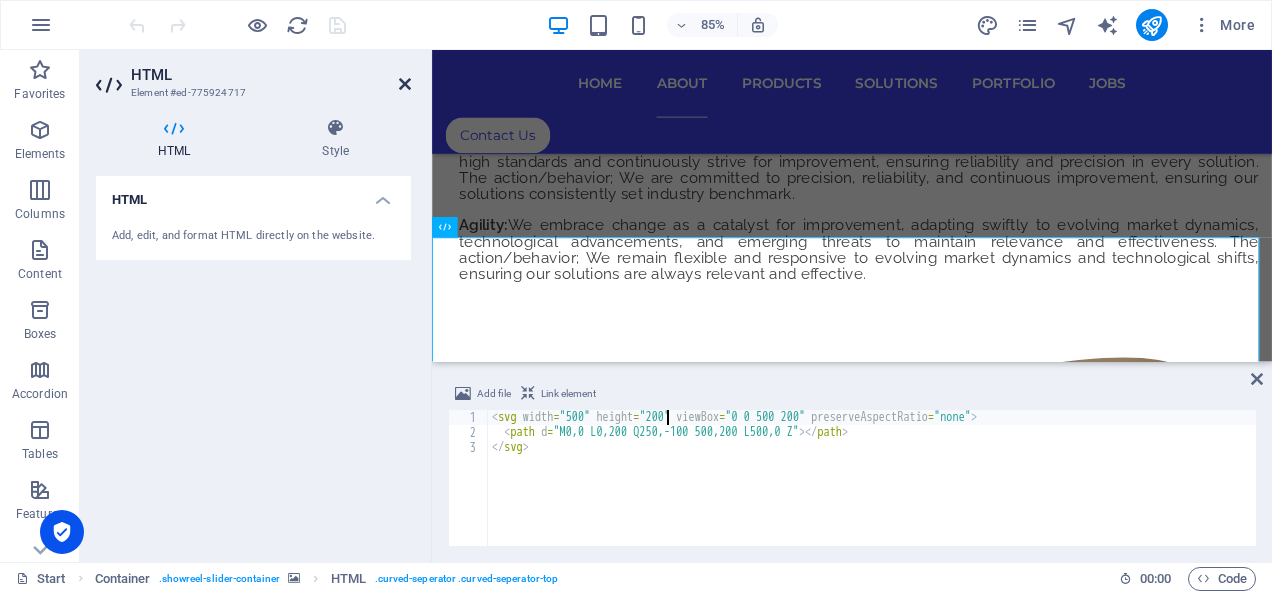 click at bounding box center (405, 84) 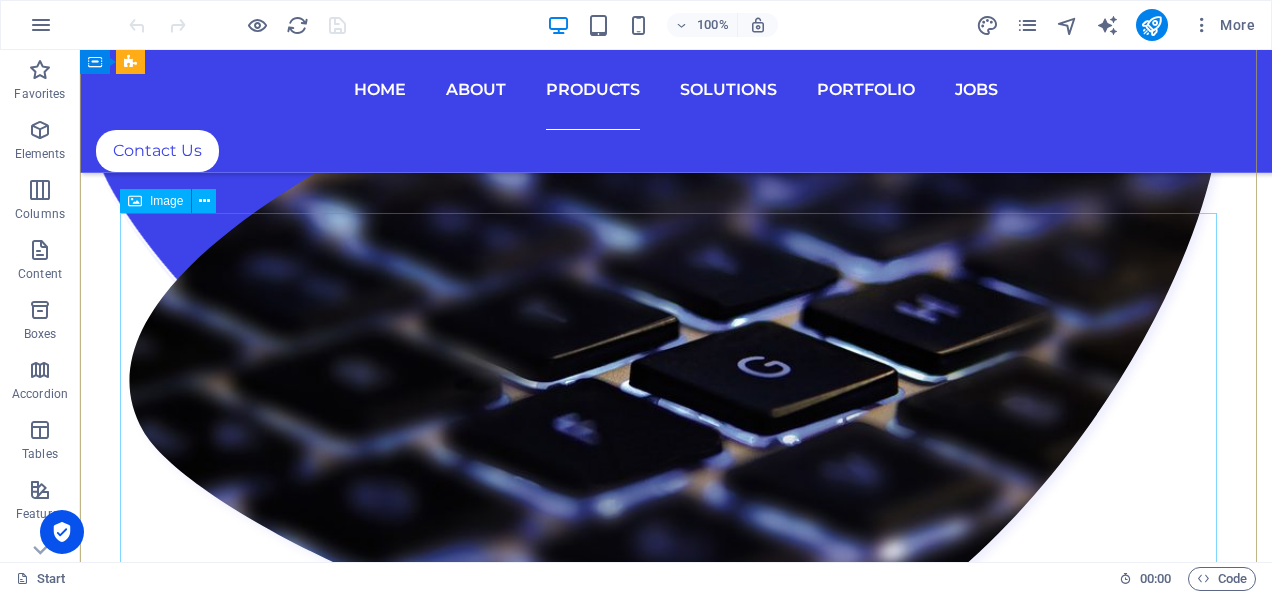 scroll, scrollTop: 7554, scrollLeft: 0, axis: vertical 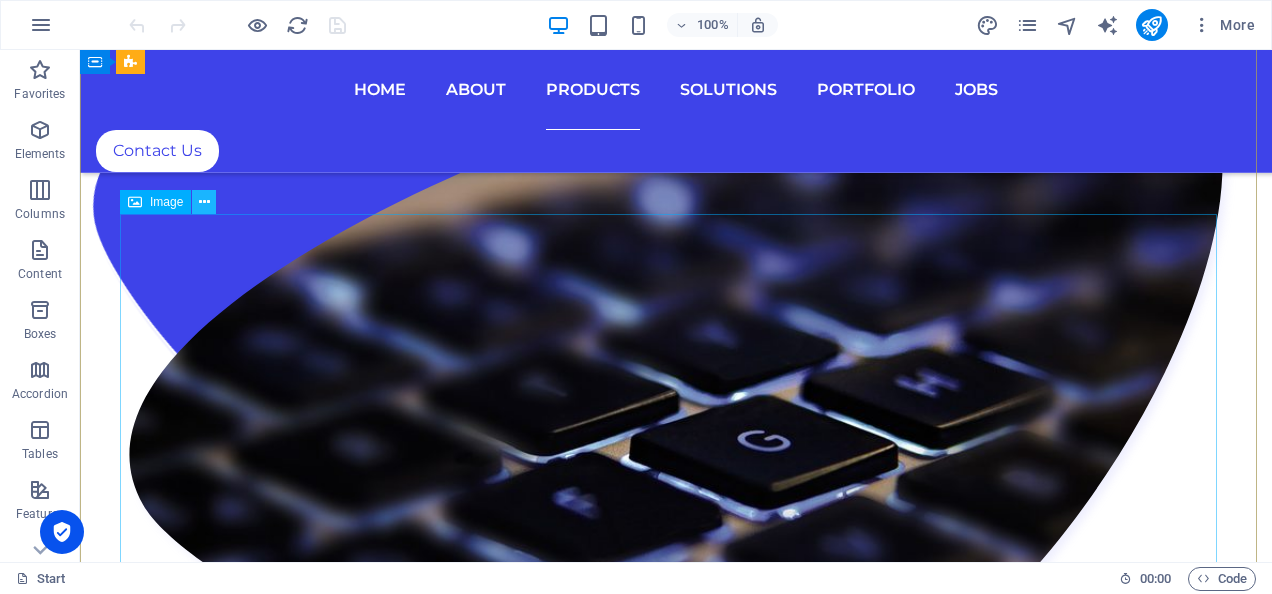 click at bounding box center [204, 202] 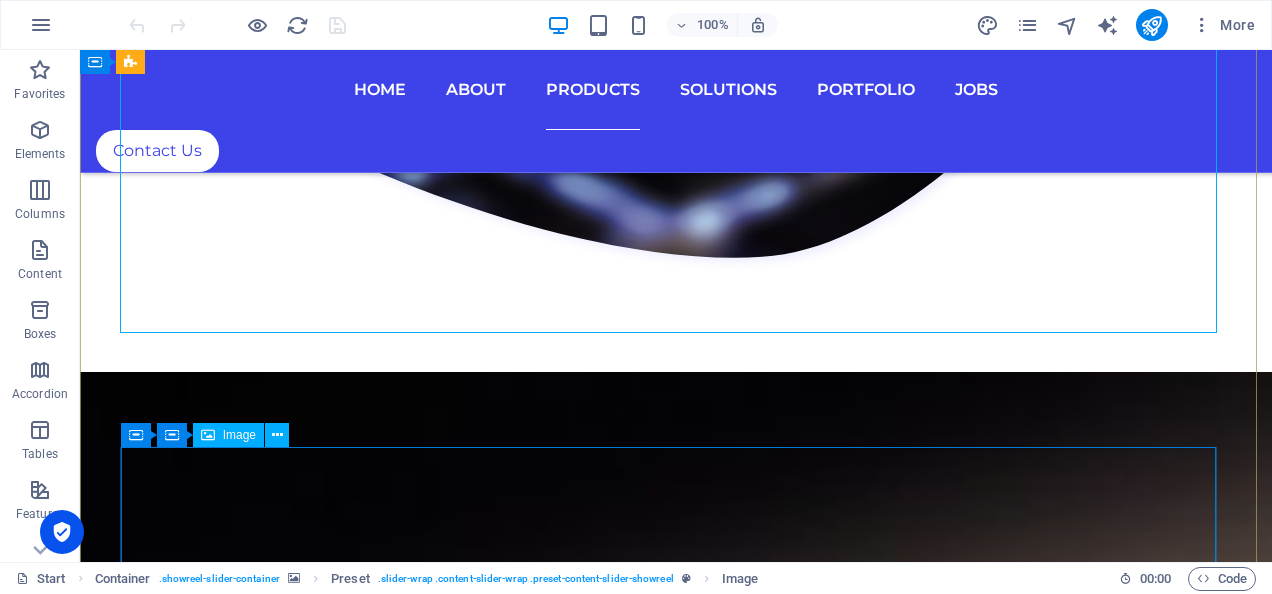 scroll, scrollTop: 8042, scrollLeft: 0, axis: vertical 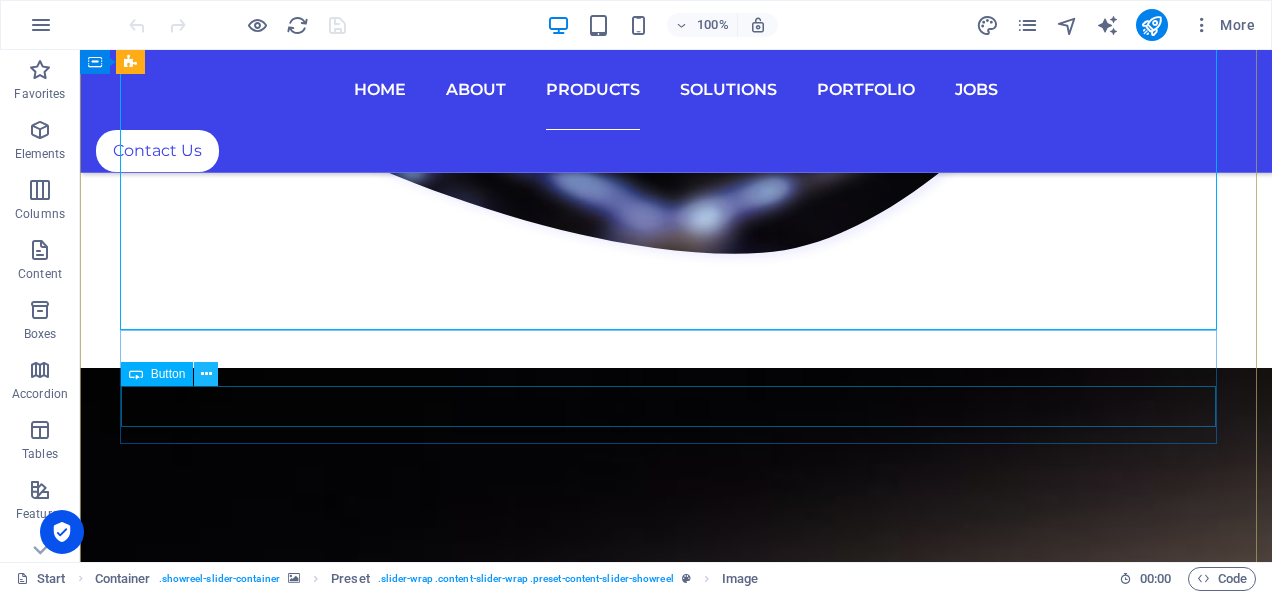 click at bounding box center [206, 374] 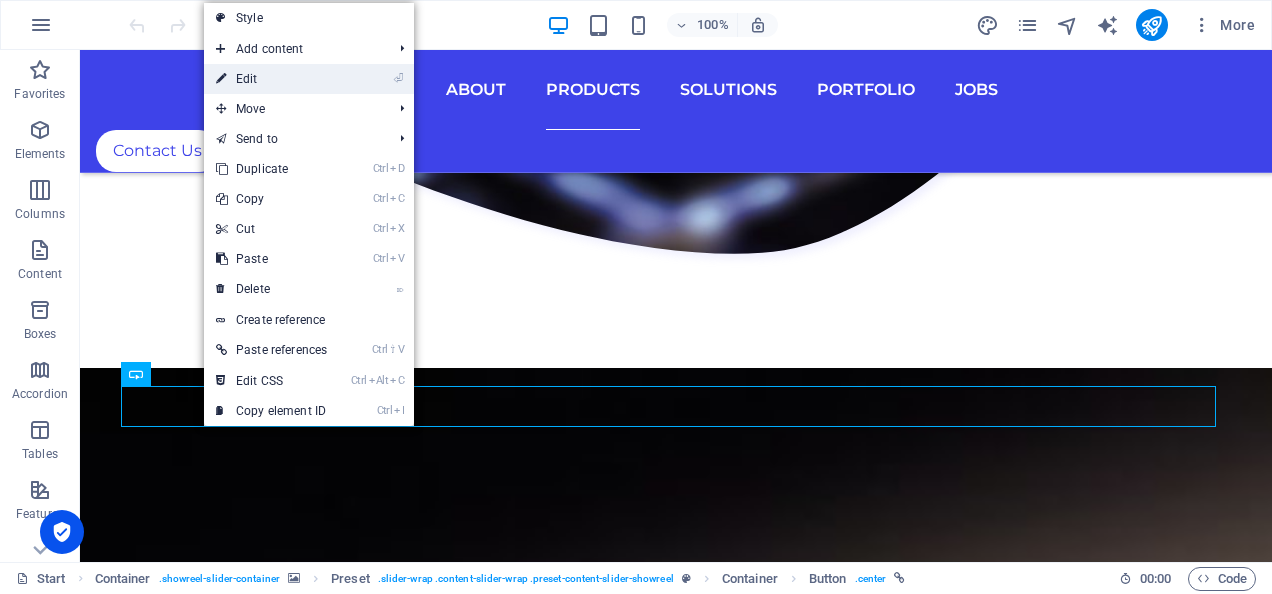 click on "⏎  Edit" at bounding box center [271, 79] 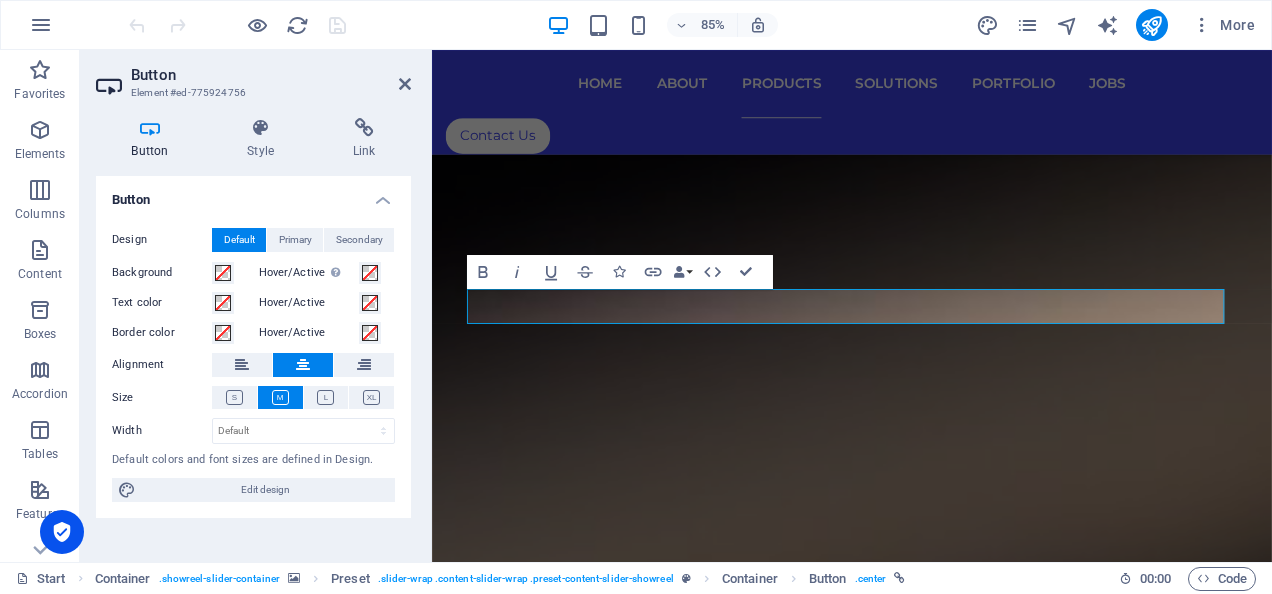 scroll, scrollTop: 8431, scrollLeft: 0, axis: vertical 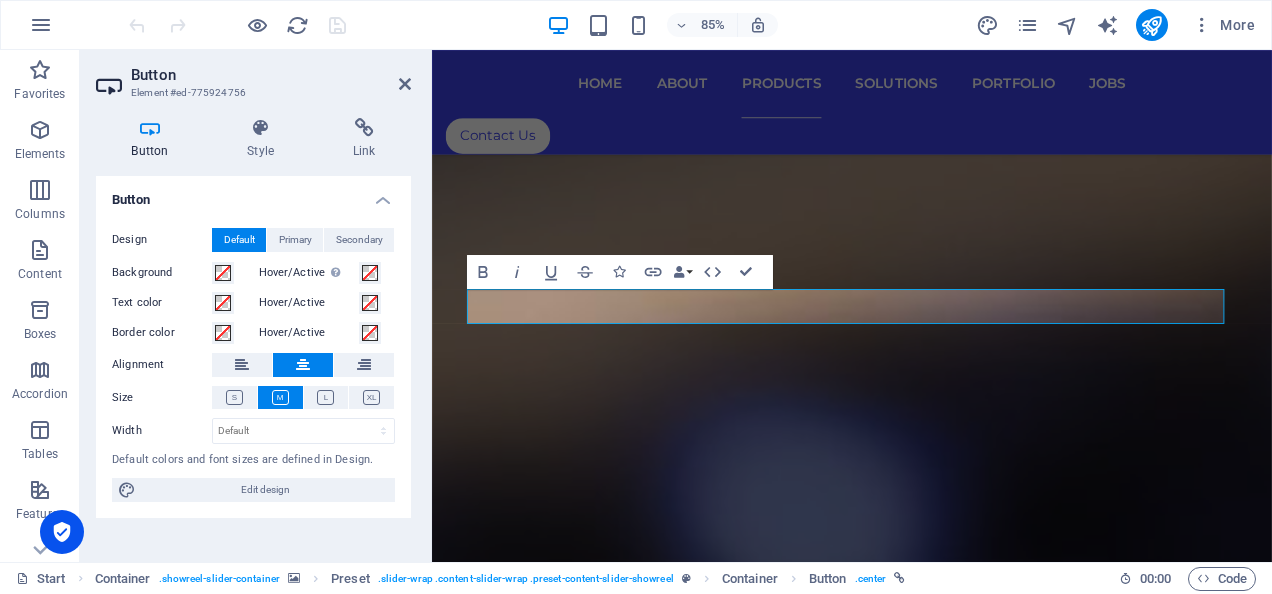 drag, startPoint x: 259, startPoint y: 86, endPoint x: 306, endPoint y: 264, distance: 184.10051 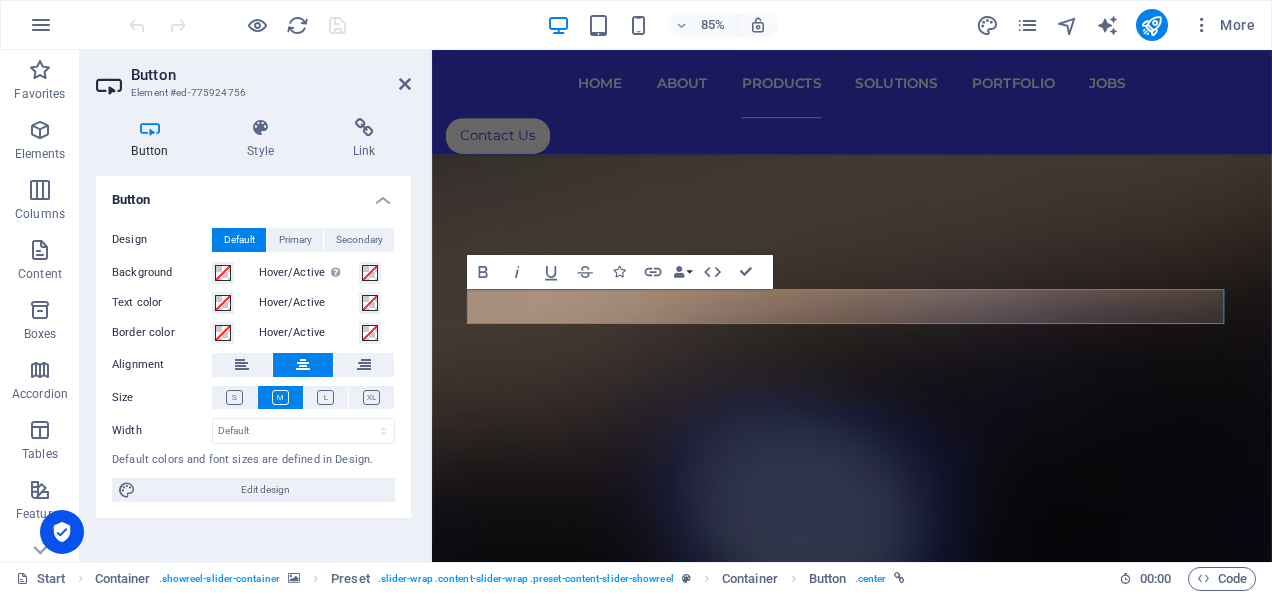 click on "Button Element #ed-775924756 Button Style Link Button Design Default Primary Secondary Background Hover/Active Switch to preview mode to test the active/hover state Text color Hover/Active Border color Hover/Active Alignment Size Width Default px rem % em vh vw Default colors and font sizes are defined in Design. Edit design Preset Element Layout How this element expands within the layout (Flexbox). Size Default auto px % 1/1 1/2 1/3 1/4 1/5 1/6 1/7 1/8 1/9 1/10 Grow Shrink Order Container layout Visible Visible Opacity 100 % Overflow Spacing Margin Default auto px % rem vw vh Custom Custom auto px % rem vw vh auto px % rem vw vh auto px % rem vw vh auto px % rem vw vh Padding Default px rem % vh vw Custom Custom px rem % vh vw px rem % vh vw px rem % vh vw px rem % vh vw Border Style              - Width 1 auto px rem % vh vw Custom Custom 1 auto px rem % vh vw 1 auto px rem % vh vw 1 auto px rem % vh vw 1 auto px rem % vh vw  - Color Round corners Default px rem % vh vw Custom Custom px rem % vh %" at bounding box center [256, 306] 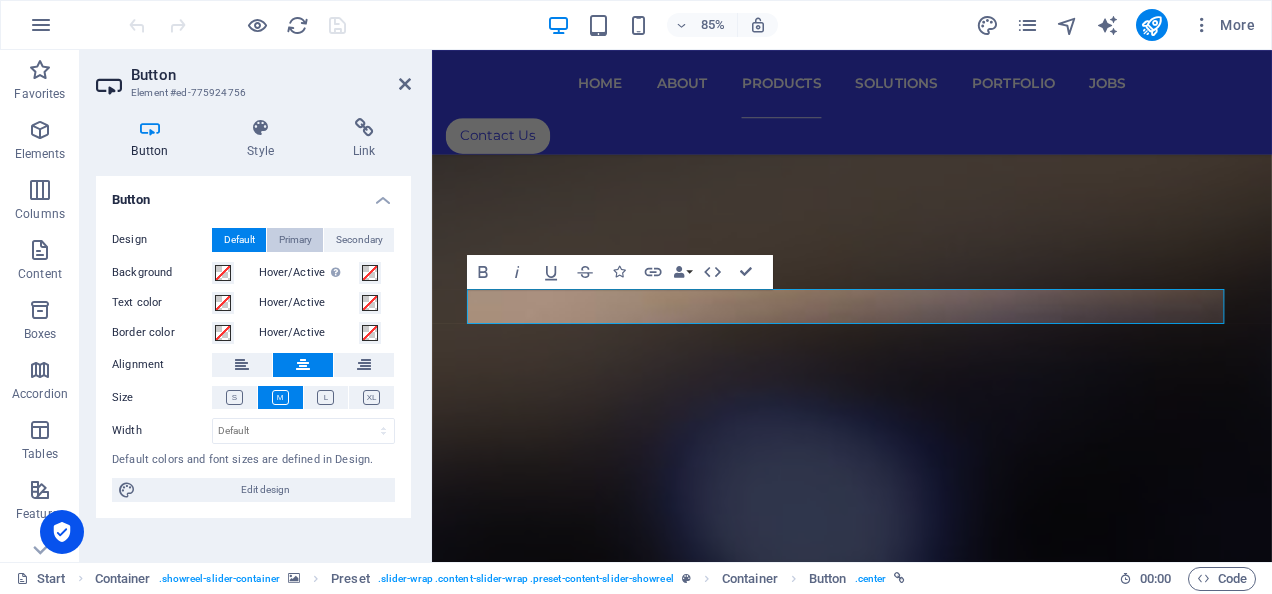 click on "Primary" at bounding box center (295, 240) 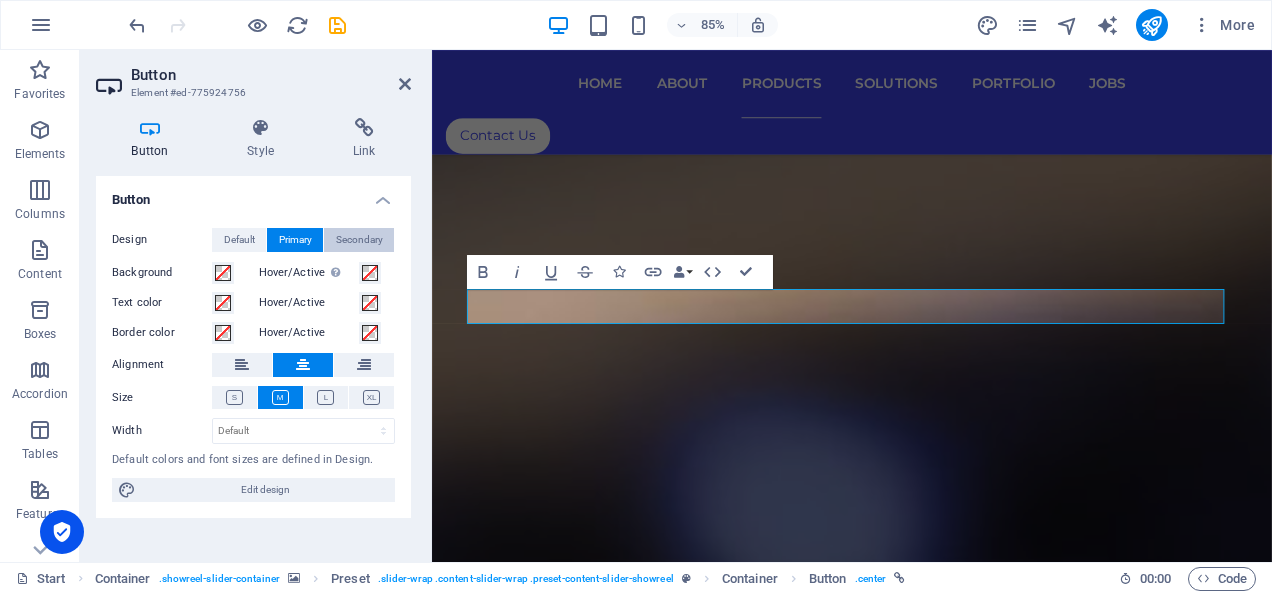 click on "Secondary" at bounding box center (359, 240) 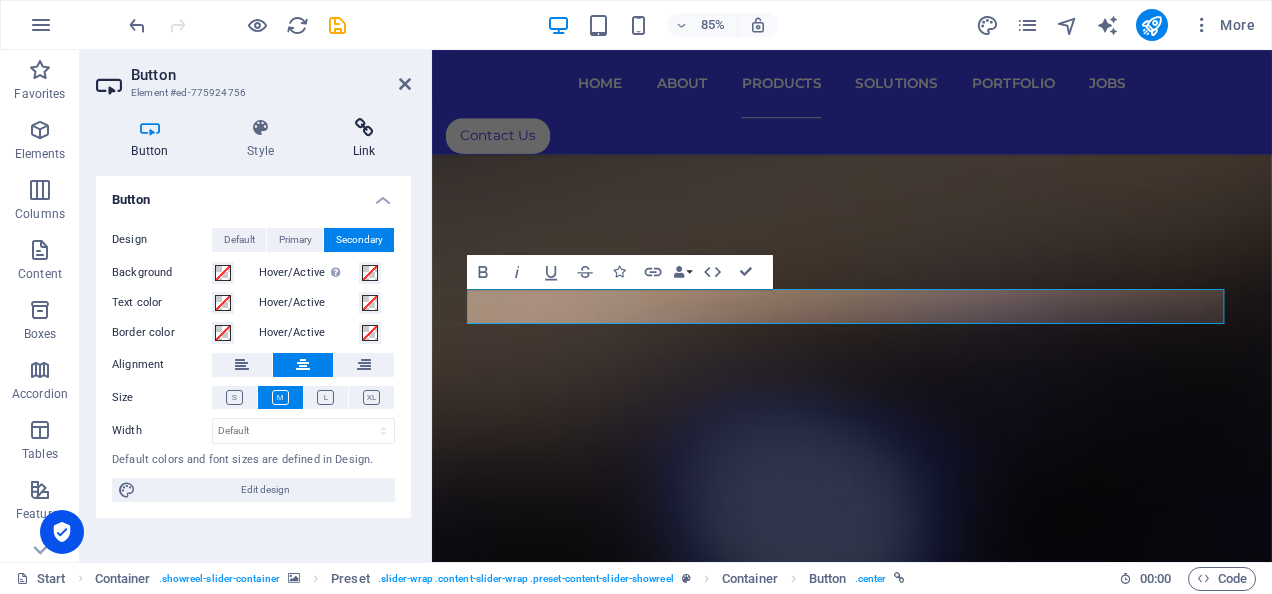 click at bounding box center [364, 128] 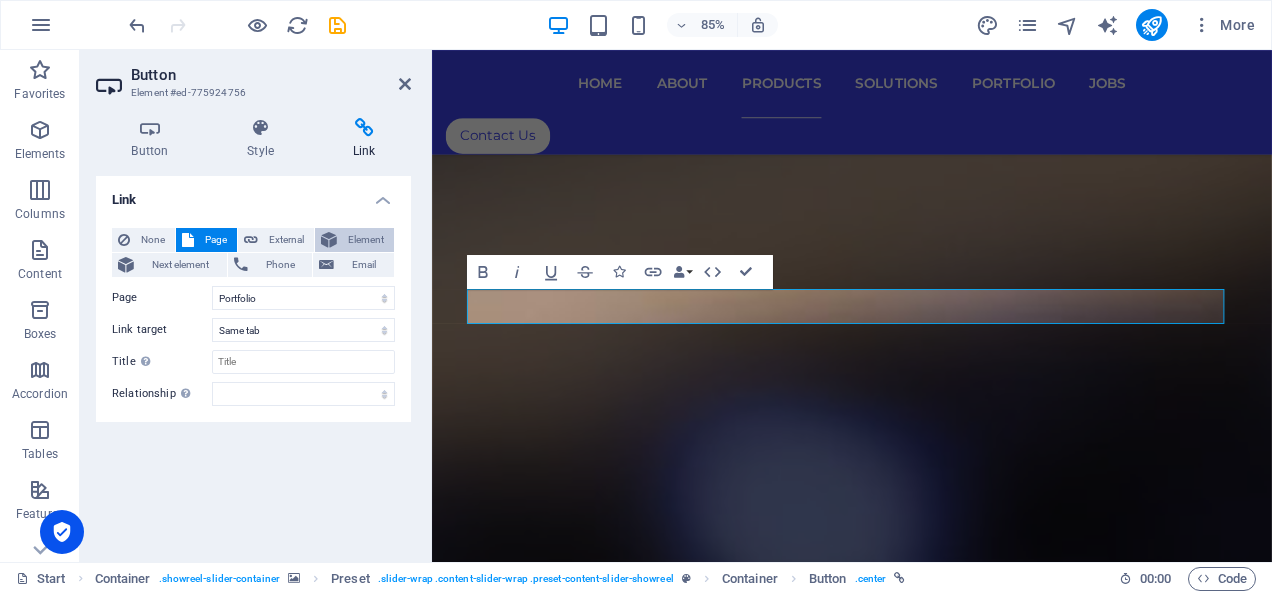 click on "Element" at bounding box center [365, 240] 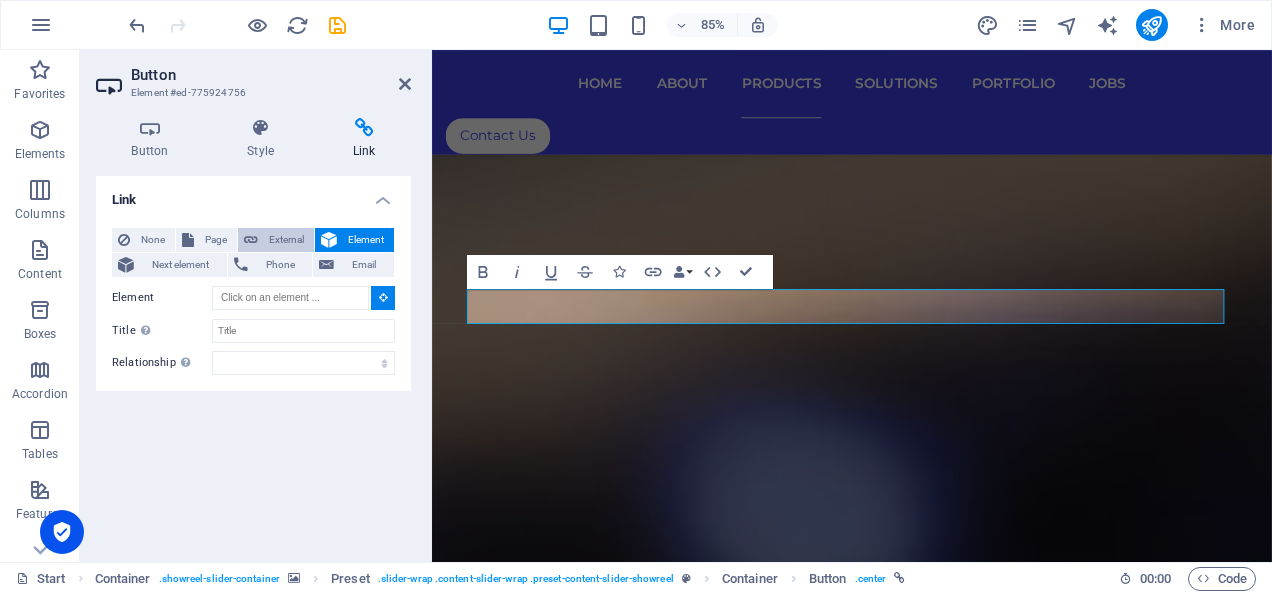 click on "External" at bounding box center (286, 240) 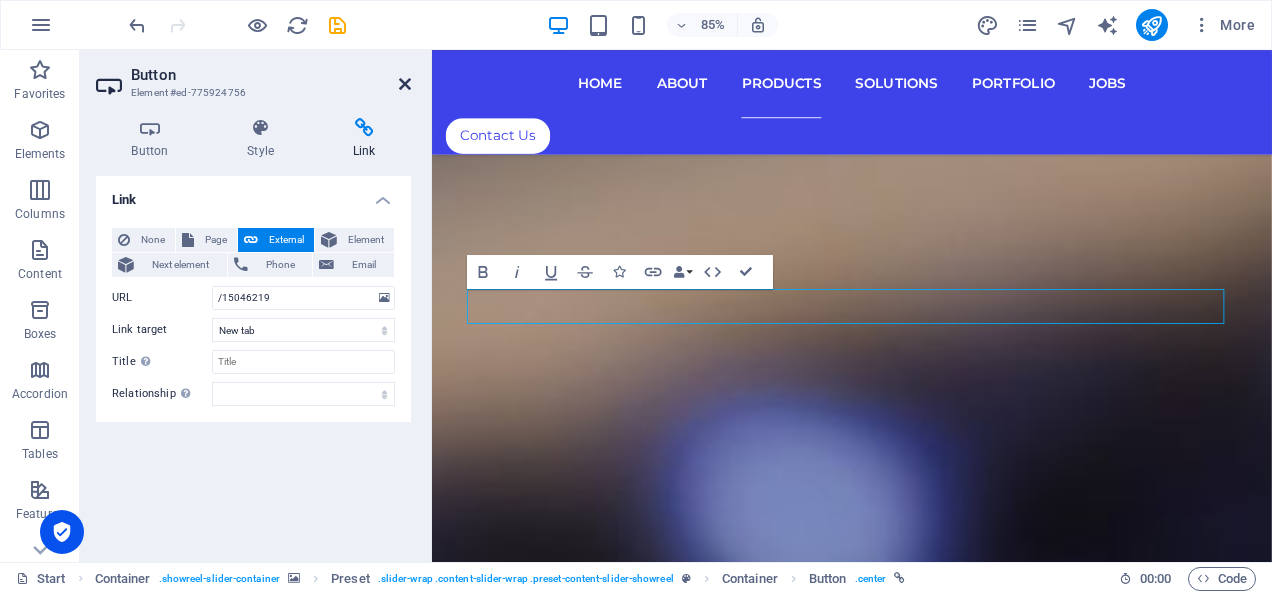 click at bounding box center [405, 84] 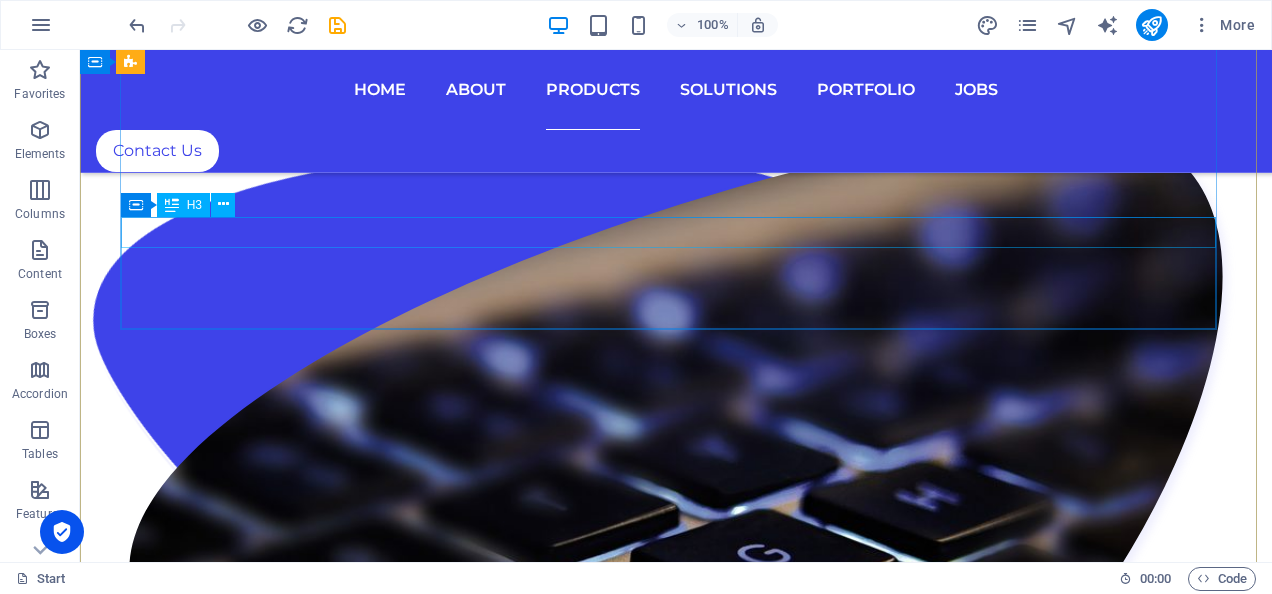 scroll, scrollTop: 7439, scrollLeft: 0, axis: vertical 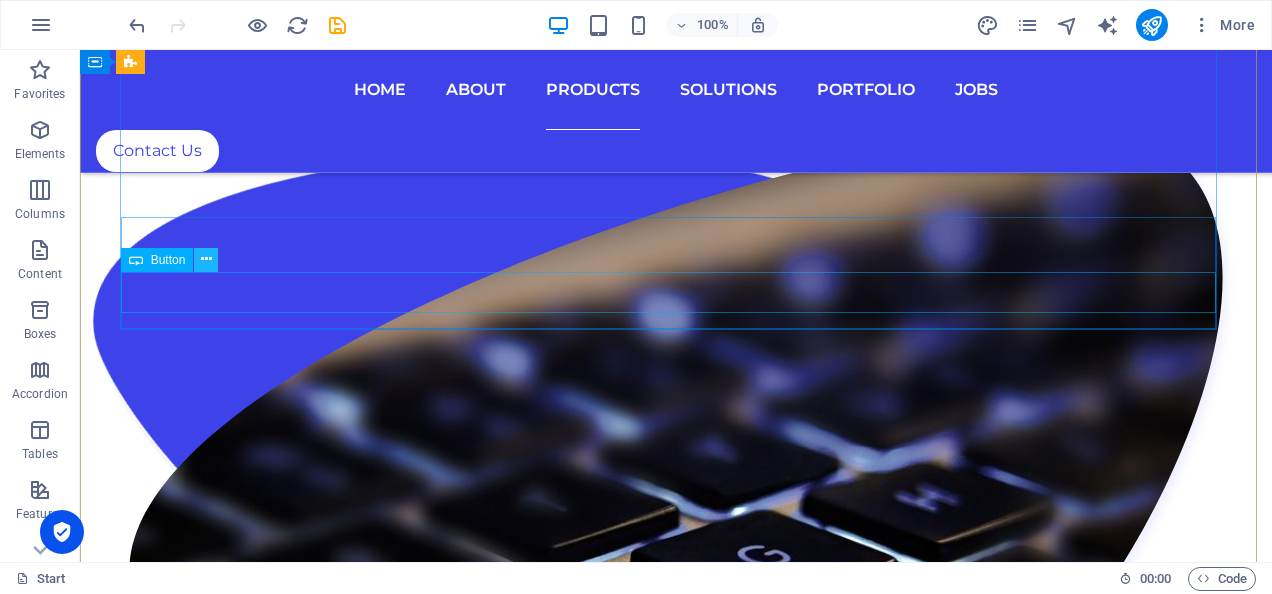 click at bounding box center (206, 259) 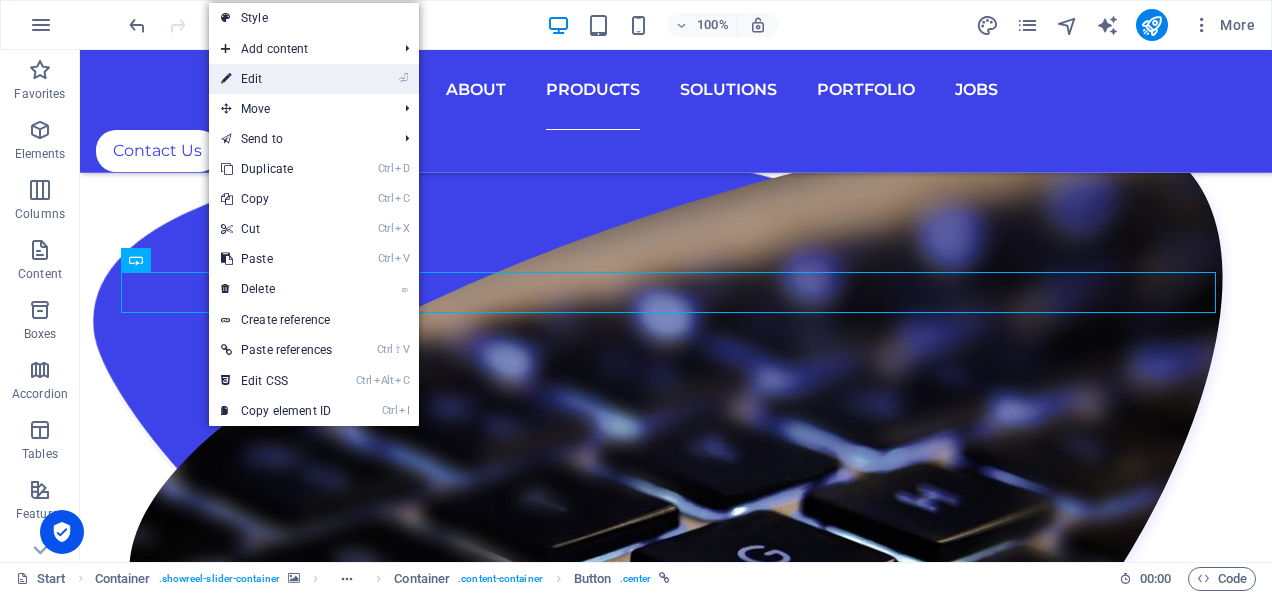 click on "⏎  Edit" at bounding box center (276, 79) 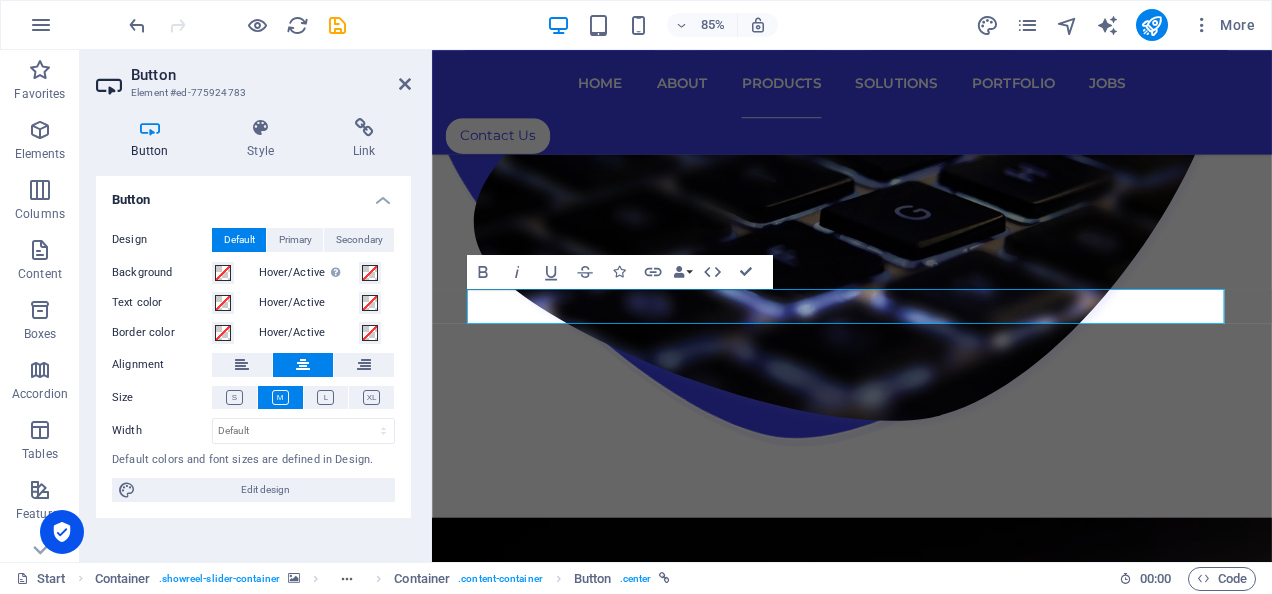 scroll, scrollTop: 7826, scrollLeft: 0, axis: vertical 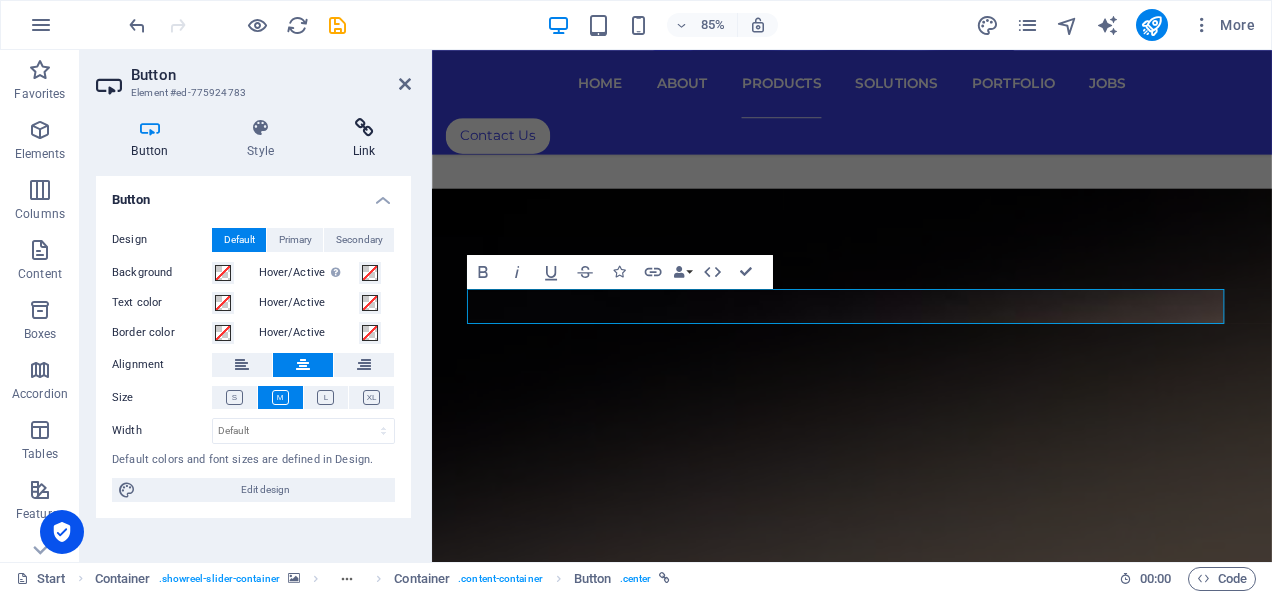 click at bounding box center [364, 128] 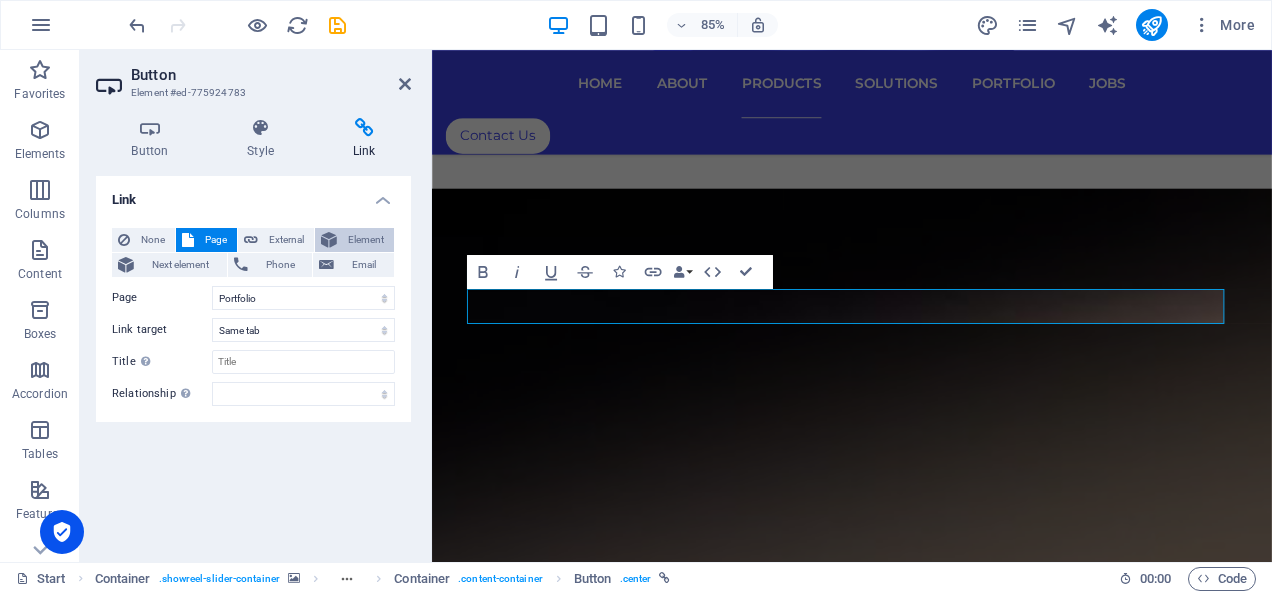 click on "Element" at bounding box center (365, 240) 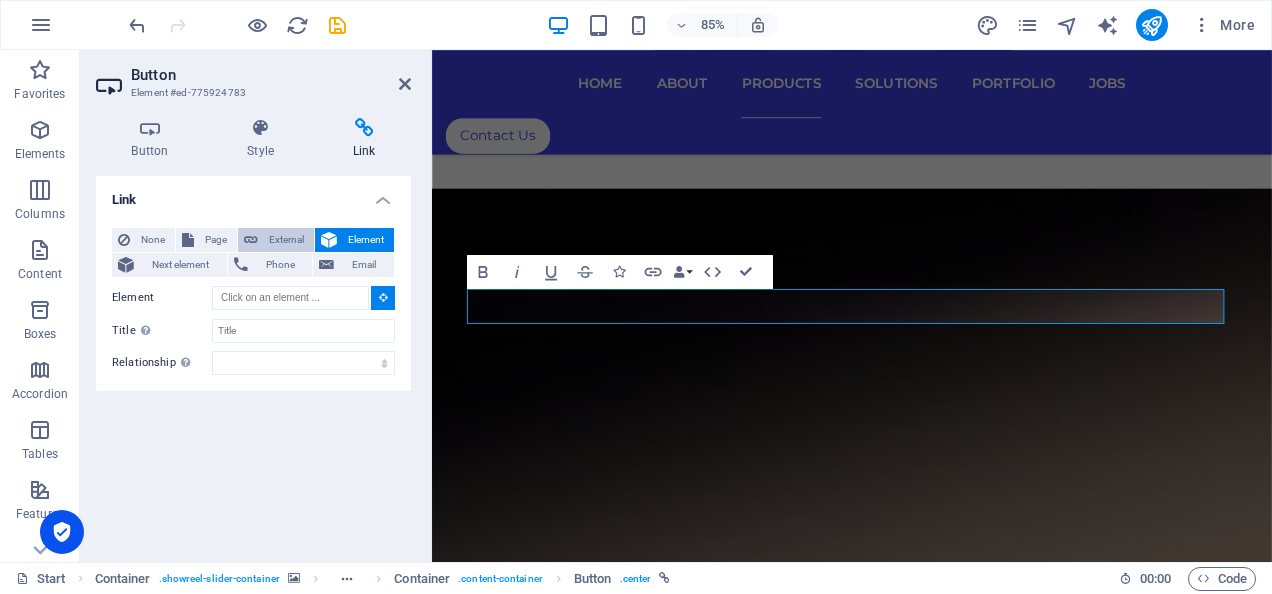 click on "External" at bounding box center [286, 240] 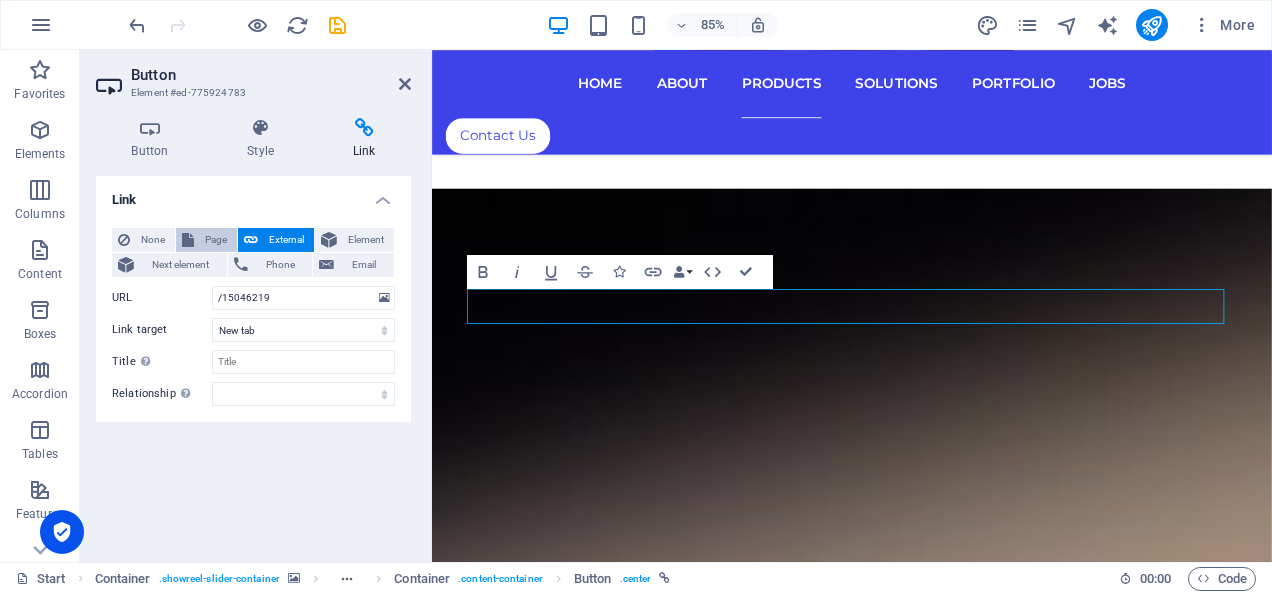 click on "Page" at bounding box center (215, 240) 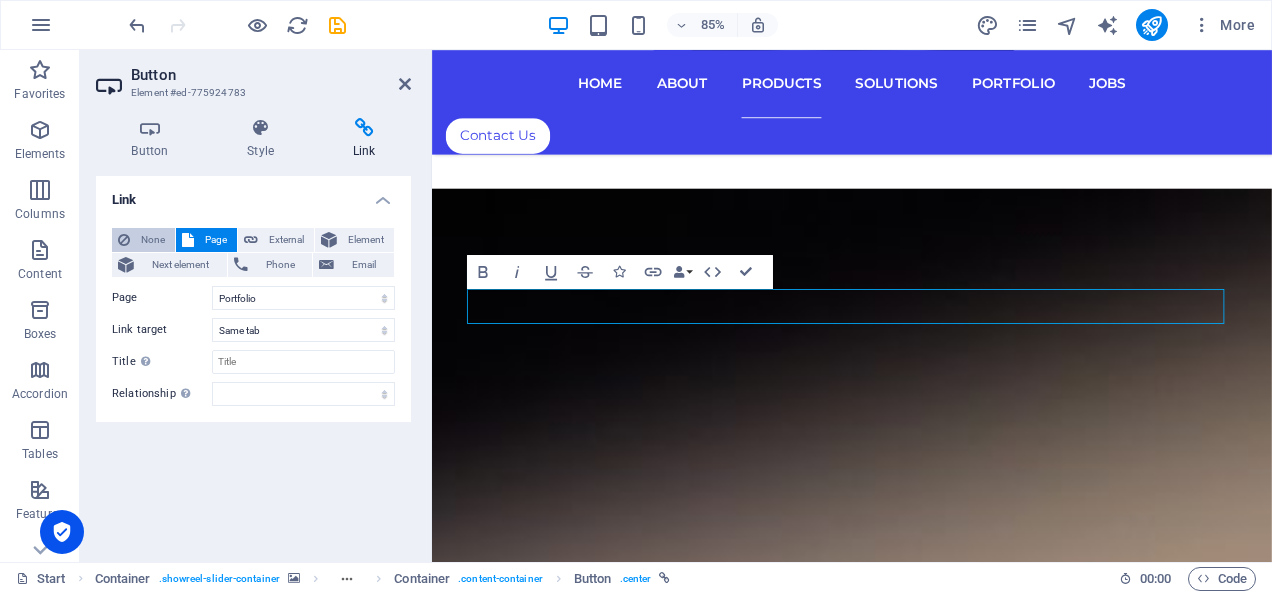 click on "None" at bounding box center (152, 240) 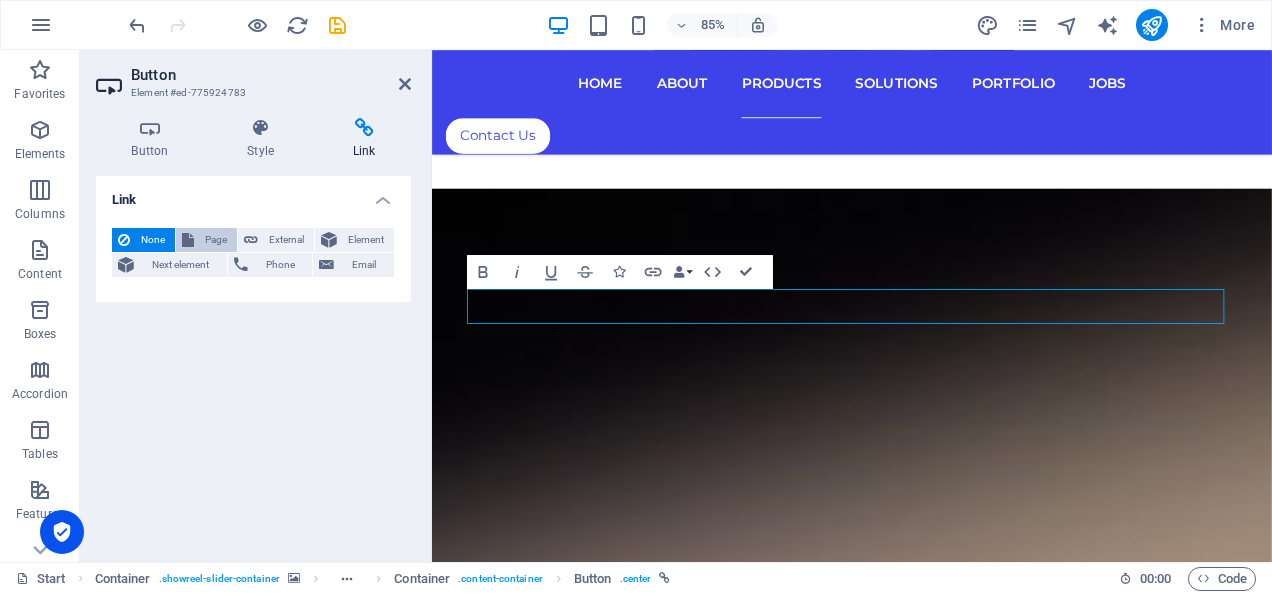click on "Page" at bounding box center (215, 240) 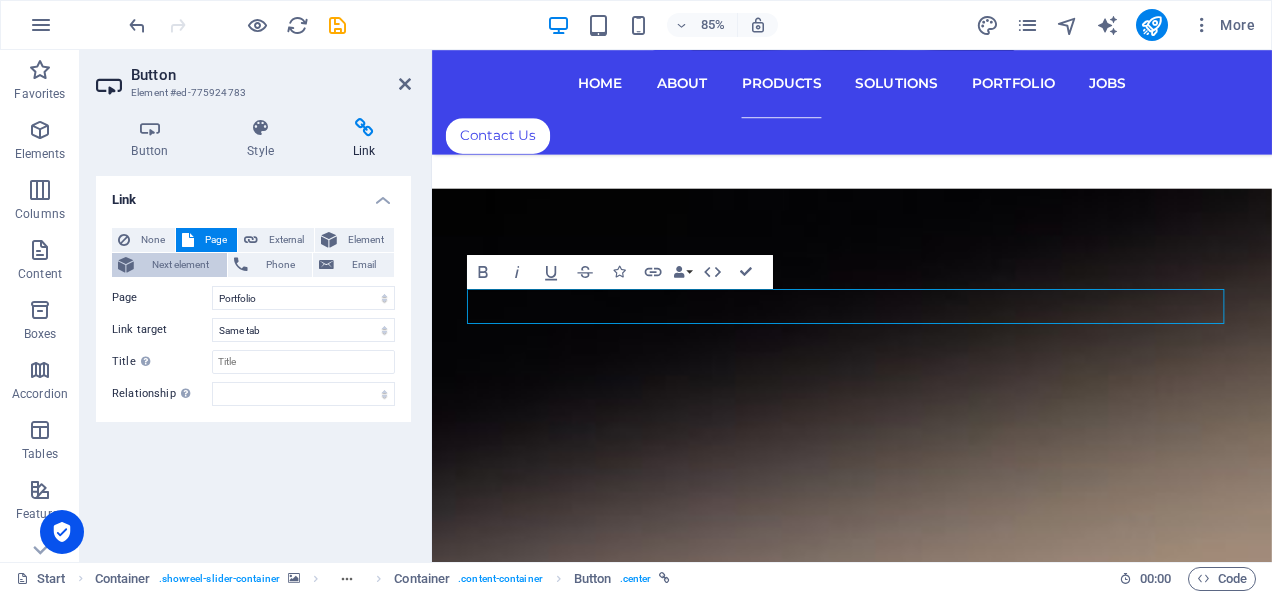 click on "Next element" at bounding box center (180, 265) 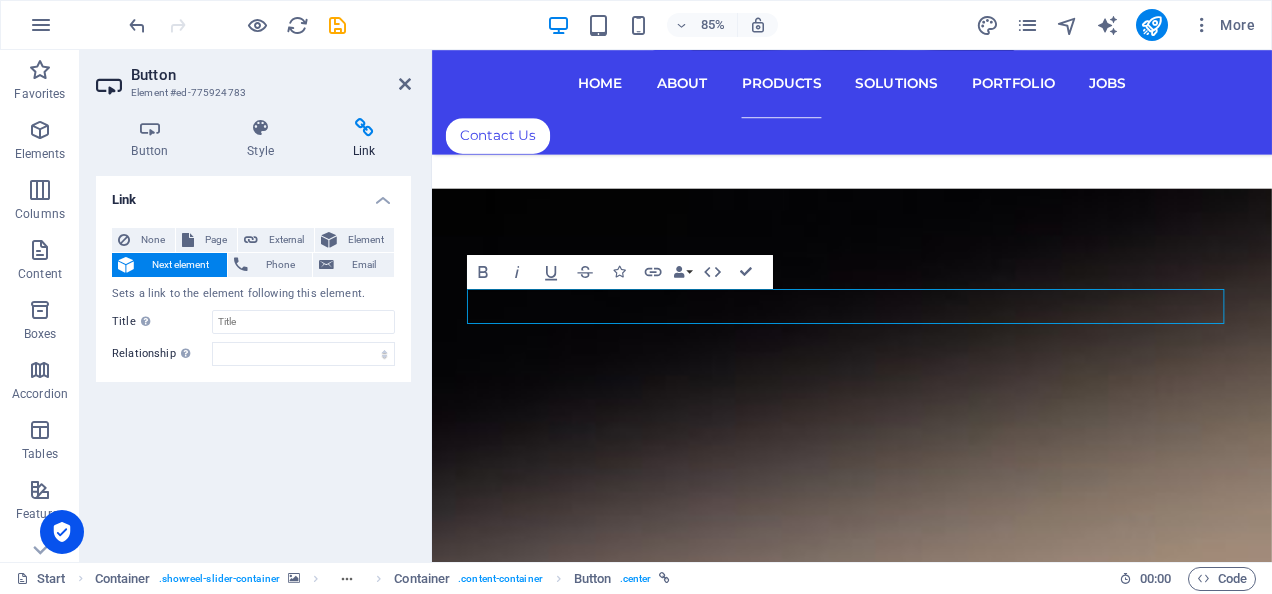 click on "Next element" at bounding box center (180, 265) 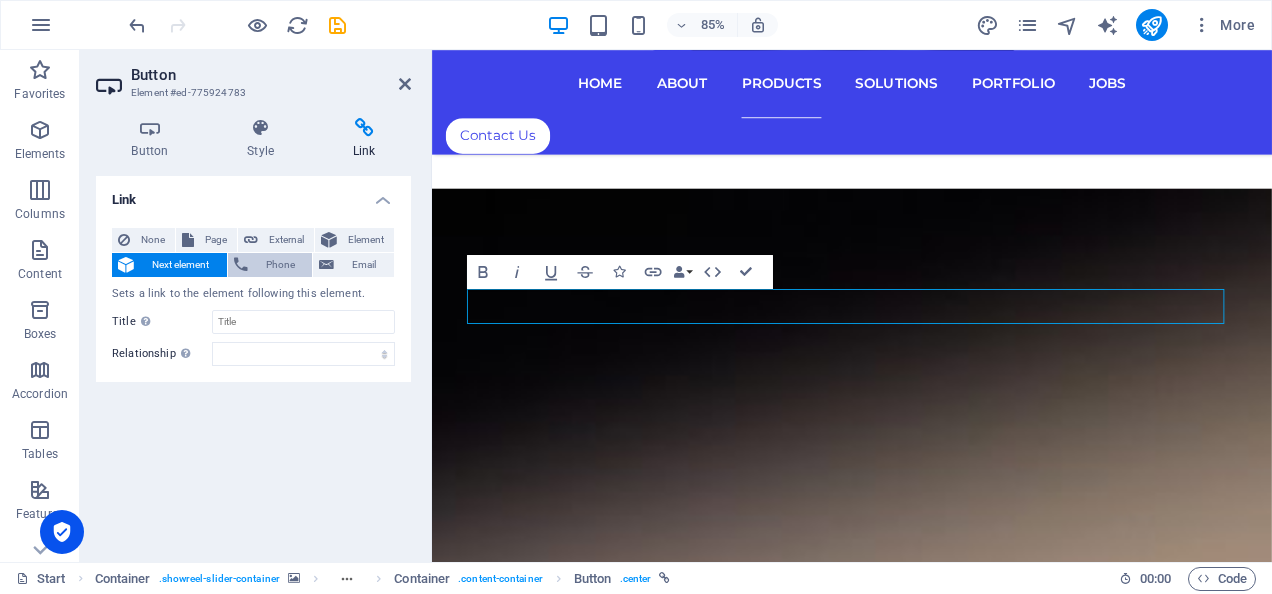 click on "Phone" at bounding box center [280, 265] 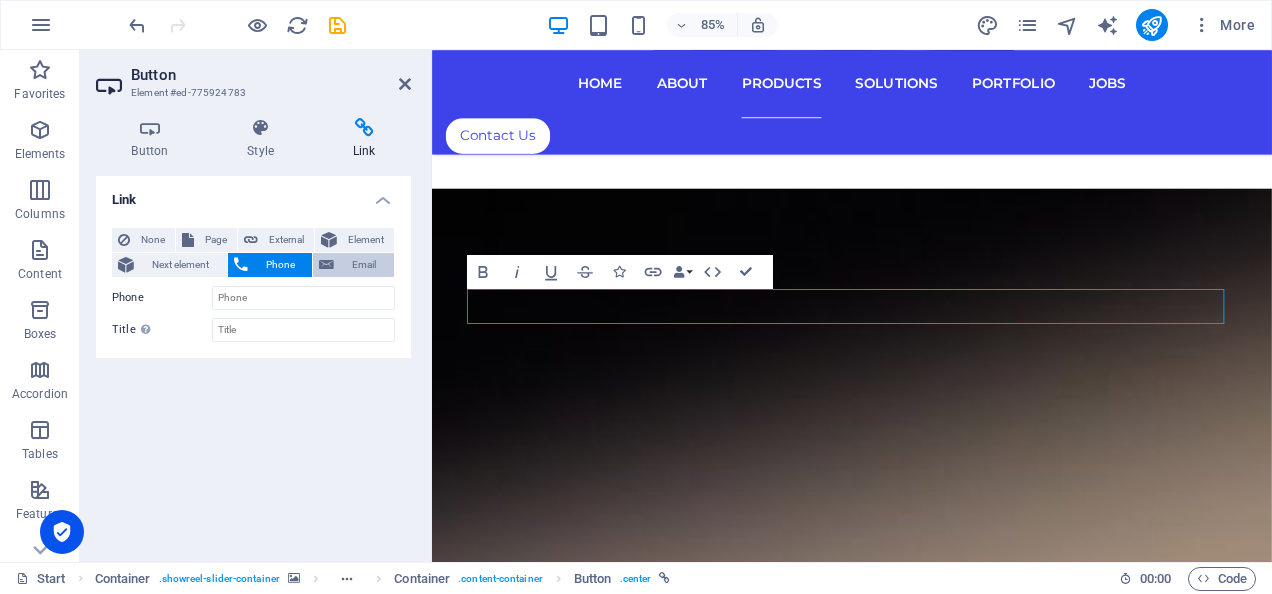 click on "Email" at bounding box center (364, 265) 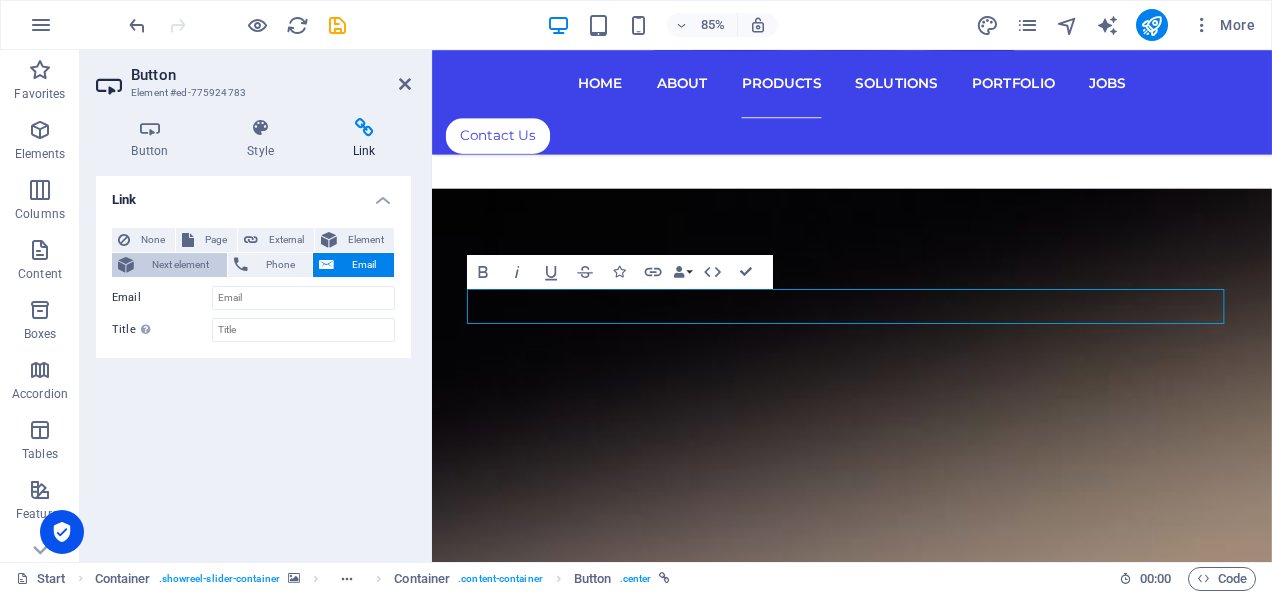 click on "Next element" at bounding box center [180, 265] 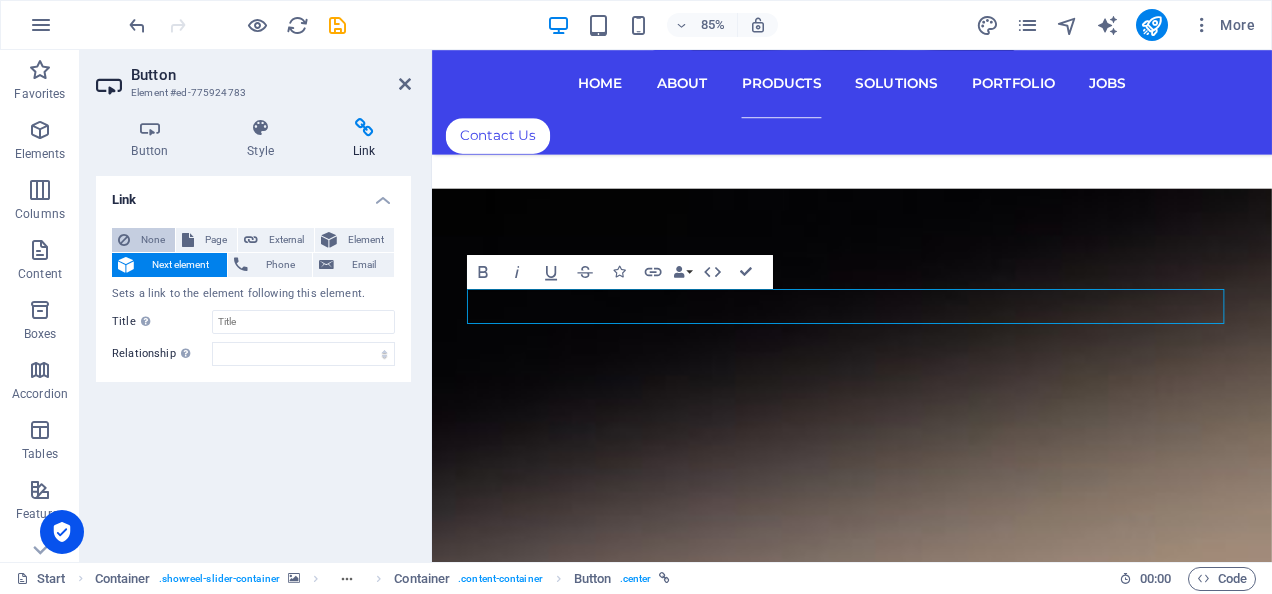 click on "None" at bounding box center [152, 240] 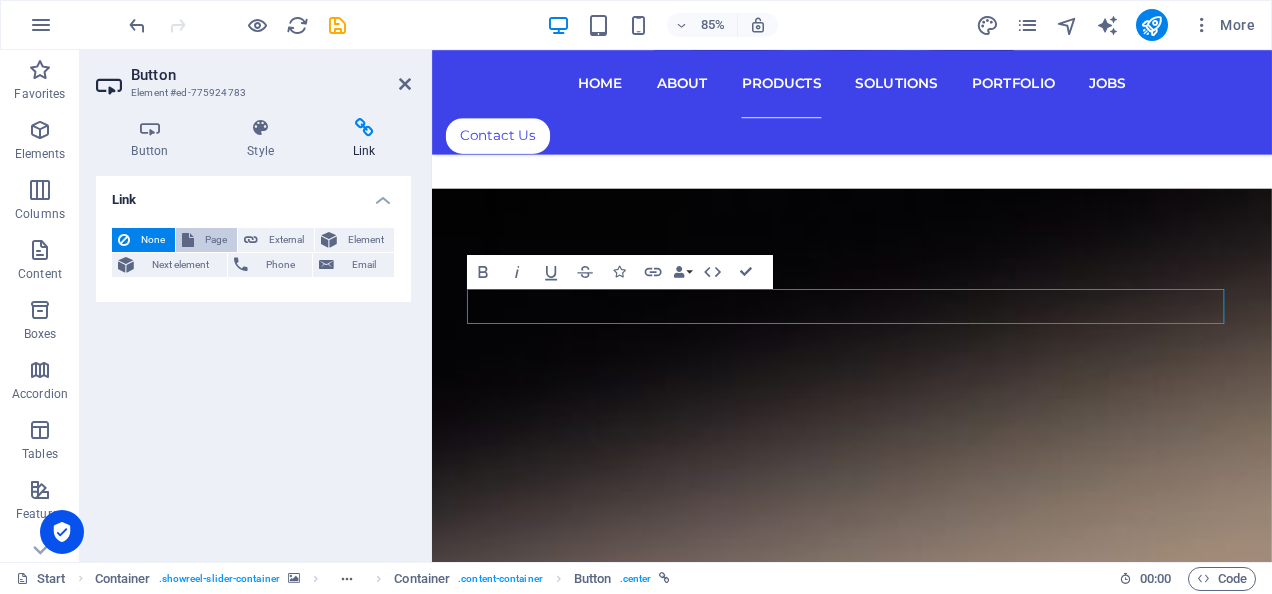 click on "Page" at bounding box center (215, 240) 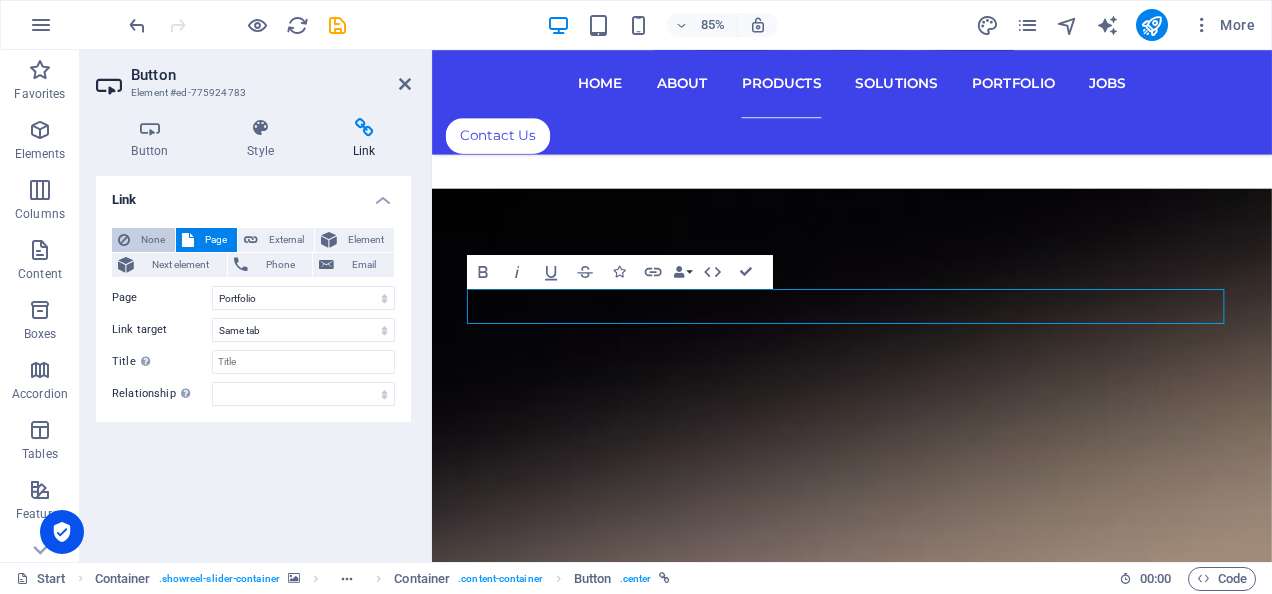 click on "None" at bounding box center (152, 240) 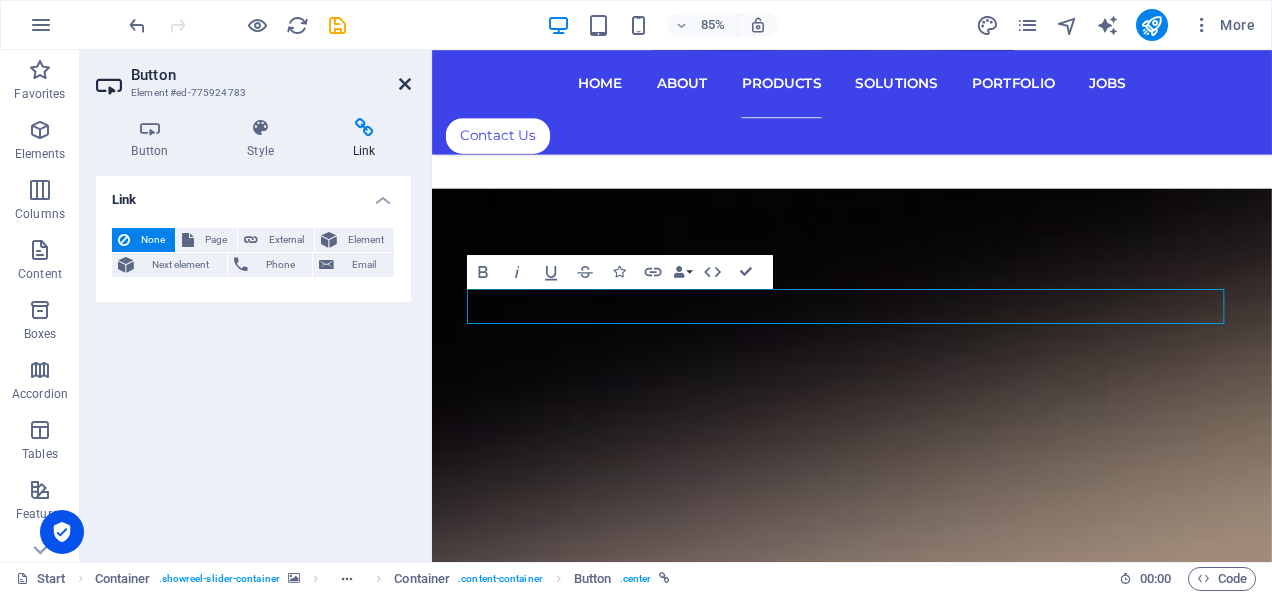 click at bounding box center (405, 84) 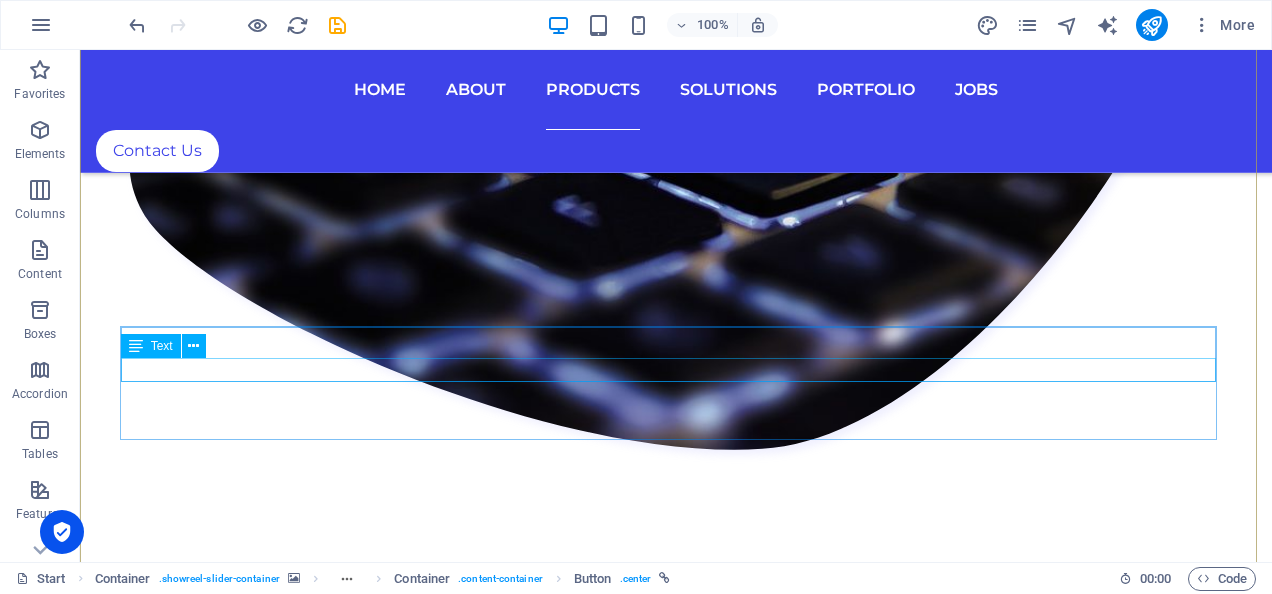 scroll, scrollTop: 8046, scrollLeft: 0, axis: vertical 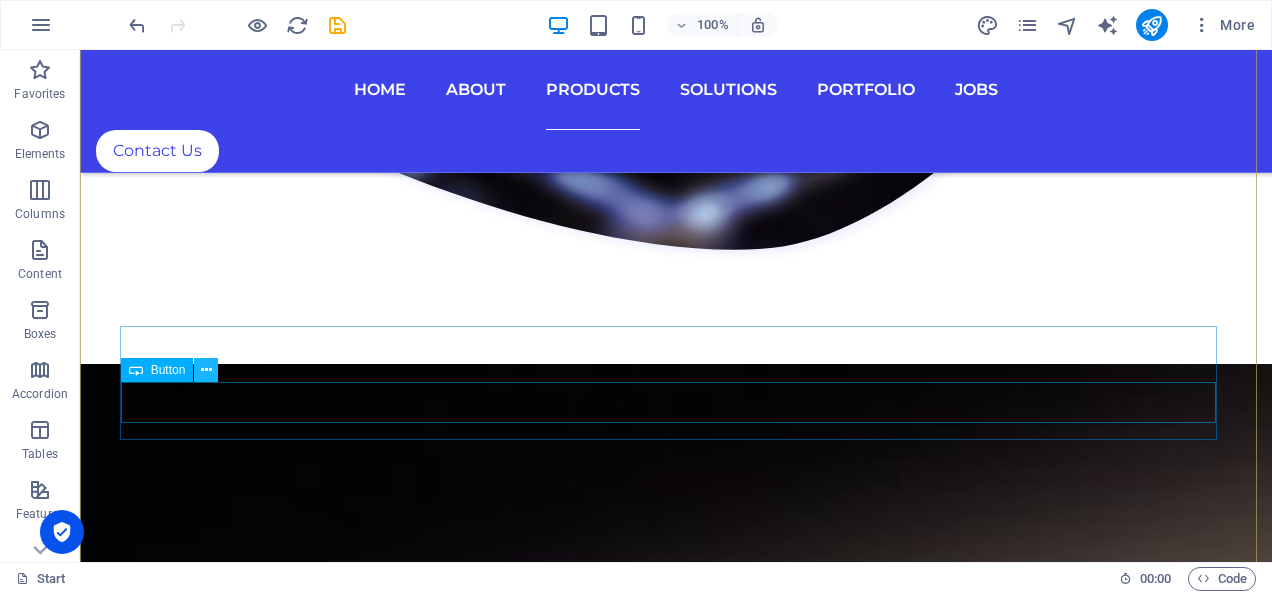 click at bounding box center (206, 370) 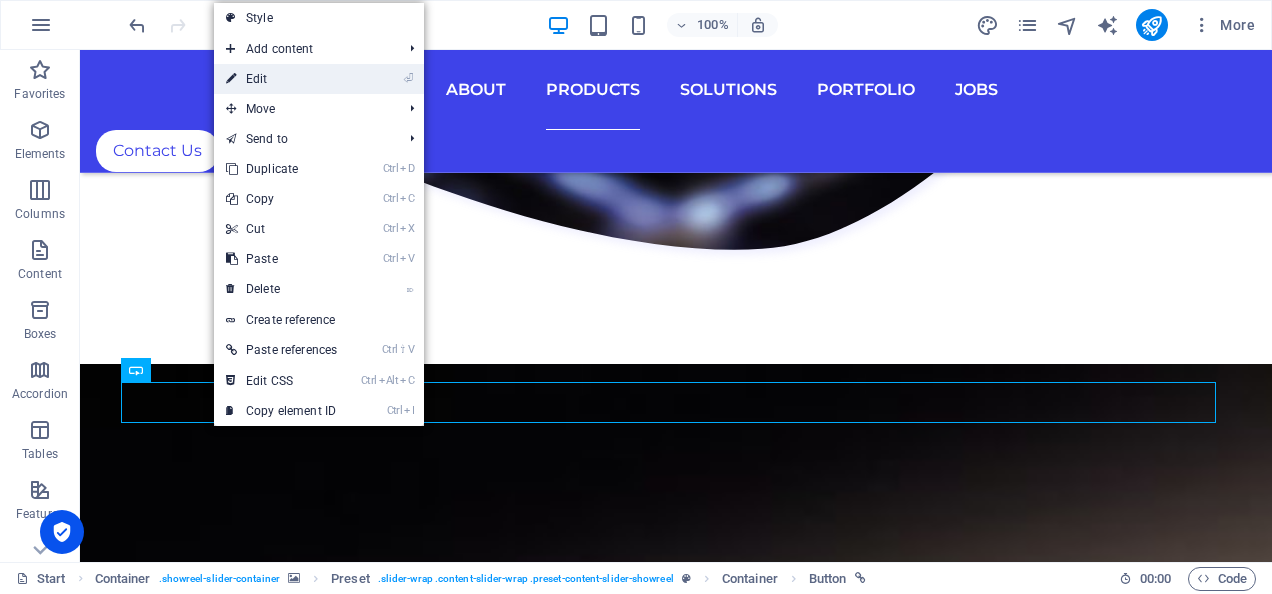 click on "⏎  Edit" at bounding box center [281, 79] 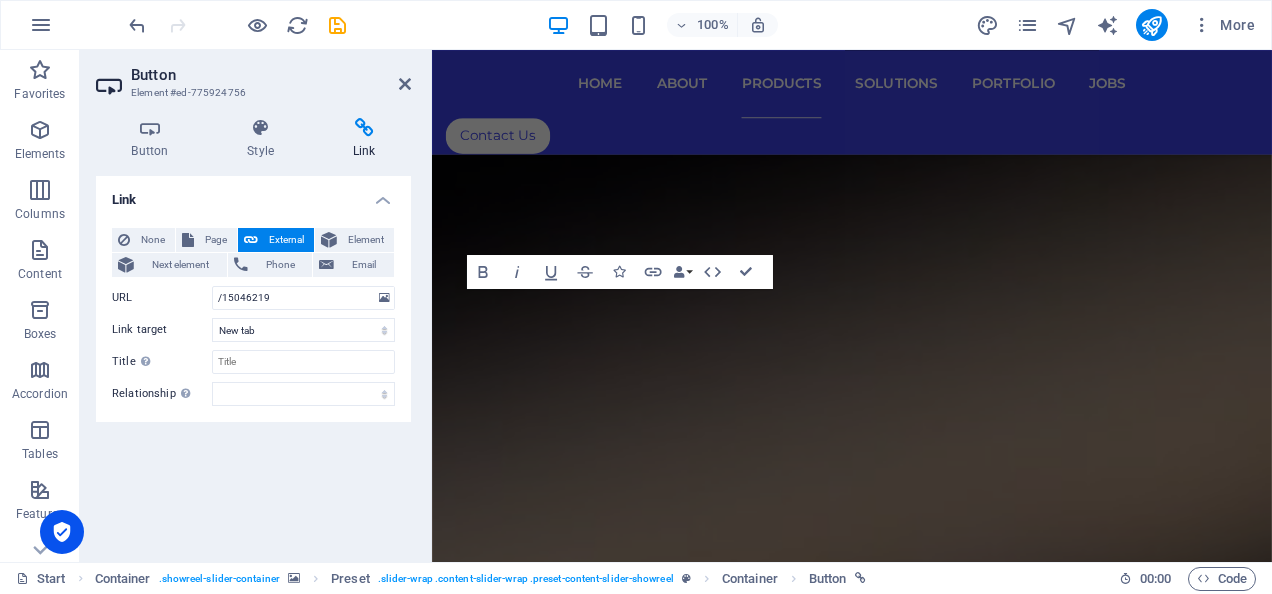 scroll, scrollTop: 8431, scrollLeft: 0, axis: vertical 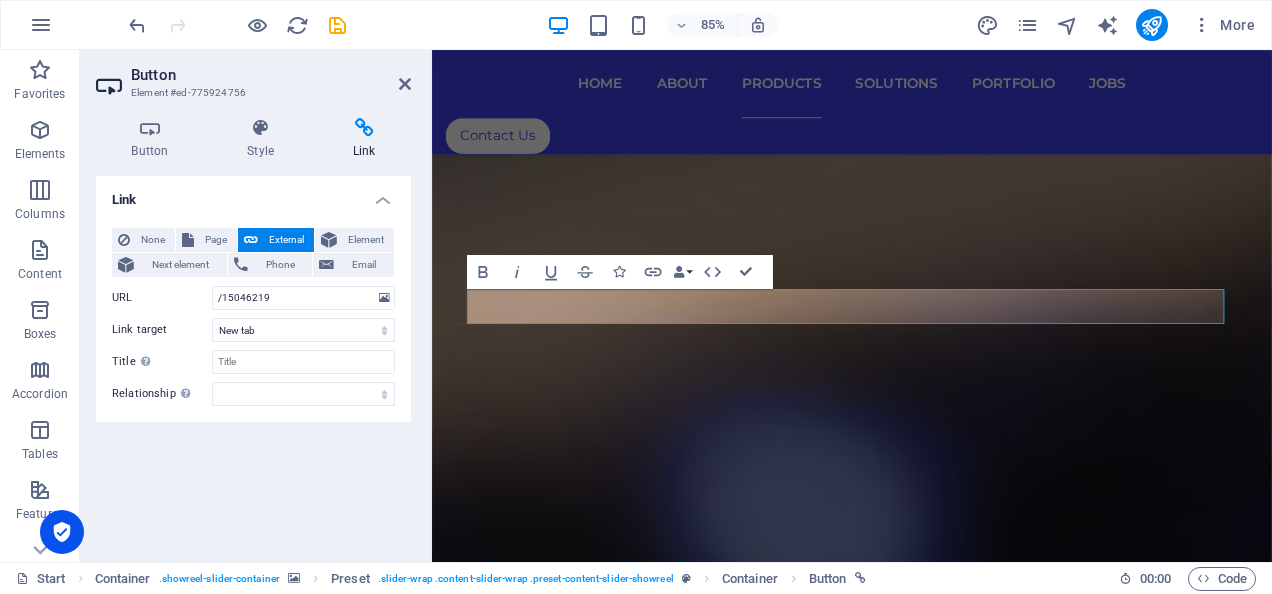 click on "None Page External Element Next element Phone Email Page Start Portfolio Jobs Legal Notice Privacy Start Start Element
URL /15046219 Phone Email Link target New tab Same tab Overlay Title Additional link description, should not be the same as the link text. The title is most often shown as a tooltip text when the mouse moves over the element. Leave empty if uncertain. Relationship Sets the  relationship of this link to the link target . For example, the value "nofollow" instructs search engines not to follow the link. Can be left empty. alternate author bookmark external help license next nofollow noreferrer noopener prev search tag" at bounding box center (253, 317) 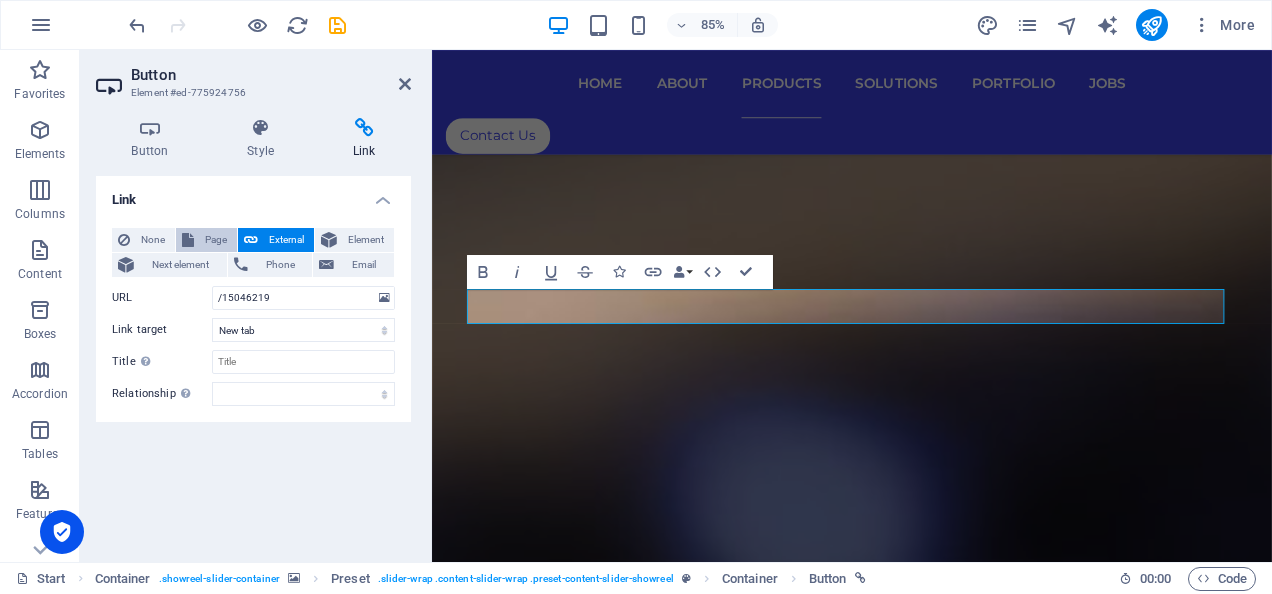 click on "Page" at bounding box center (215, 240) 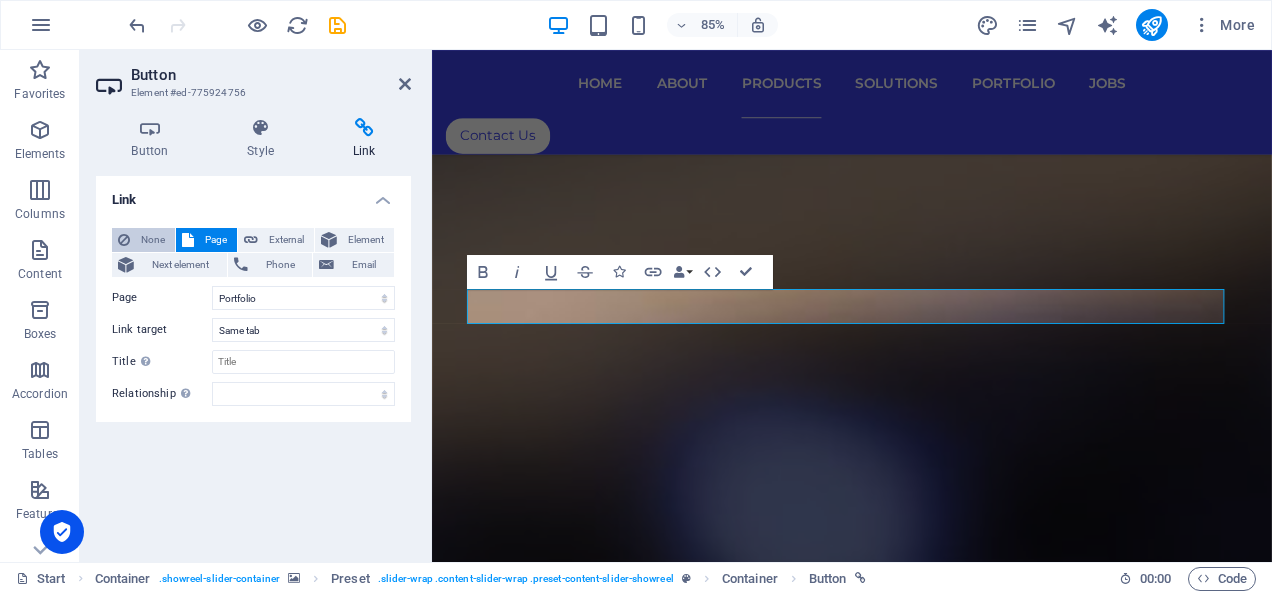 click on "None" at bounding box center [152, 240] 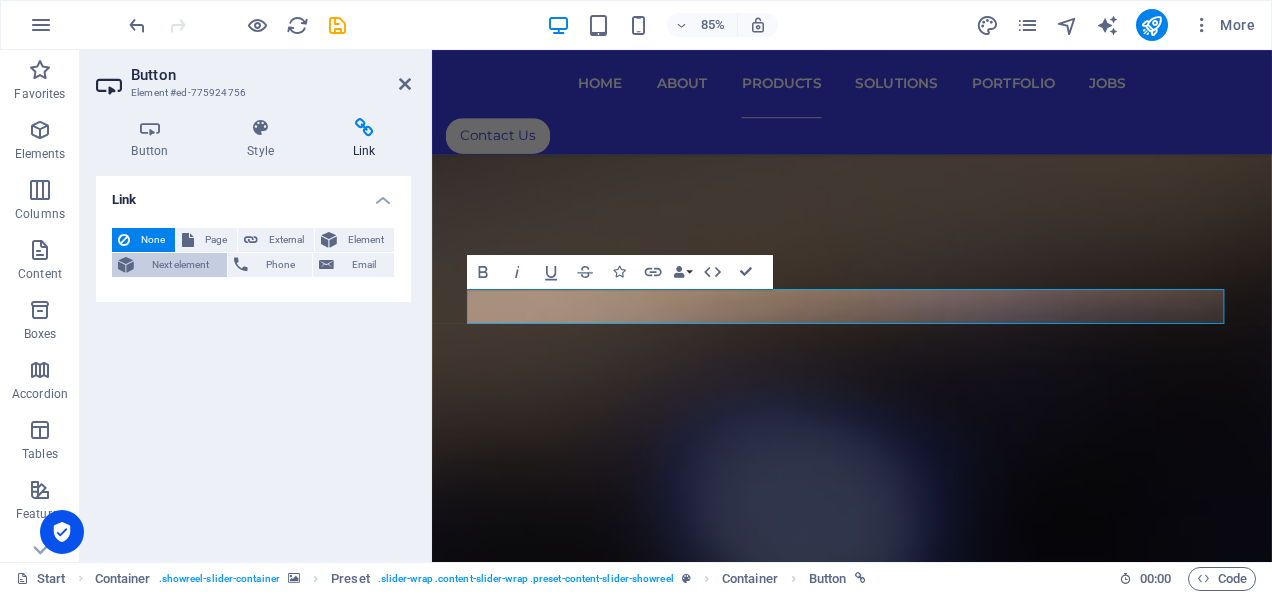 click on "Next element" at bounding box center [180, 265] 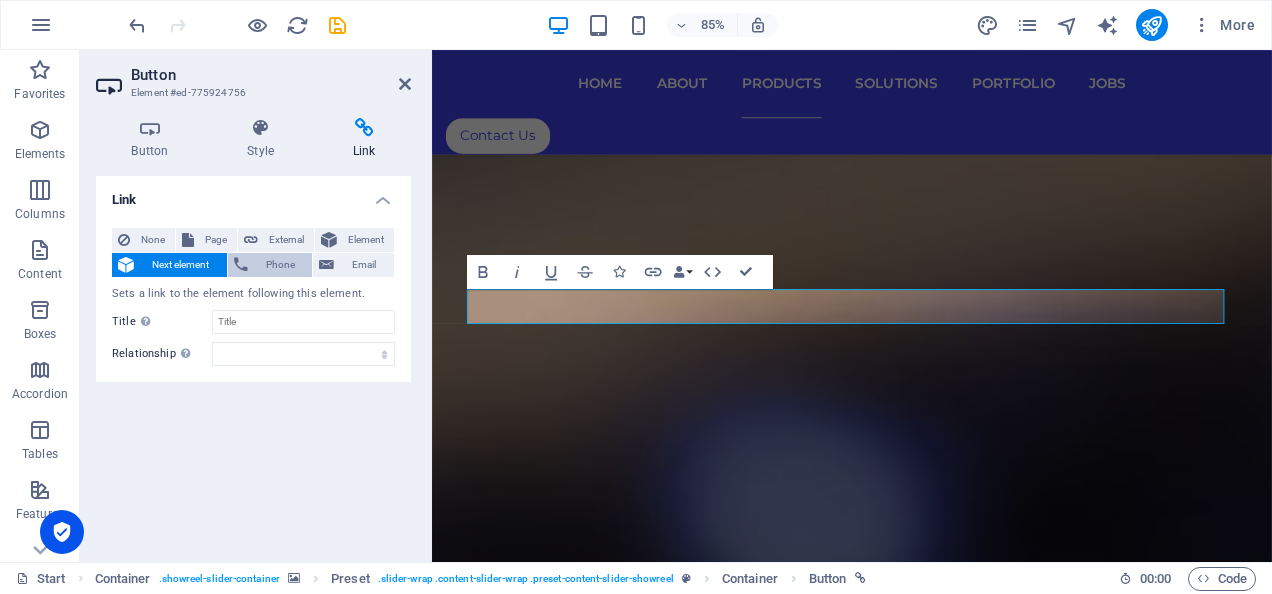 click on "Phone" at bounding box center (280, 265) 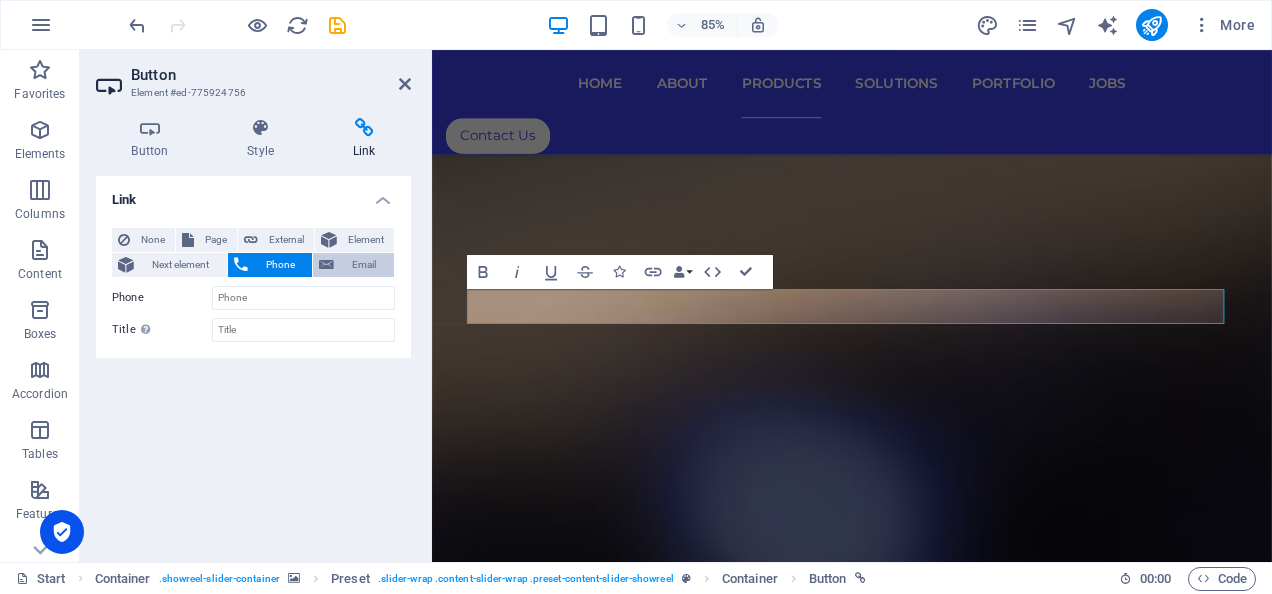 click on "Email" at bounding box center (364, 265) 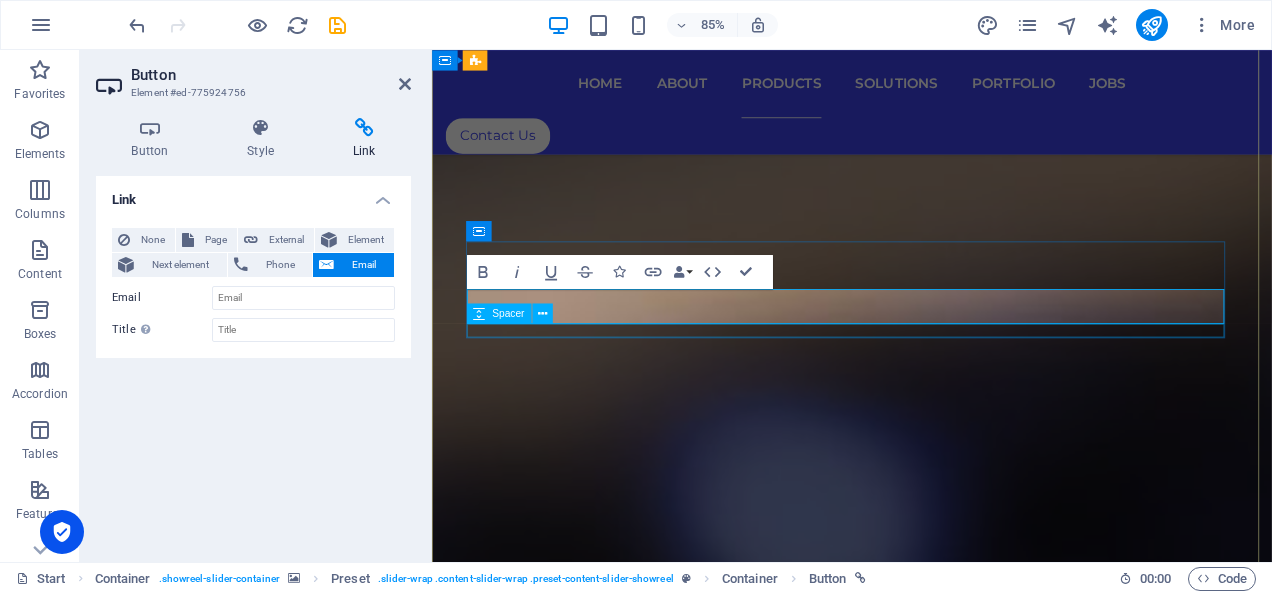 scroll, scrollTop: 8509, scrollLeft: 0, axis: vertical 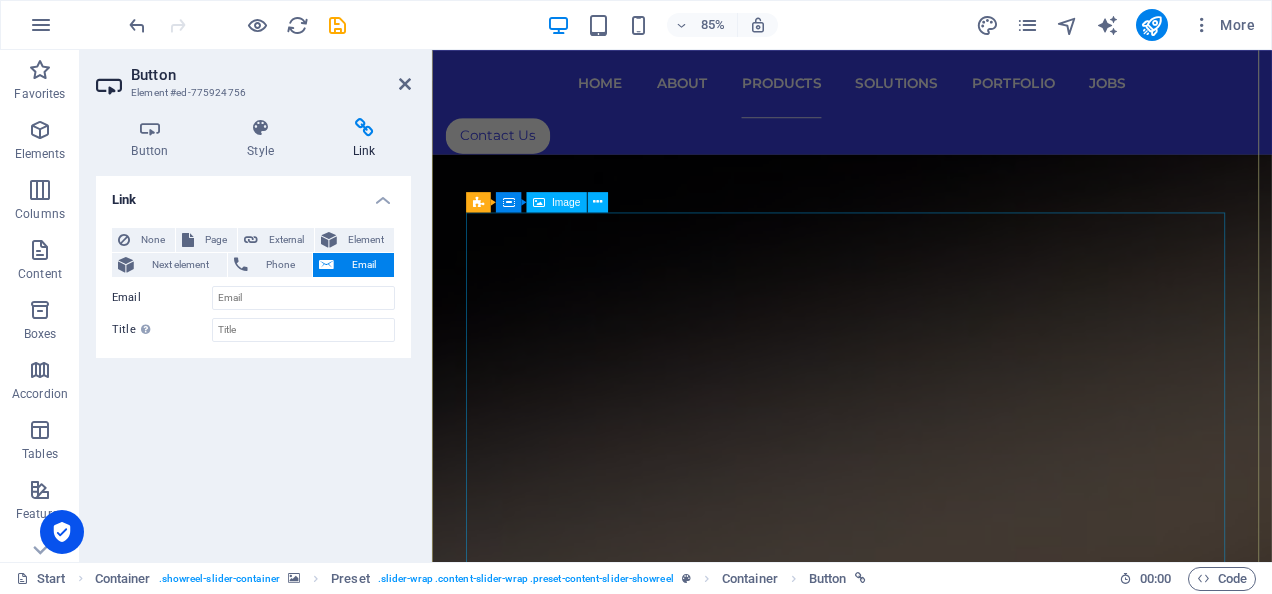 click at bounding box center (926, 5210) 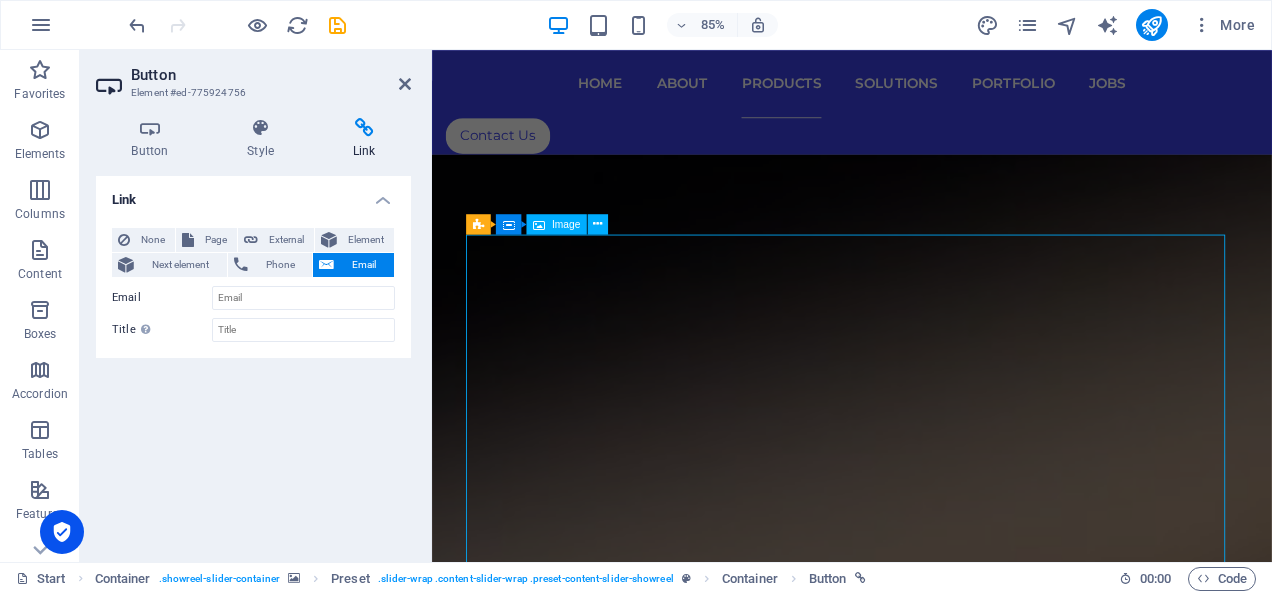 click at bounding box center (926, 5210) 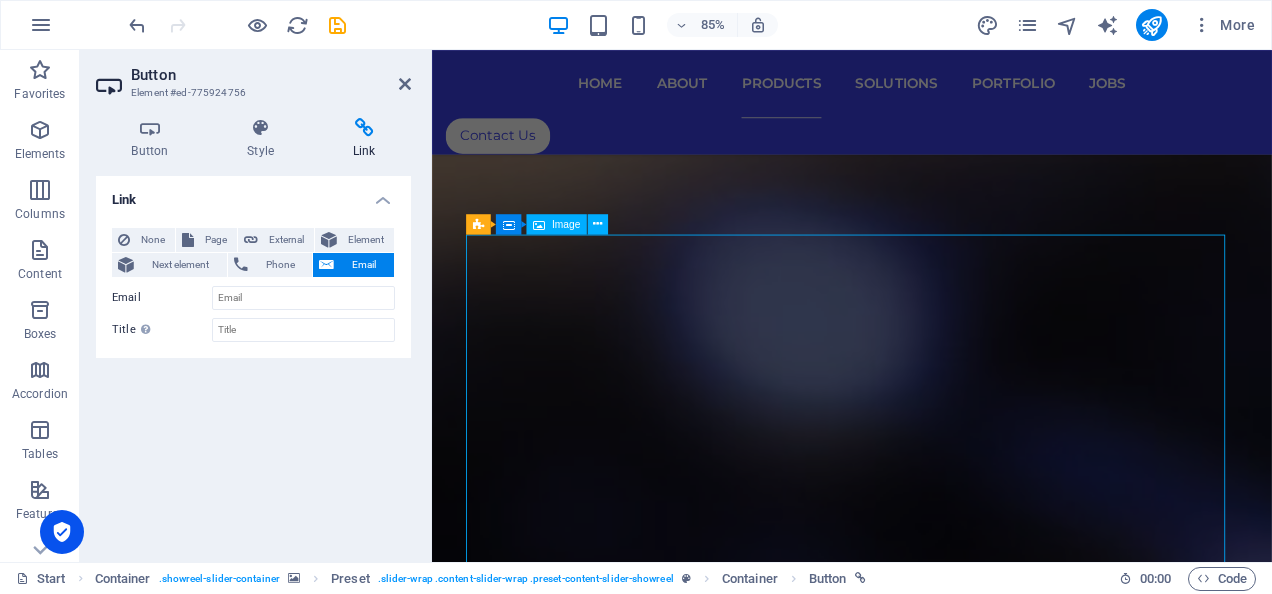 select on "%" 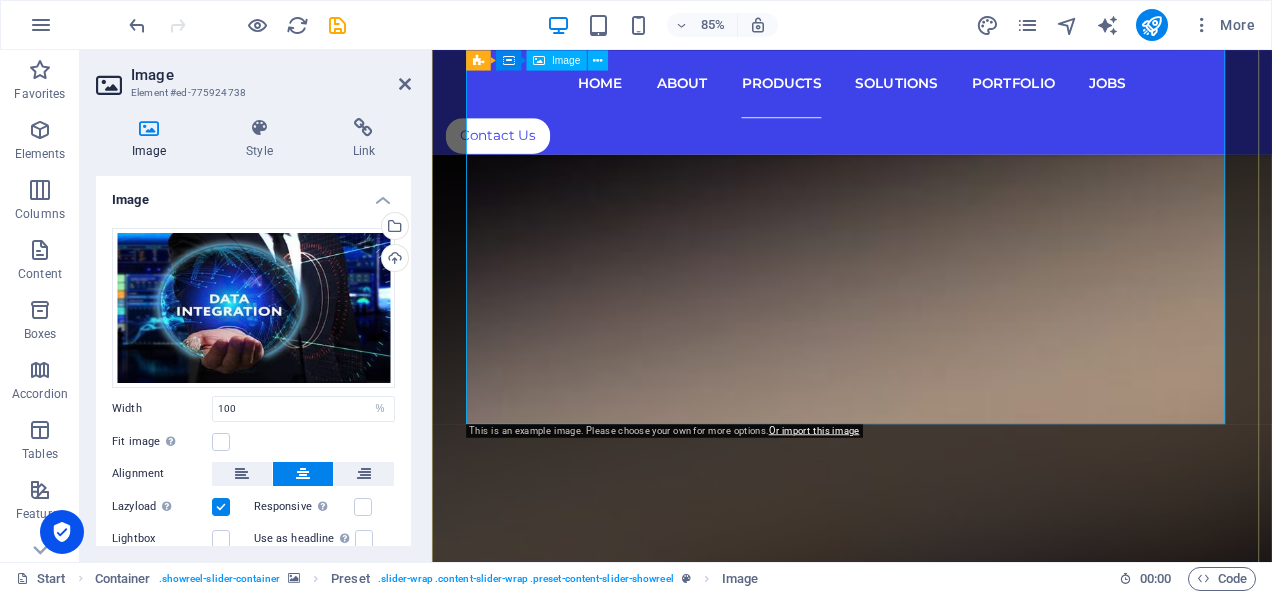 scroll, scrollTop: 8226, scrollLeft: 0, axis: vertical 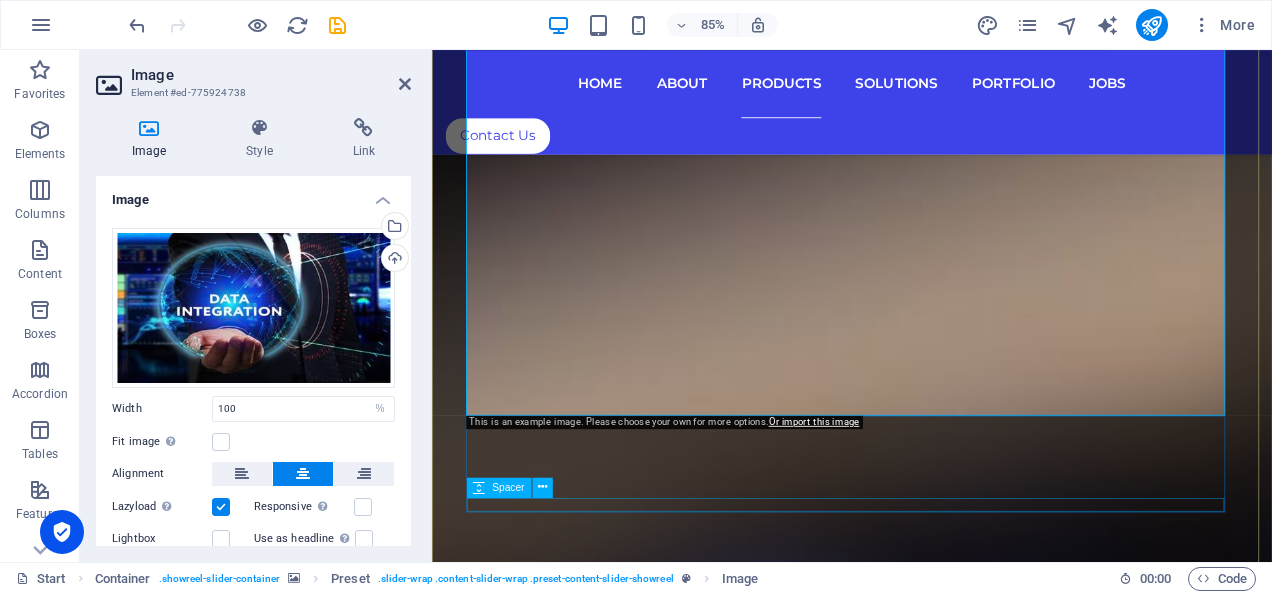 click at bounding box center (926, 5294) 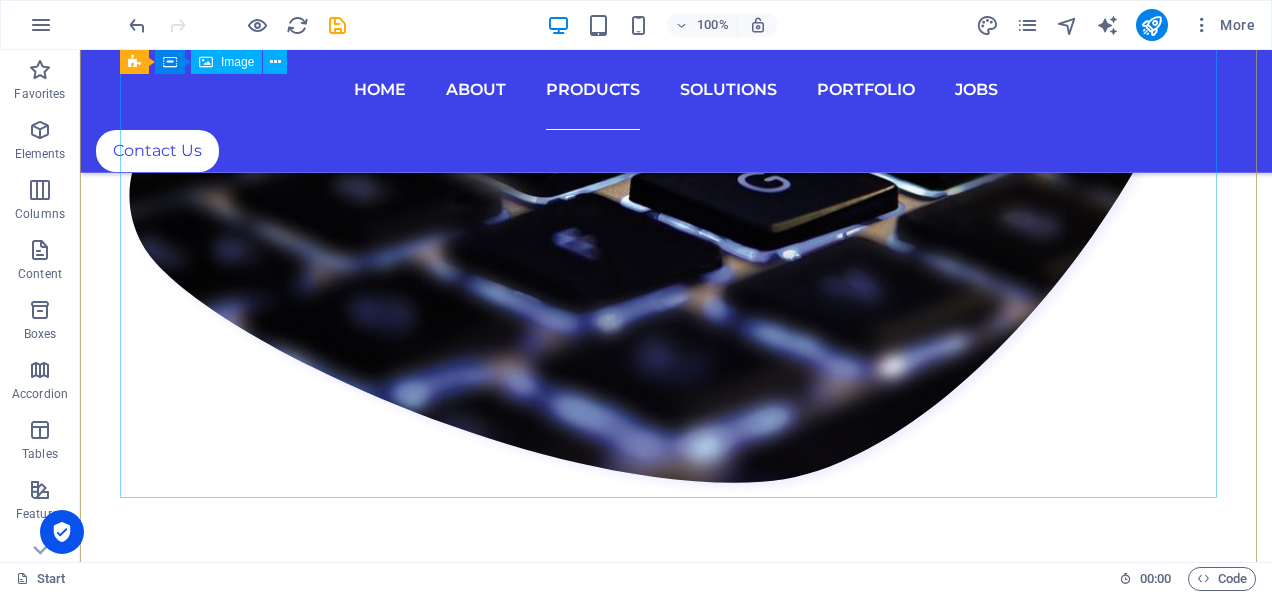 scroll, scrollTop: 8054, scrollLeft: 0, axis: vertical 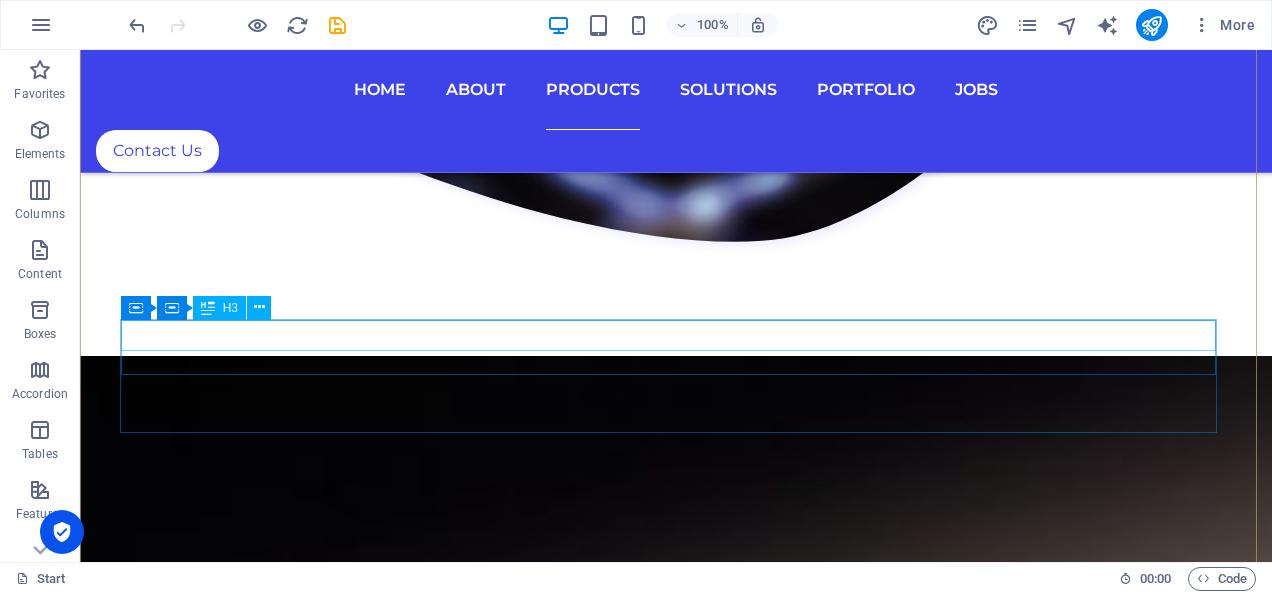click on "Data Integration Platform" at bounding box center (676, 6609) 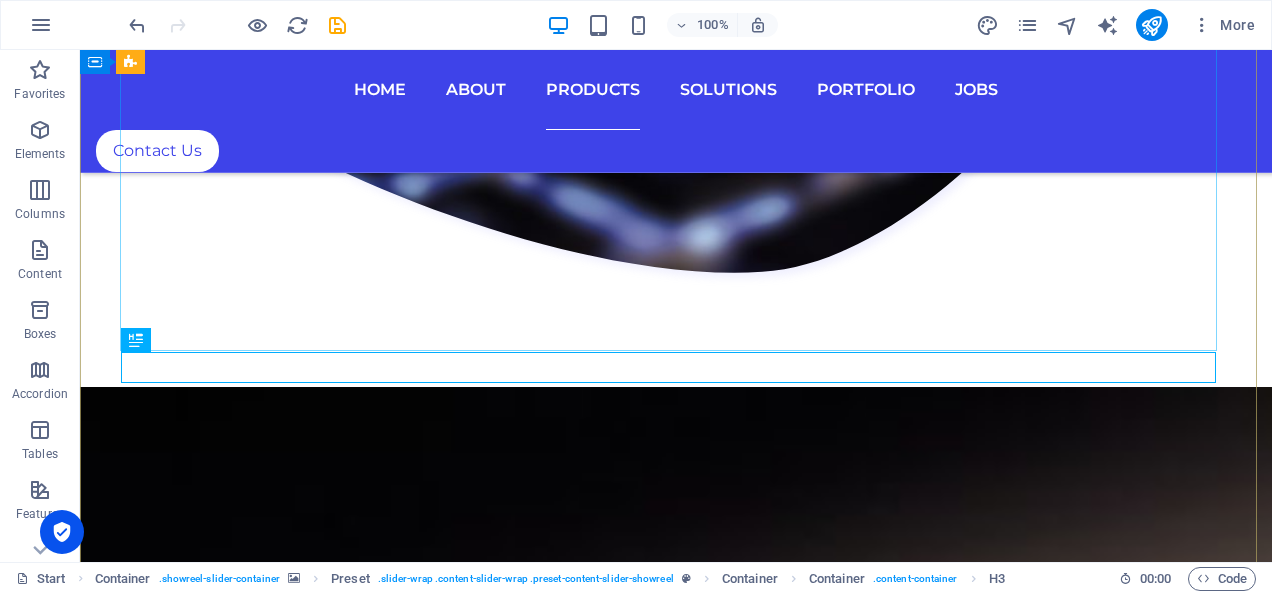 scroll, scrollTop: 8025, scrollLeft: 0, axis: vertical 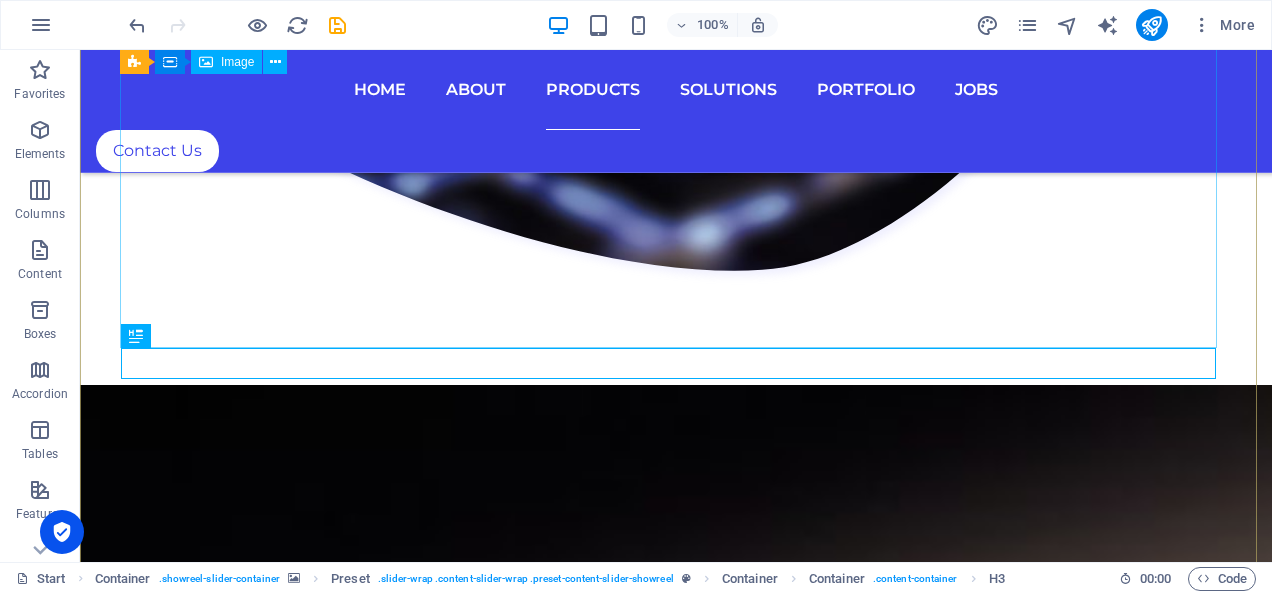 click at bounding box center (676, 6315) 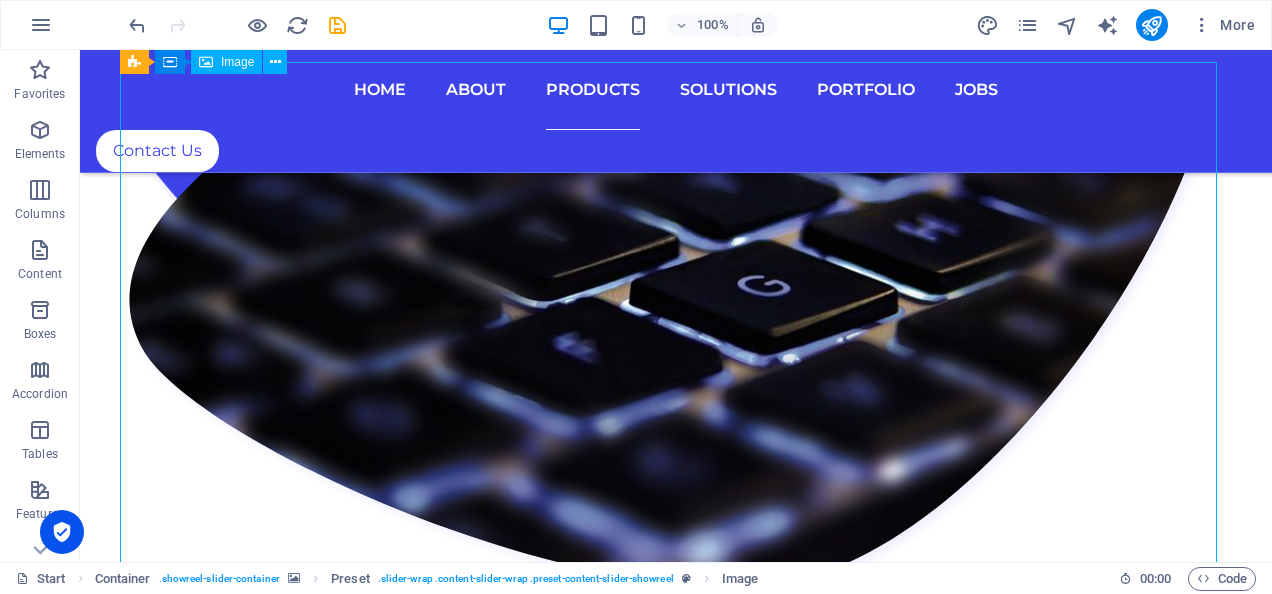 scroll, scrollTop: 7705, scrollLeft: 0, axis: vertical 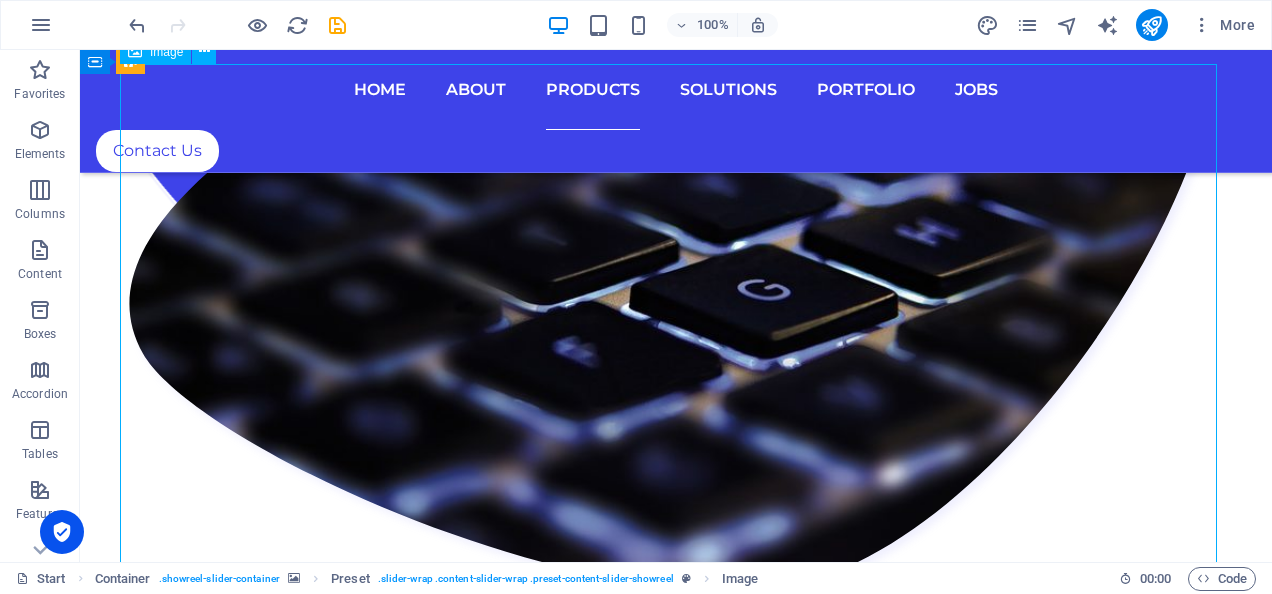 click at bounding box center (676, 6635) 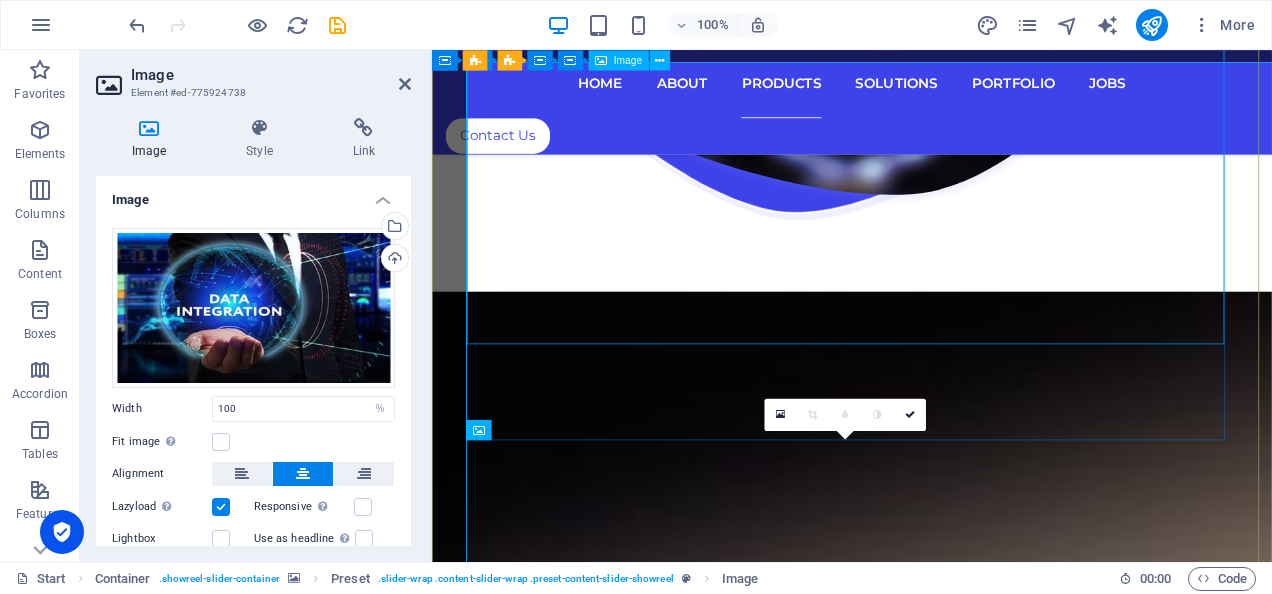 click on "ARTIFICIAL INTELLEGENCE" at bounding box center (926, 5433) 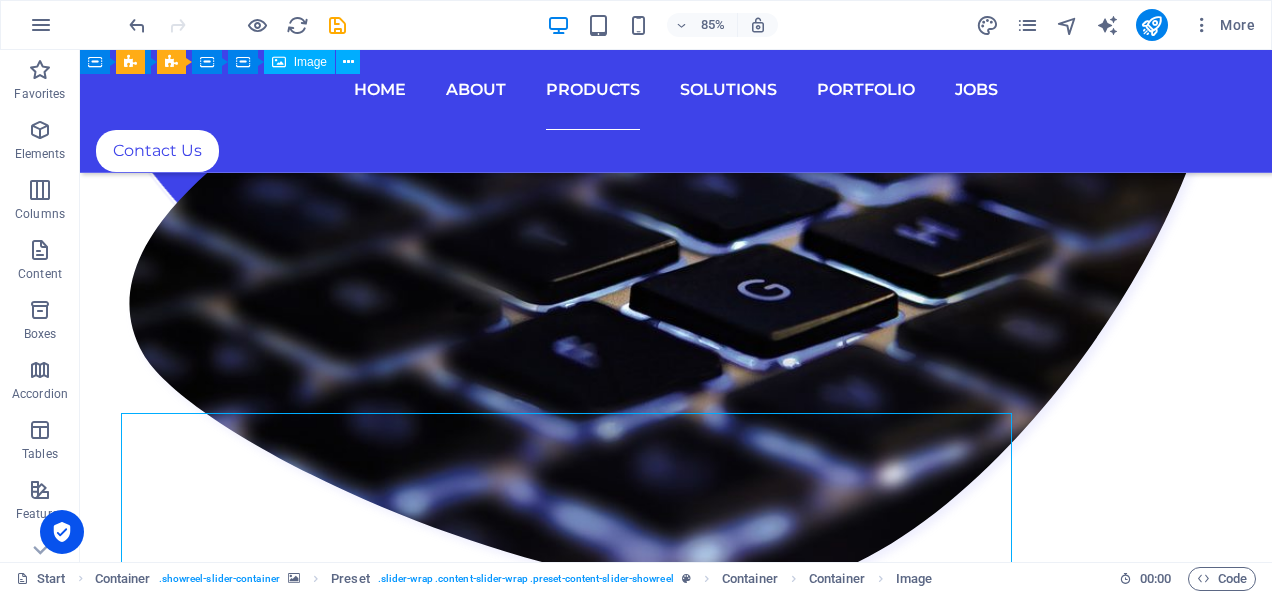 scroll, scrollTop: 7132, scrollLeft: 0, axis: vertical 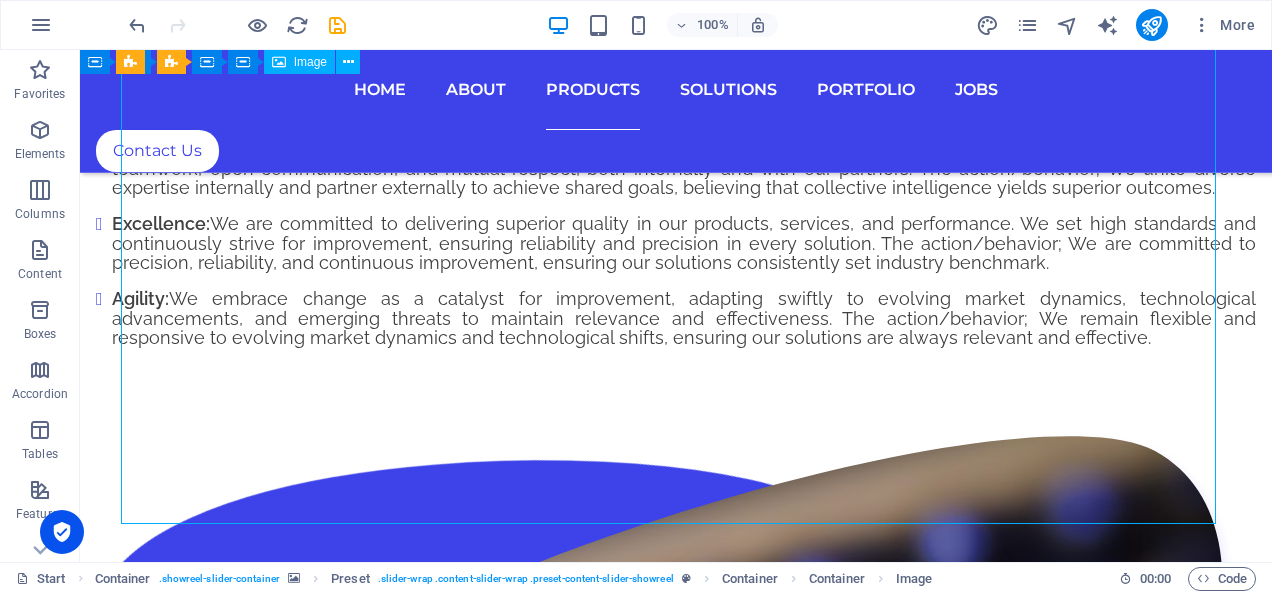drag, startPoint x: 511, startPoint y: 182, endPoint x: 728, endPoint y: 236, distance: 223.61798 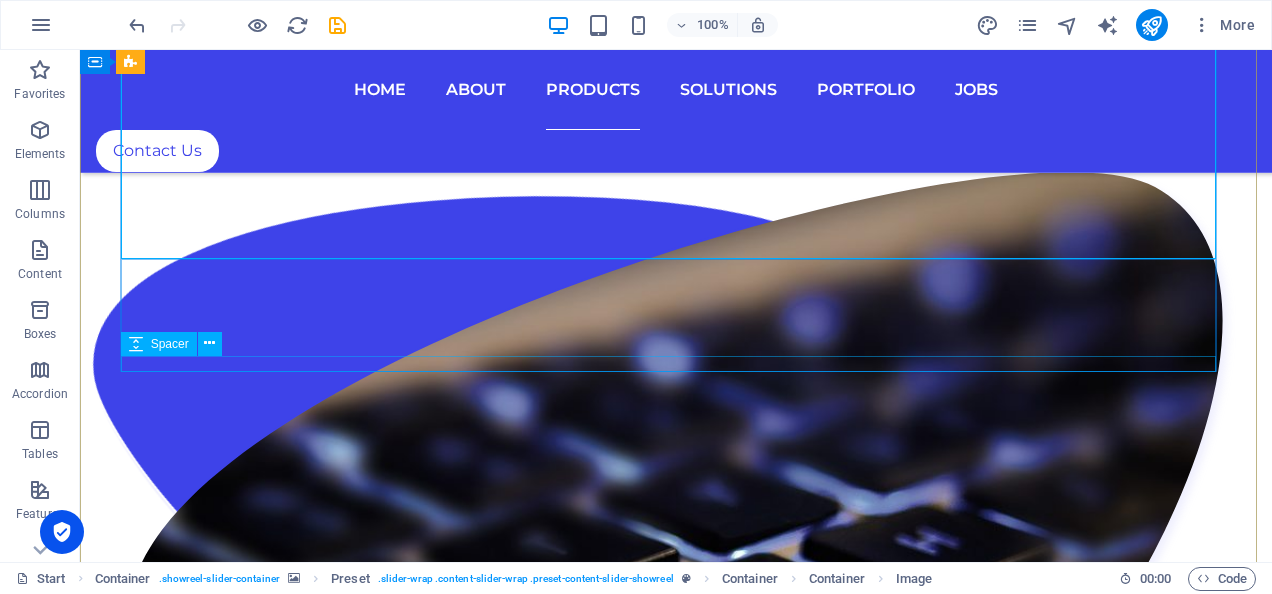 scroll, scrollTop: 7620, scrollLeft: 0, axis: vertical 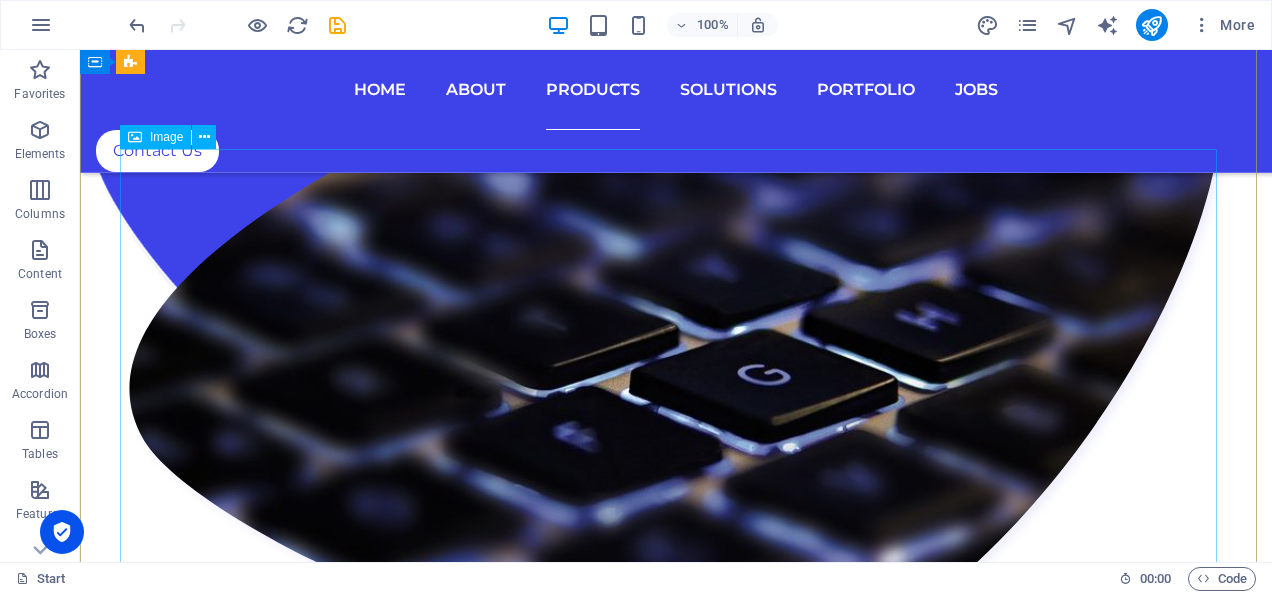 click at bounding box center (676, 6720) 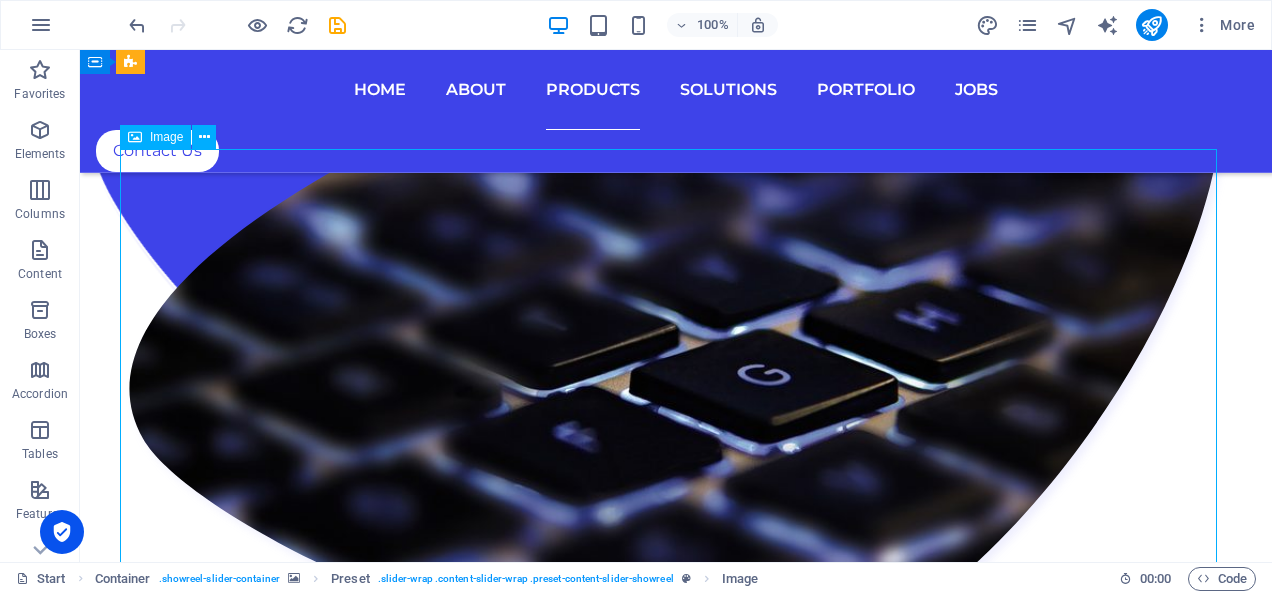 click at bounding box center [676, 6720] 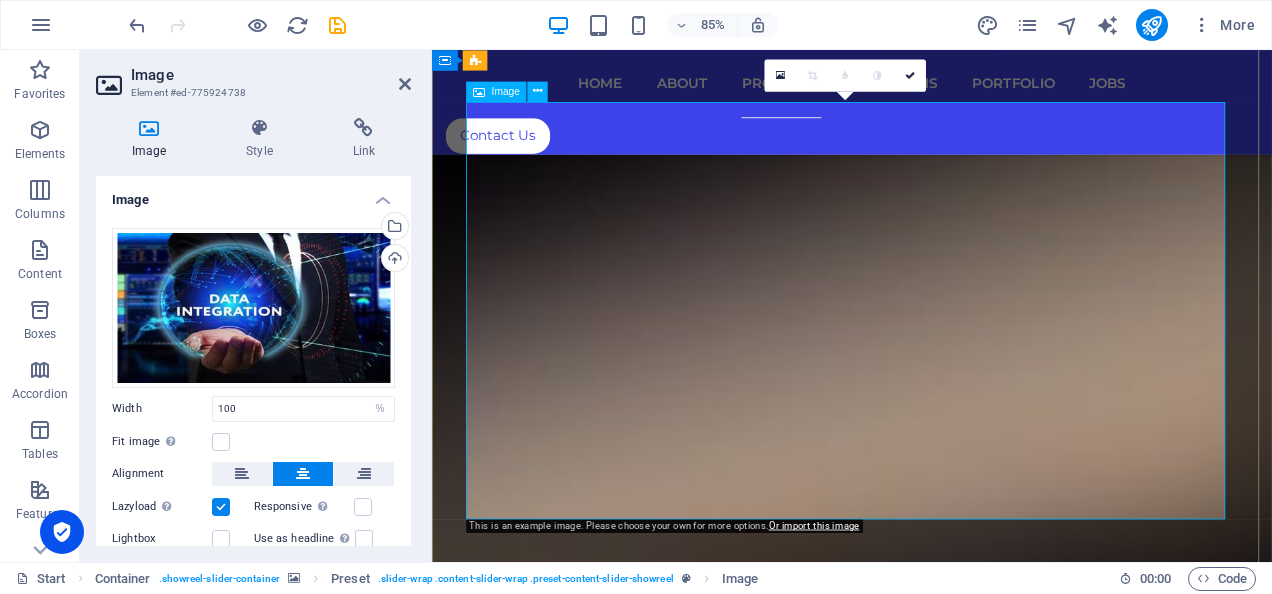 scroll, scrollTop: 8102, scrollLeft: 0, axis: vertical 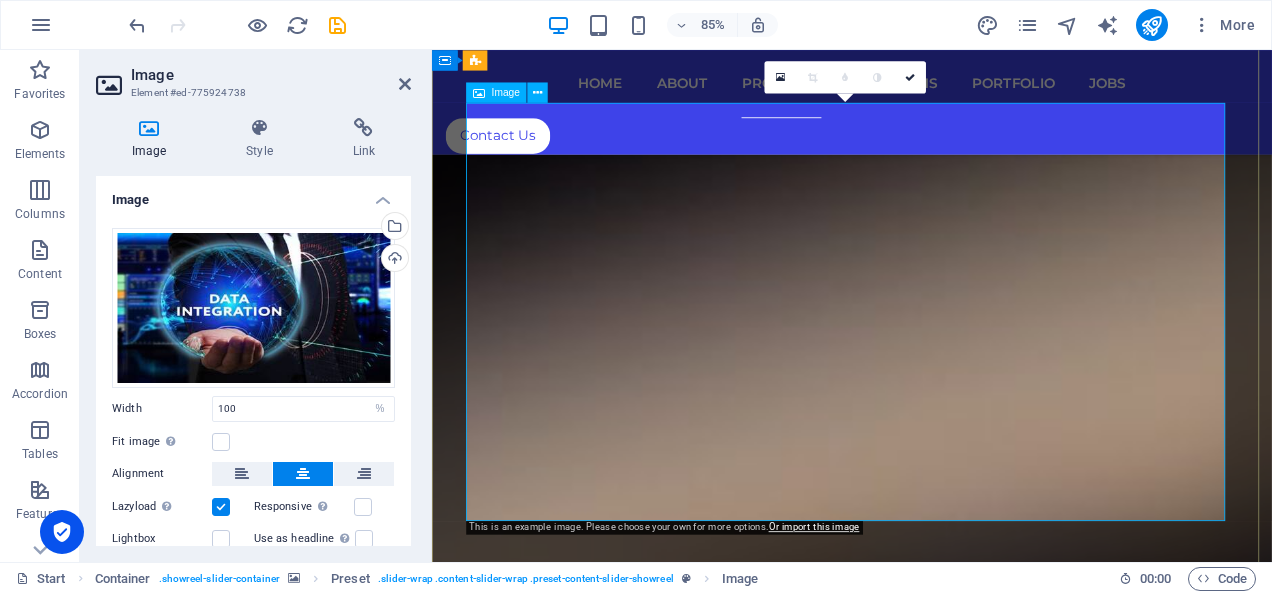 click at bounding box center (926, 5061) 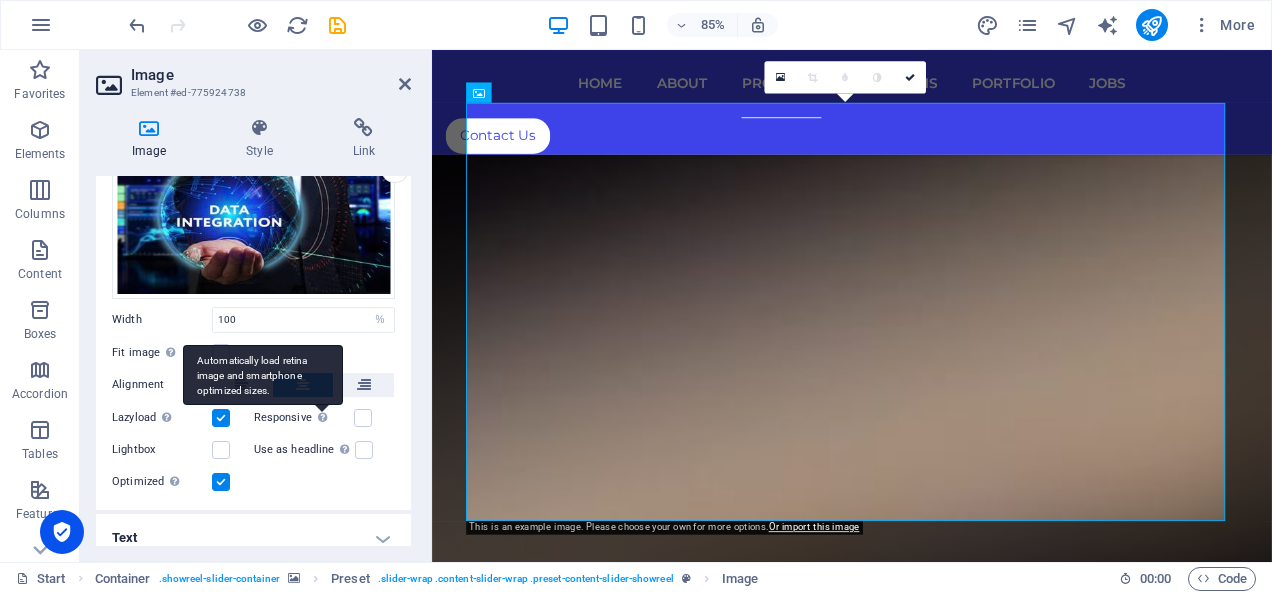 scroll, scrollTop: 90, scrollLeft: 0, axis: vertical 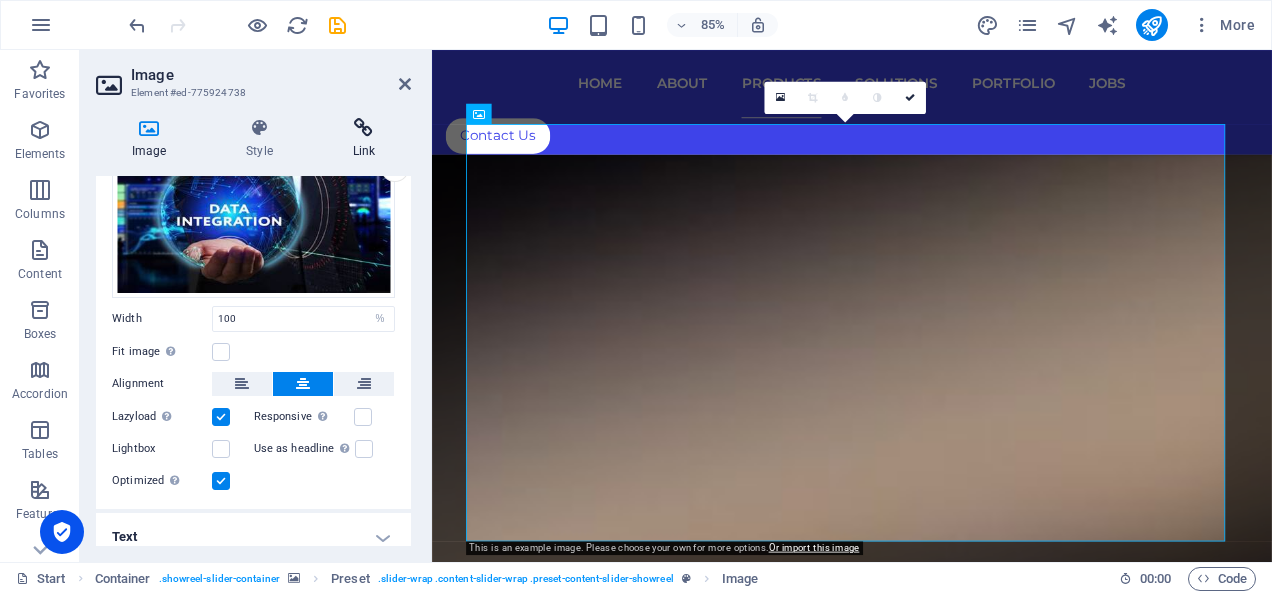 click on "Link" at bounding box center (364, 139) 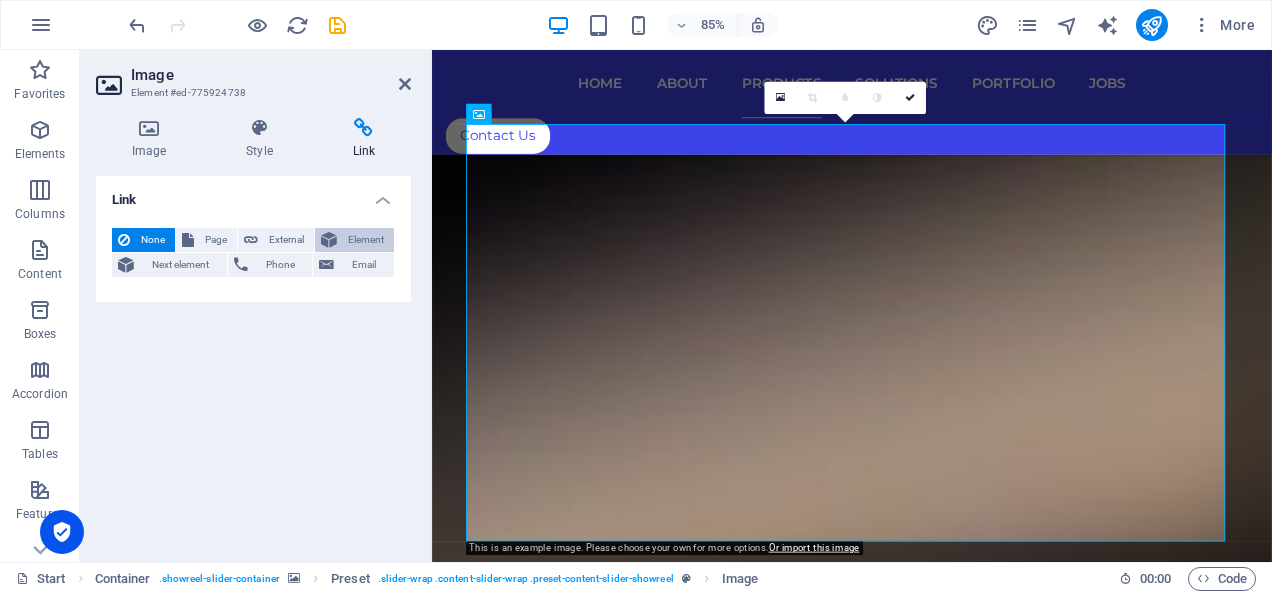 click on "Element" at bounding box center (365, 240) 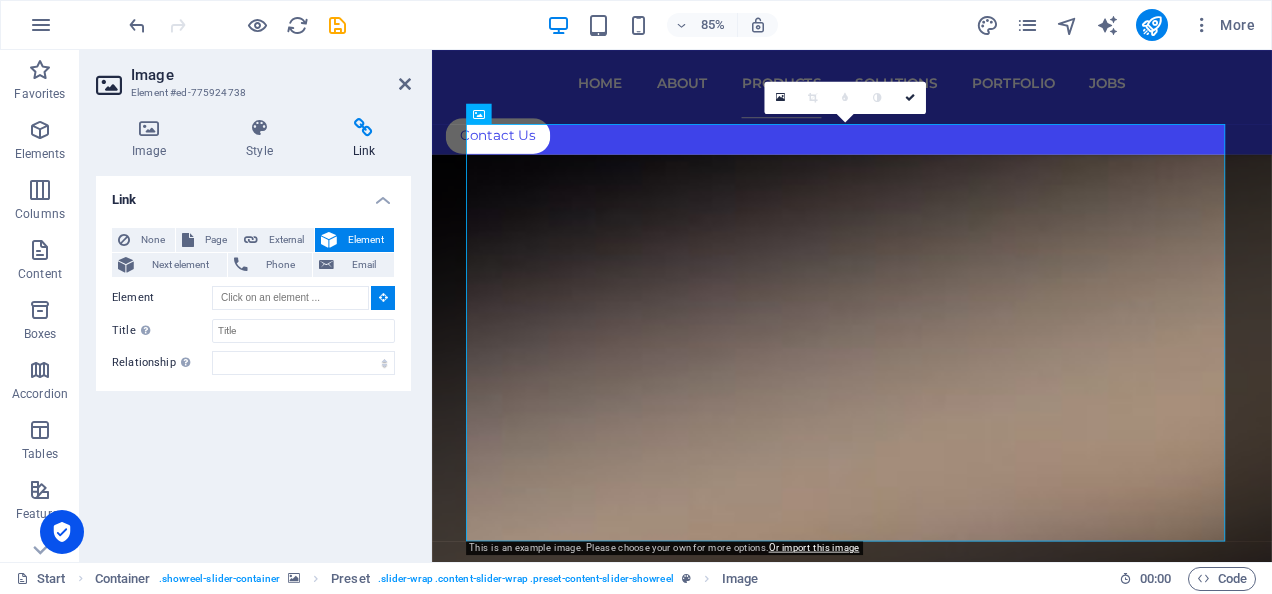 click on "Element" at bounding box center [365, 240] 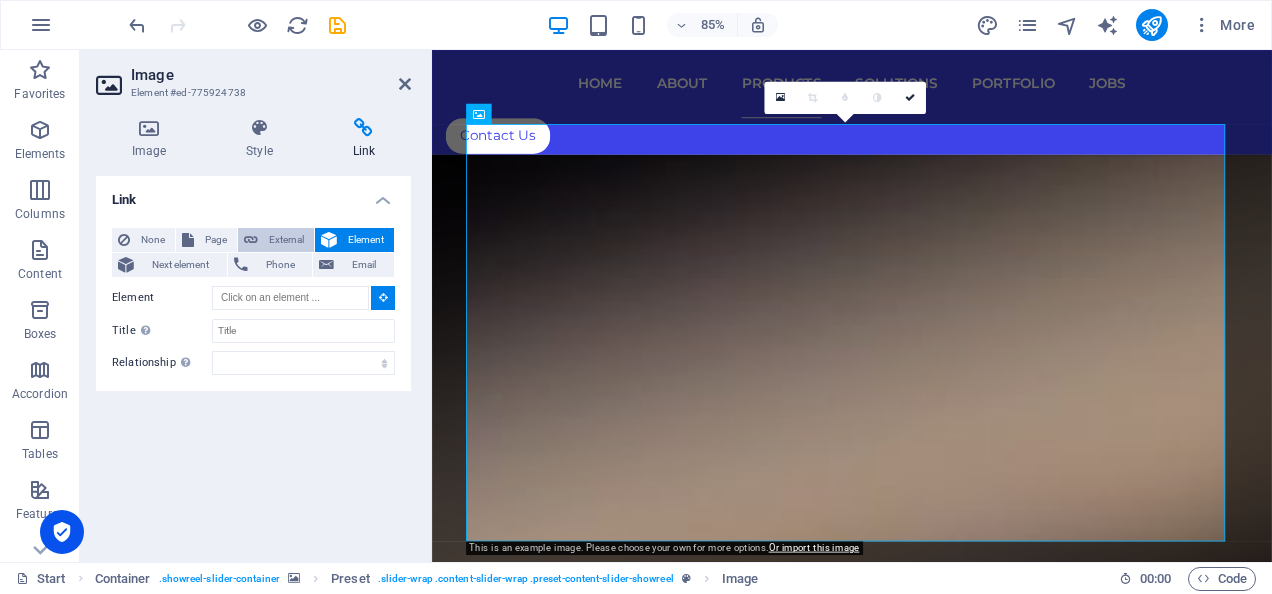 click on "External" at bounding box center [286, 240] 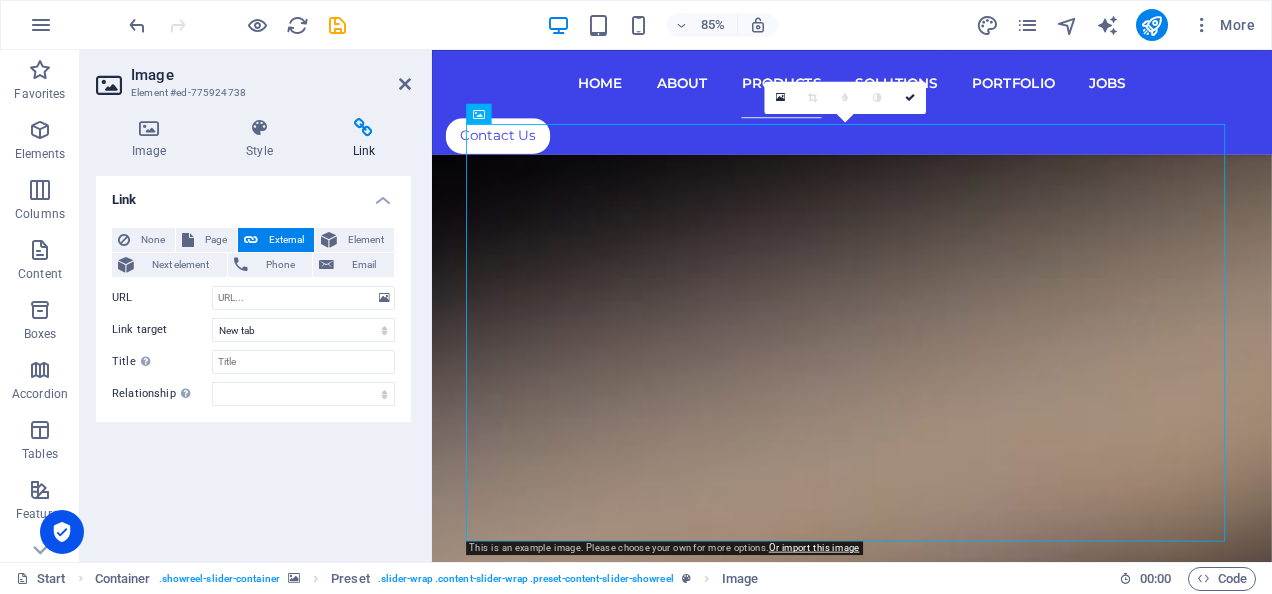 click on "External" at bounding box center (286, 240) 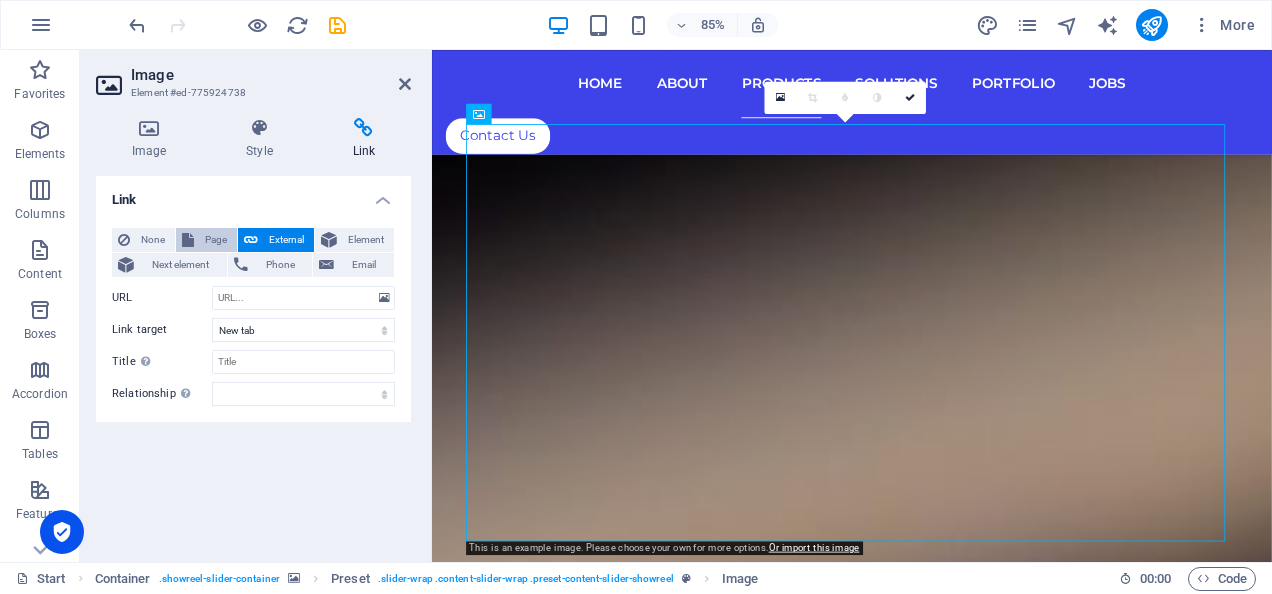 click on "Page" at bounding box center (215, 240) 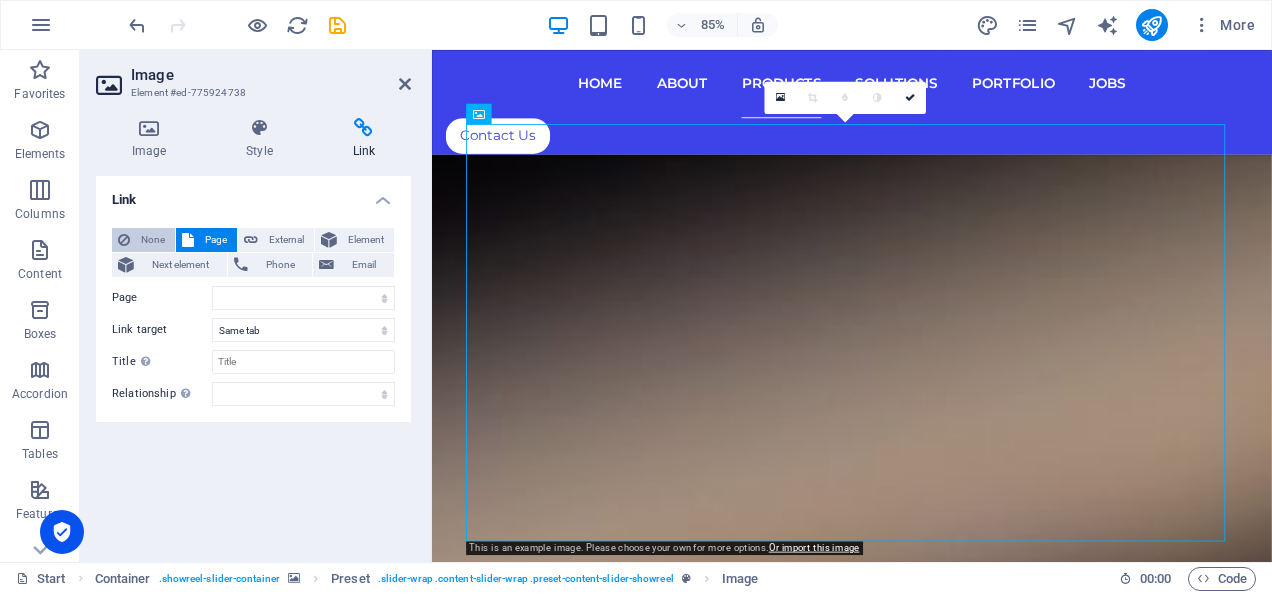 click on "None" at bounding box center [152, 240] 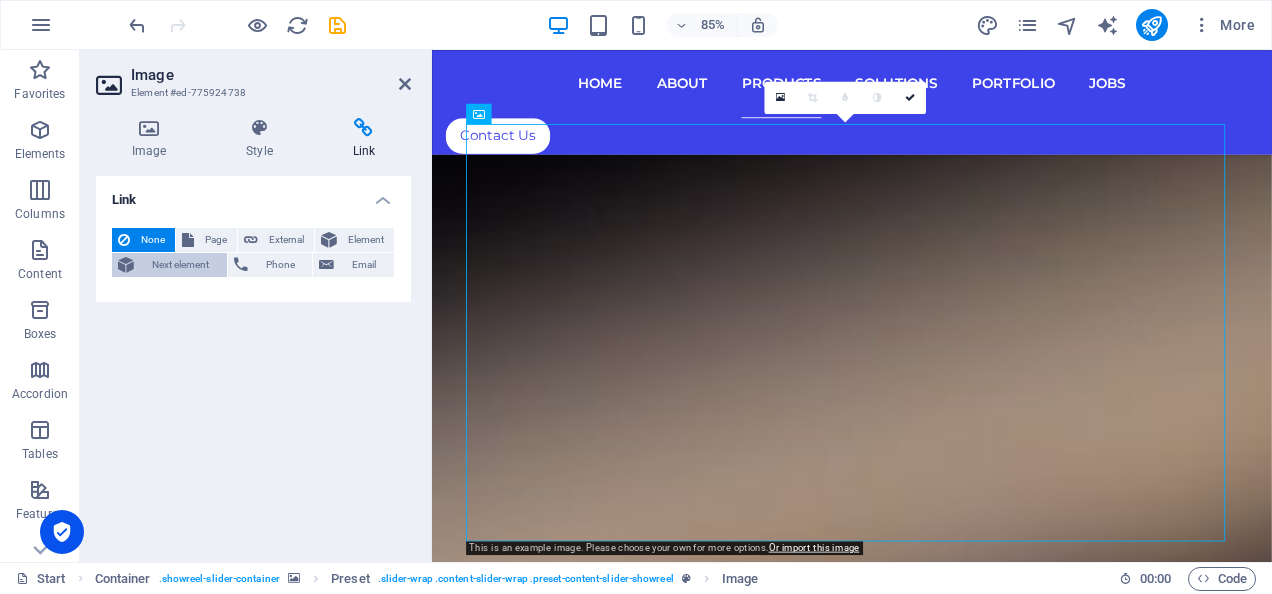 click on "Next element" at bounding box center [180, 265] 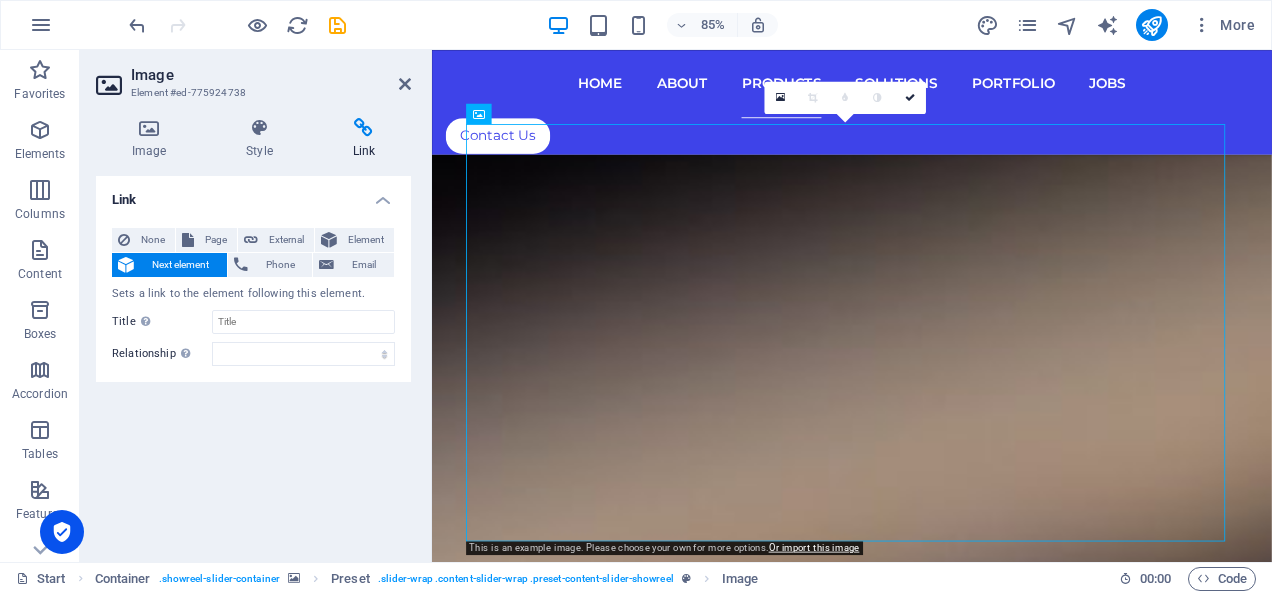 click on "Next element" at bounding box center [180, 265] 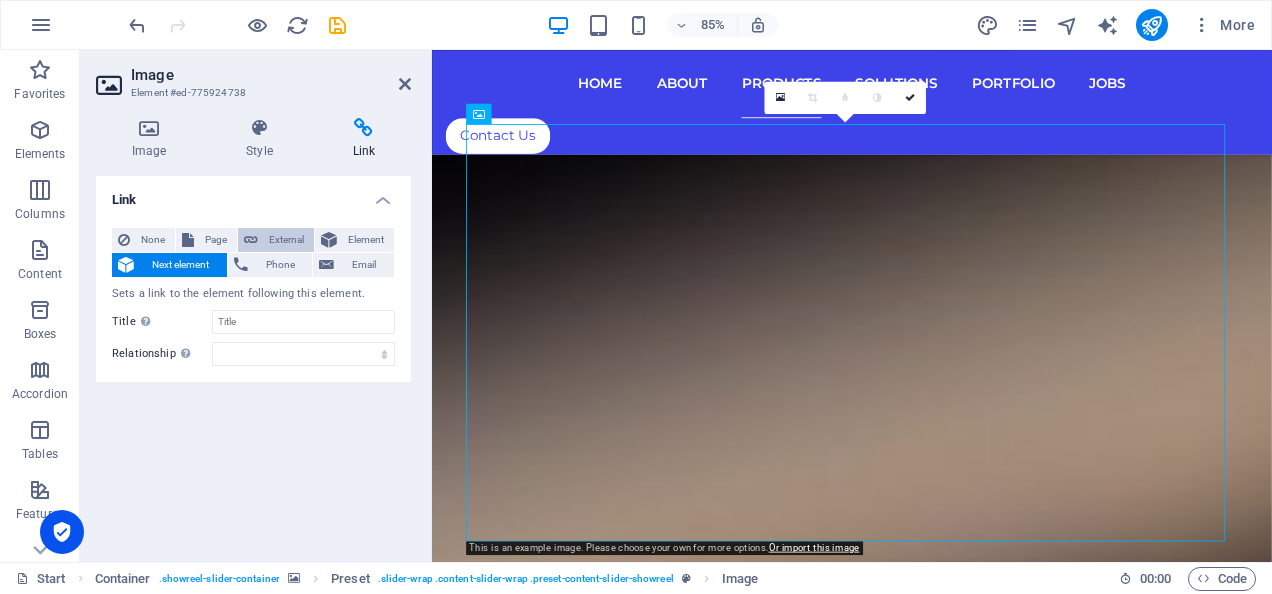 click on "External" at bounding box center (286, 240) 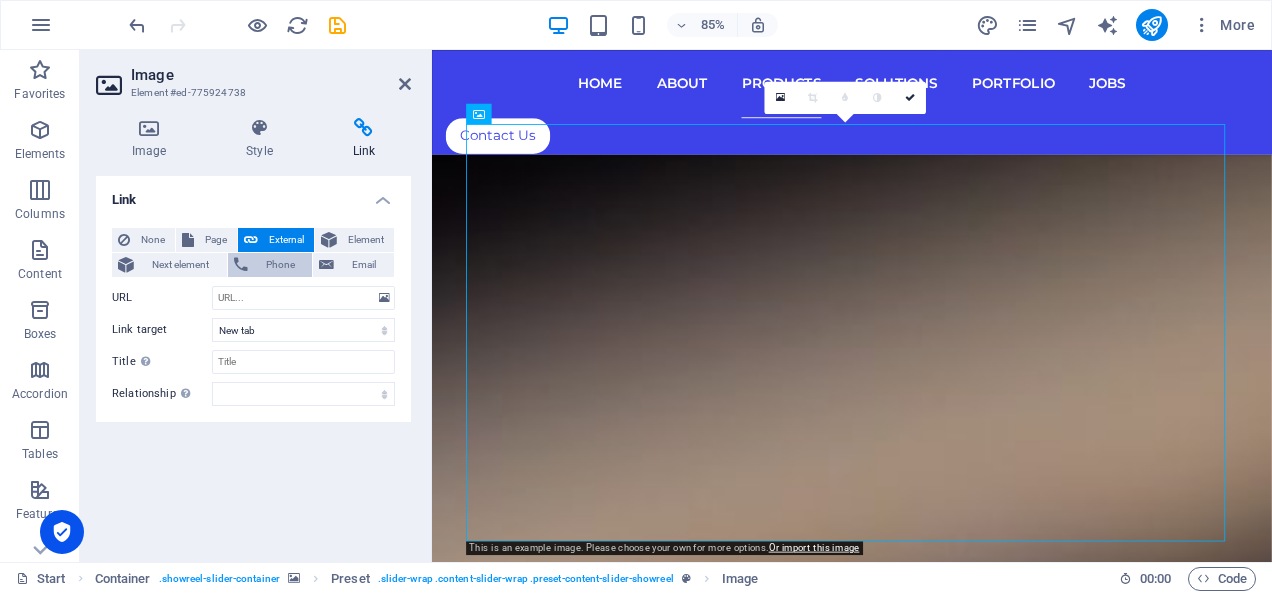 click on "Phone" at bounding box center (280, 265) 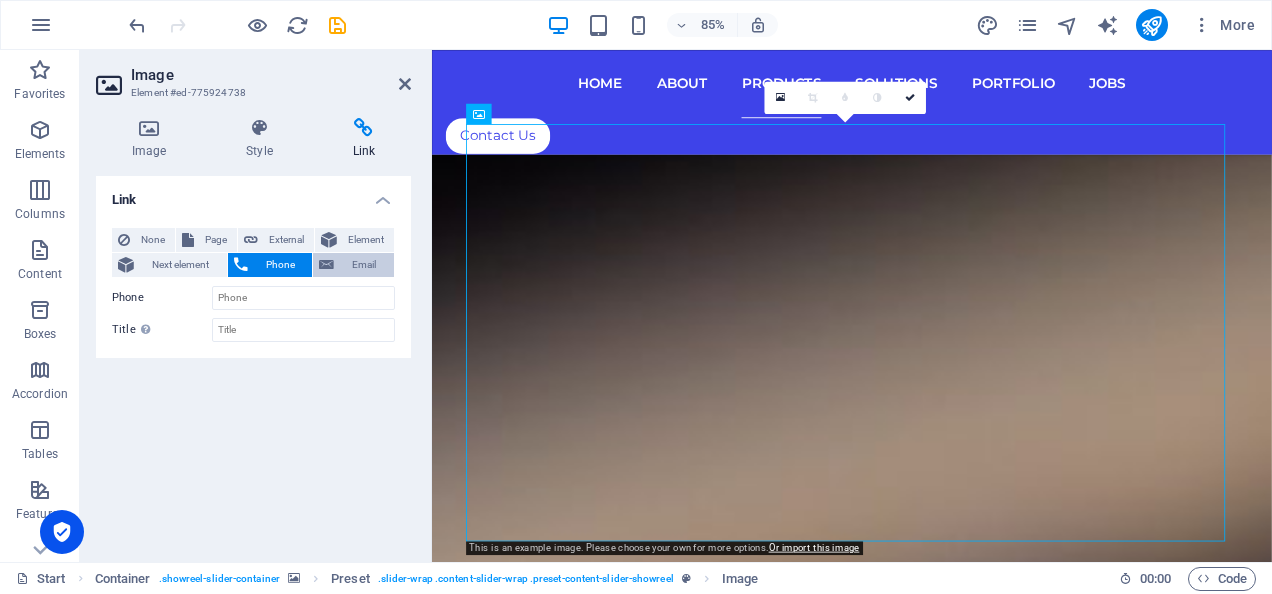 click on "Email" at bounding box center (364, 265) 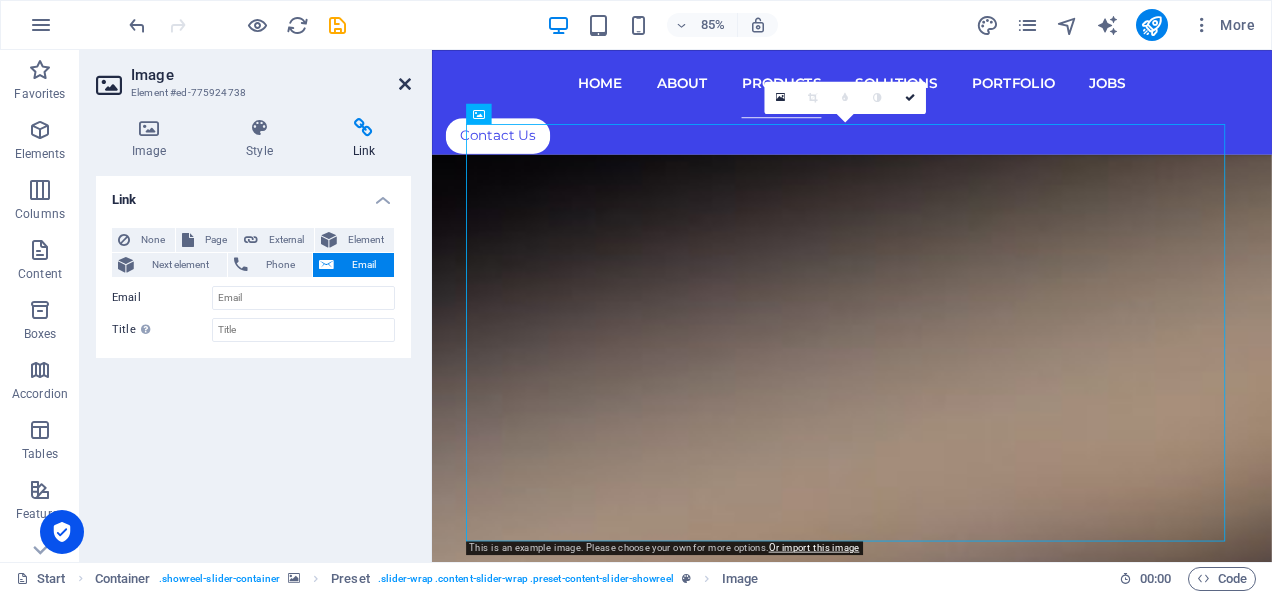 click at bounding box center (405, 84) 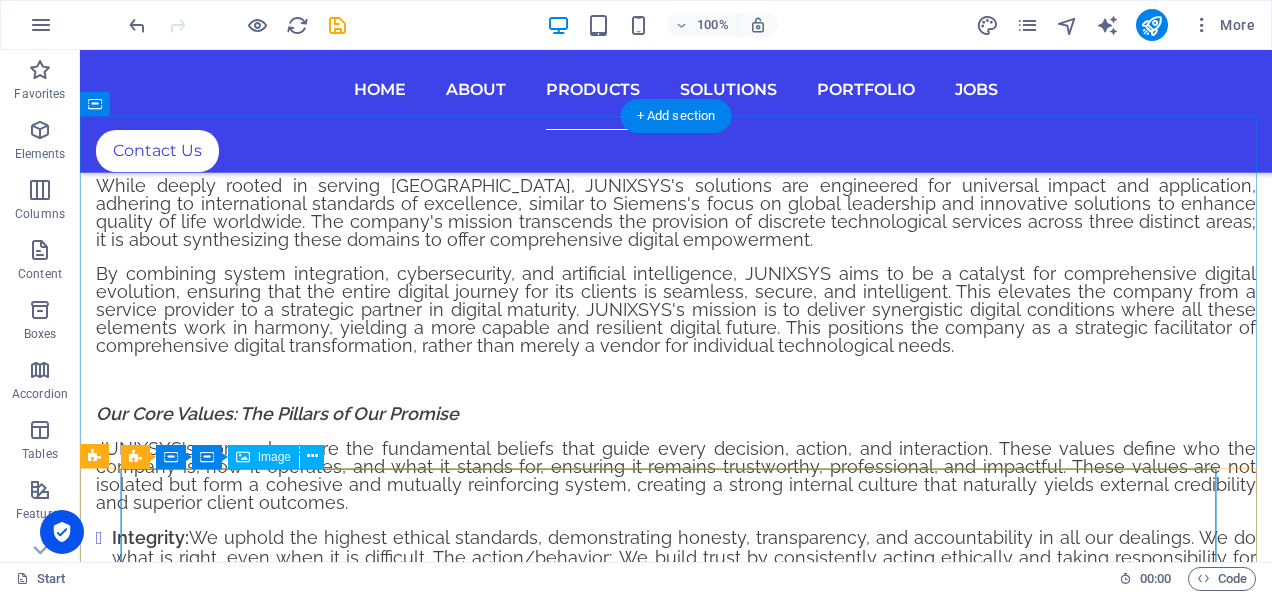 scroll, scrollTop: 6494, scrollLeft: 0, axis: vertical 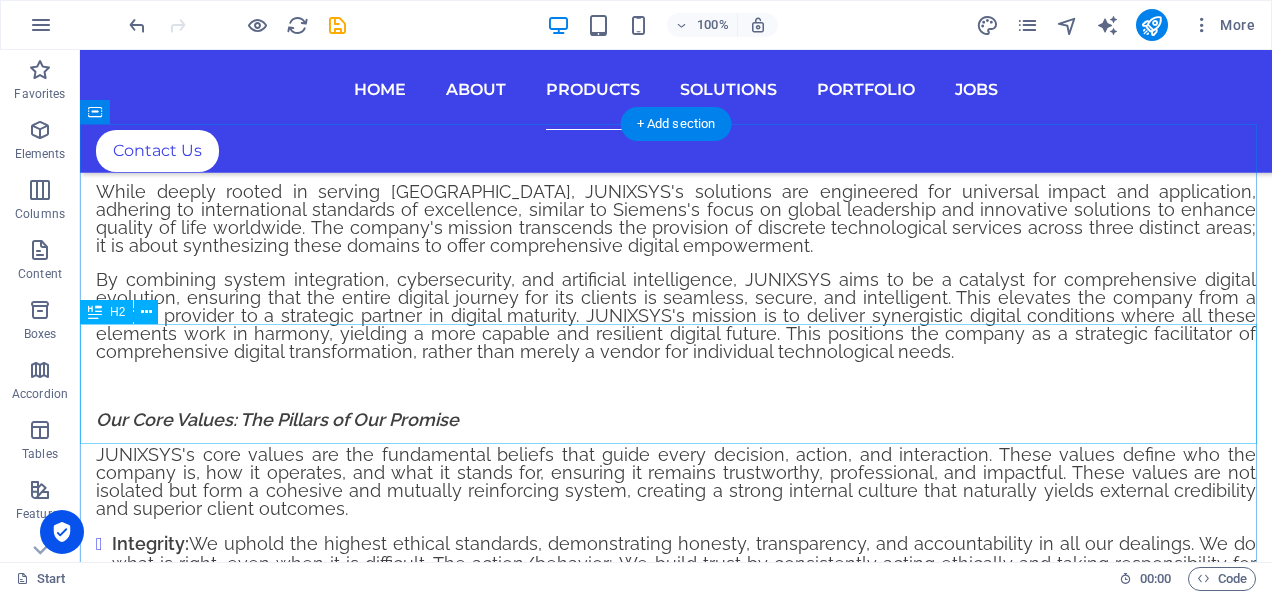 click on "Products" at bounding box center [676, 6639] 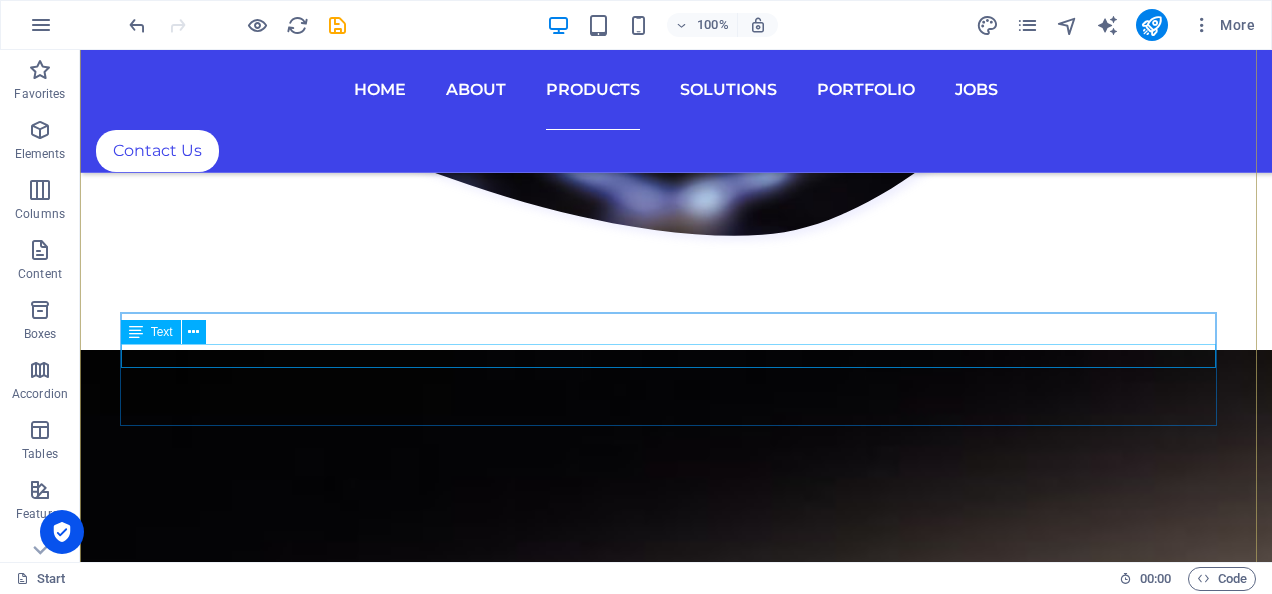 scroll, scrollTop: 8060, scrollLeft: 0, axis: vertical 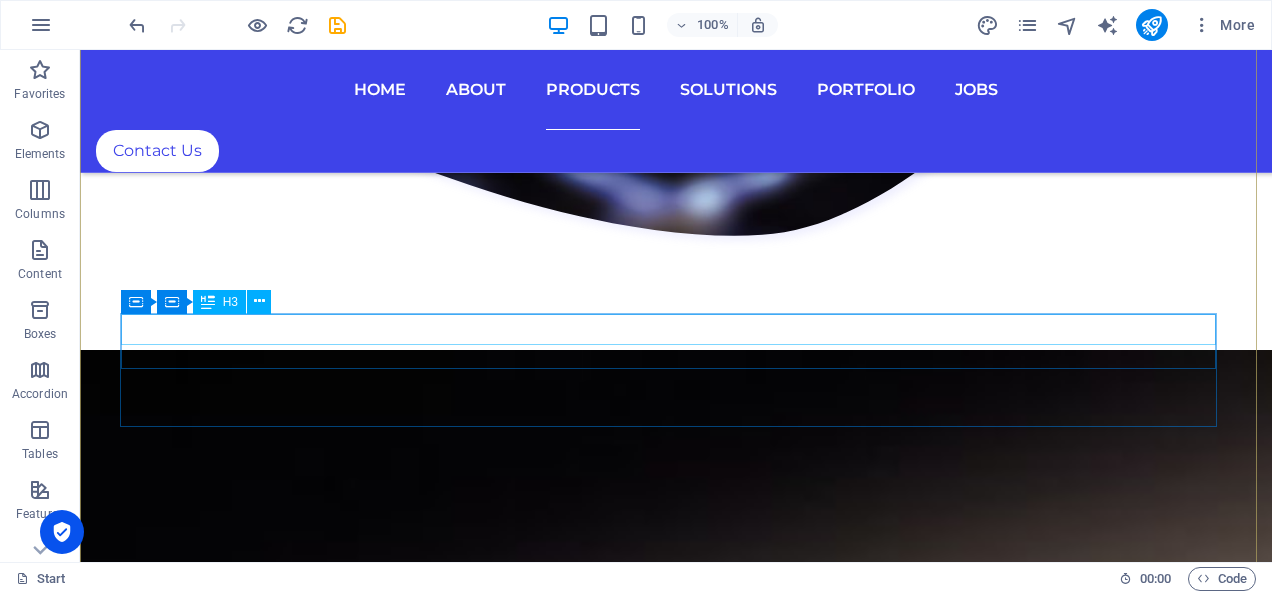 click on "Data Integration Platform" at bounding box center (676, 6603) 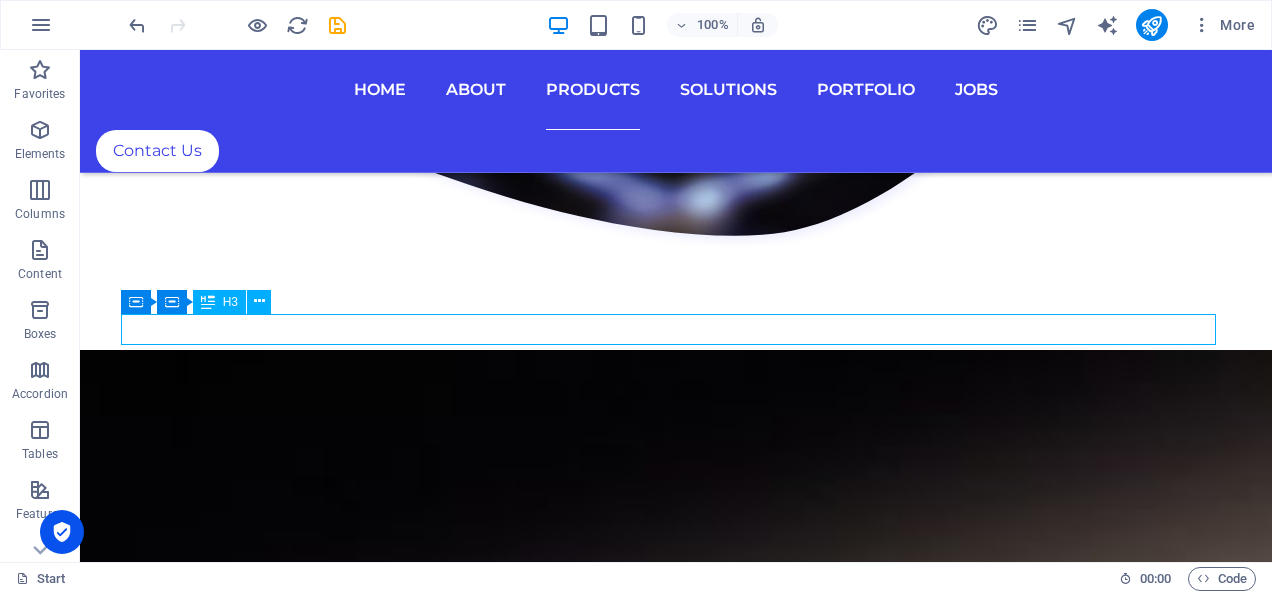 click on "Data Integration Platform" at bounding box center (676, 6603) 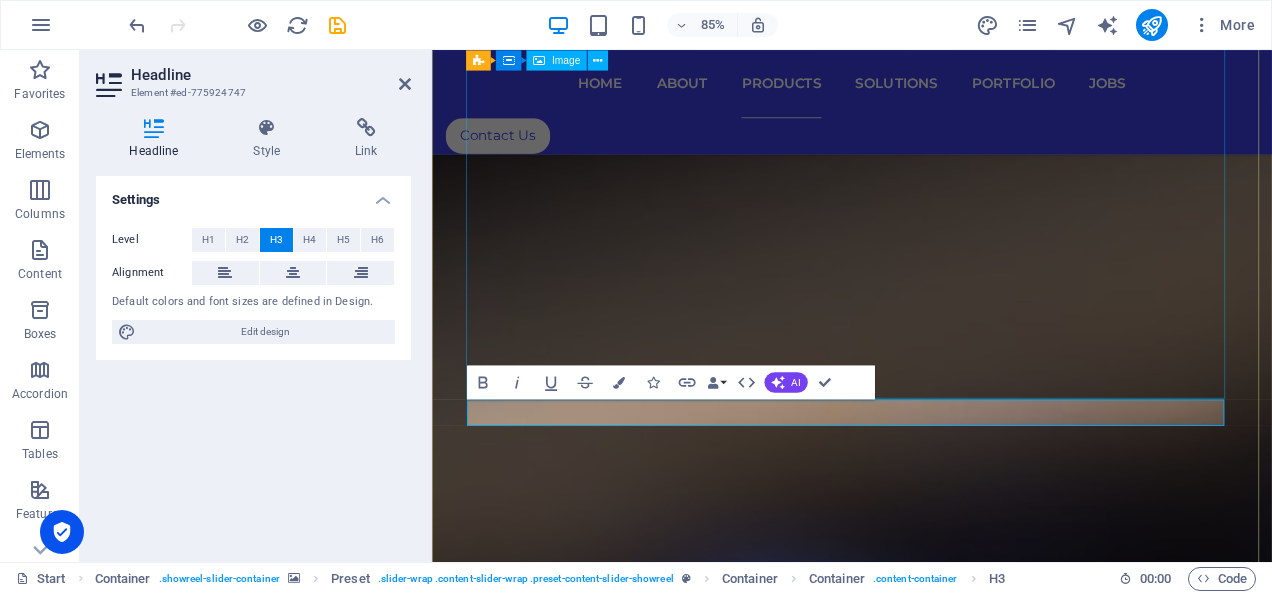 scroll, scrollTop: 8248, scrollLeft: 0, axis: vertical 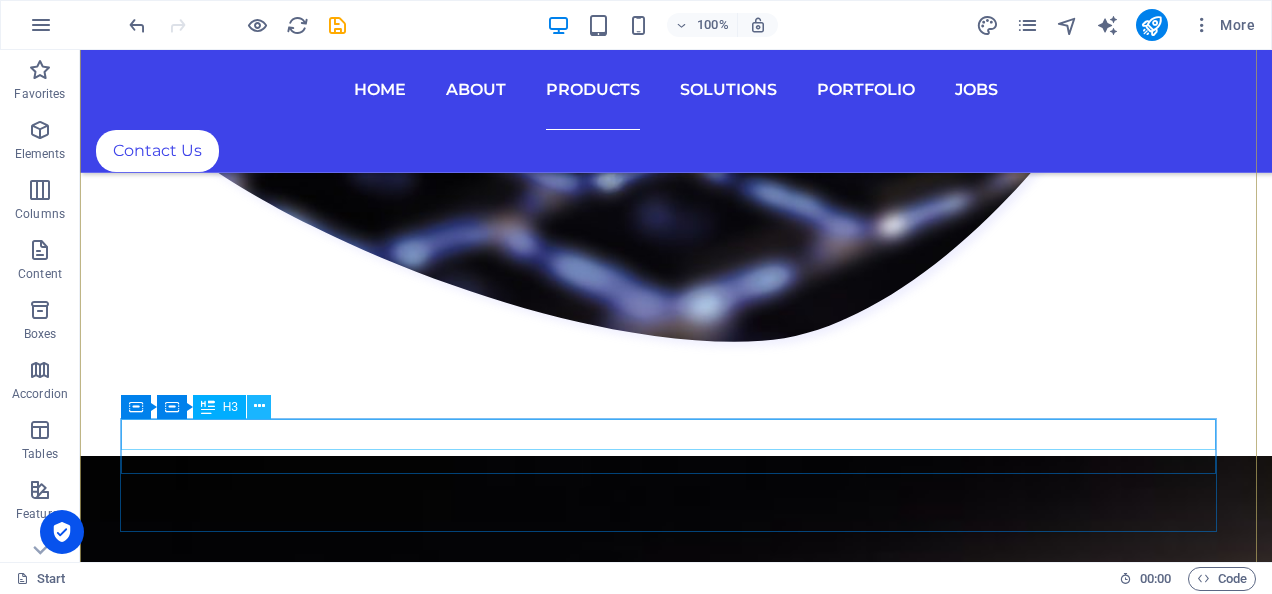 click at bounding box center (259, 406) 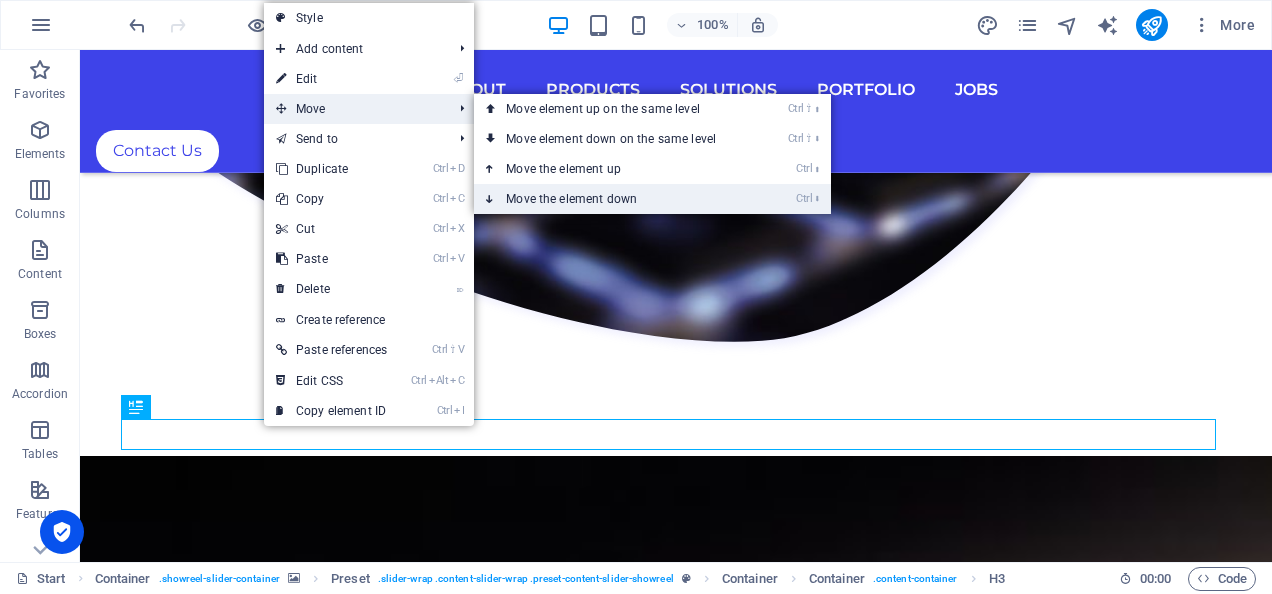 click on "Ctrl ⬇  Move the element down" at bounding box center [615, 199] 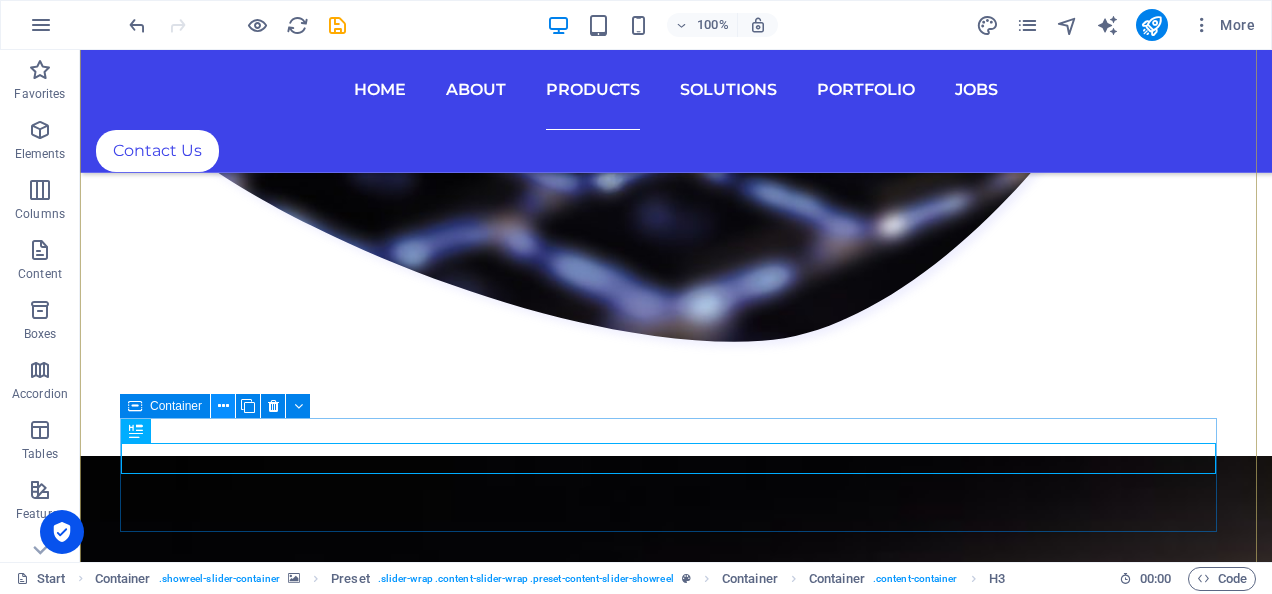 click at bounding box center (223, 406) 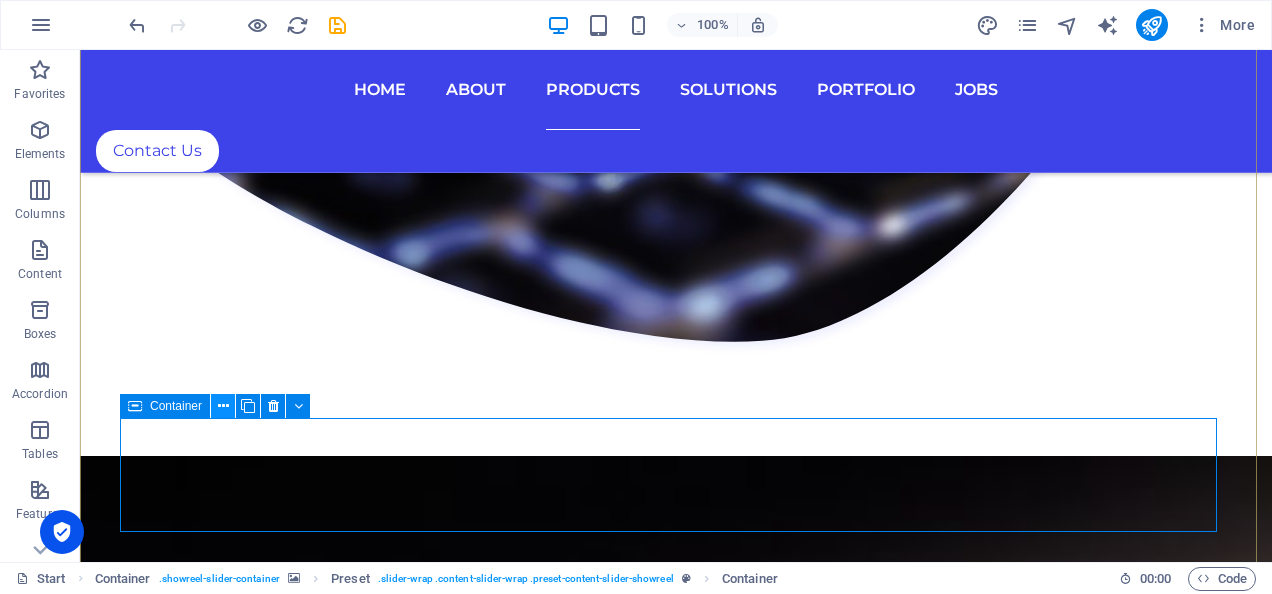 click at bounding box center [223, 406] 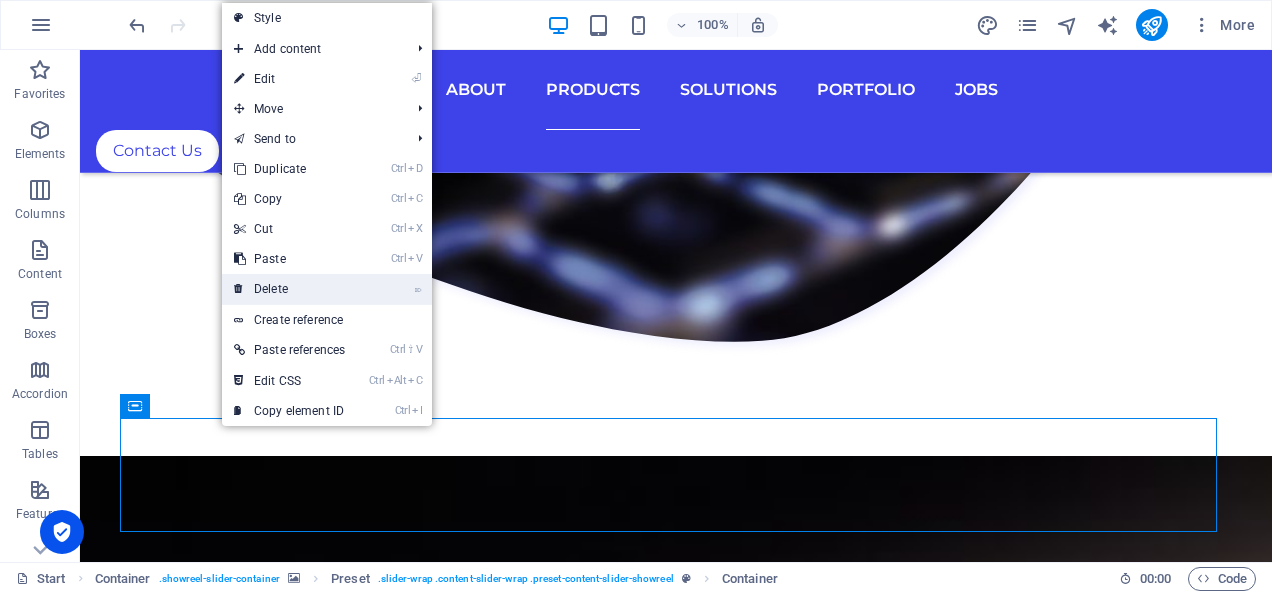 click on "⌦  Delete" at bounding box center (289, 289) 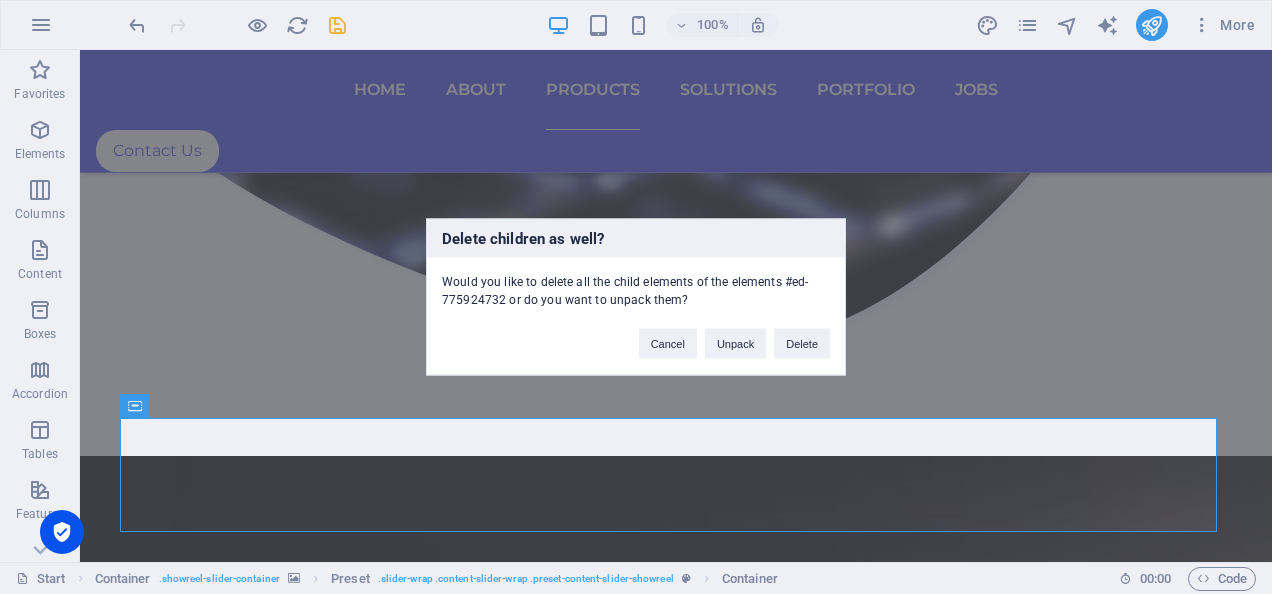 click on "Delete children as well? Would you like to delete all the child elements of the elements #ed-775924732 or do you want to unpack them? Cancel Unpack Delete" at bounding box center (636, 297) 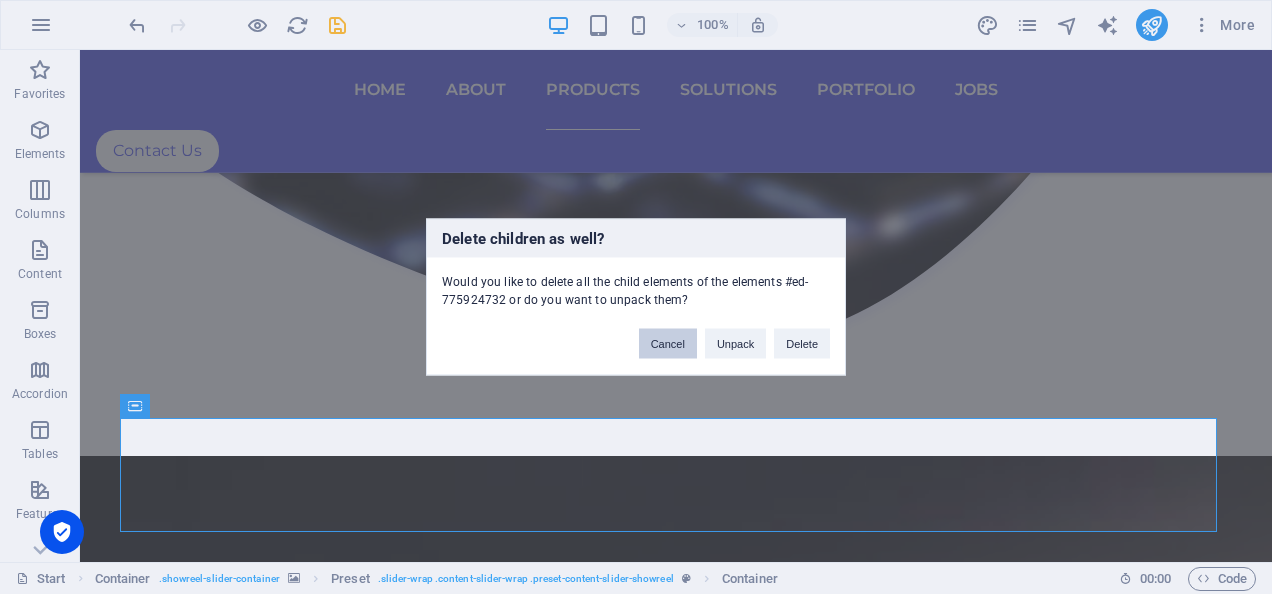 click on "Cancel" at bounding box center (668, 344) 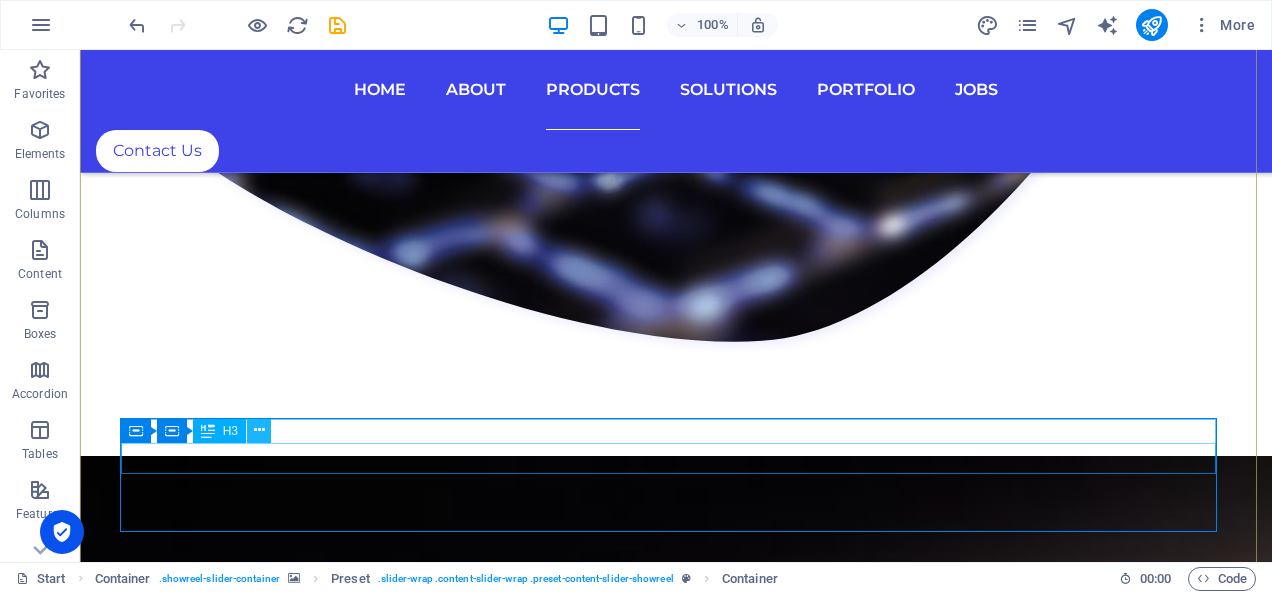click at bounding box center (259, 430) 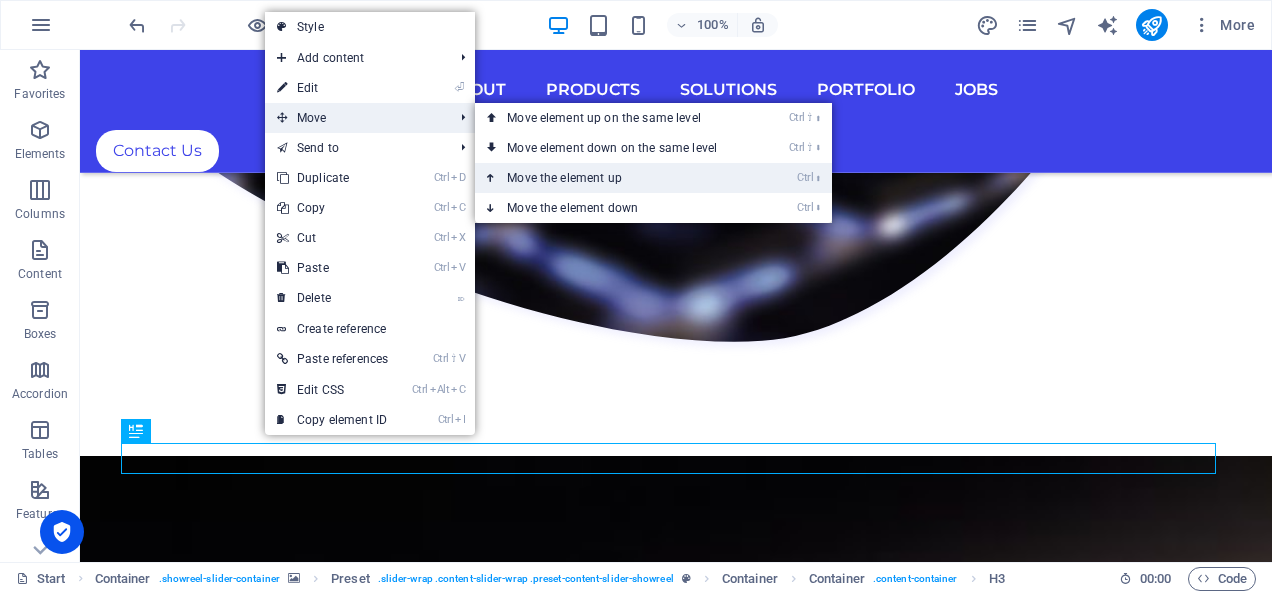click on "Ctrl ⬆  Move the element up" at bounding box center [616, 178] 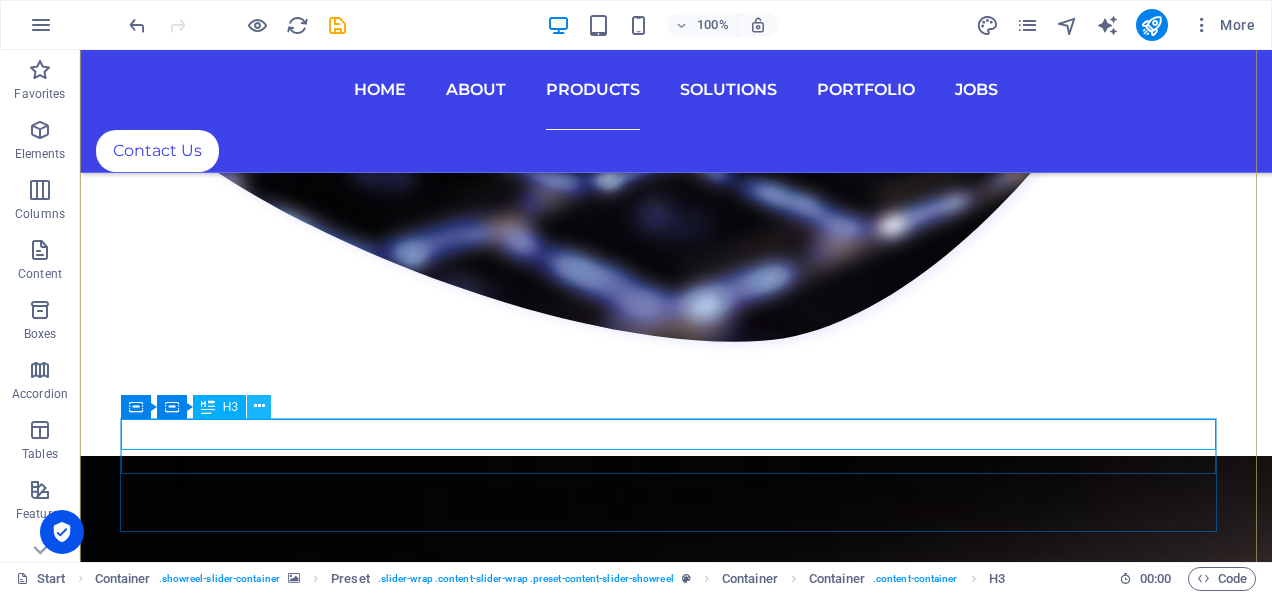 click at bounding box center [259, 406] 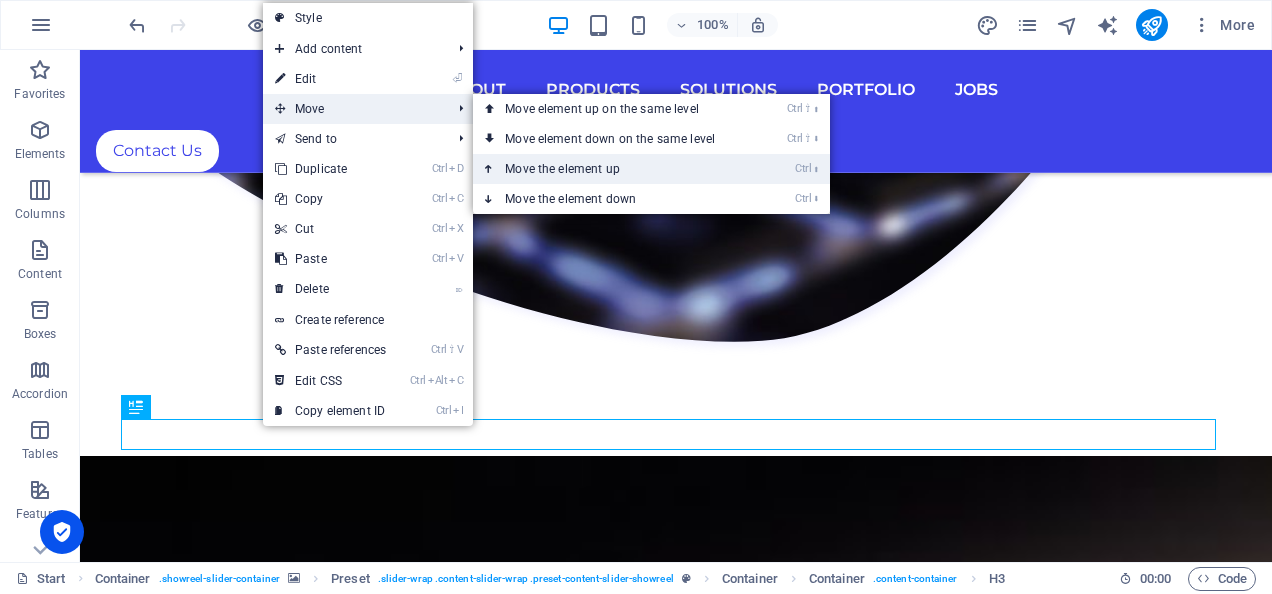 click on "Ctrl ⬆  Move the element up" at bounding box center (614, 169) 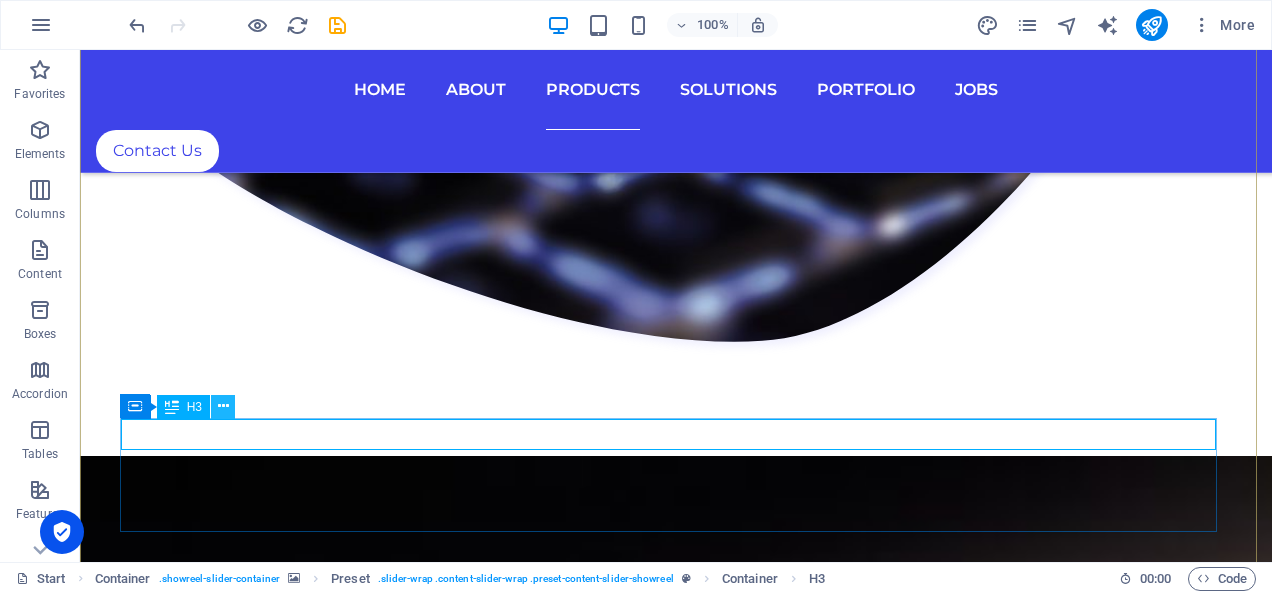 click at bounding box center (223, 406) 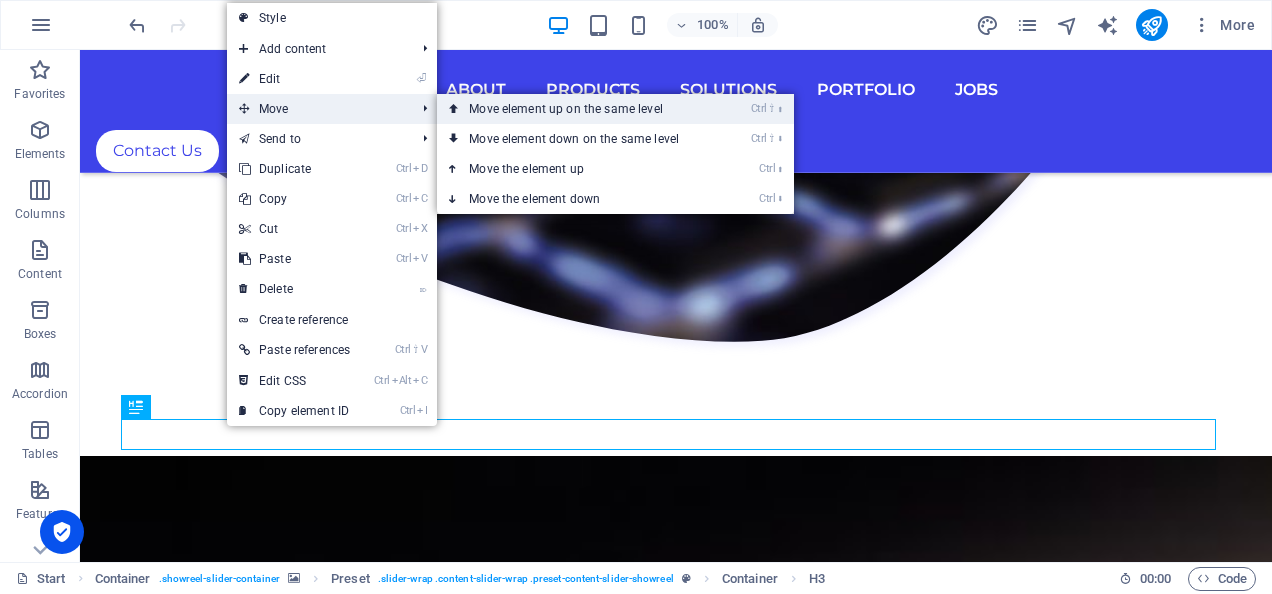 click on "Ctrl ⇧ ⬆  Move element up on the same level" at bounding box center (578, 109) 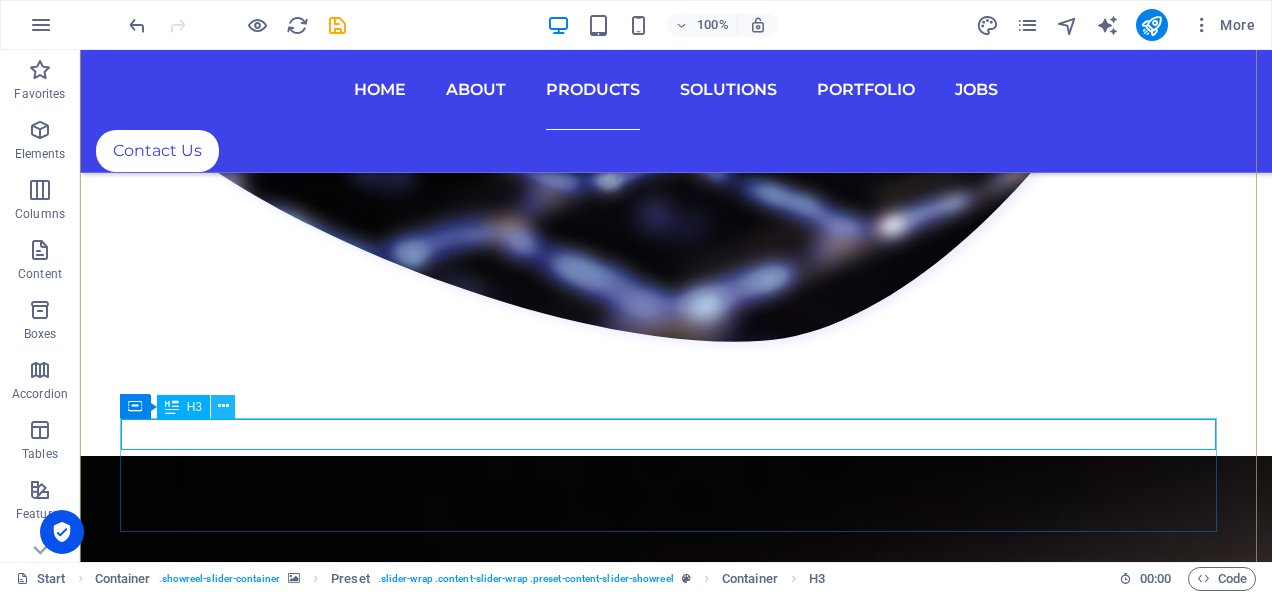 click at bounding box center [223, 406] 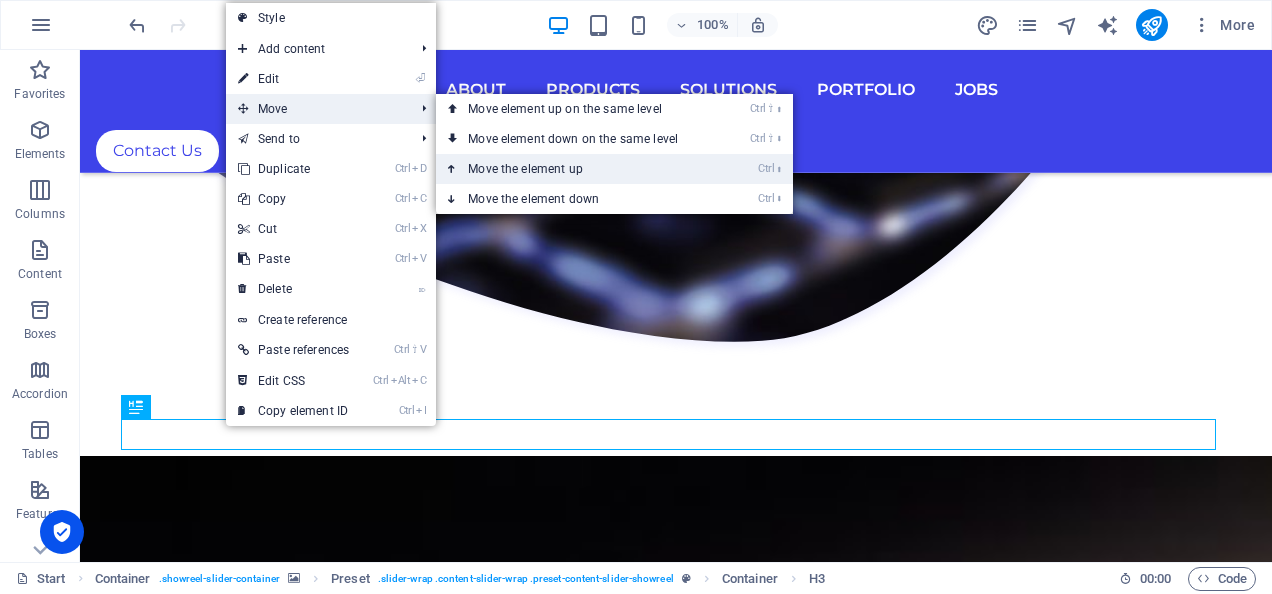 click on "Ctrl ⬆  Move the element up" at bounding box center (577, 169) 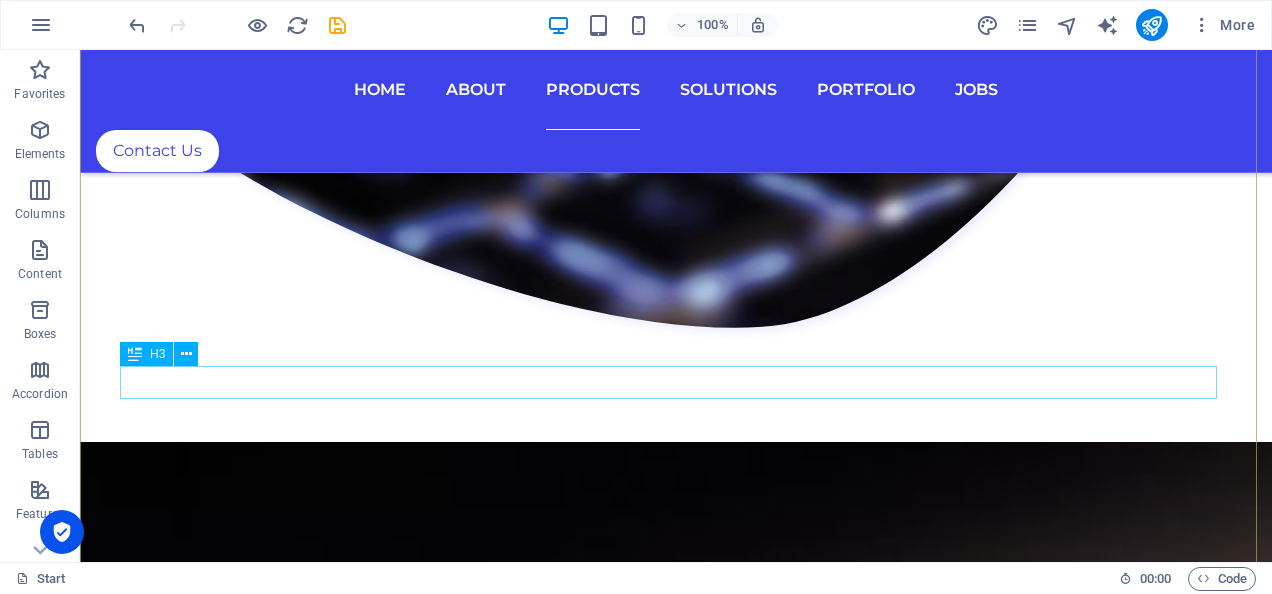 scroll, scrollTop: 8006, scrollLeft: 0, axis: vertical 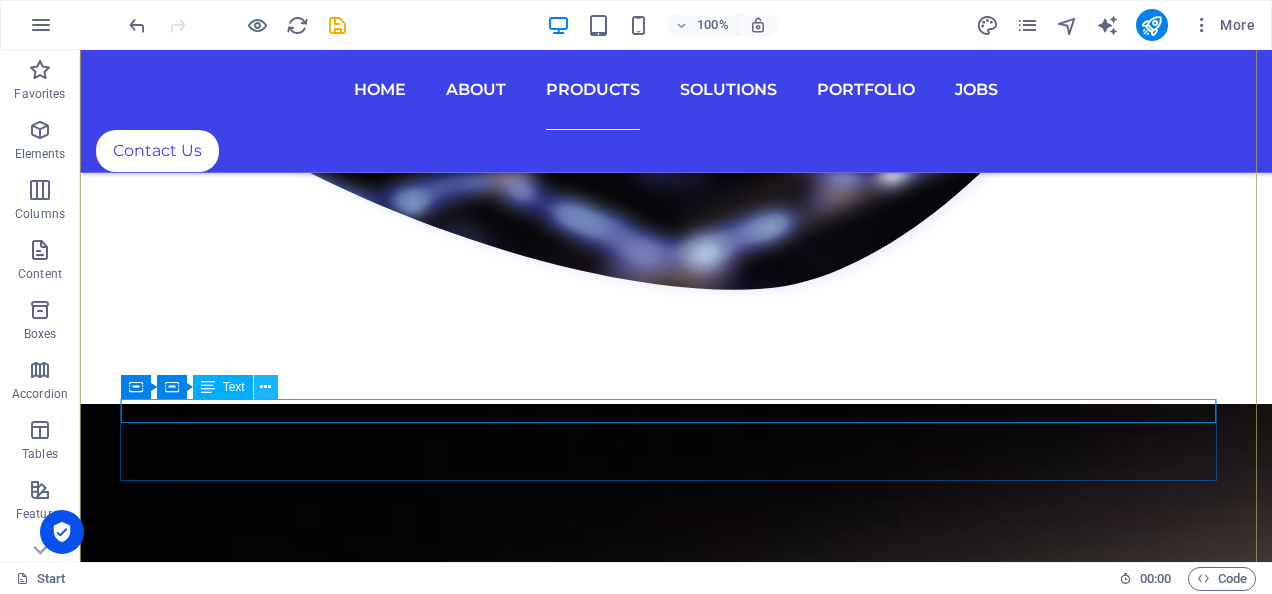 click at bounding box center [265, 387] 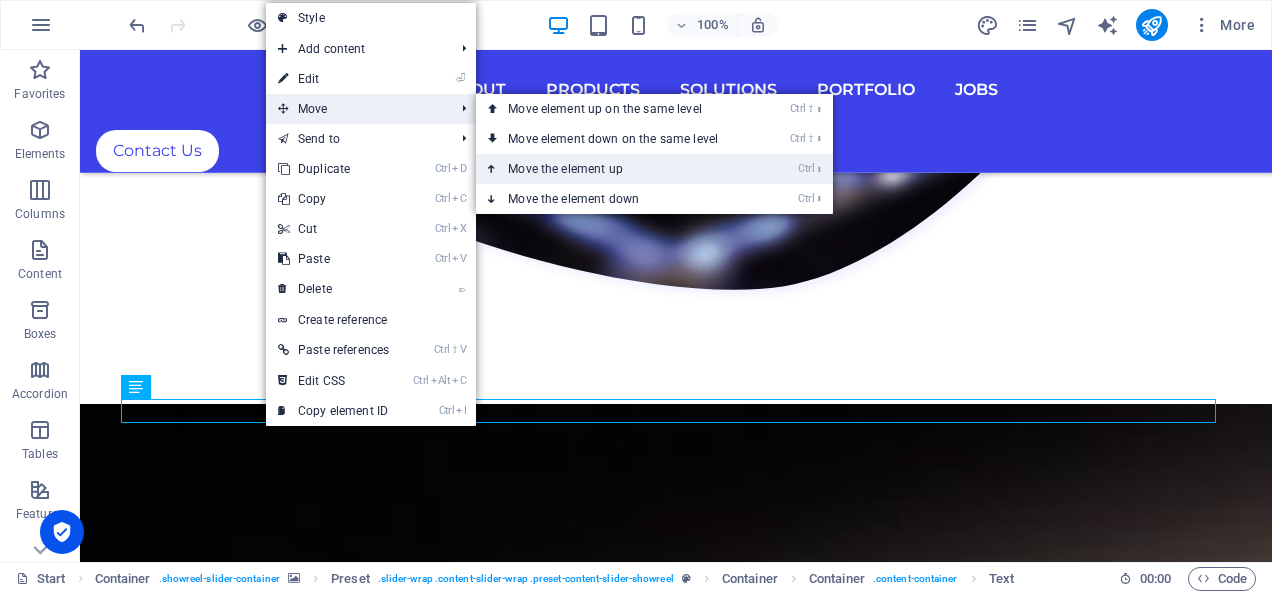 click on "Ctrl ⬆  Move the element up" at bounding box center (617, 169) 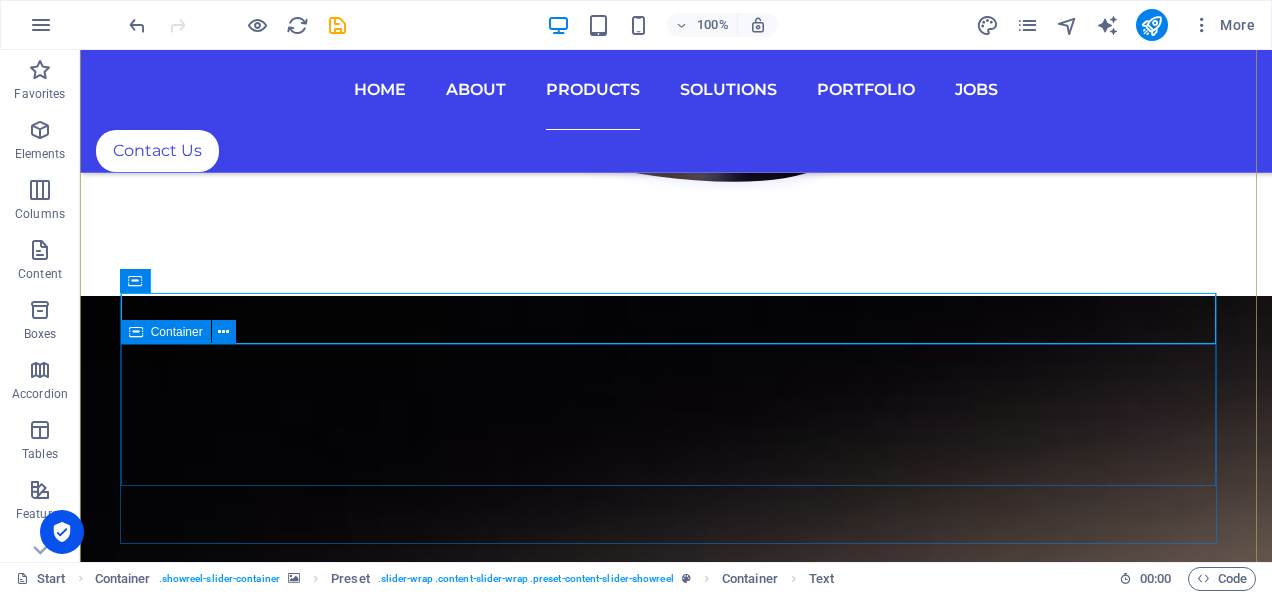 scroll, scrollTop: 8116, scrollLeft: 0, axis: vertical 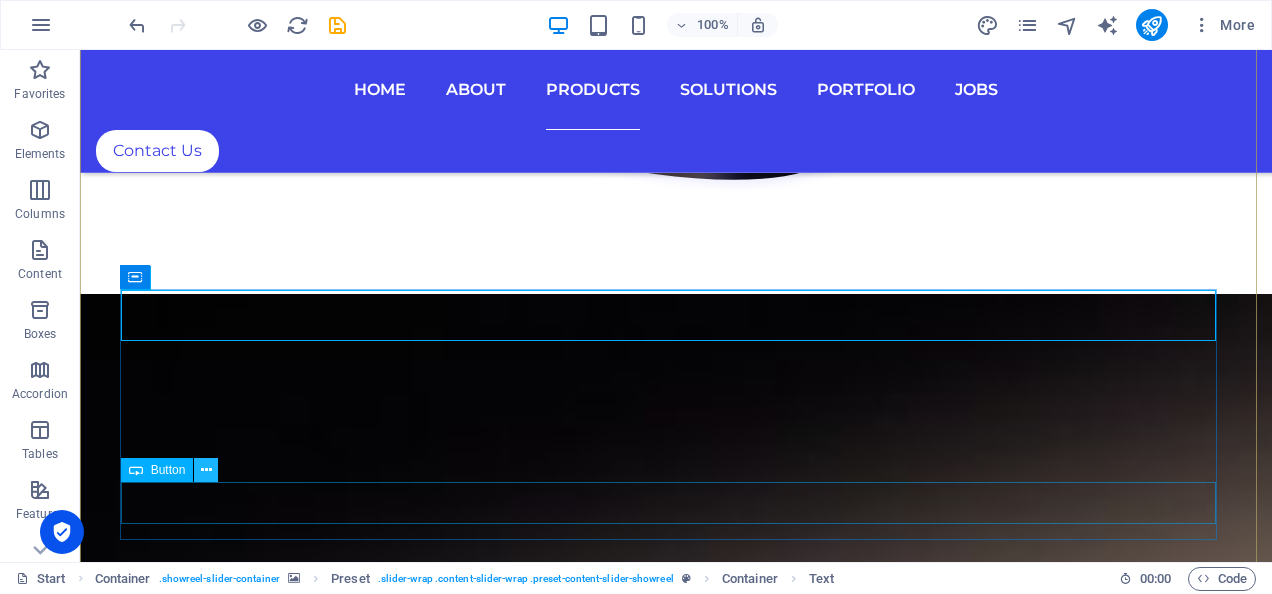 click at bounding box center [206, 470] 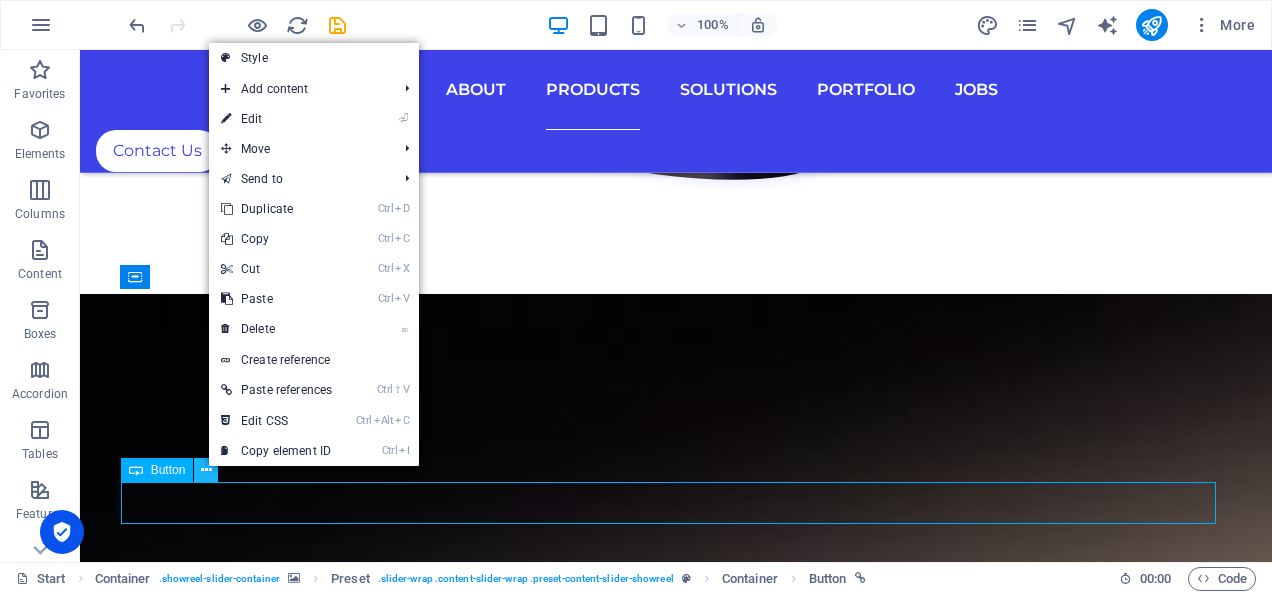 click at bounding box center (206, 470) 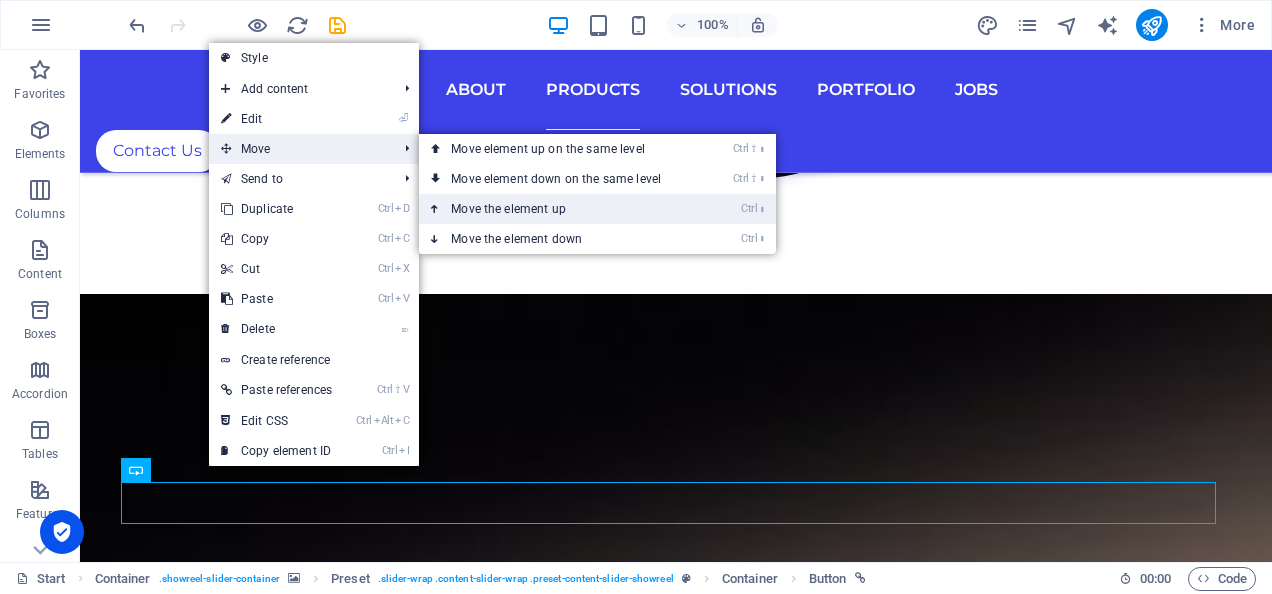 click on "Ctrl ⬆  Move the element up" at bounding box center [560, 209] 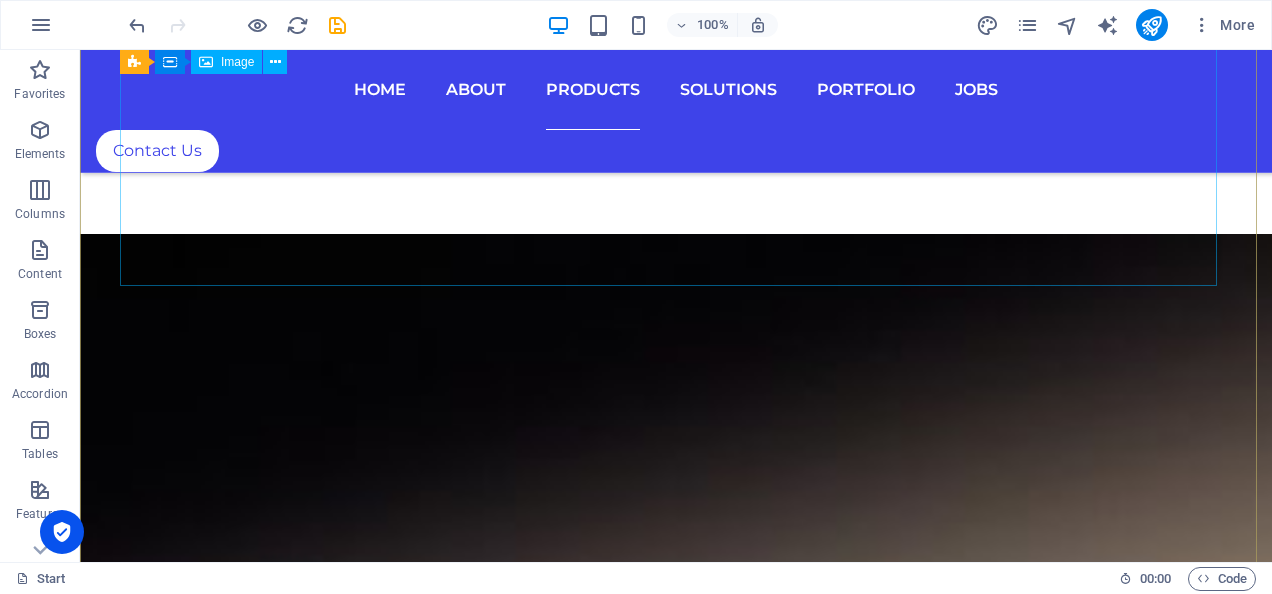 scroll, scrollTop: 8086, scrollLeft: 0, axis: vertical 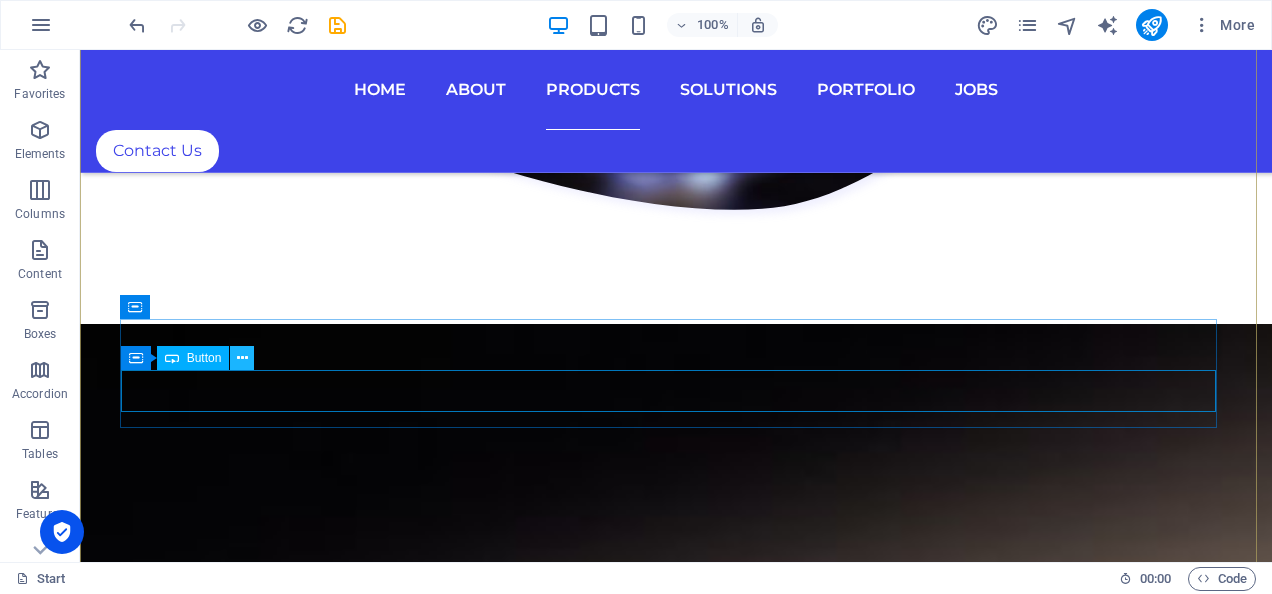 click at bounding box center (242, 358) 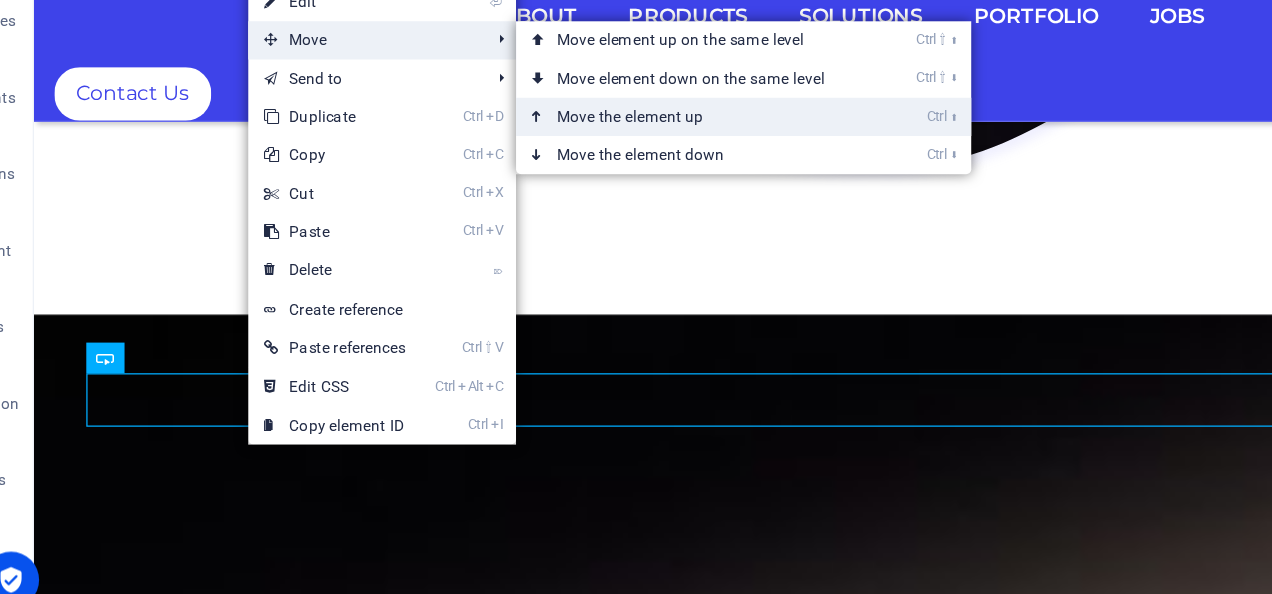click on "Ctrl ⬆  Move the element up" at bounding box center [599, 169] 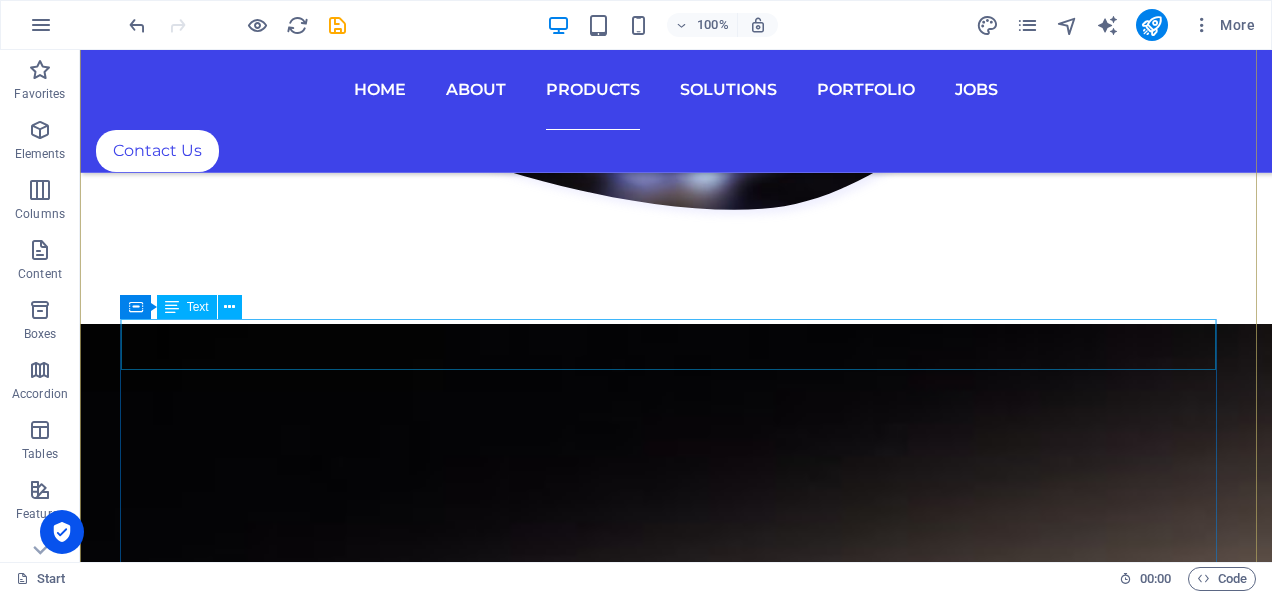 click on "Integrated platforms that talk and learn together" at bounding box center [676, 6790] 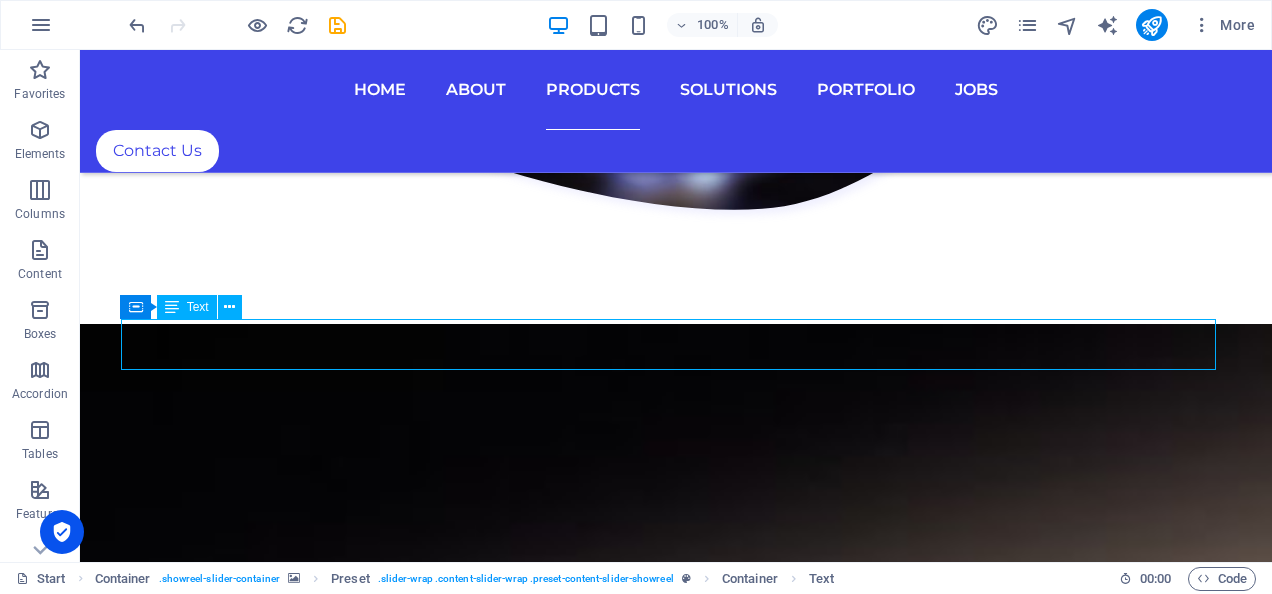 click on "Integrated platforms that talk and learn together" at bounding box center (676, 6790) 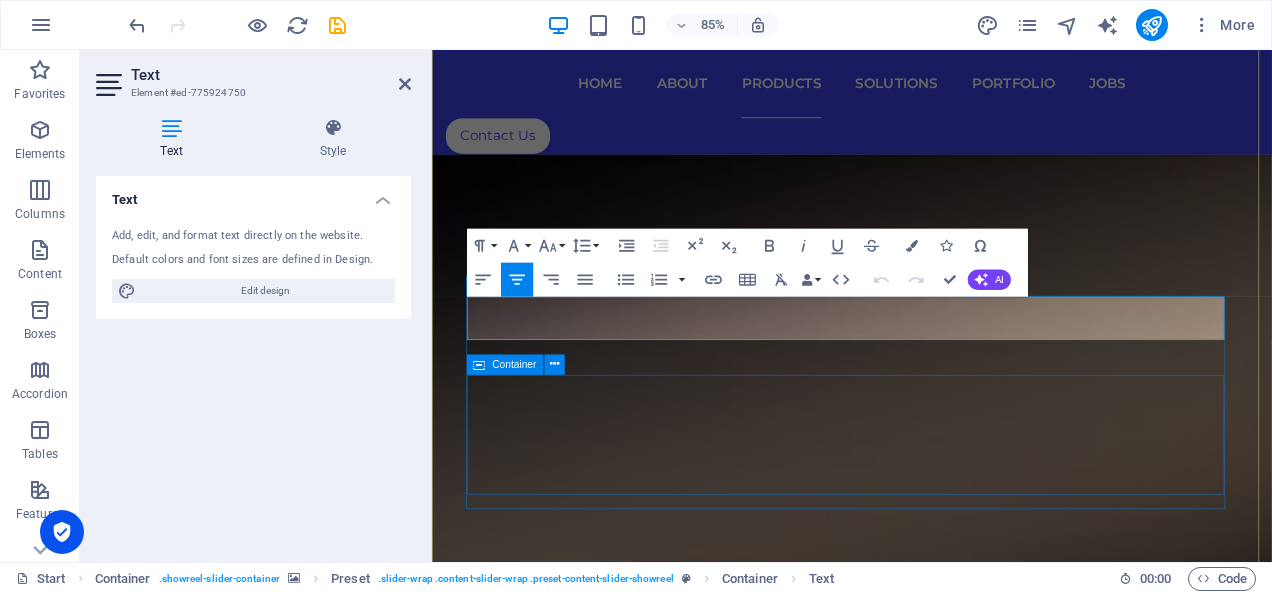 scroll, scrollTop: 8400, scrollLeft: 0, axis: vertical 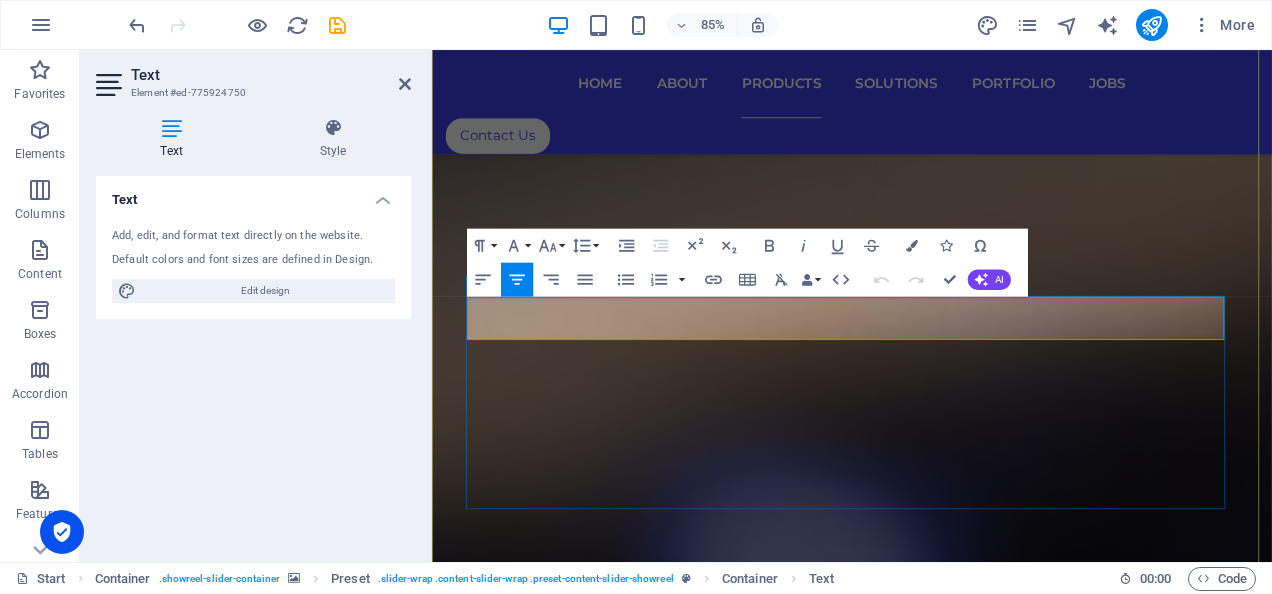 click on "Integrated platforms that talk and learn together" at bounding box center (926, 5229) 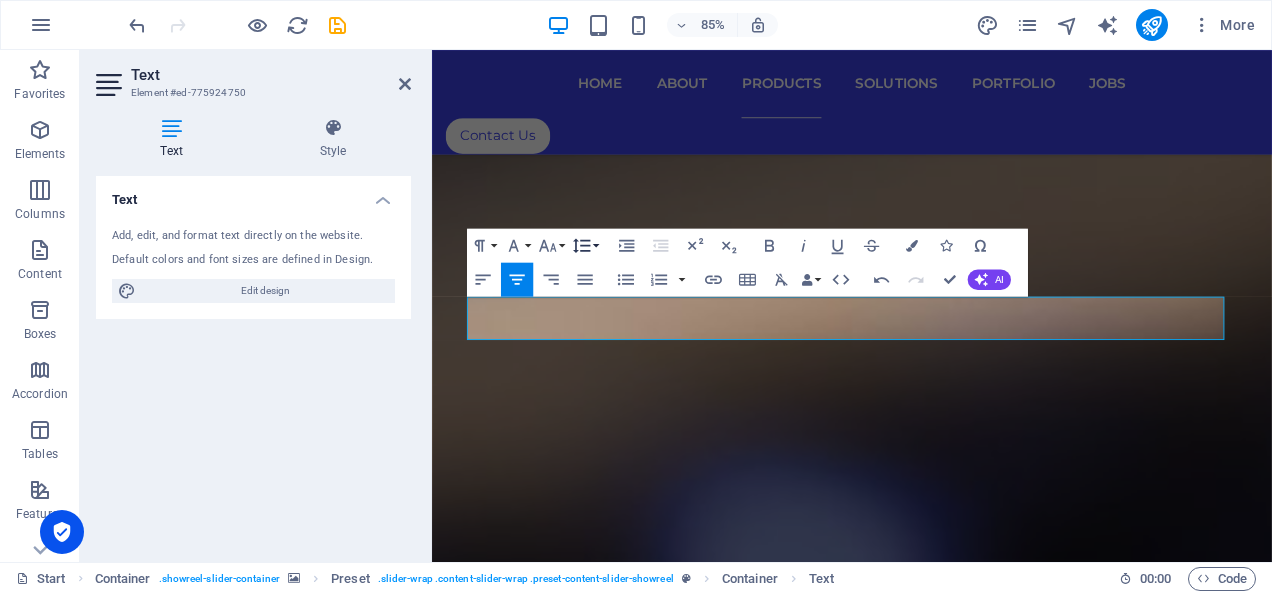 click on "Line Height" at bounding box center [585, 245] 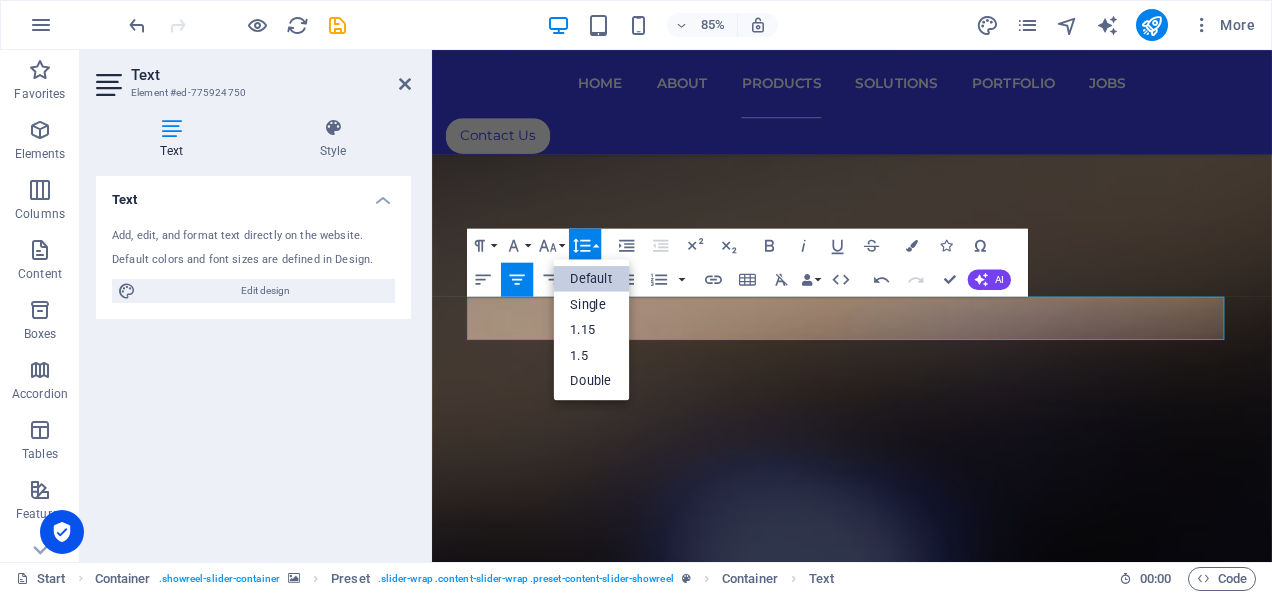 scroll, scrollTop: 0, scrollLeft: 0, axis: both 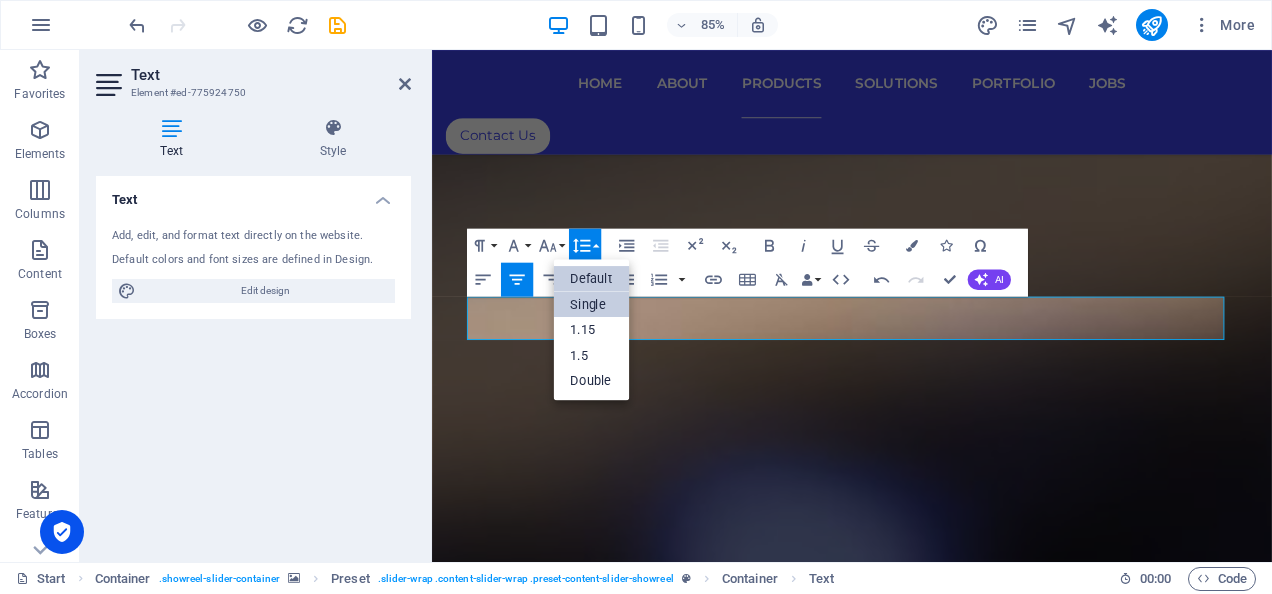 click on "Single" at bounding box center [591, 304] 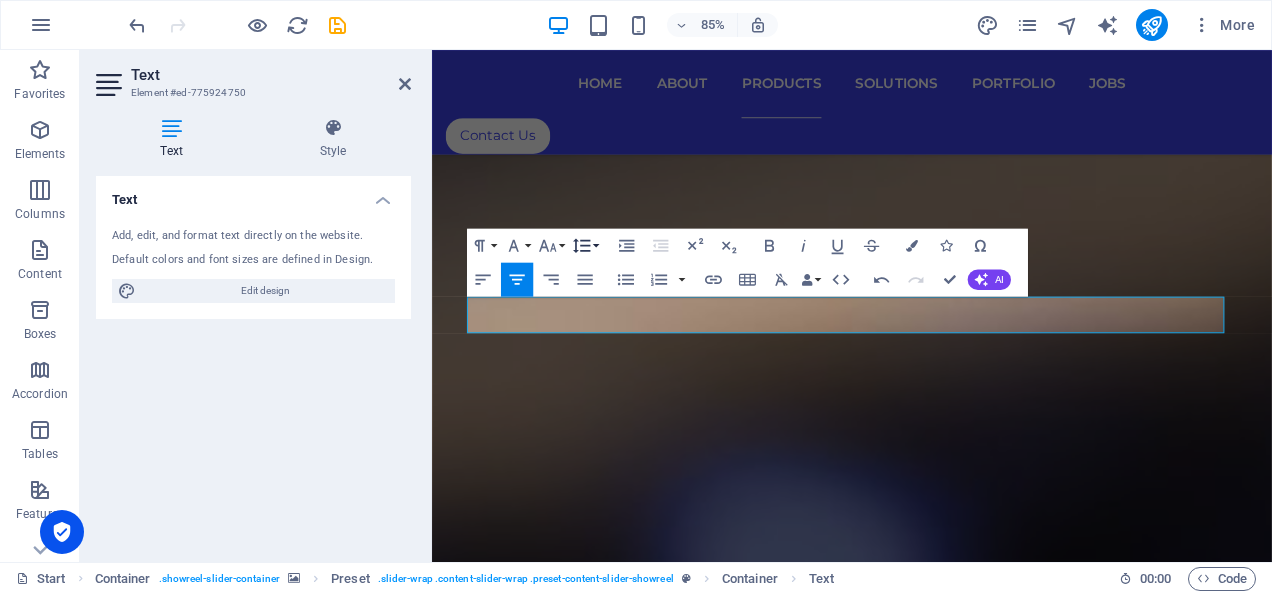 click on "Line Height" at bounding box center [585, 245] 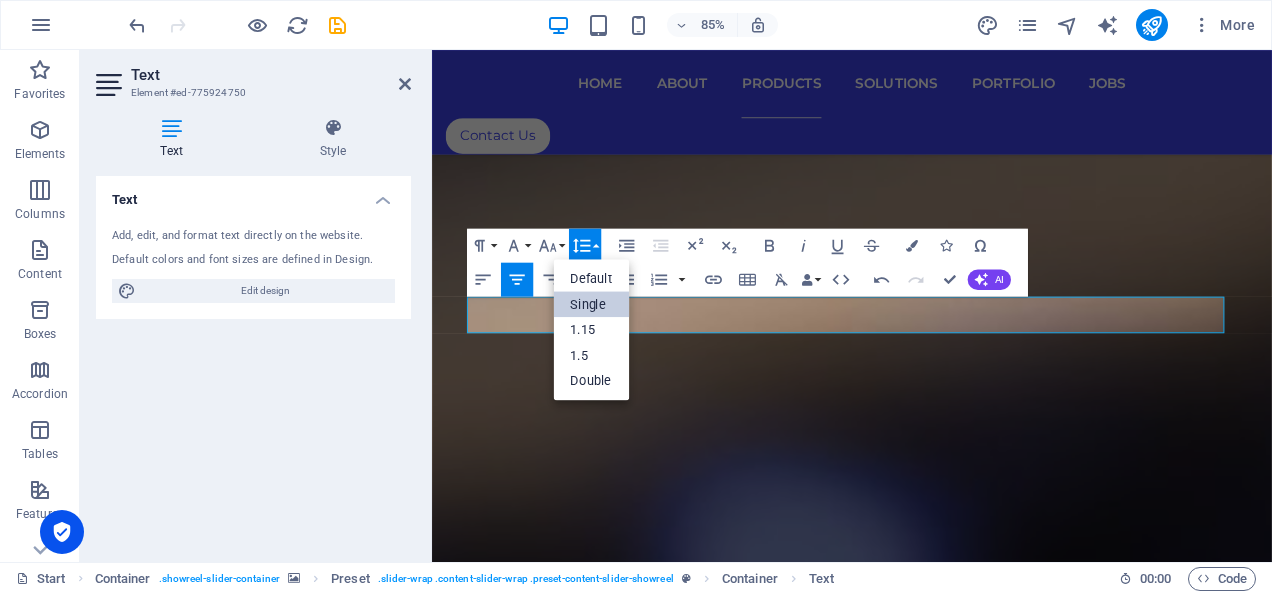 scroll, scrollTop: 0, scrollLeft: 0, axis: both 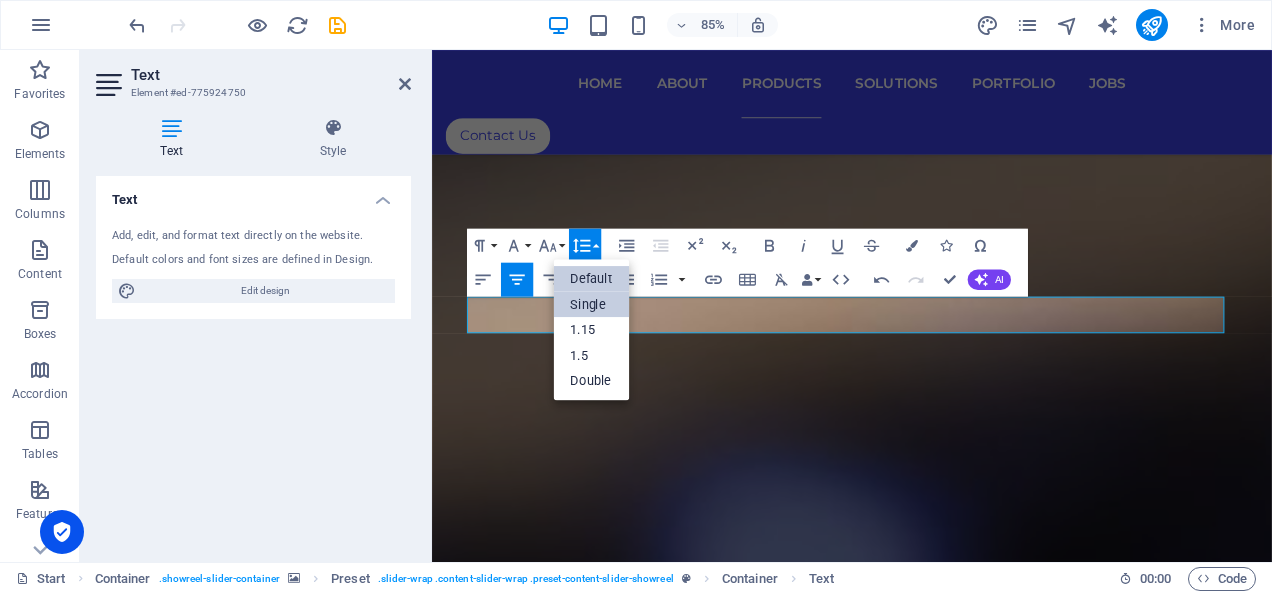 click on "Default" at bounding box center [591, 279] 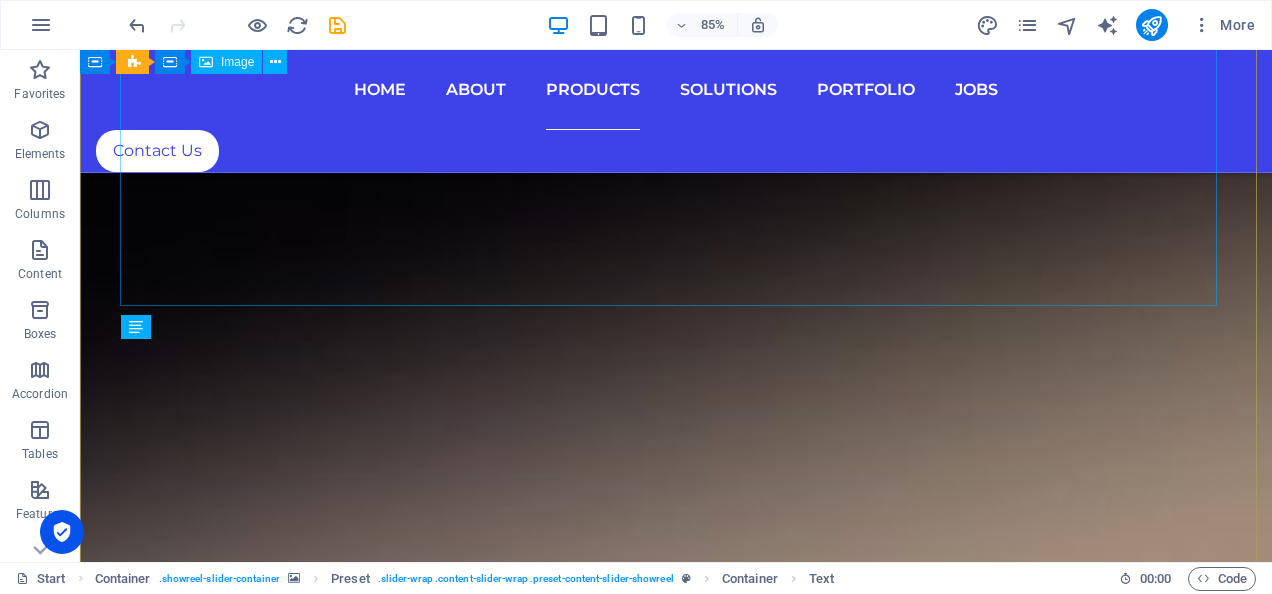 scroll, scrollTop: 8066, scrollLeft: 0, axis: vertical 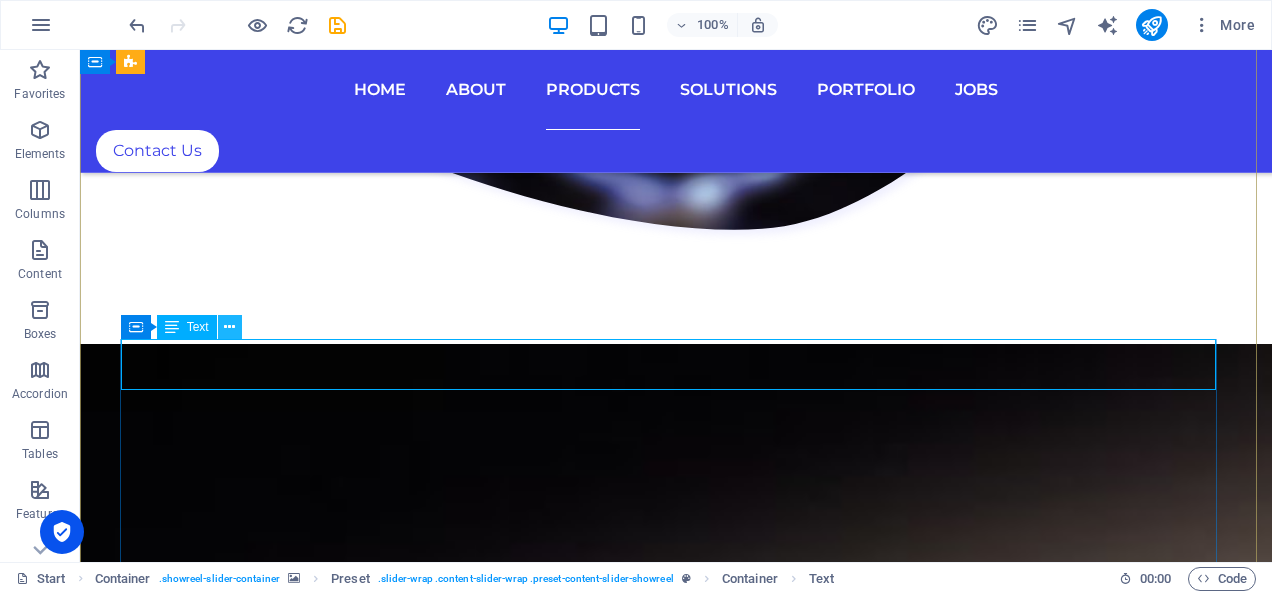 click at bounding box center [229, 327] 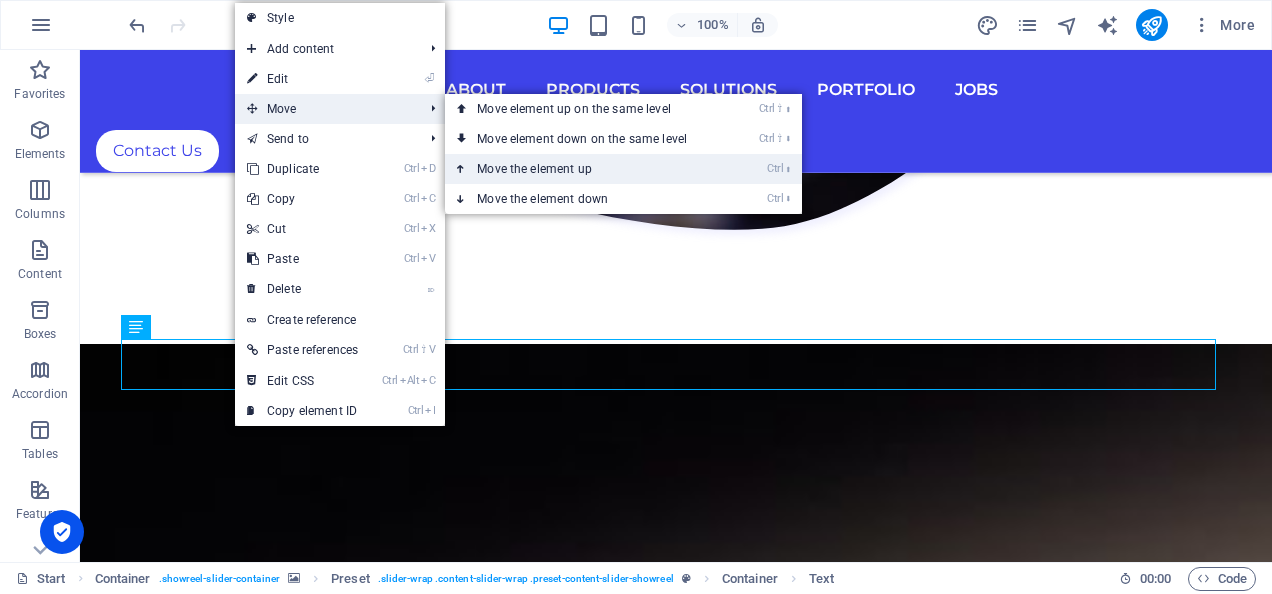 click on "Ctrl ⬆  Move the element up" at bounding box center (586, 169) 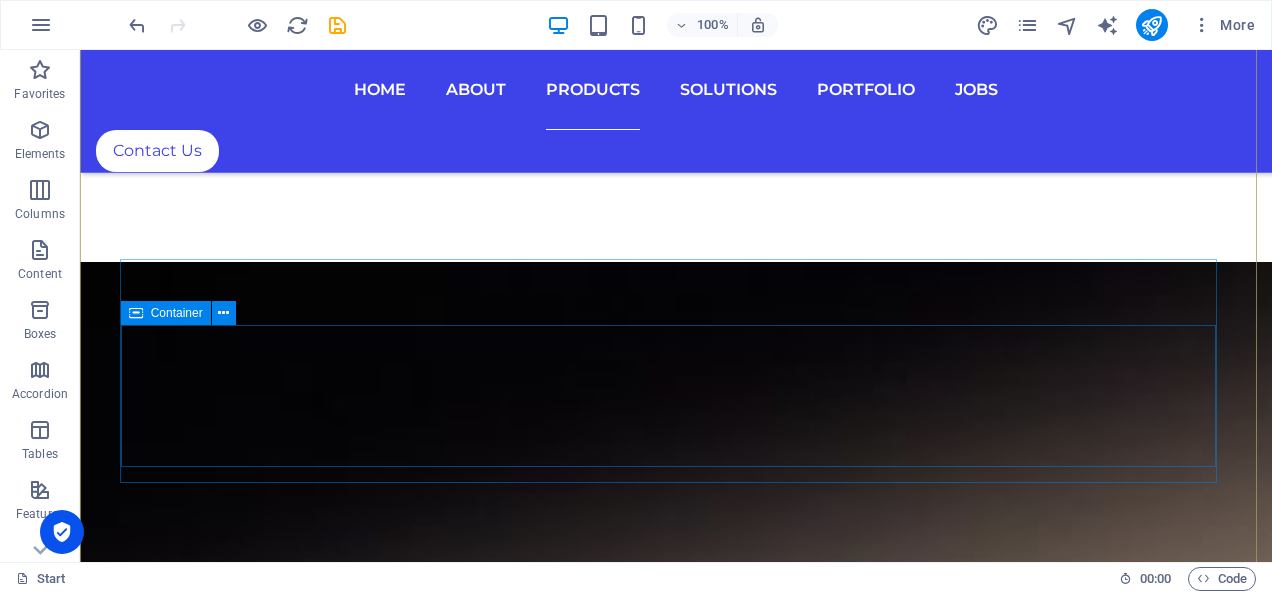 scroll, scrollTop: 8146, scrollLeft: 0, axis: vertical 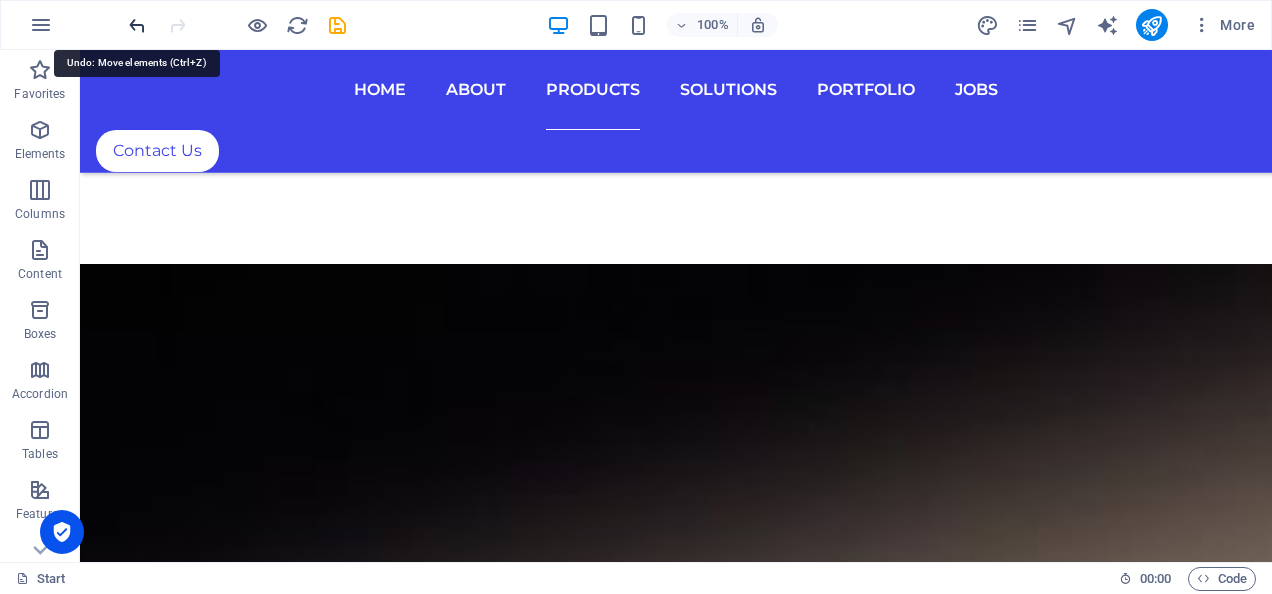 click at bounding box center [137, 25] 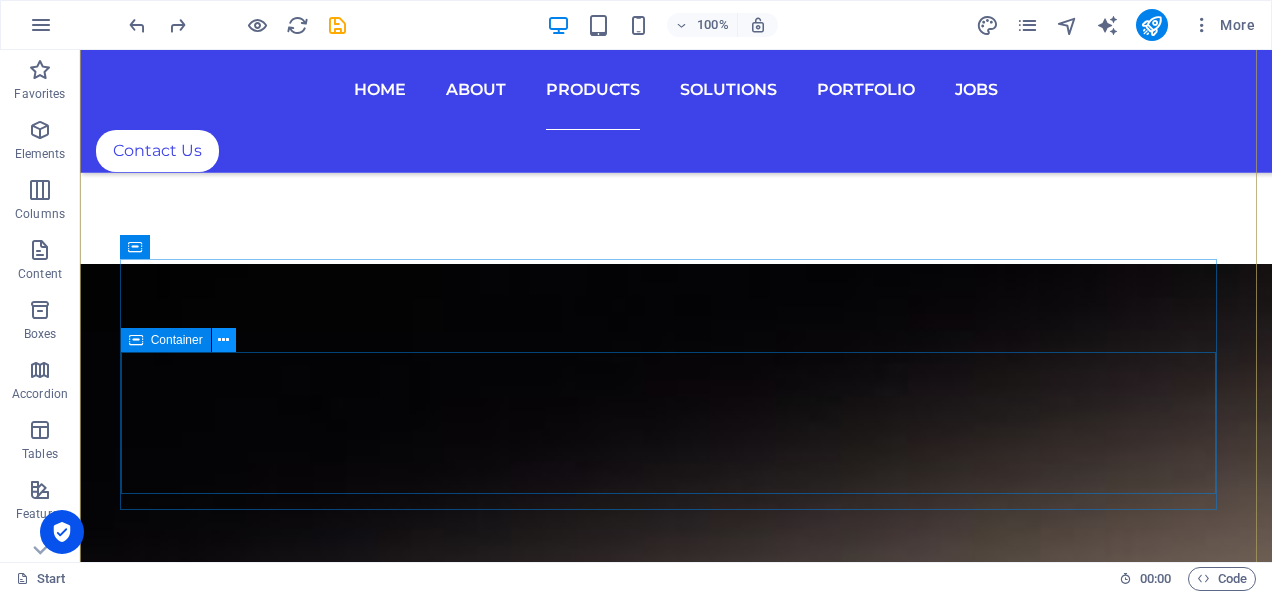 click at bounding box center [223, 340] 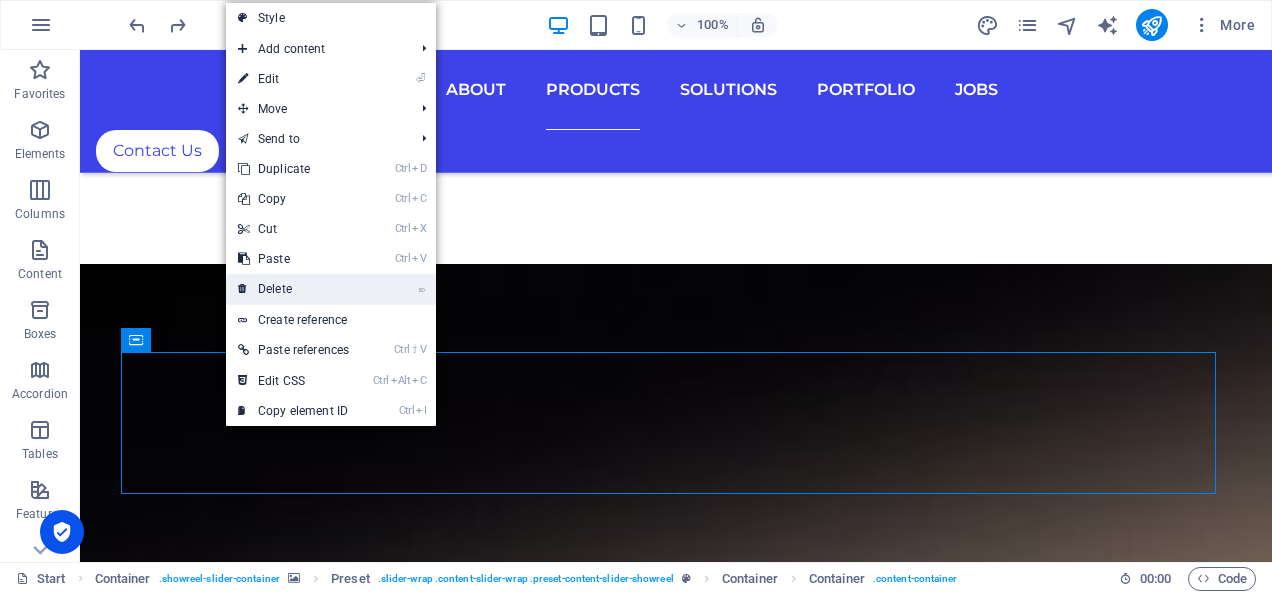 click on "⌦  Delete" at bounding box center [293, 289] 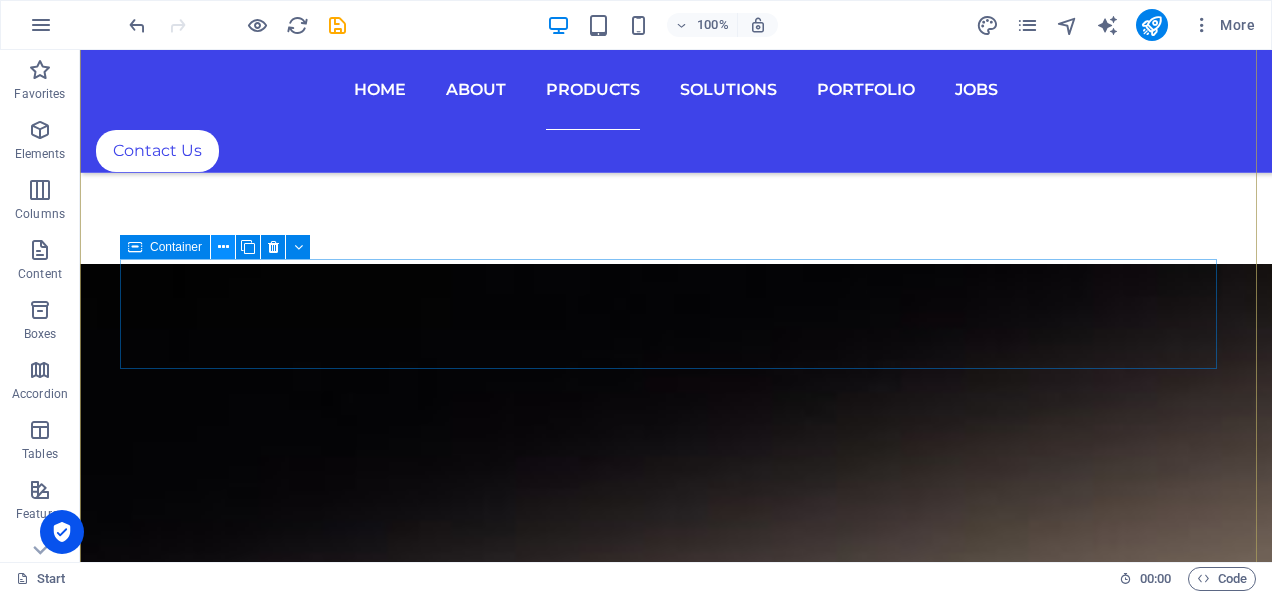 click at bounding box center [223, 247] 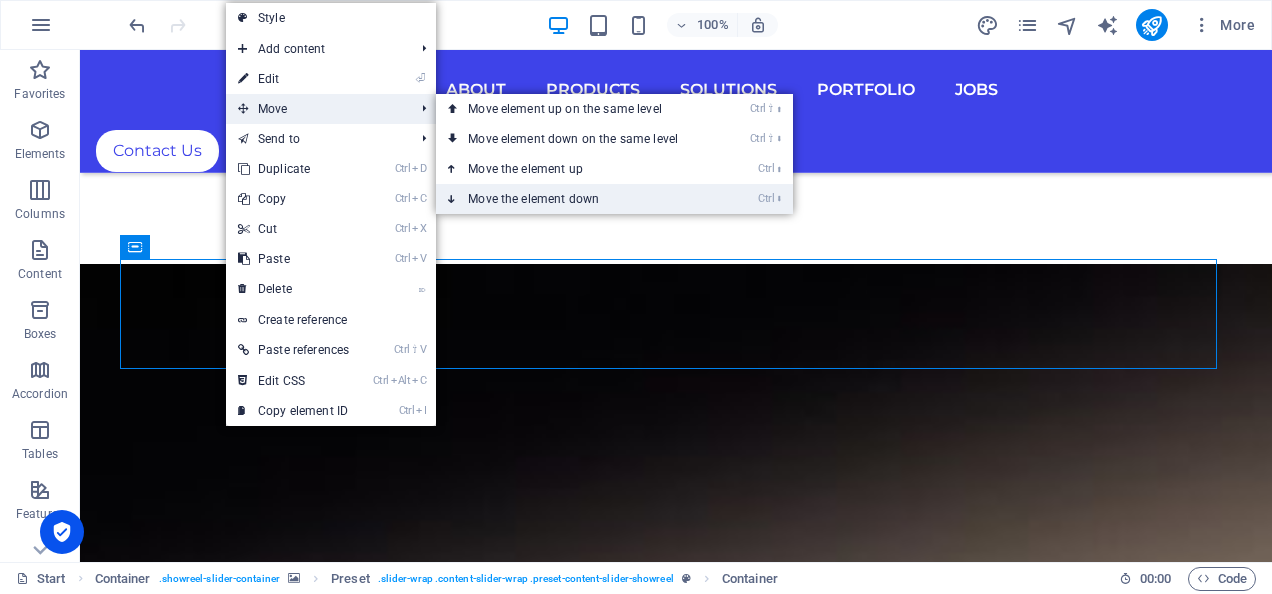 click on "Ctrl ⬇  Move the element down" at bounding box center [577, 199] 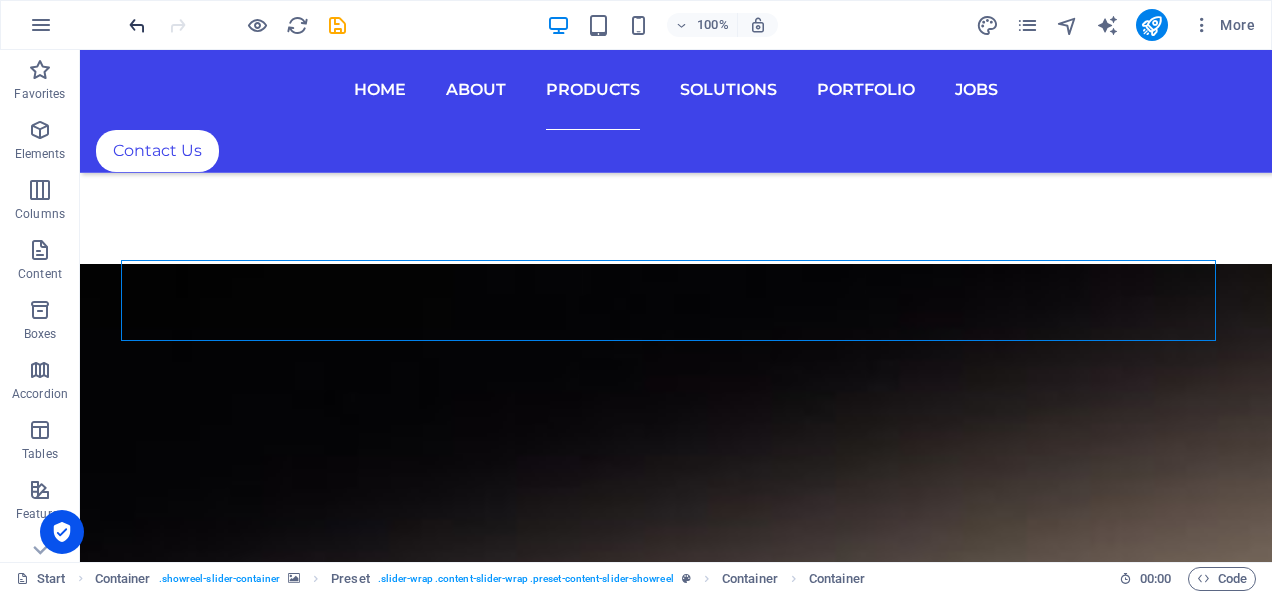 click at bounding box center (137, 25) 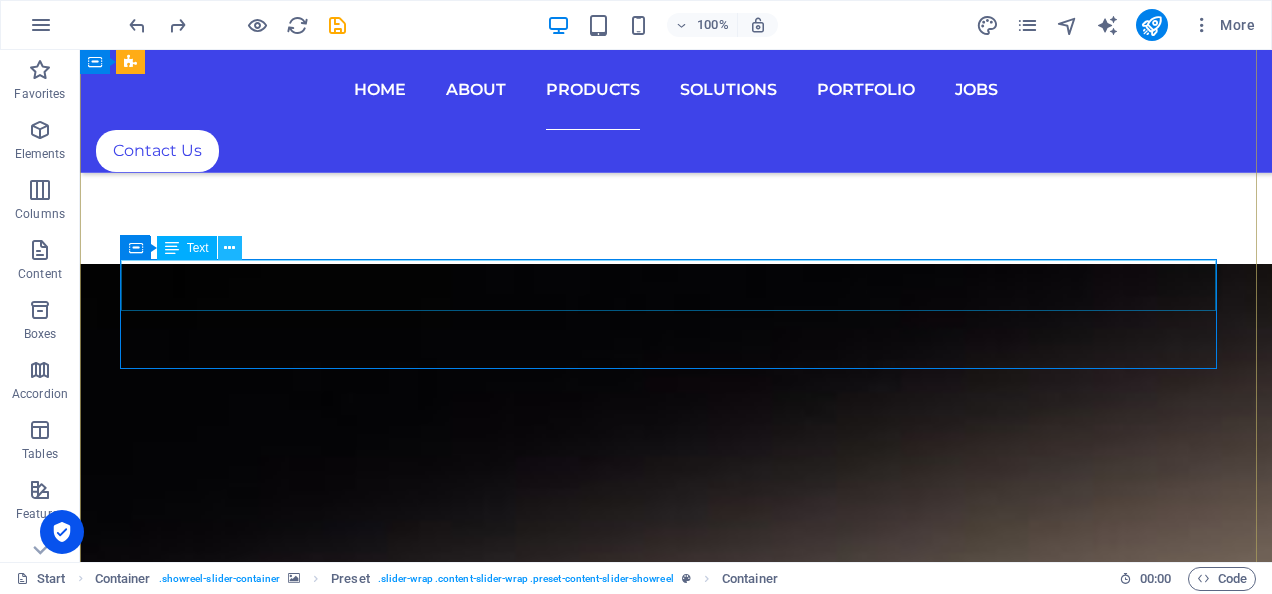 click at bounding box center [229, 248] 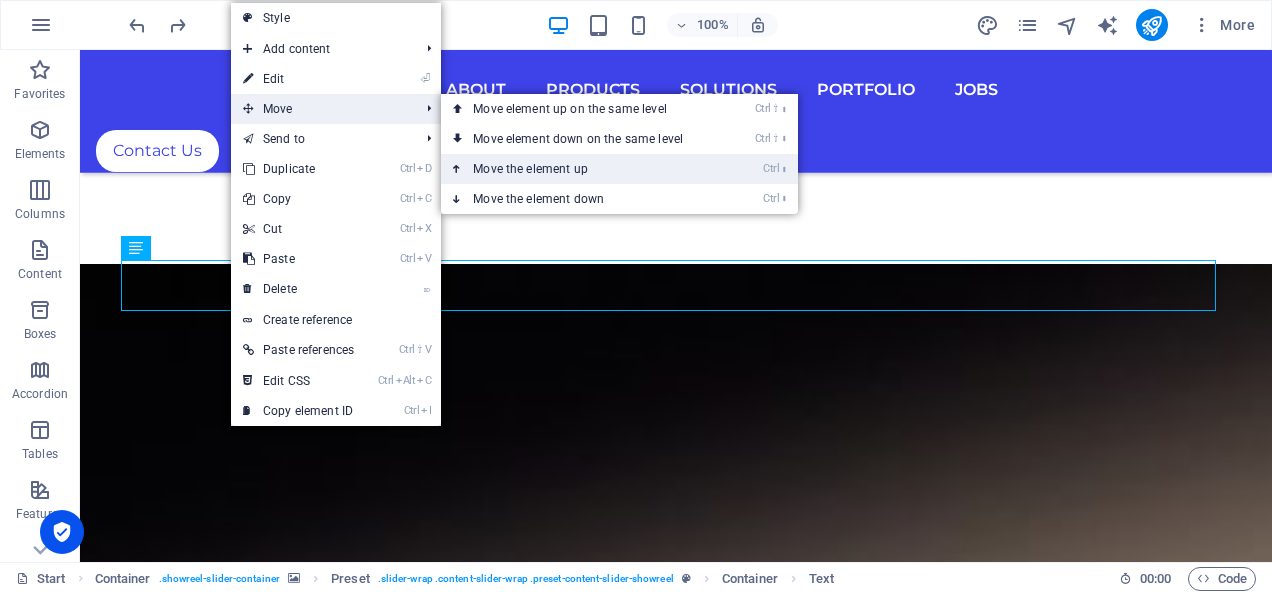 click on "Ctrl ⬆  Move the element up" at bounding box center (582, 169) 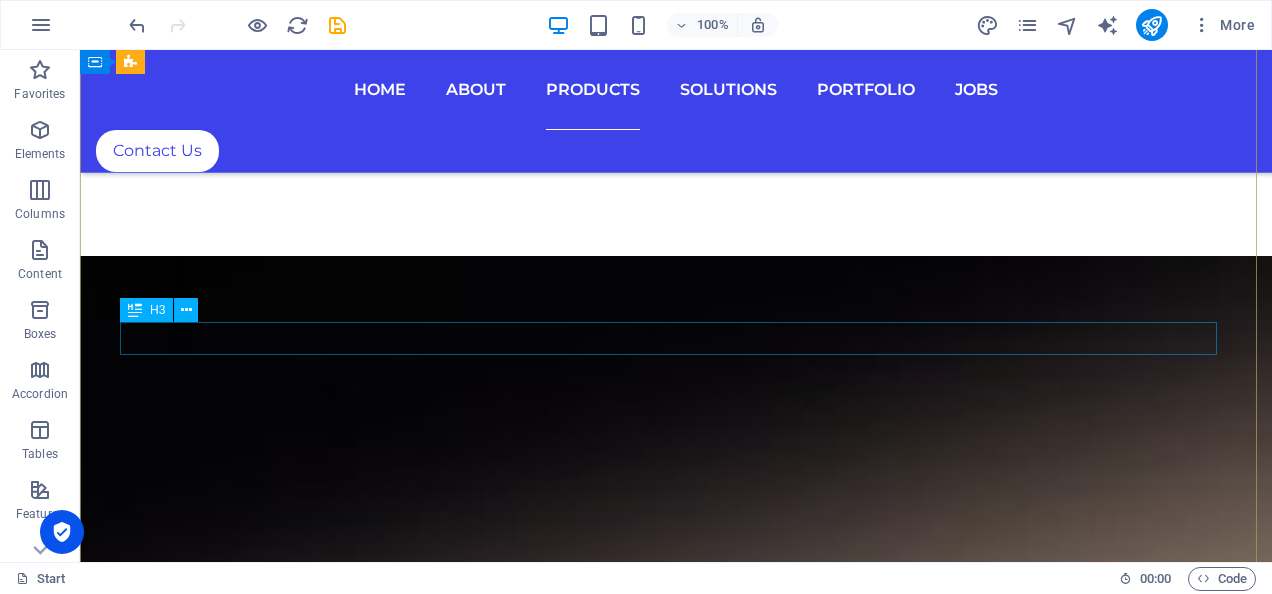 scroll, scrollTop: 7922, scrollLeft: 0, axis: vertical 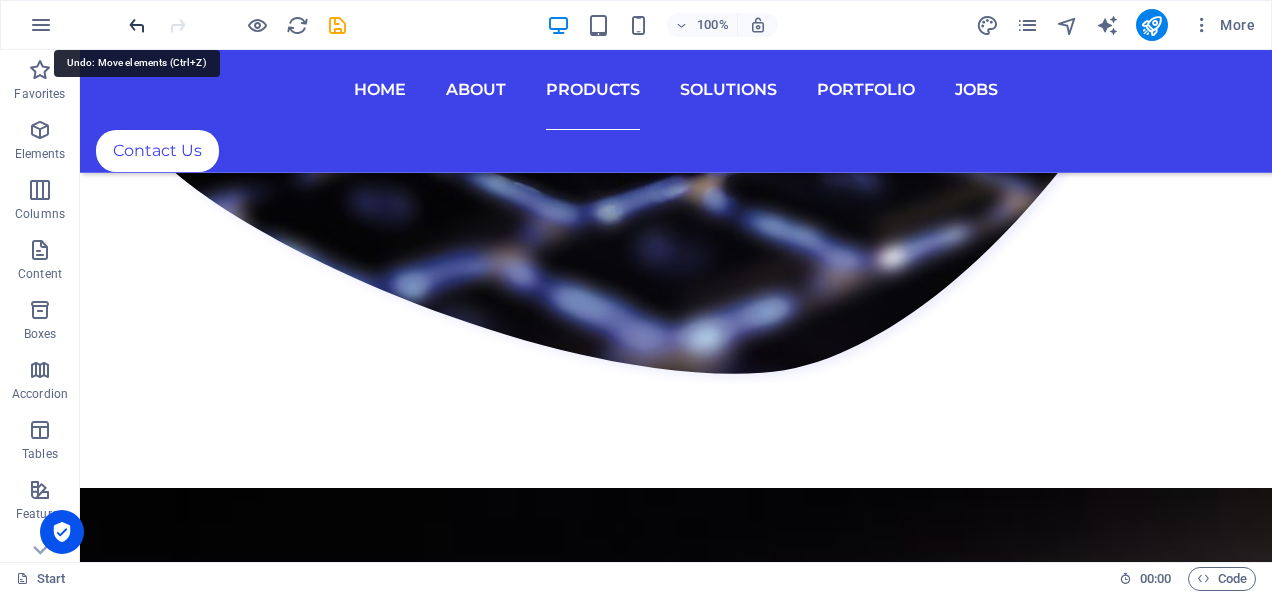 click at bounding box center (137, 25) 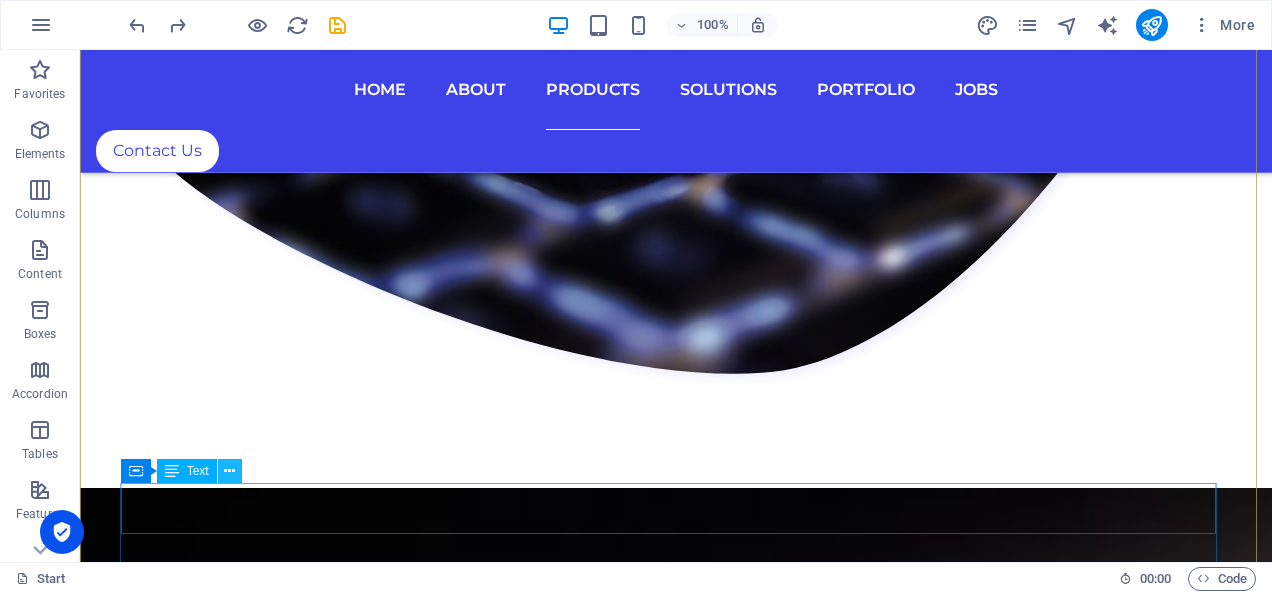 click at bounding box center [229, 471] 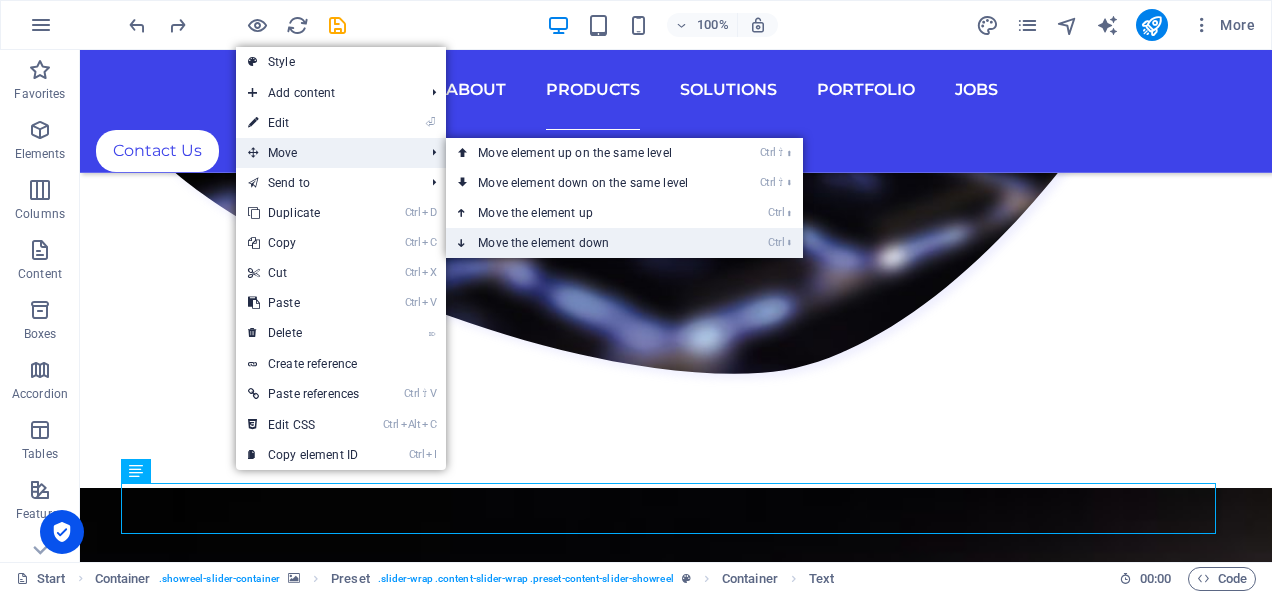 click on "Ctrl ⬇  Move the element down" at bounding box center [587, 243] 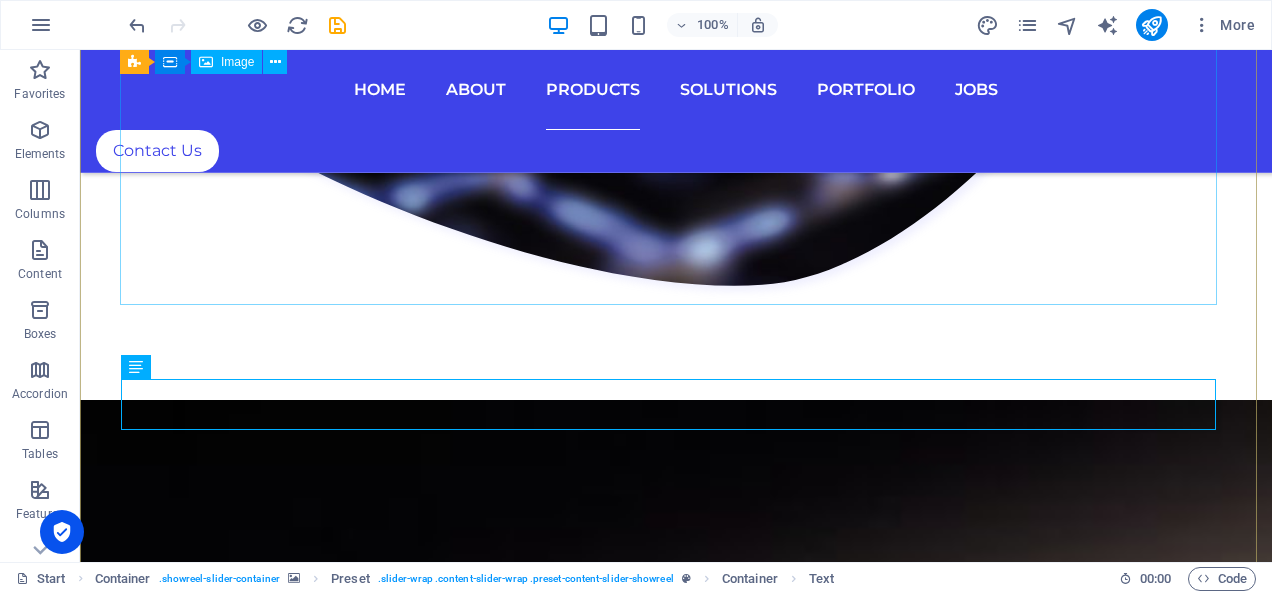 scroll, scrollTop: 8098, scrollLeft: 0, axis: vertical 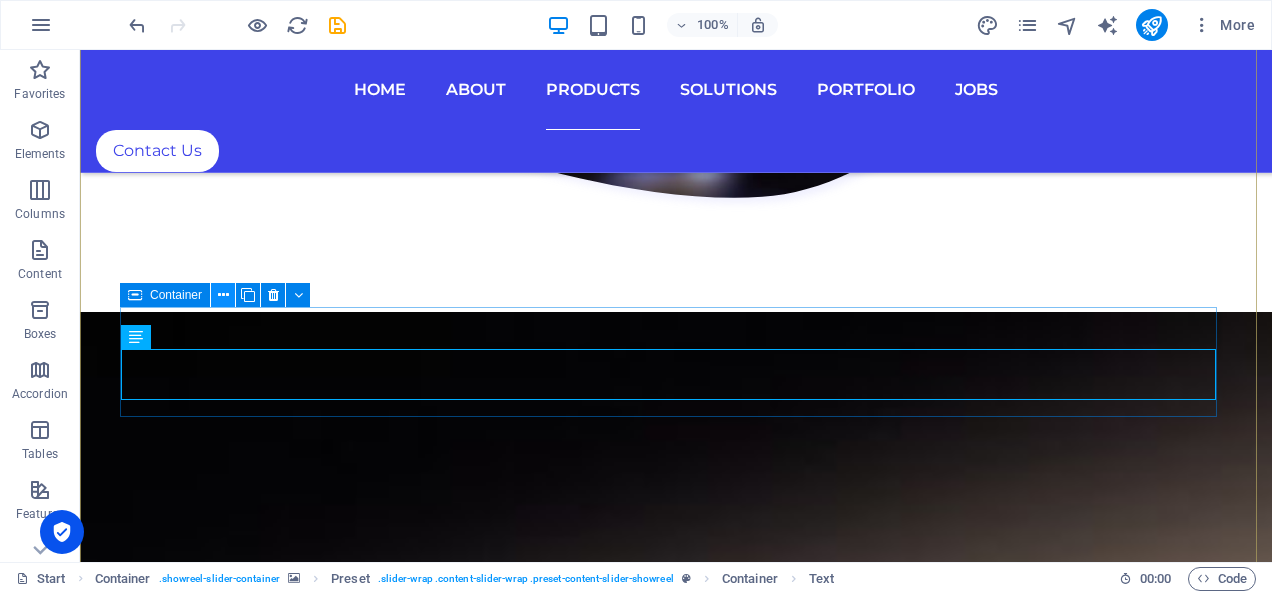 click at bounding box center [223, 295] 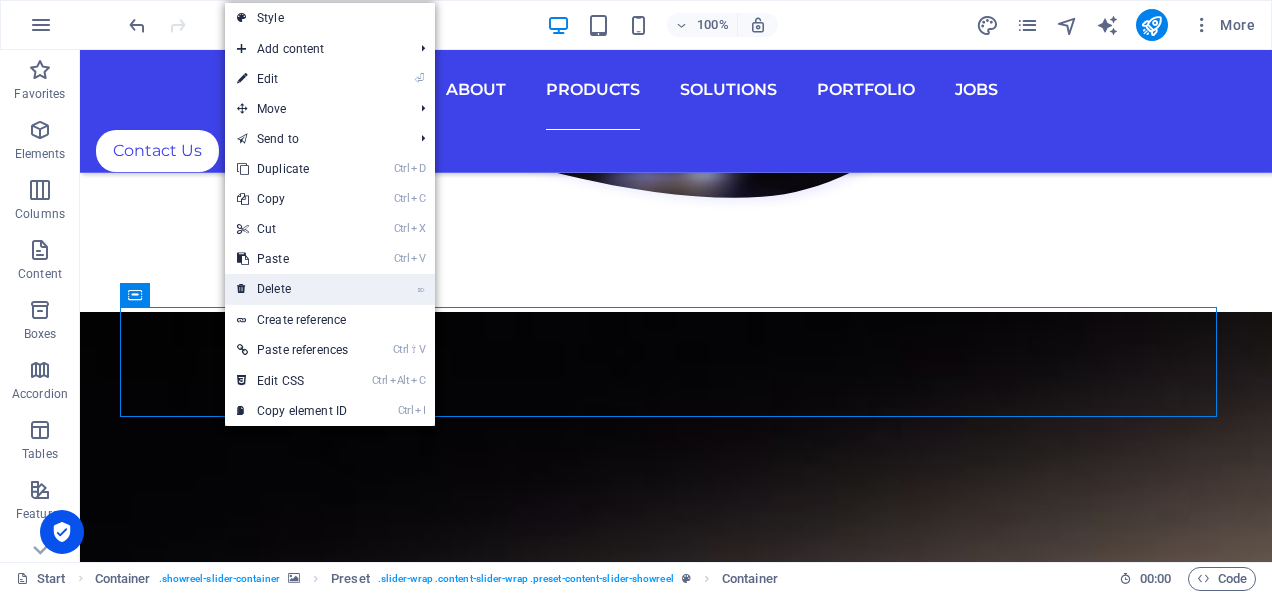 click on "⌦  Delete" at bounding box center [292, 289] 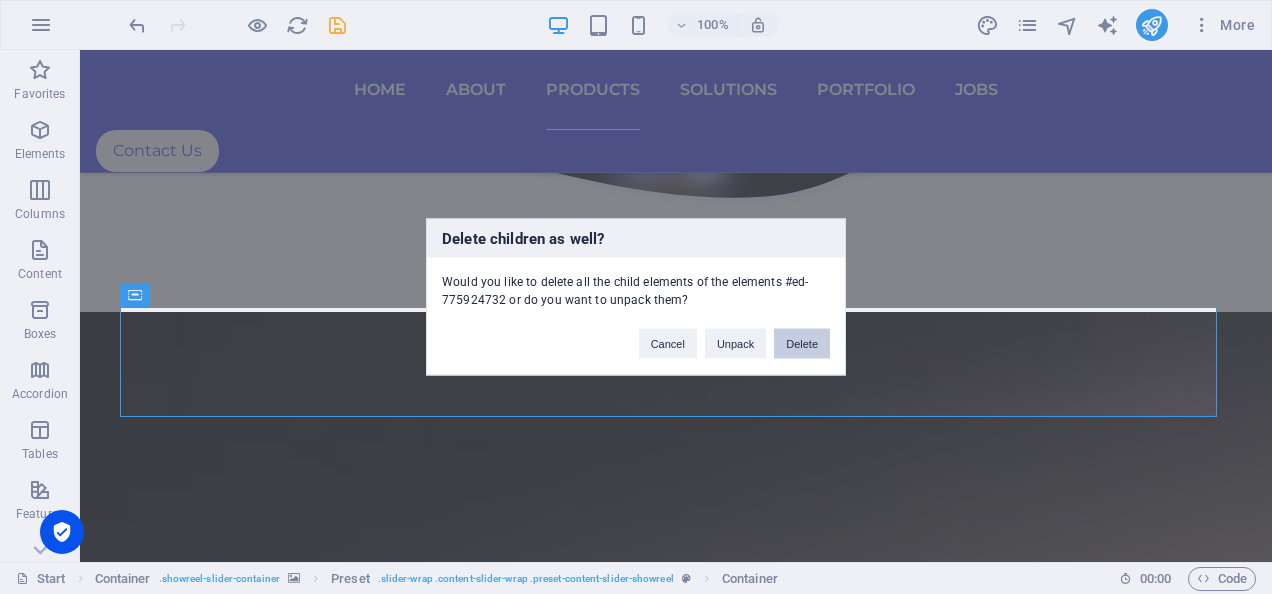 click on "Delete" at bounding box center (802, 344) 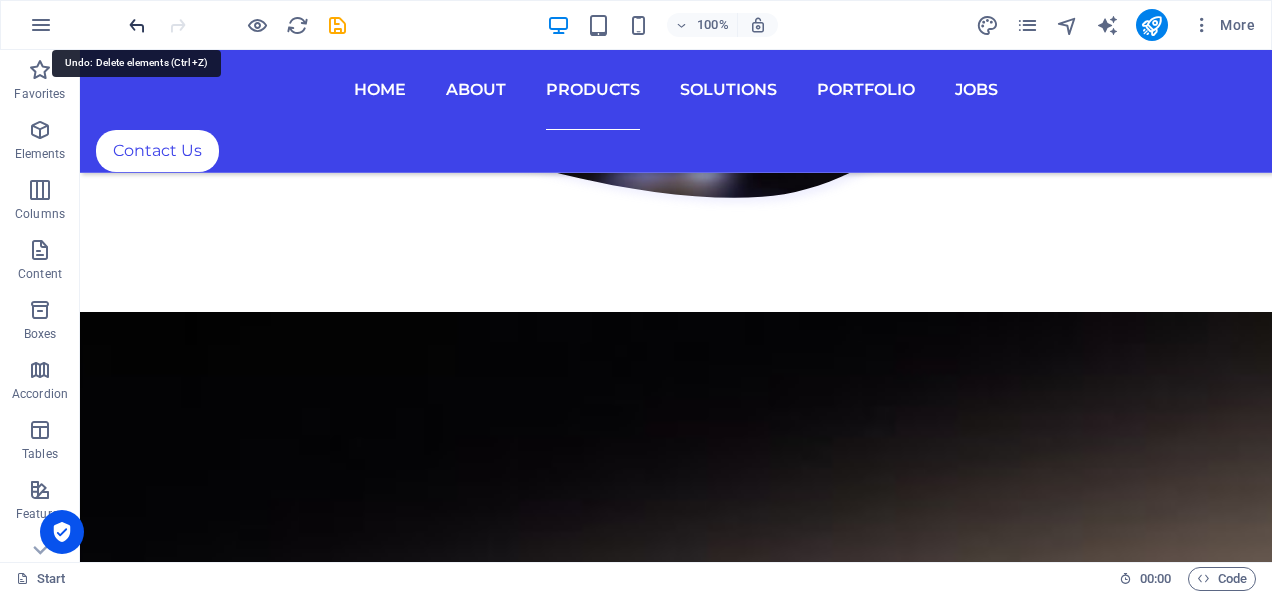 click at bounding box center (137, 25) 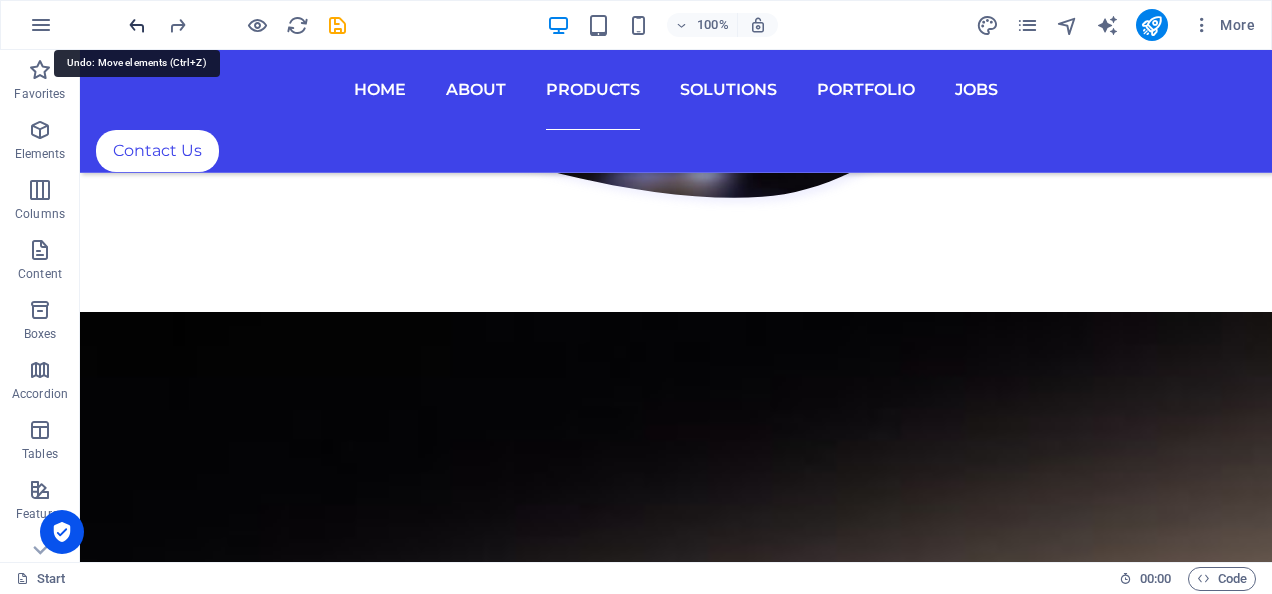 click at bounding box center [137, 25] 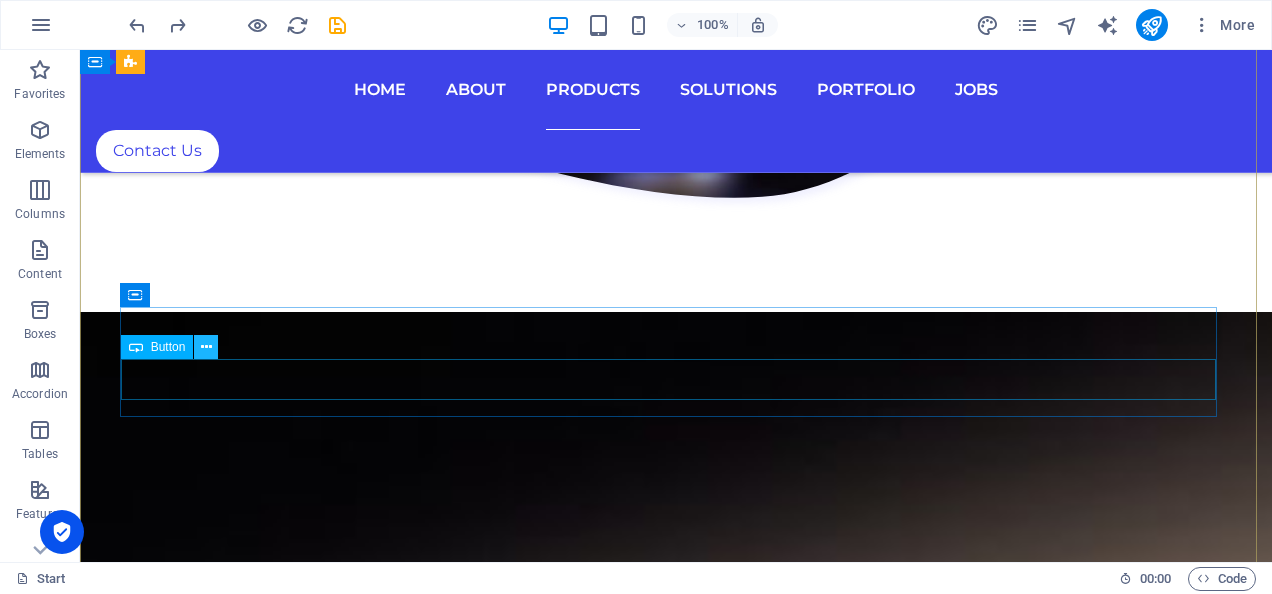 click at bounding box center [206, 347] 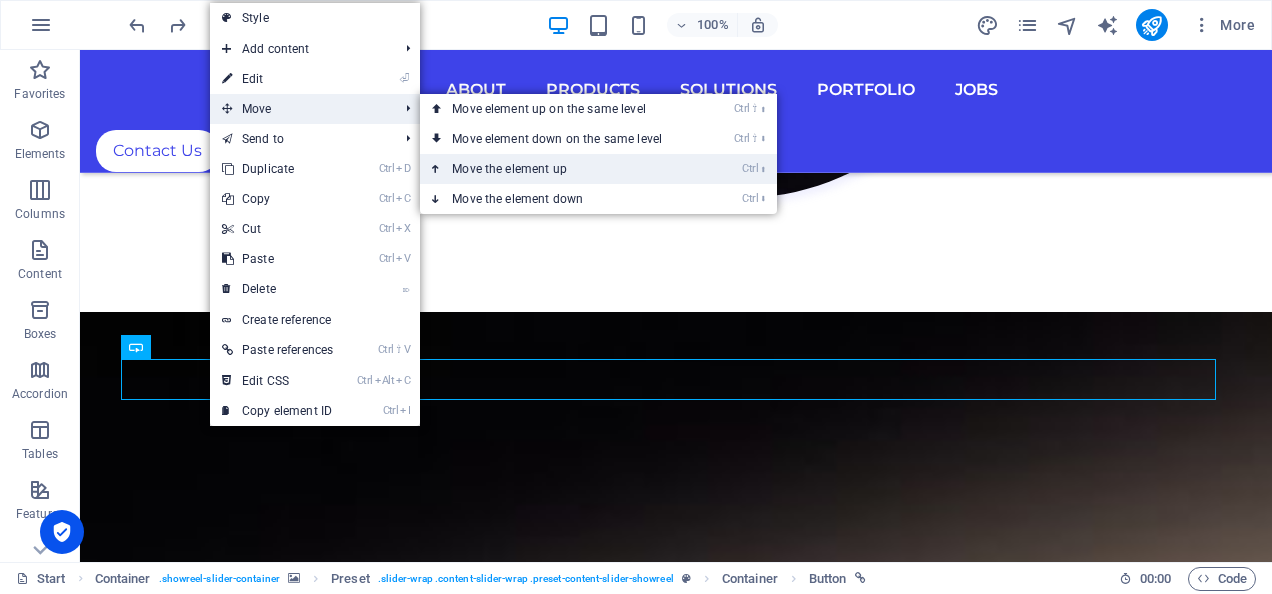 click on "Ctrl ⬆  Move the element up" at bounding box center [561, 169] 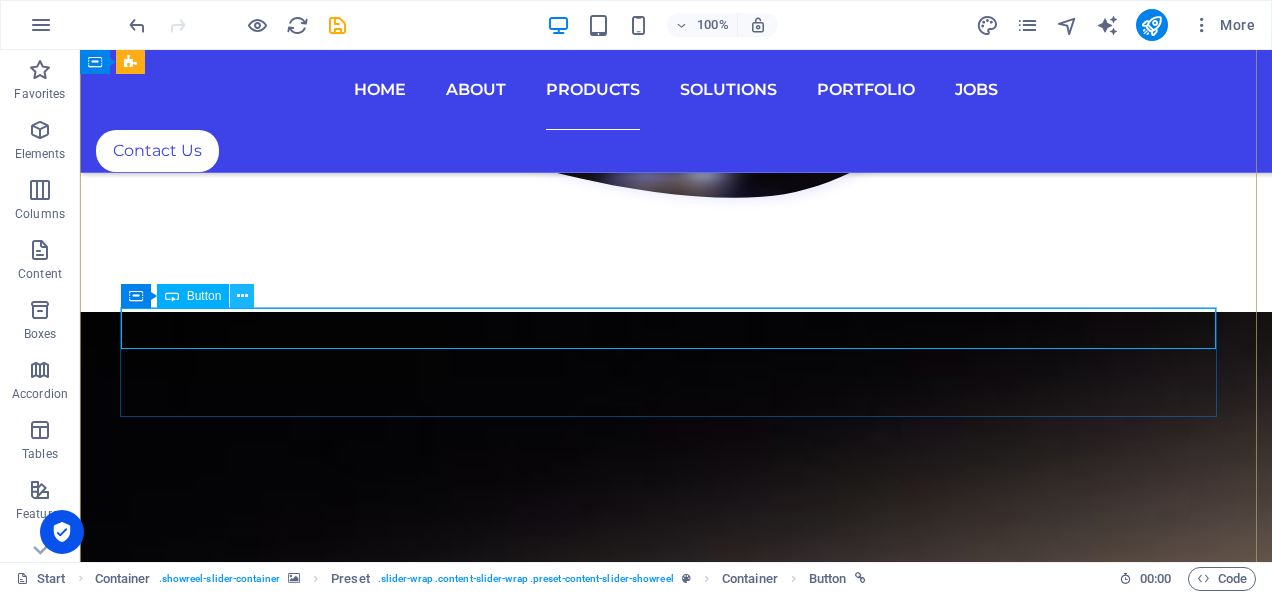click at bounding box center [242, 296] 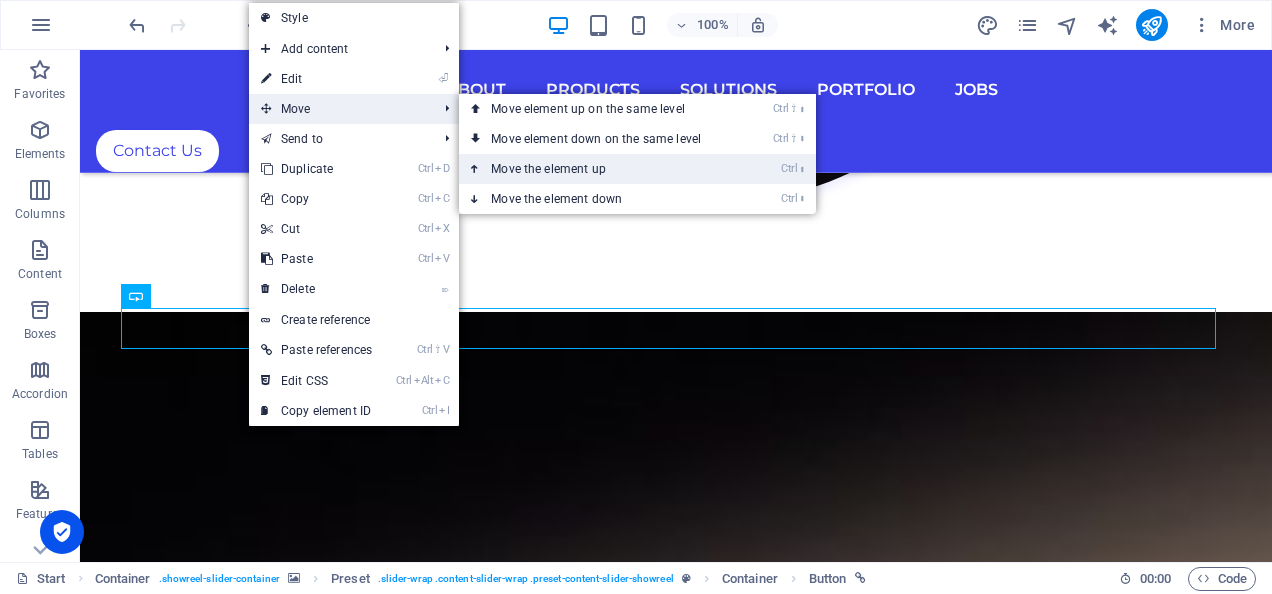 click on "Ctrl ⬆  Move the element up" at bounding box center (600, 169) 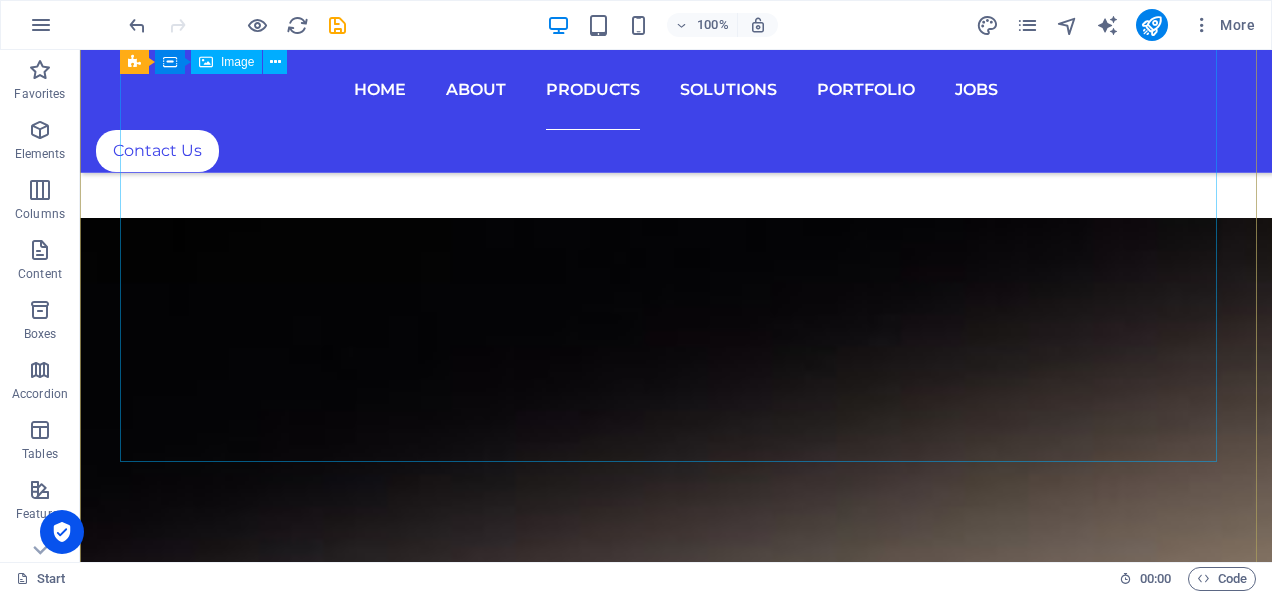 scroll, scrollTop: 7910, scrollLeft: 0, axis: vertical 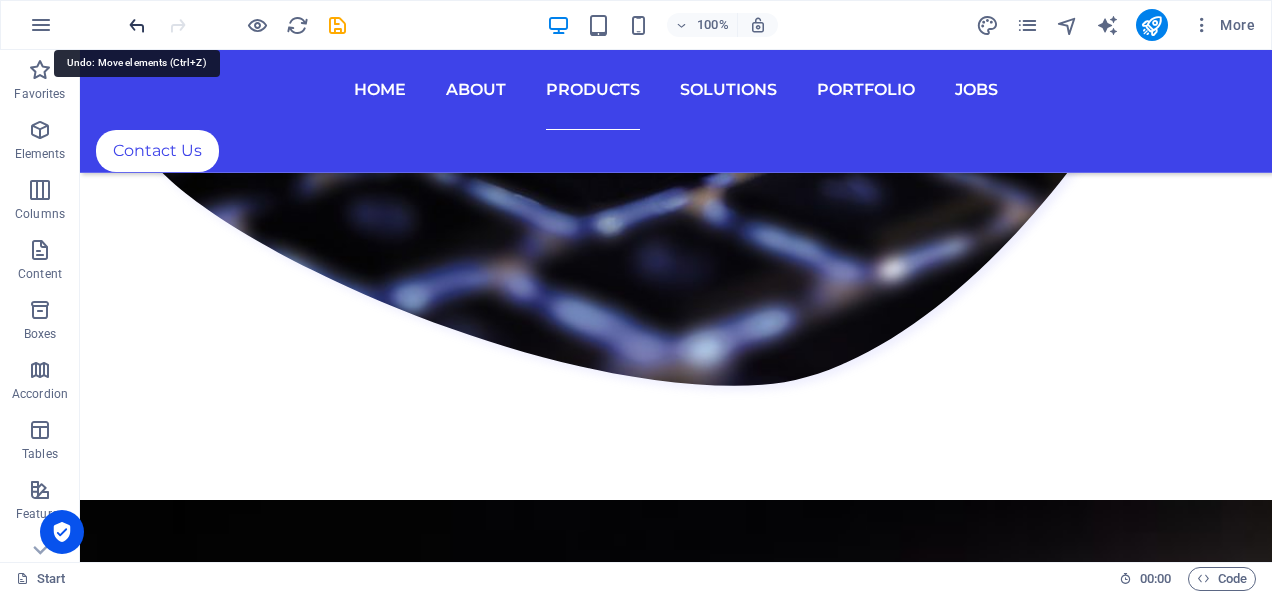 click at bounding box center [137, 25] 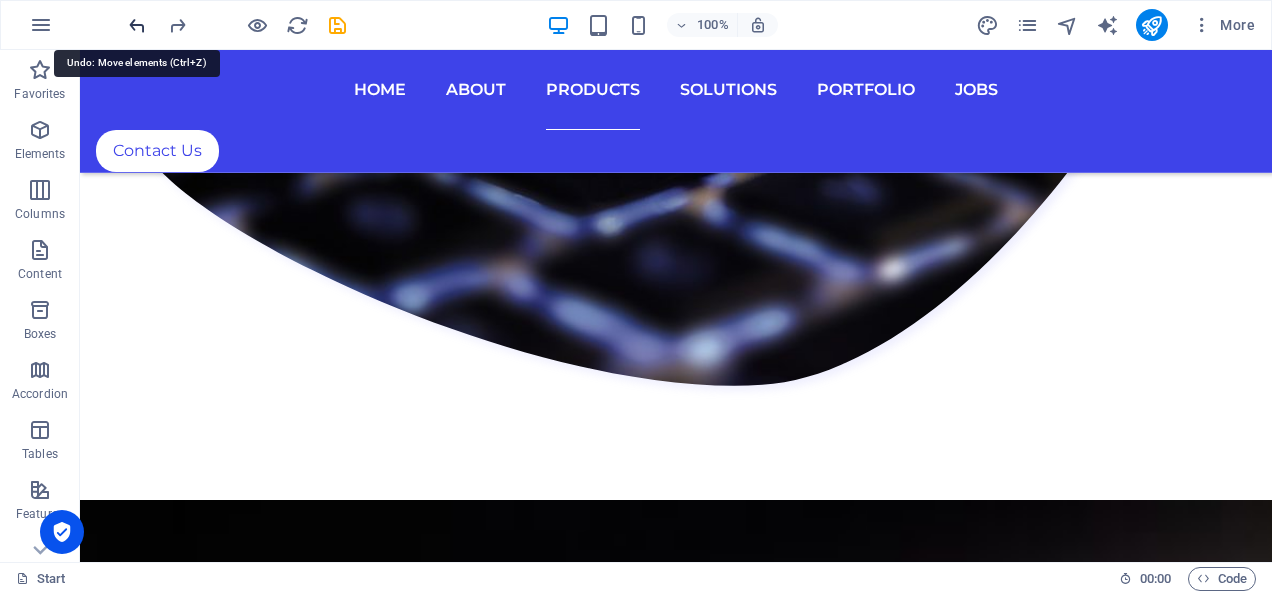 click at bounding box center (137, 25) 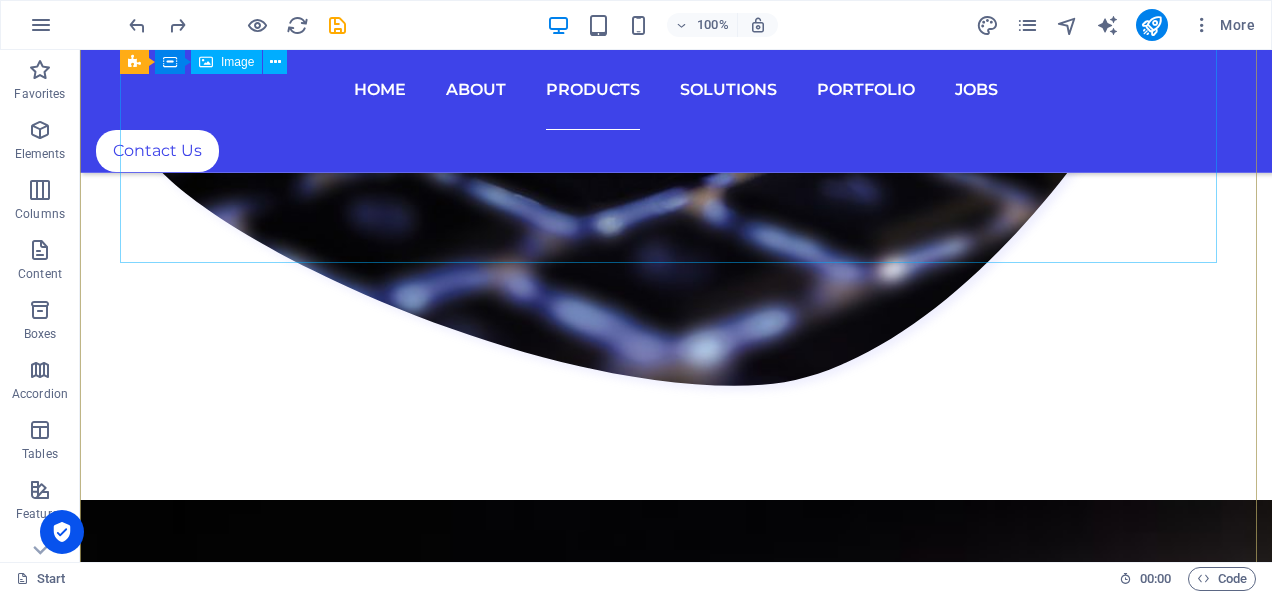 scroll, scrollTop: 8110, scrollLeft: 0, axis: vertical 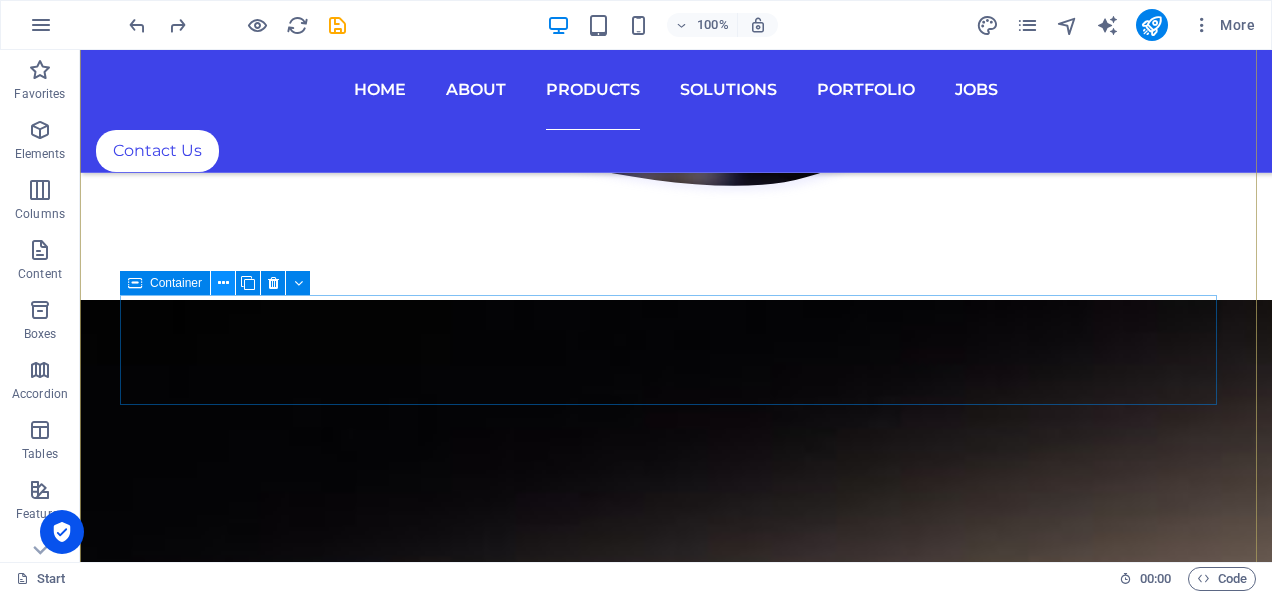 click at bounding box center (223, 283) 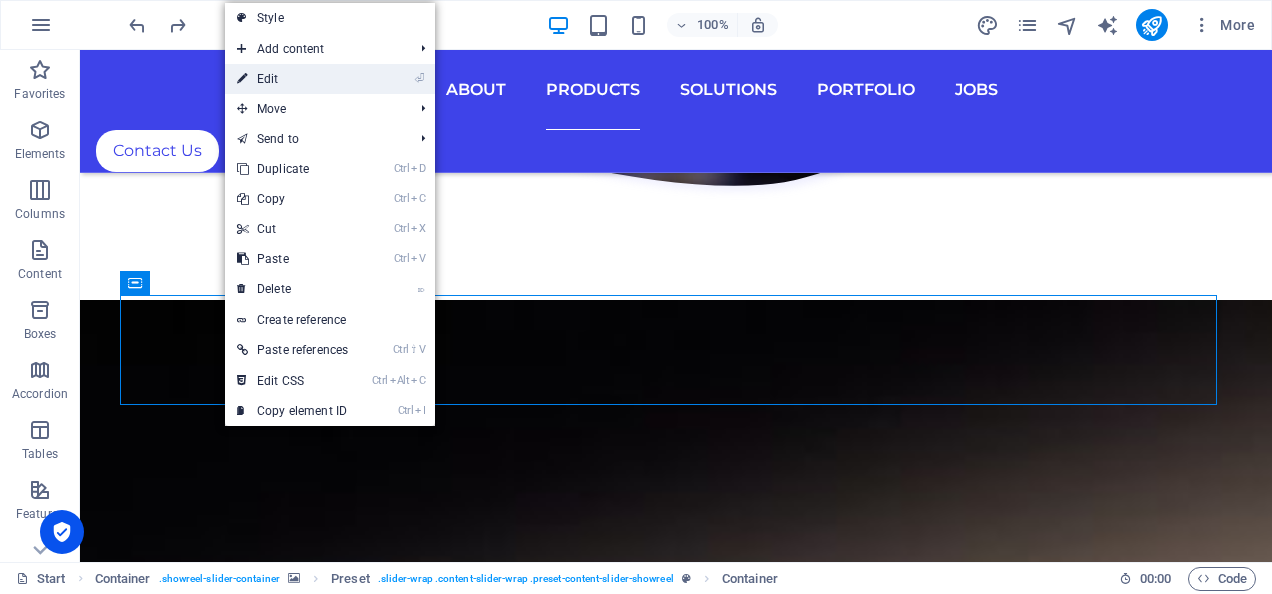 click on "⏎  Edit" at bounding box center (292, 79) 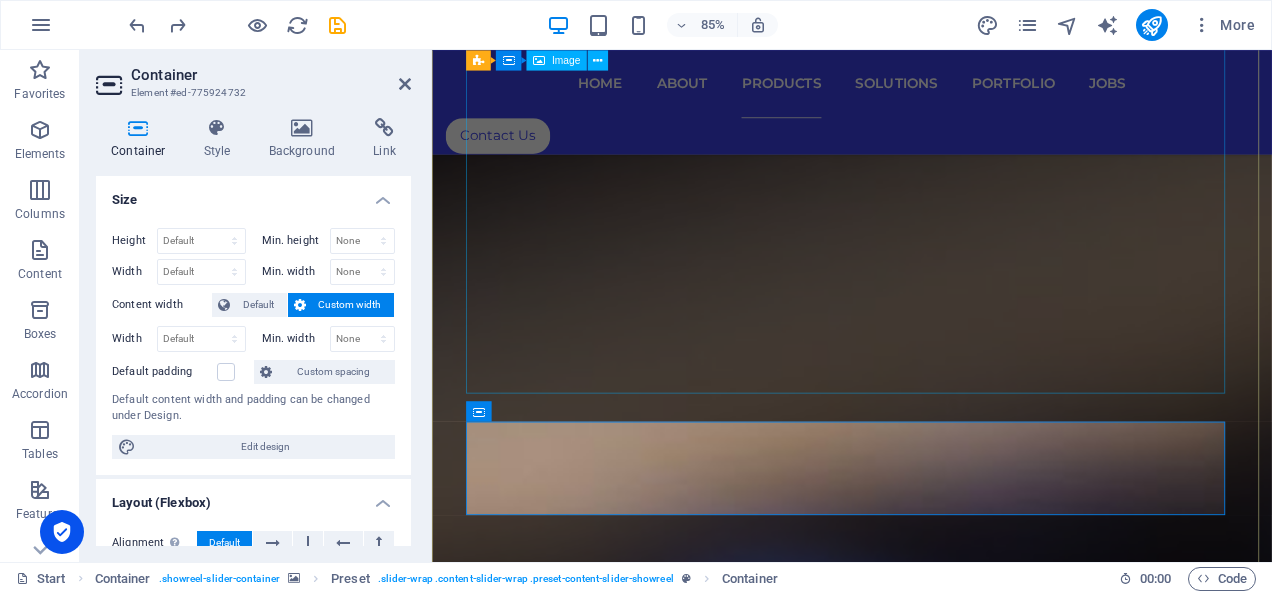 scroll, scrollTop: 8252, scrollLeft: 0, axis: vertical 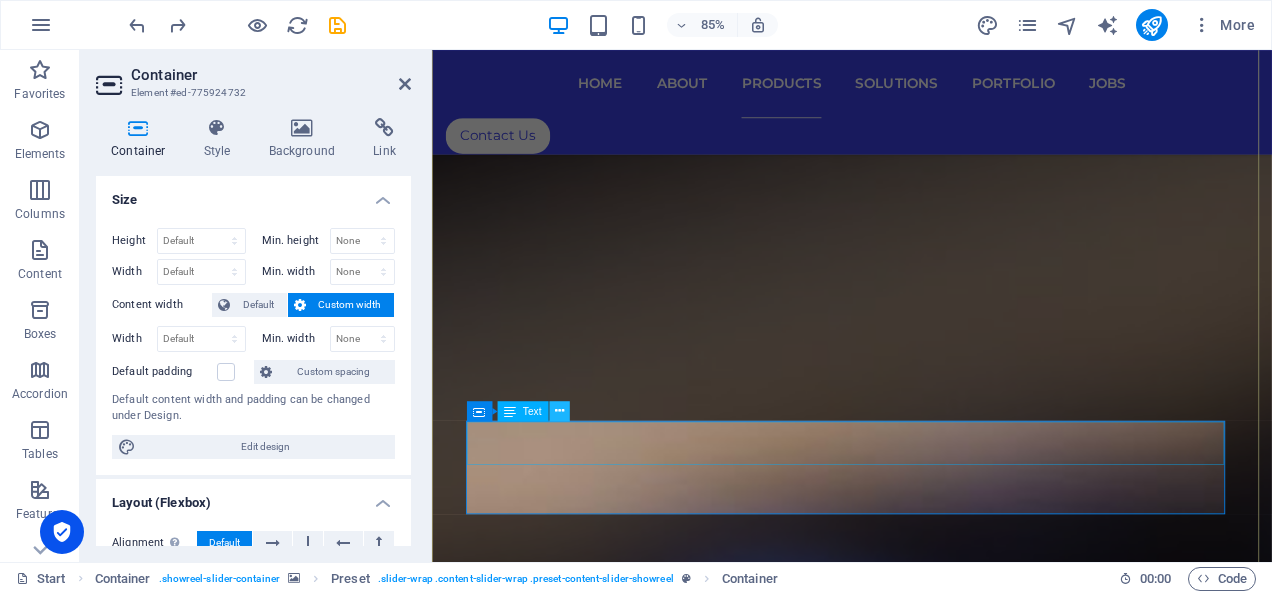 click at bounding box center (559, 411) 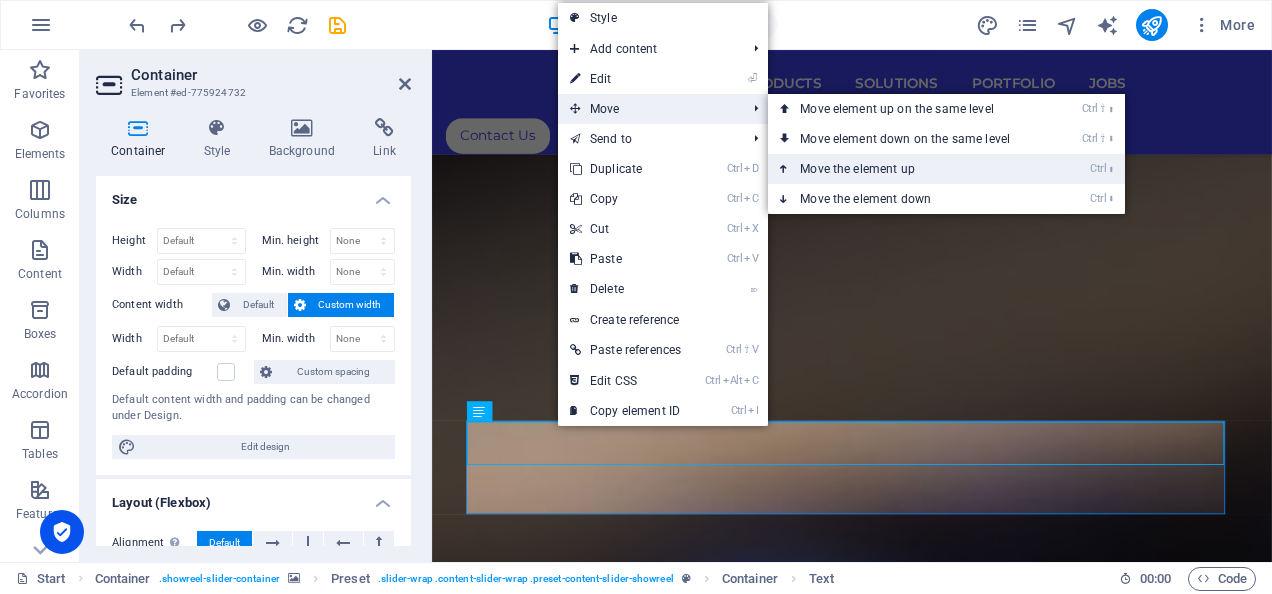 click on "Ctrl ⬆  Move the element up" at bounding box center [909, 169] 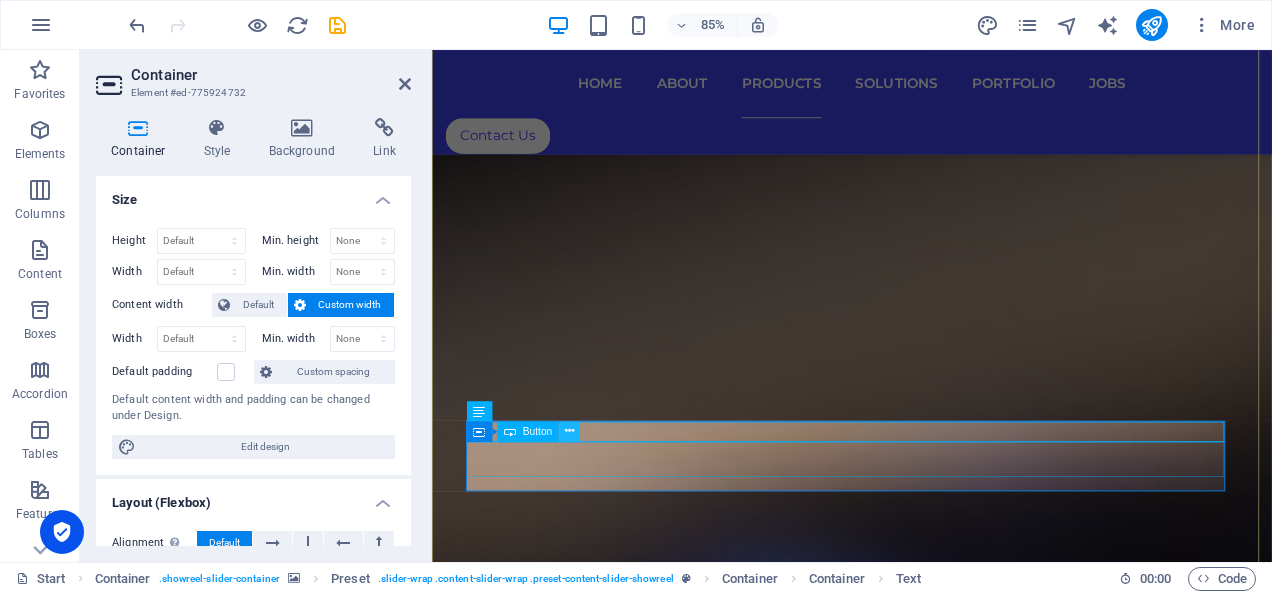 click at bounding box center (569, 432) 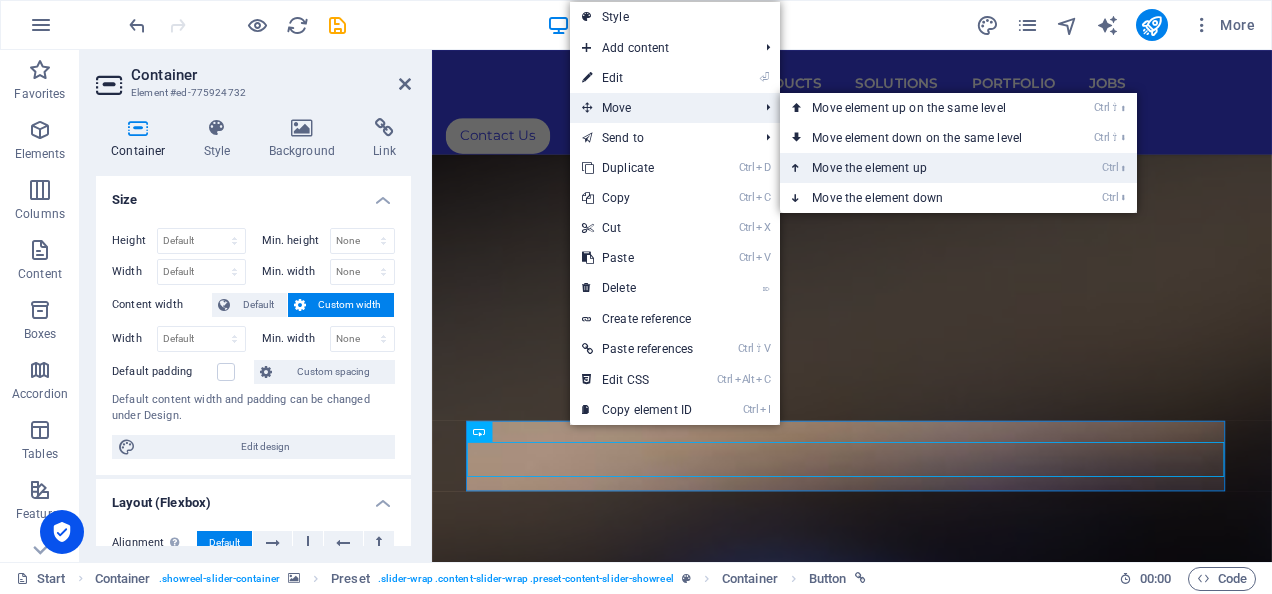 click on "Ctrl ⬆  Move the element up" at bounding box center (921, 168) 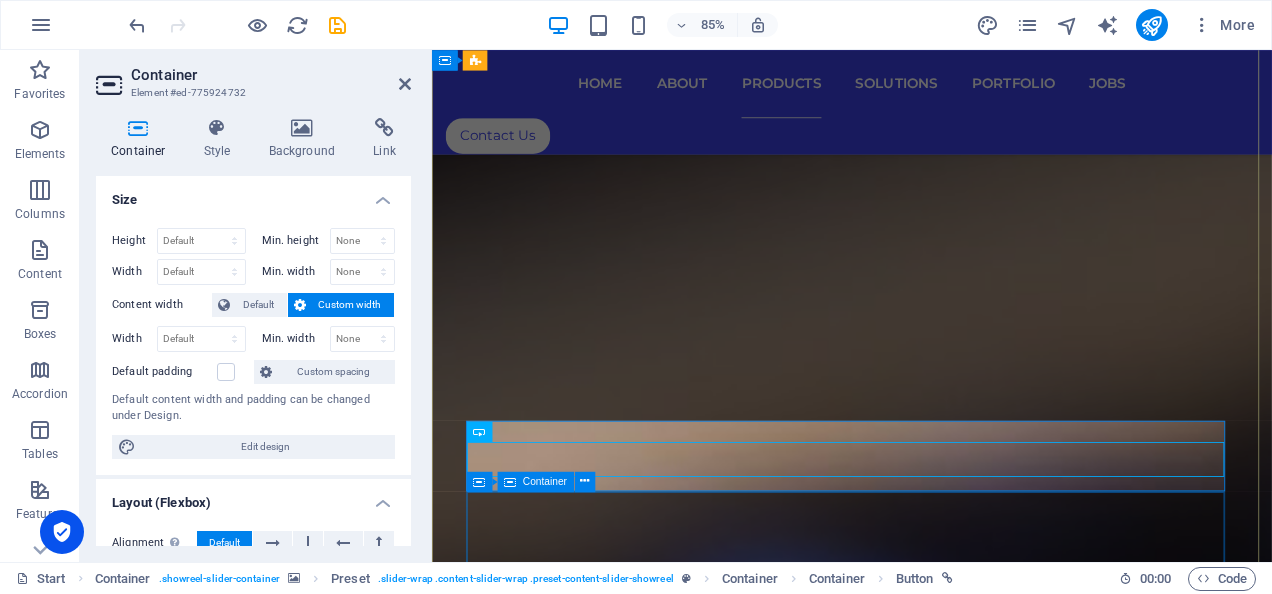 click on "Height Default px rem % vh vw Min. height None px rem % vh vw Width Default px rem % em vh vw Min. width None px rem % vh vw Content width Default Custom width Width Default px rem % em vh vw Min. width None px rem % vh vw Default padding Custom spacing Default content width and padding can be changed under Design. Edit design" at bounding box center [253, 343] 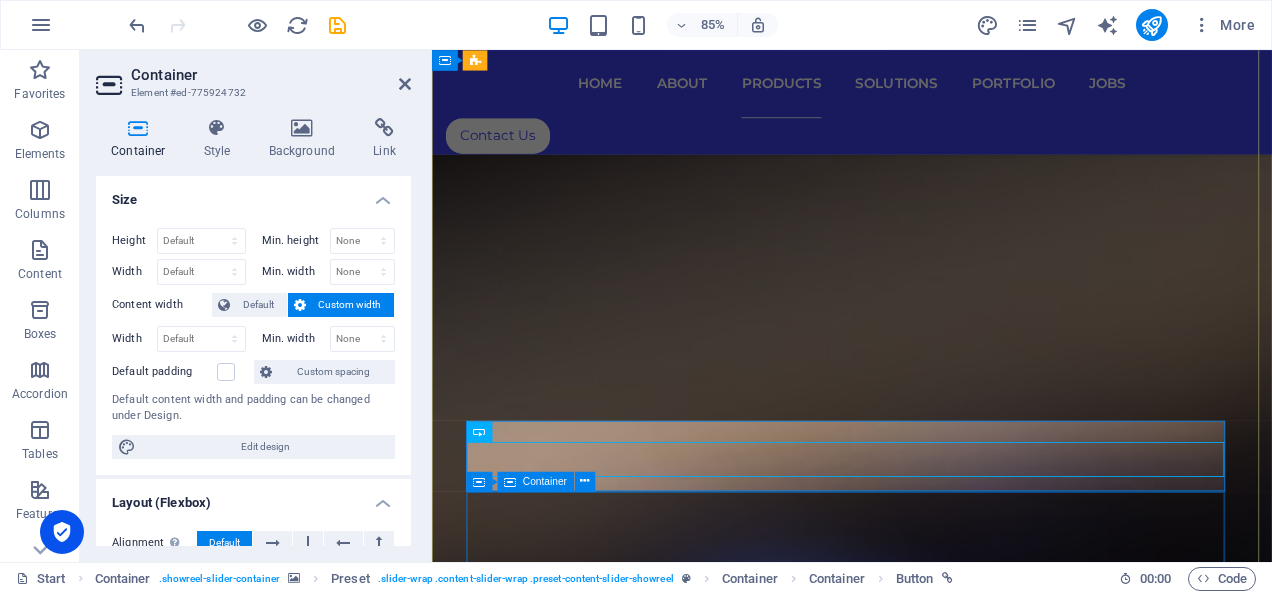 drag, startPoint x: 406, startPoint y: 334, endPoint x: 421, endPoint y: 403, distance: 70.61161 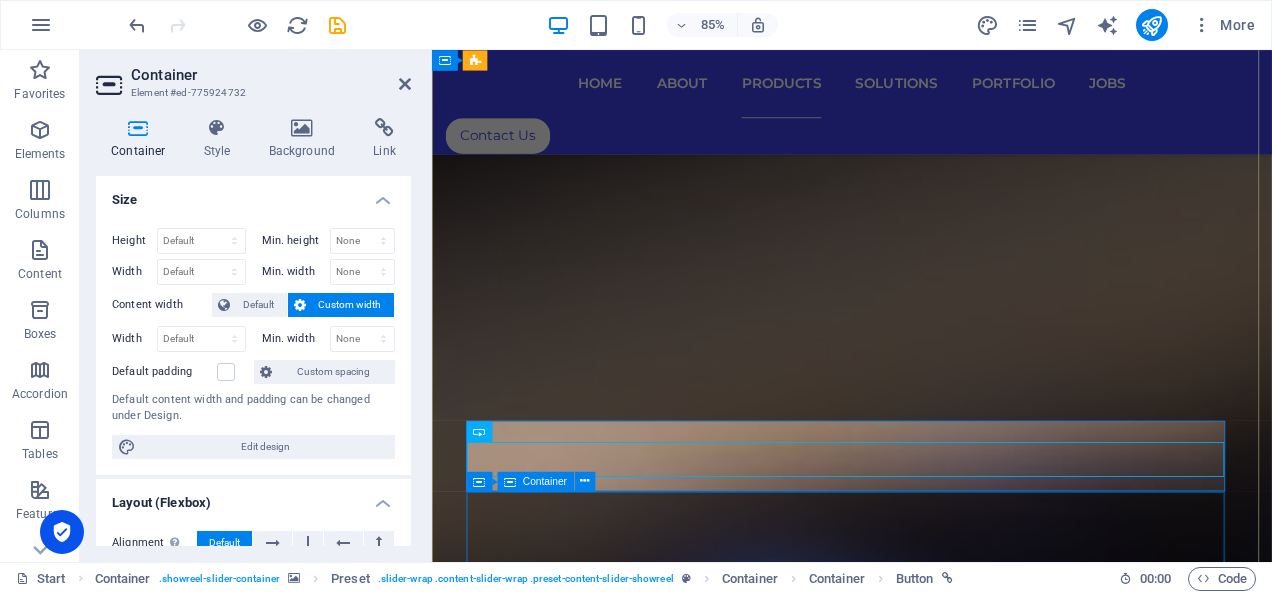 click on "Container Style Background Link Size Height Default px rem % vh vw Min. height None px rem % vh vw Width Default px rem % em vh vw Min. width None px rem % vh vw Content width Default Custom width Width Default px rem % em vh vw Min. width None px rem % vh vw Default padding Custom spacing Default content width and padding can be changed under Design. Edit design Layout (Flexbox) Alignment Determines the flex direction. Default Main axis Determine how elements should behave along the main axis inside this container (justify content). Default Side axis Control the vertical direction of the element inside of the container (align items). Default Wrap Default On Off Fill Controls the distances and direction of elements on the y-axis across several lines (align content). Default Accessibility ARIA helps assistive technologies (like screen readers) to understand the role, state, and behavior of web elements Role The ARIA role defines the purpose of an element.  None Alert Article Banner Comment Fan" at bounding box center (253, 332) 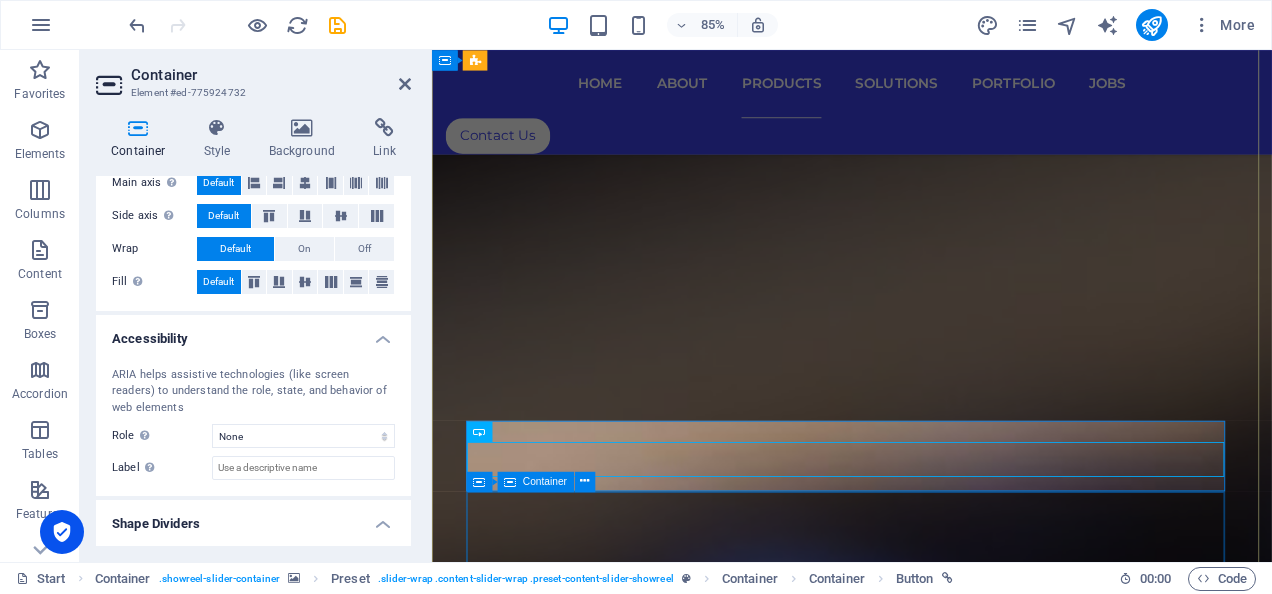 scroll, scrollTop: 436, scrollLeft: 0, axis: vertical 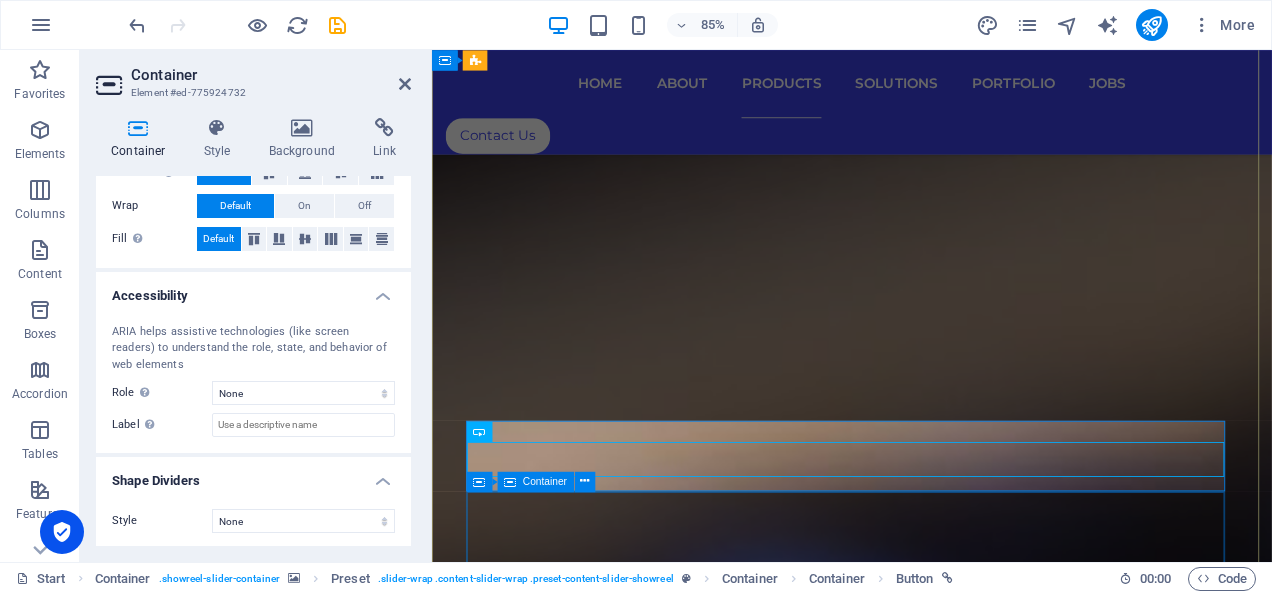 click on "Container Style Background Link Size Height Default px rem % vh vw Min. height None px rem % vh vw Width Default px rem % em vh vw Min. width None px rem % vh vw Content width Default Custom width Width Default px rem % em vh vw Min. width None px rem % vh vw Default padding Custom spacing Default content width and padding can be changed under Design. Edit design Layout (Flexbox) Alignment Determines the flex direction. Default Main axis Determine how elements should behave along the main axis inside this container (justify content). Default Side axis Control the vertical direction of the element inside of the container (align items). Default Wrap Default On Off Fill Controls the distances and direction of elements on the y-axis across several lines (align content). Default Accessibility ARIA helps assistive technologies (like screen readers) to understand the role, state, and behavior of web elements Role The ARIA role defines the purpose of an element.  None Alert Article Banner Comment Fan" at bounding box center [253, 332] 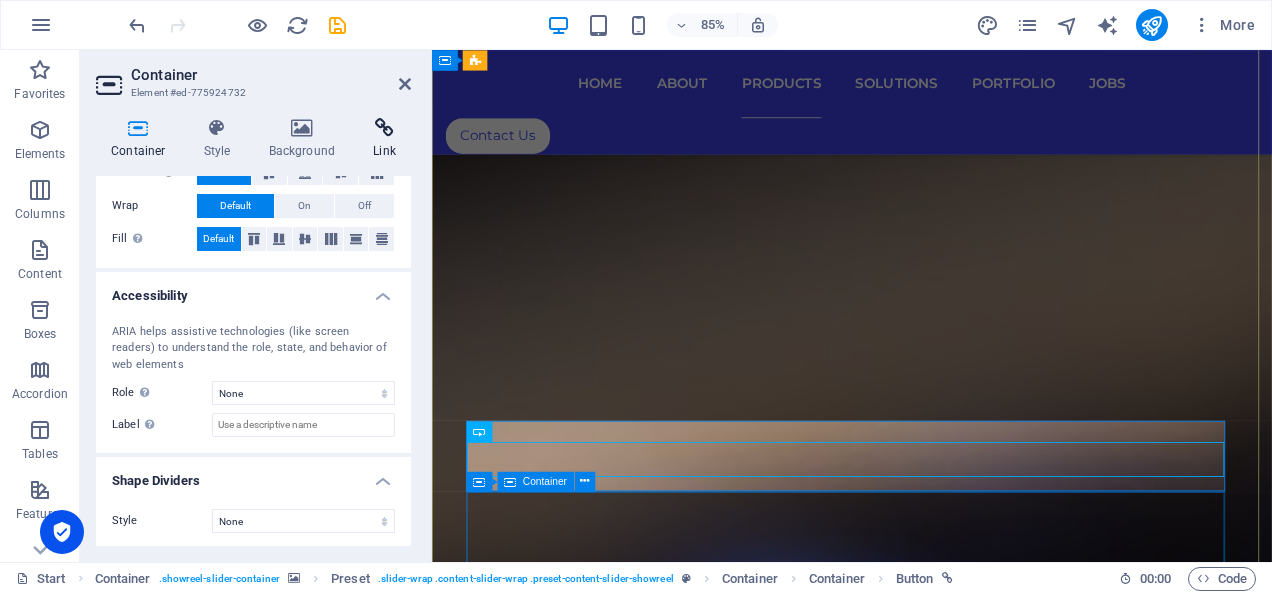 click at bounding box center (384, 128) 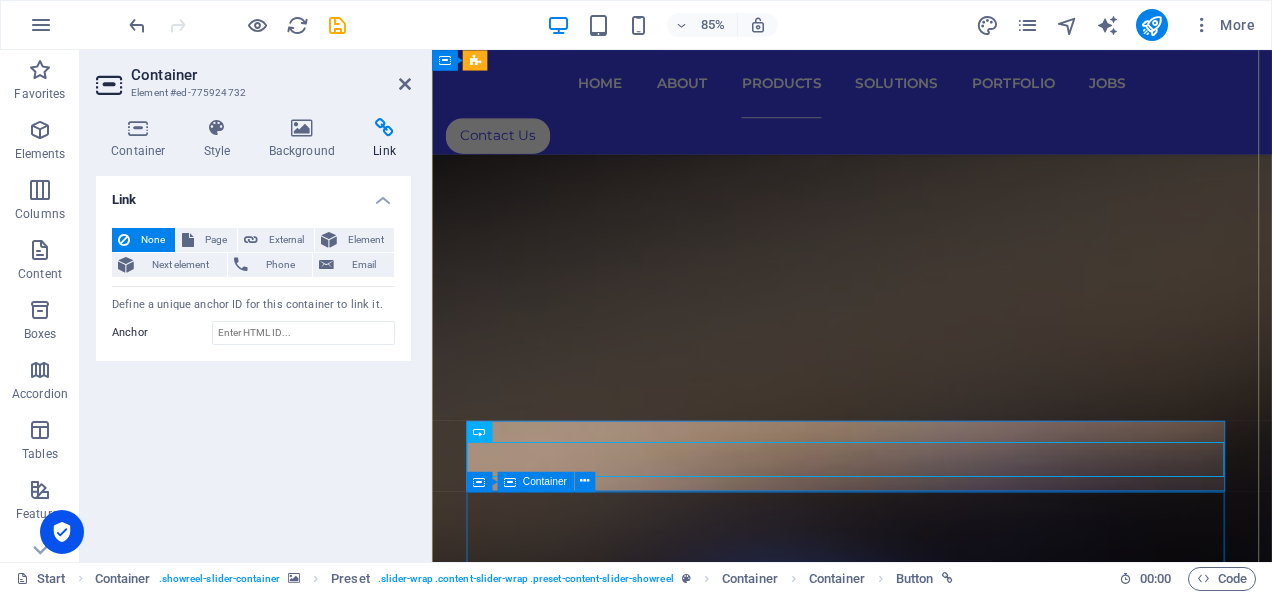click at bounding box center [384, 128] 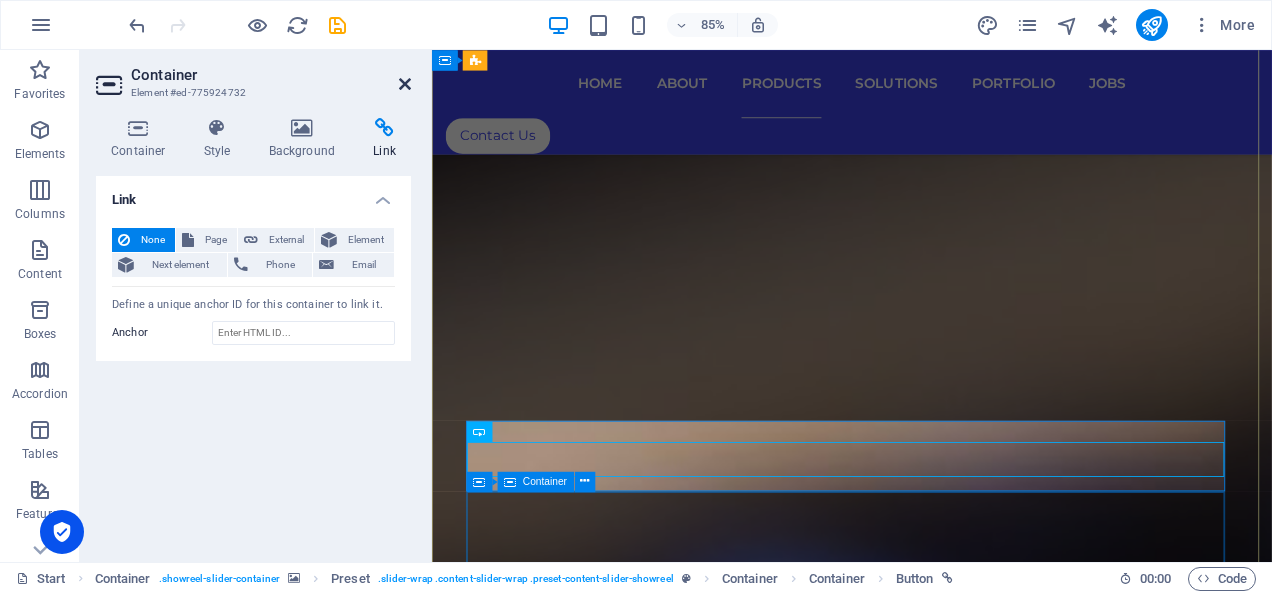 click at bounding box center (405, 84) 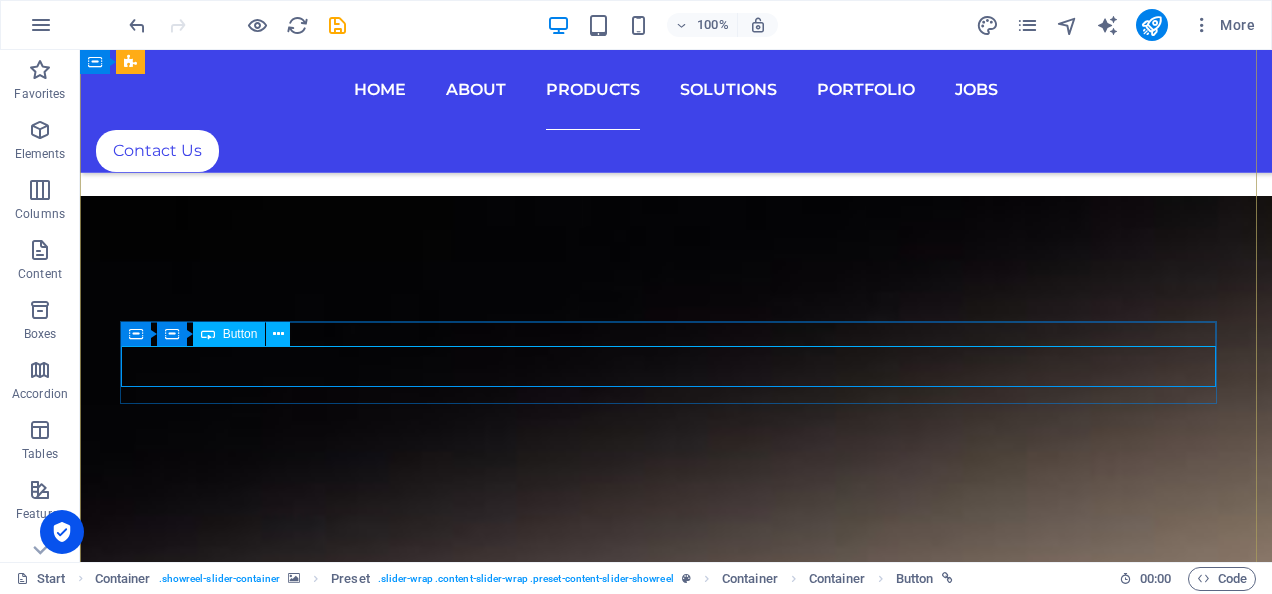 scroll, scrollTop: 8084, scrollLeft: 0, axis: vertical 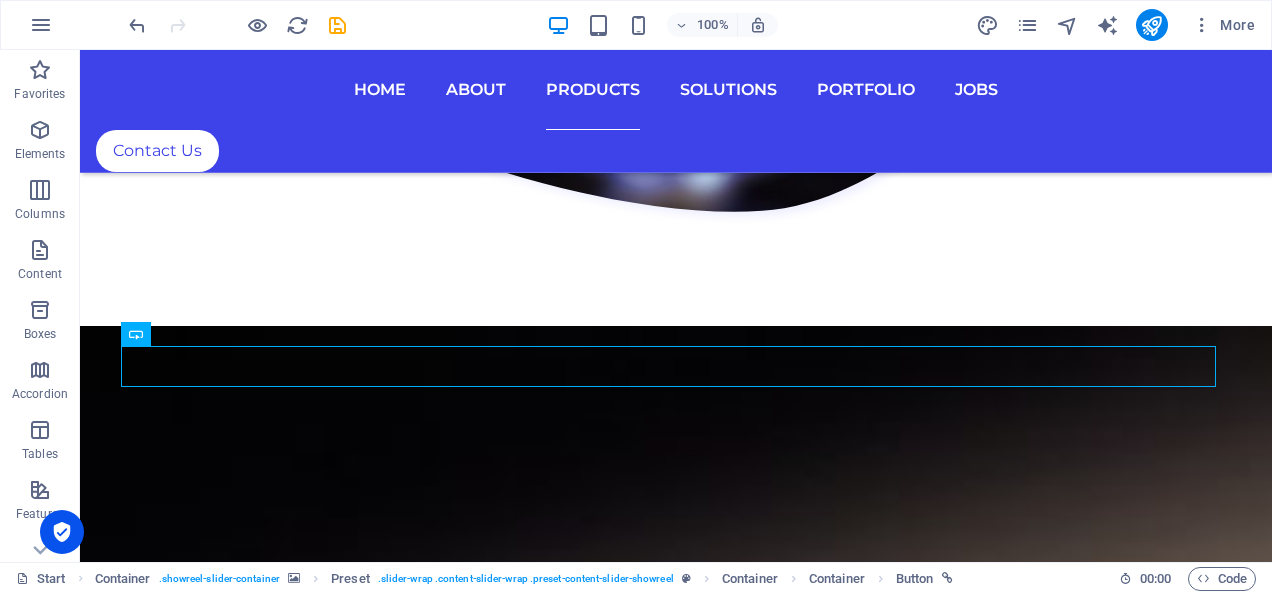 click at bounding box center [137, 25] 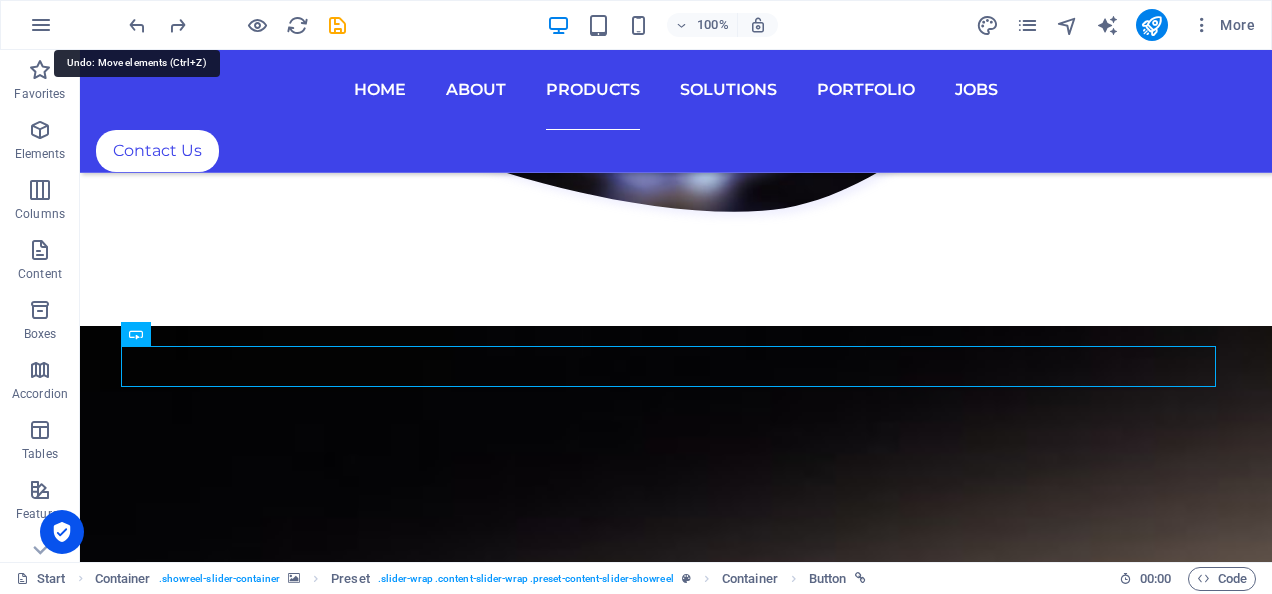 click at bounding box center (137, 25) 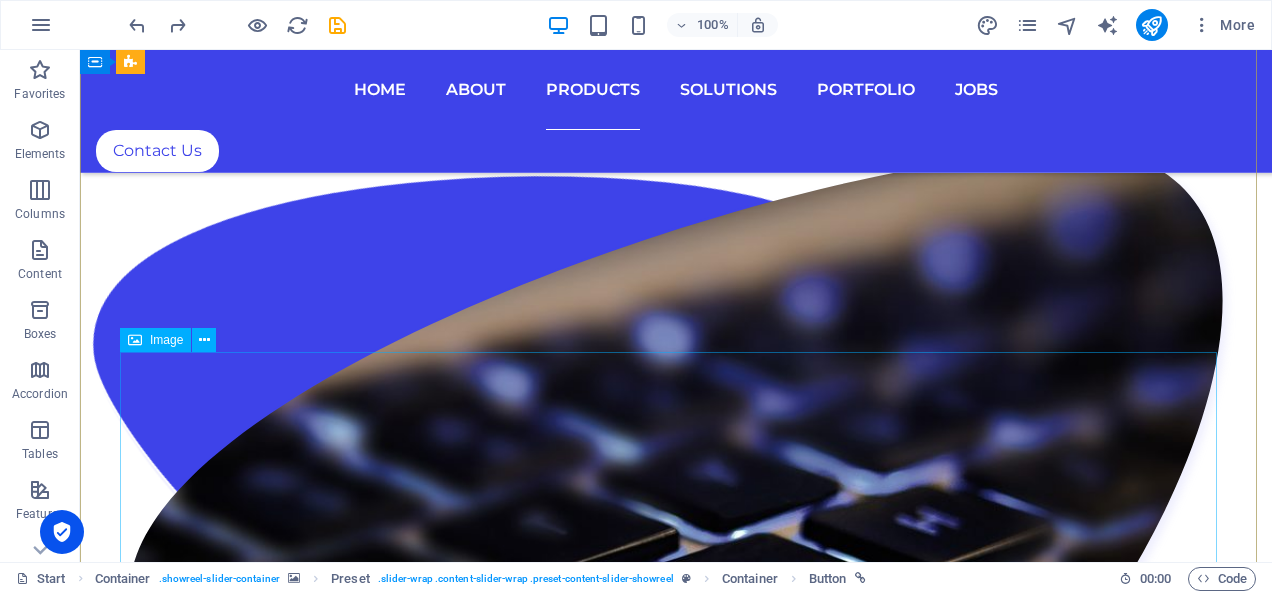 scroll, scrollTop: 7416, scrollLeft: 0, axis: vertical 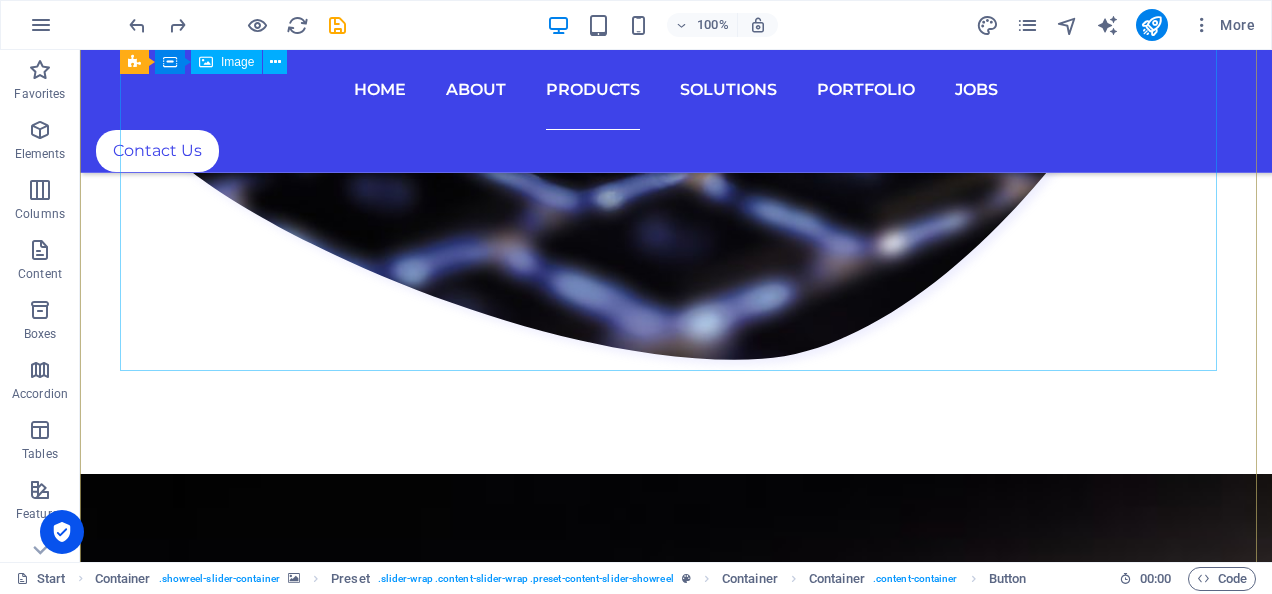 click on "Find out more!" at bounding box center (676, 6845) 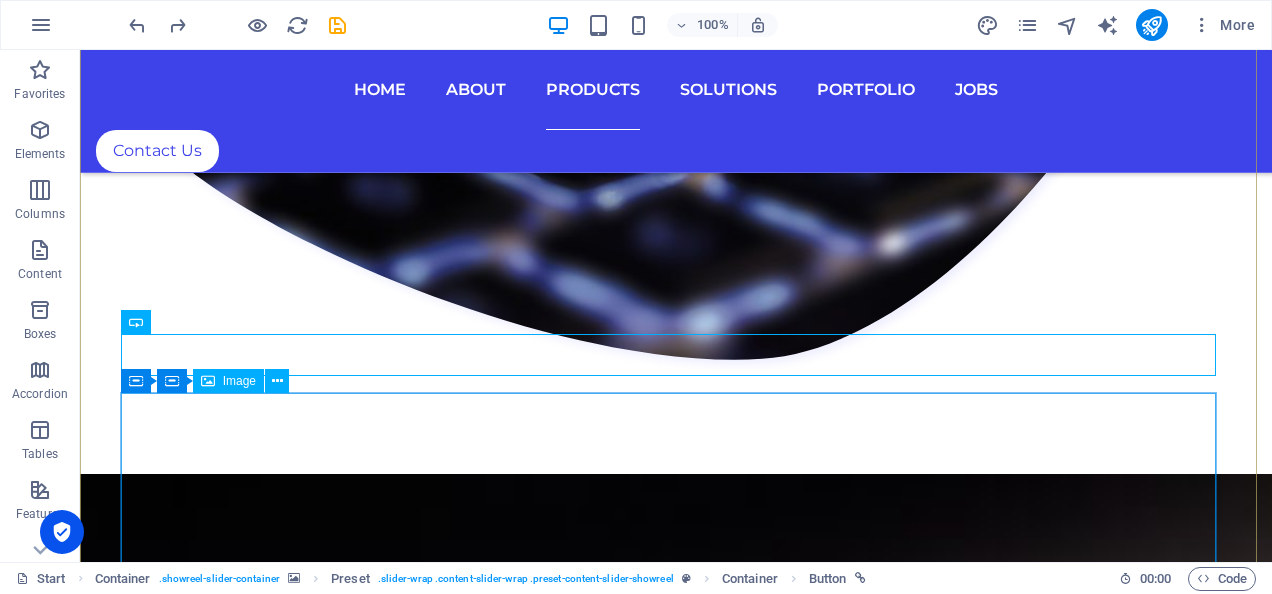 scroll, scrollTop: 8122, scrollLeft: 0, axis: vertical 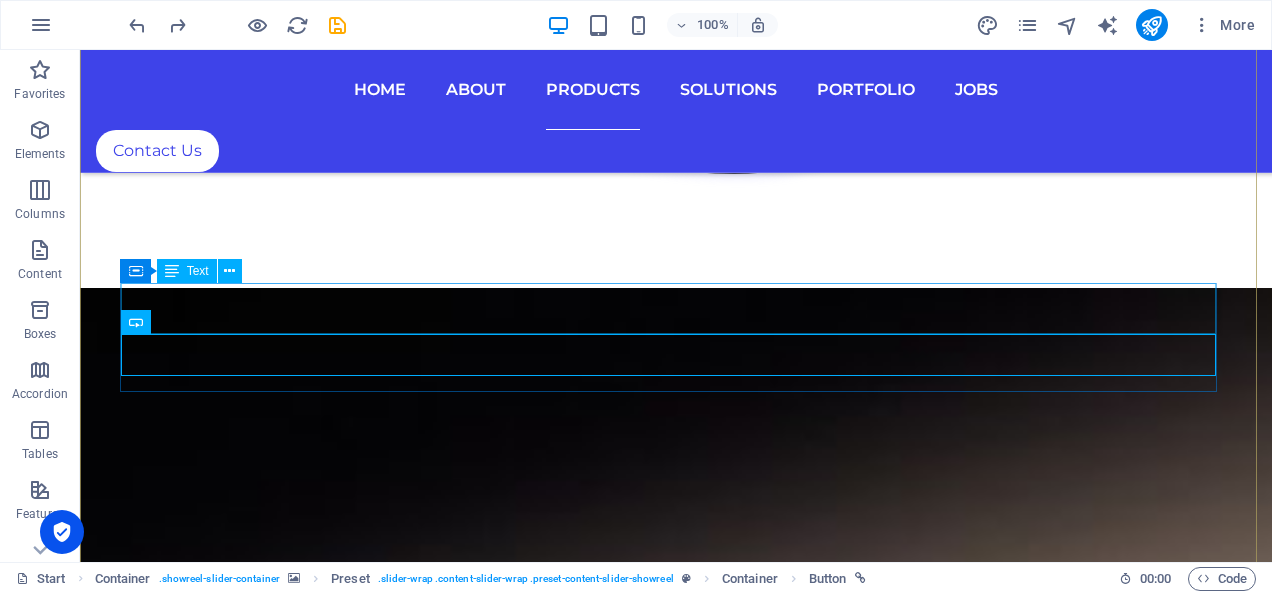 click on "Container   Text" at bounding box center (188, 271) 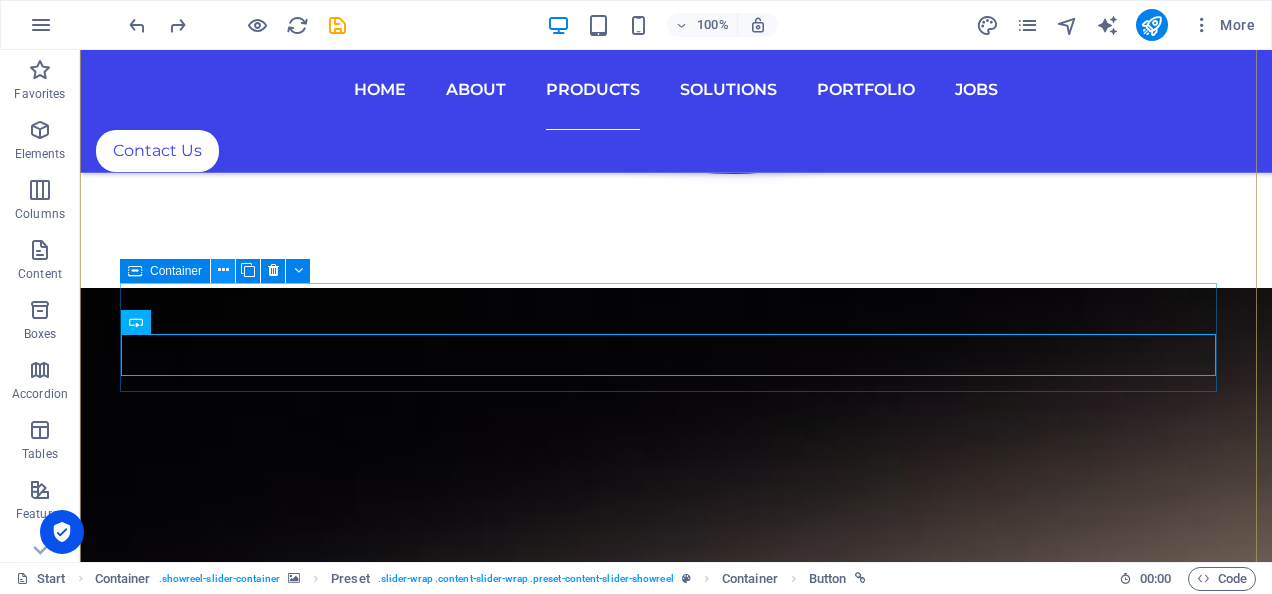 click at bounding box center [223, 270] 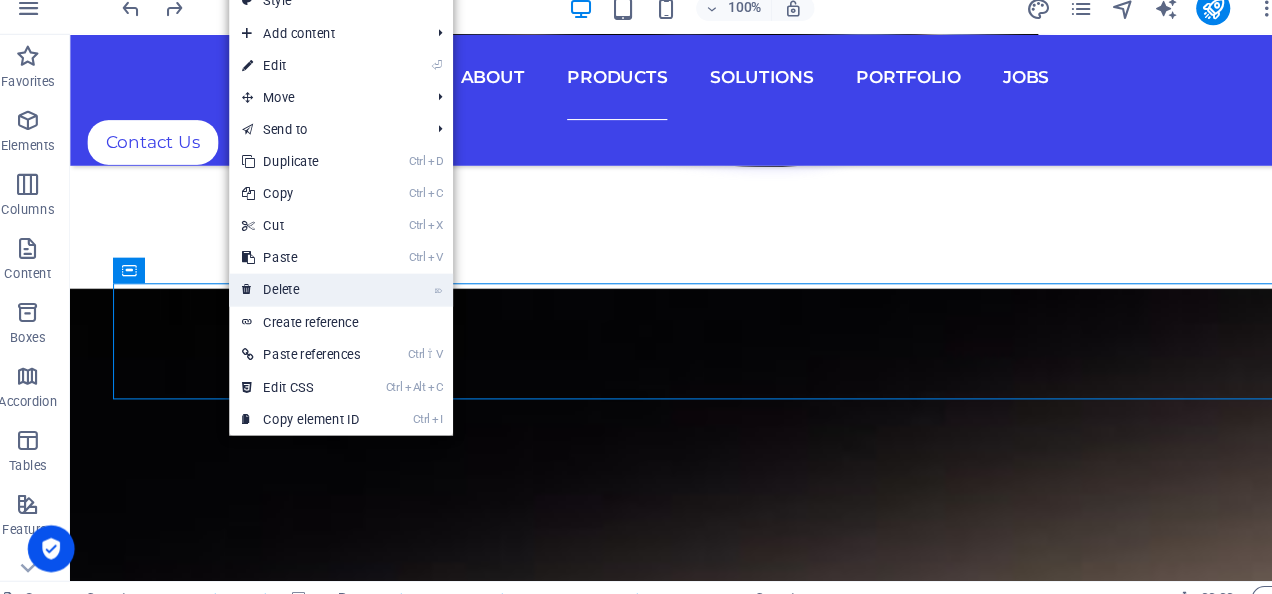 click on "⌦  Delete" at bounding box center (296, 289) 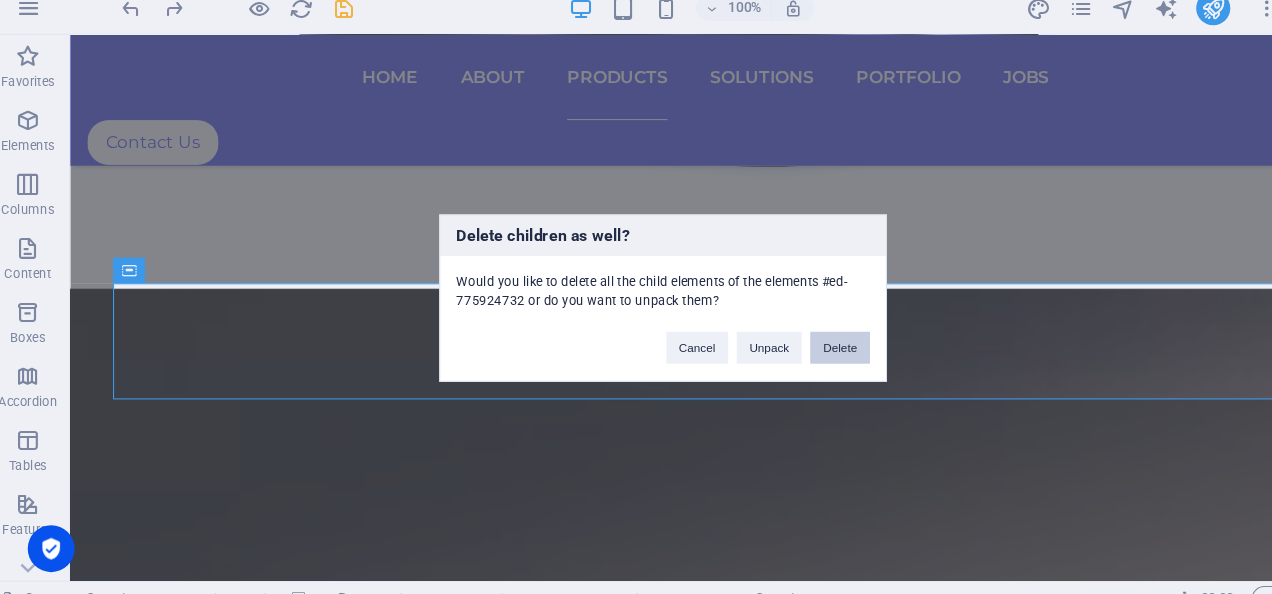 click on "Delete" at bounding box center (802, 344) 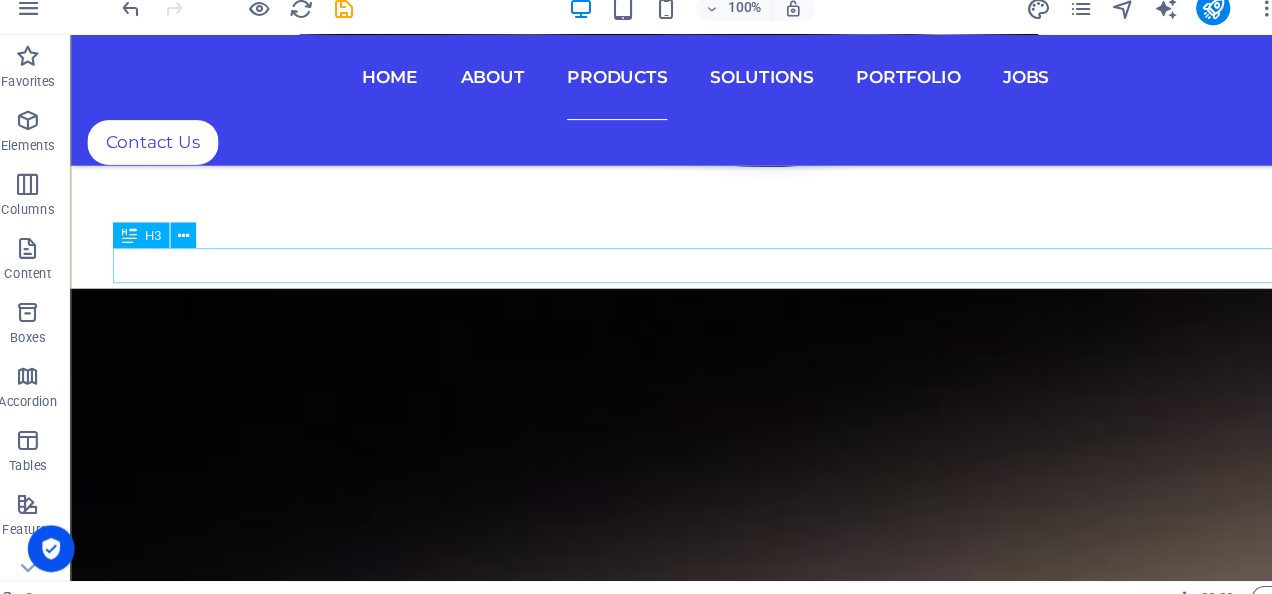 click on "Data Integration Platform" at bounding box center (666, 6444) 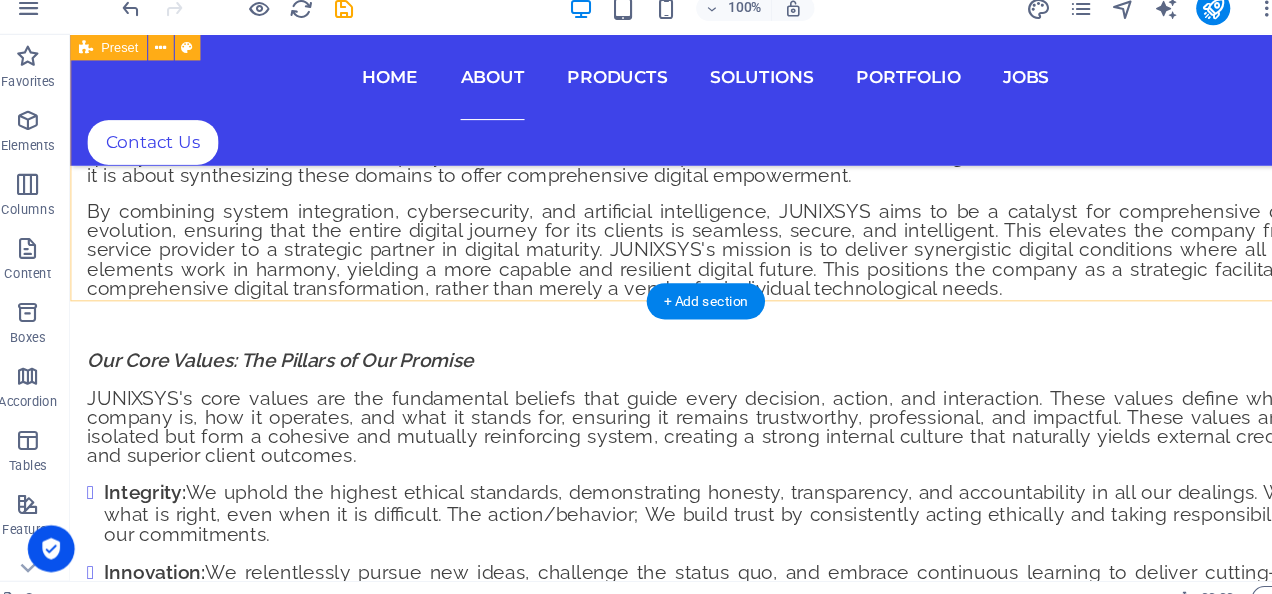 scroll, scrollTop: 6318, scrollLeft: 0, axis: vertical 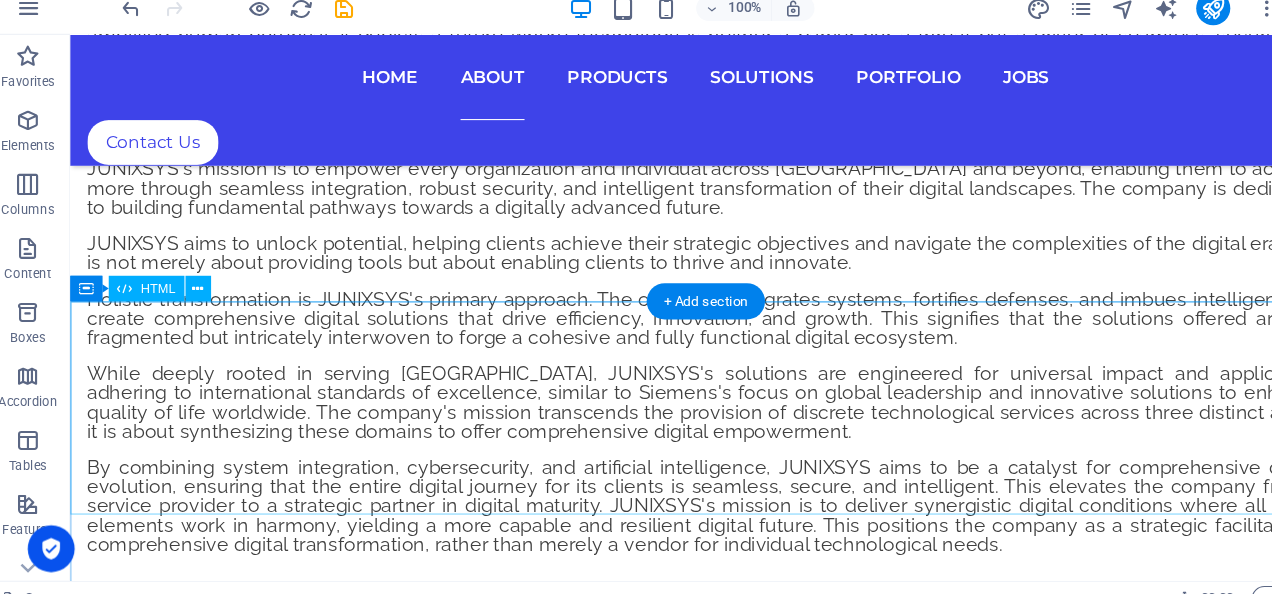 click on "Container   HTML" at bounding box center (152, 288) 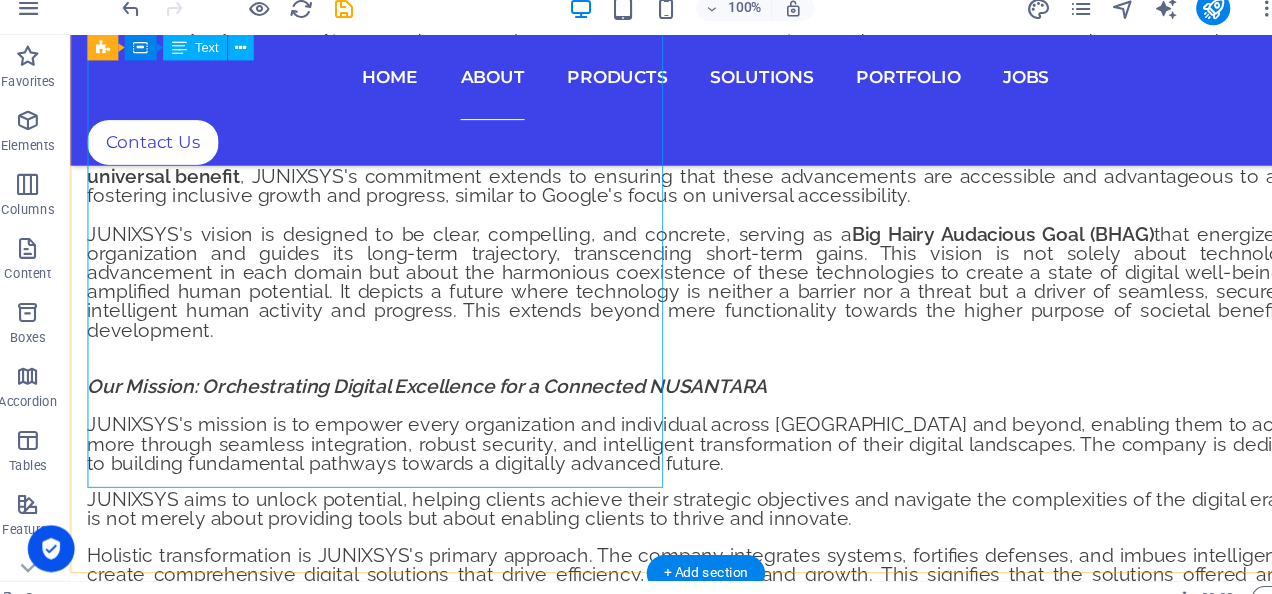scroll, scrollTop: 6058, scrollLeft: 0, axis: vertical 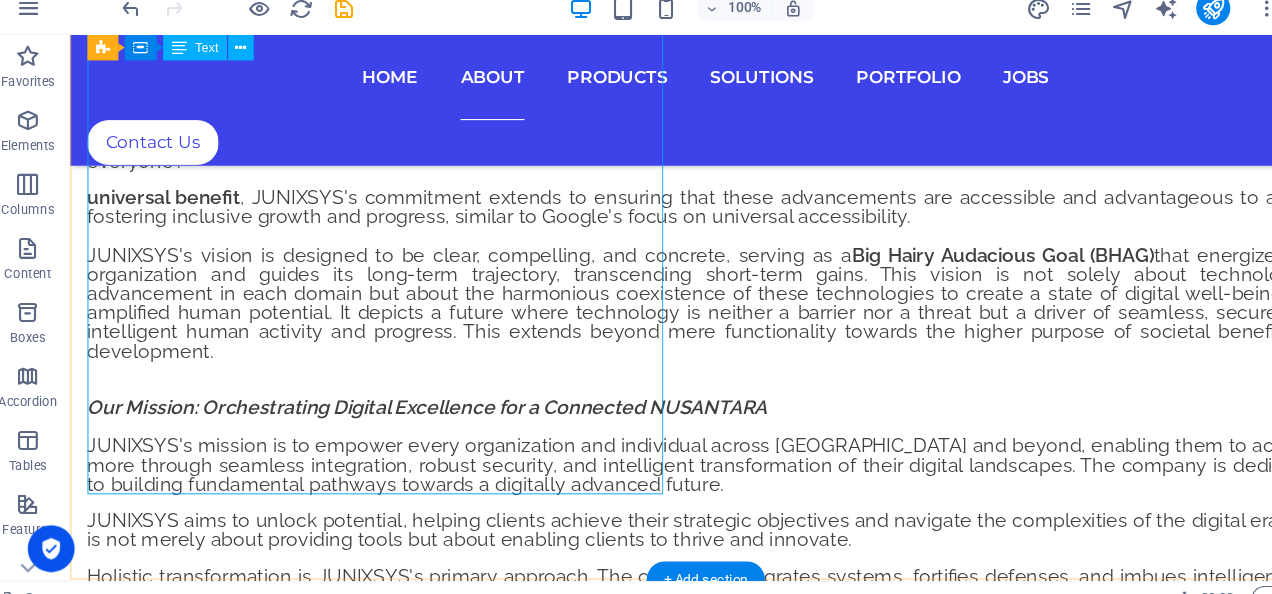 click on "The JUNIXSYS Philosophy: Our Guiding Principles This section outlines the fundamental beliefs and aspirations that drive JUNIXSYS, serving as its moral compass and strategic roadmap.  Our Vision: Seamless, Secu re, and Intelligence Digital Future for All.  JUNIXSYS envisions a future where digital infrastructure is inherently seamless, cyber defenses are impenetrable, and artificial intelligence serves as a universal catalyst for progress, making technology accessible and beneficial for everyone. This vision encompasses several key elements: seamless interconnectivity , where disparate systems communicate effortlessly, enabling fluid operations and data exchange, thereby reducing friction and complexity. This mirrors IBM's vision of a connected "smarter planet". unwavering digital security pervasive intelligence universal benefit JUNIXSYS's vision is designed to be clear, compelling, and concrete, serving as a  Big Hairy Audacious Goal (BHAG) Our Core Va lues: The Pillars of Our Promise I ntegrity:" at bounding box center (666, 590) 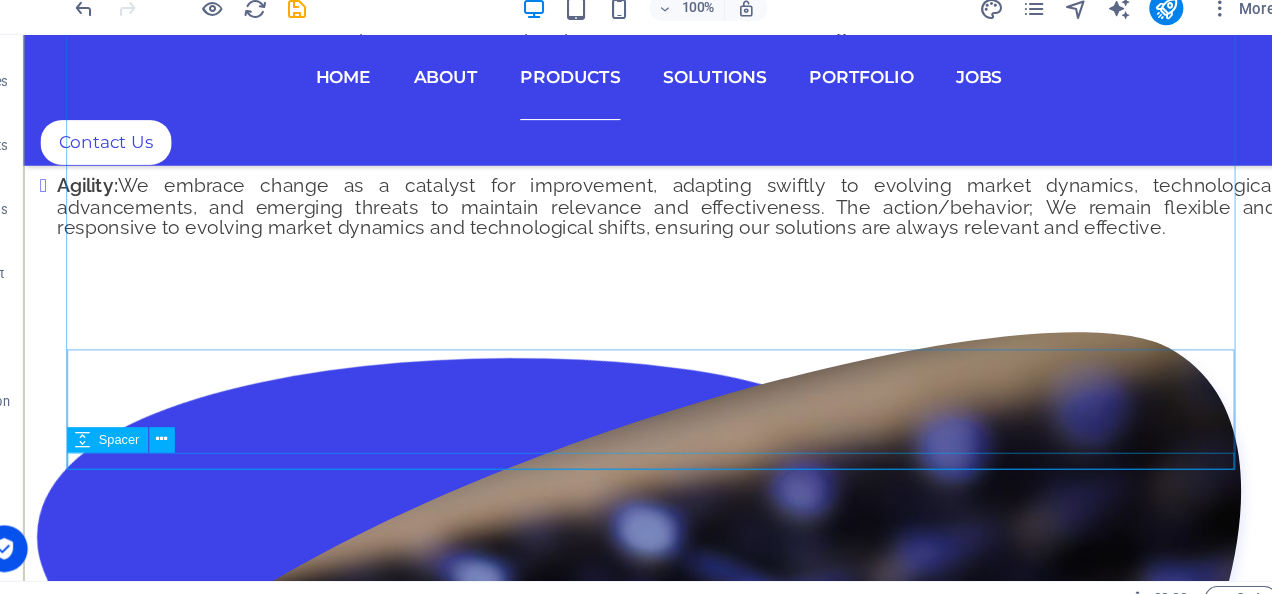 scroll, scrollTop: 7310, scrollLeft: 0, axis: vertical 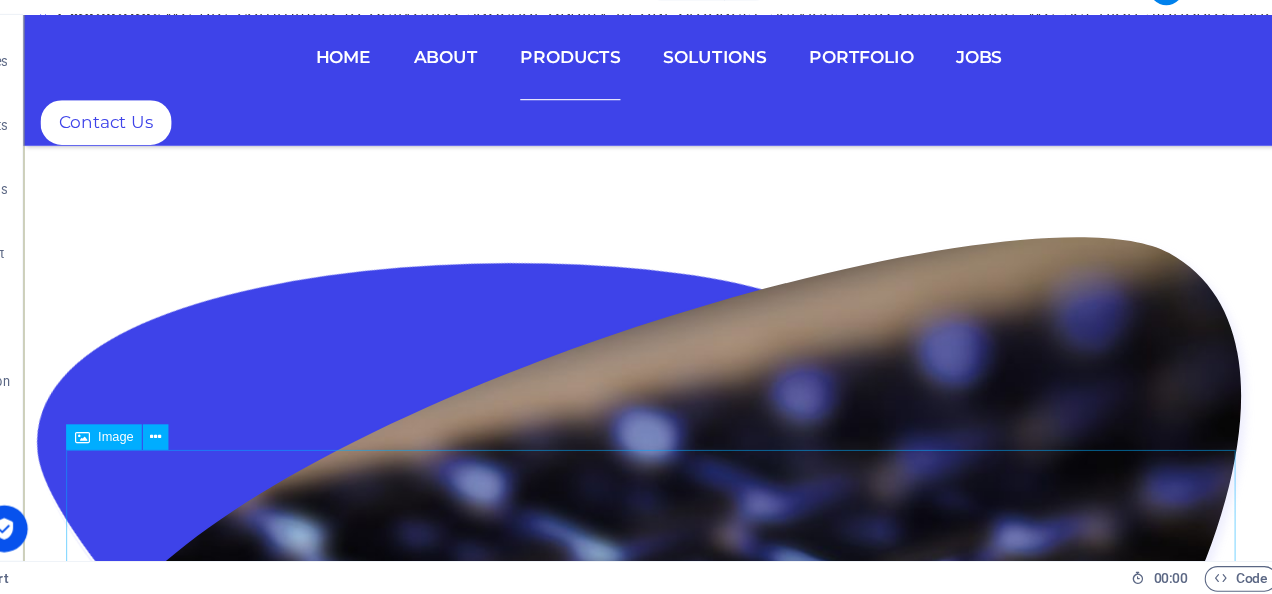 click at bounding box center (619, 6913) 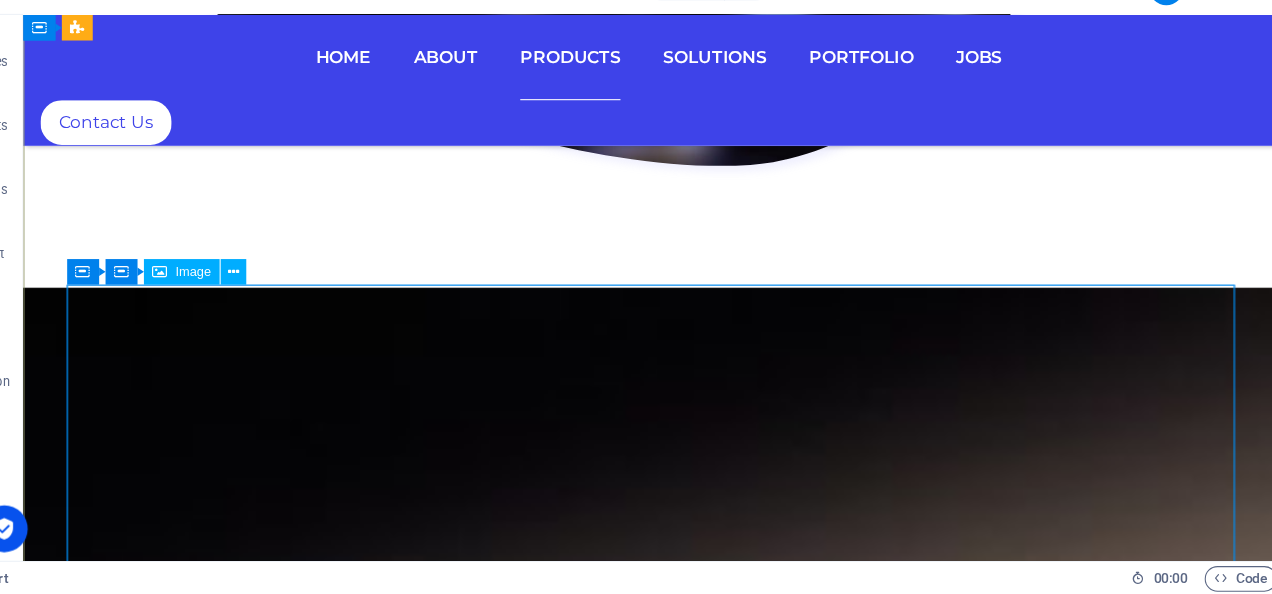 scroll, scrollTop: 8102, scrollLeft: 0, axis: vertical 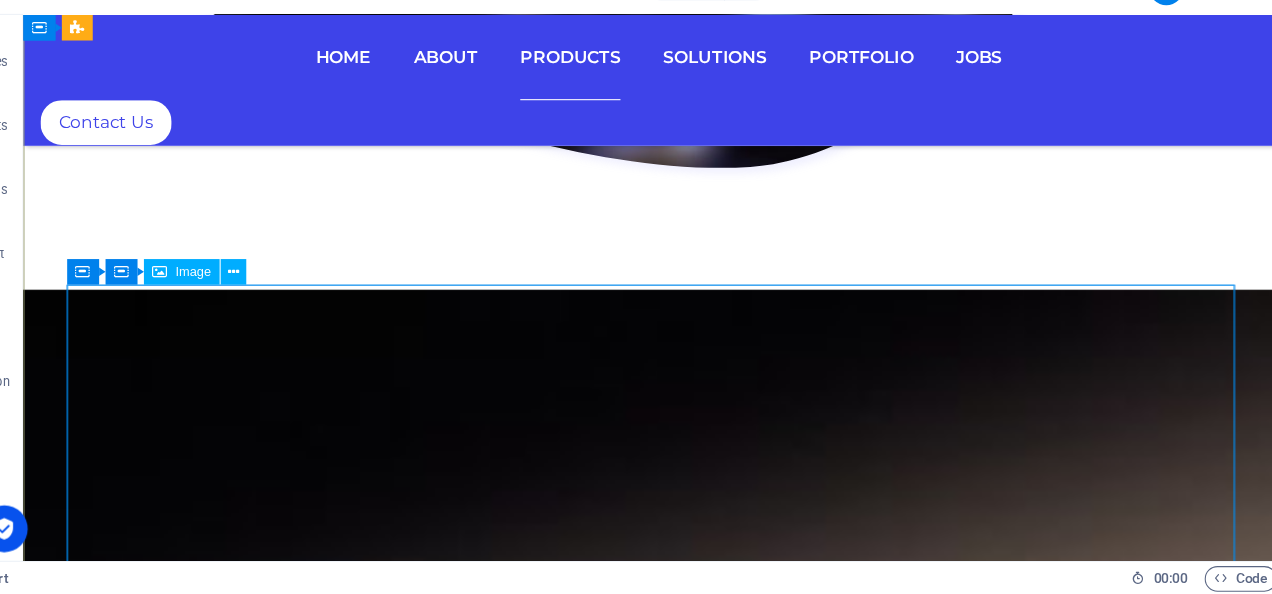 click on "CYBER SECURITY" at bounding box center (619, 6808) 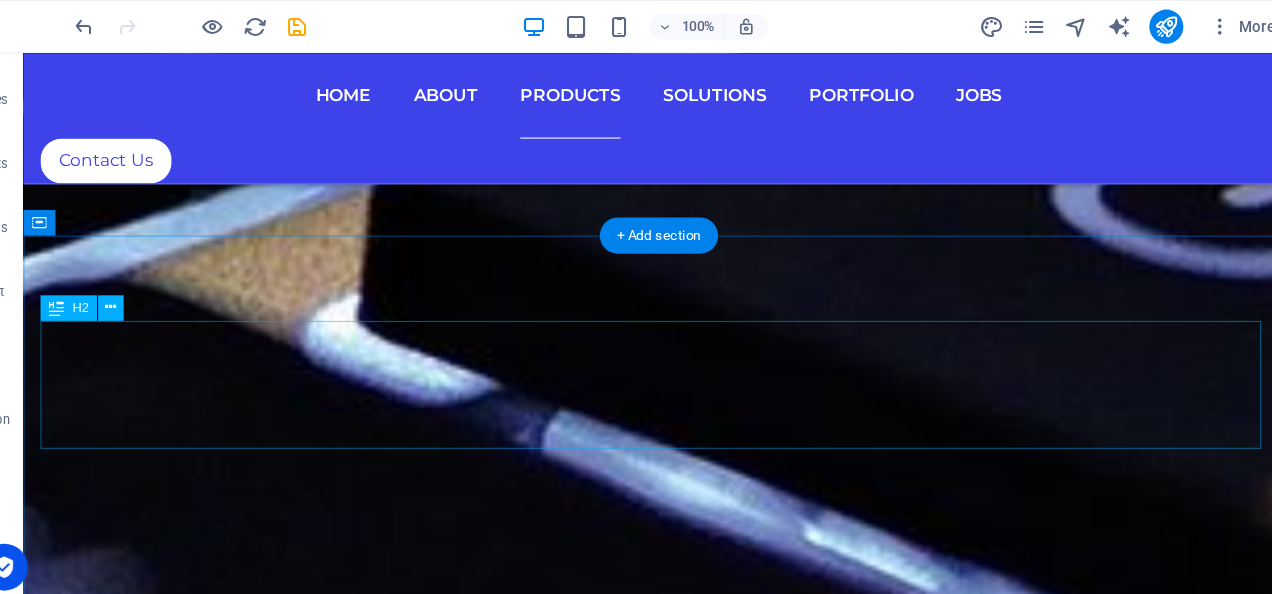 scroll, scrollTop: 10740, scrollLeft: 0, axis: vertical 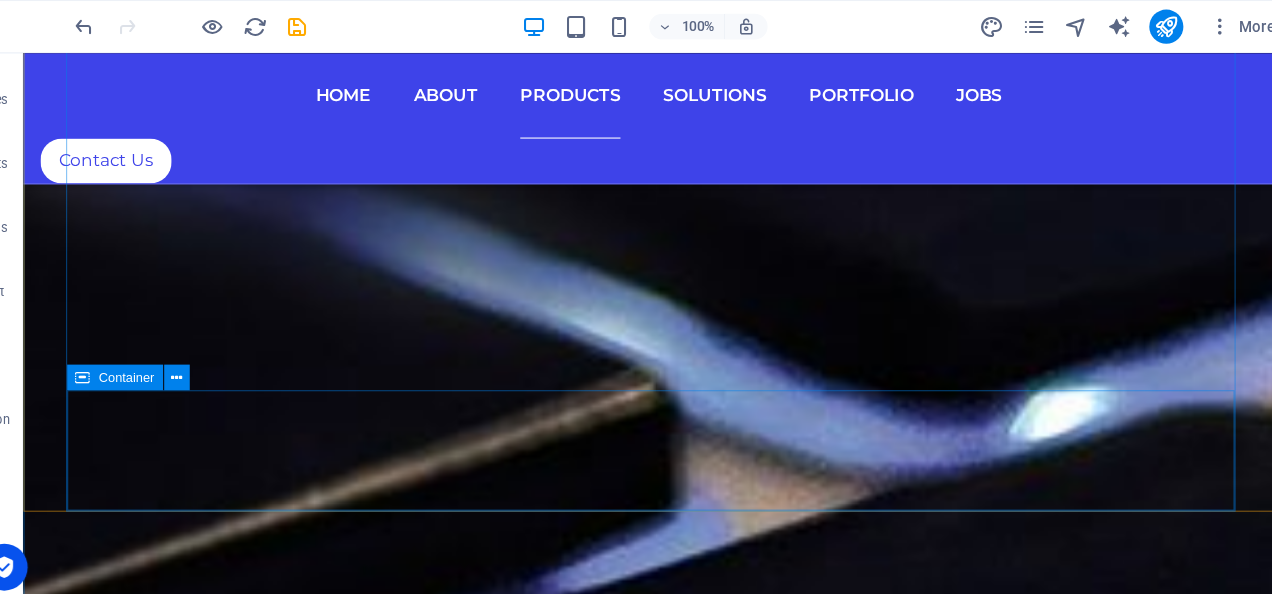 click at bounding box center [136, 354] 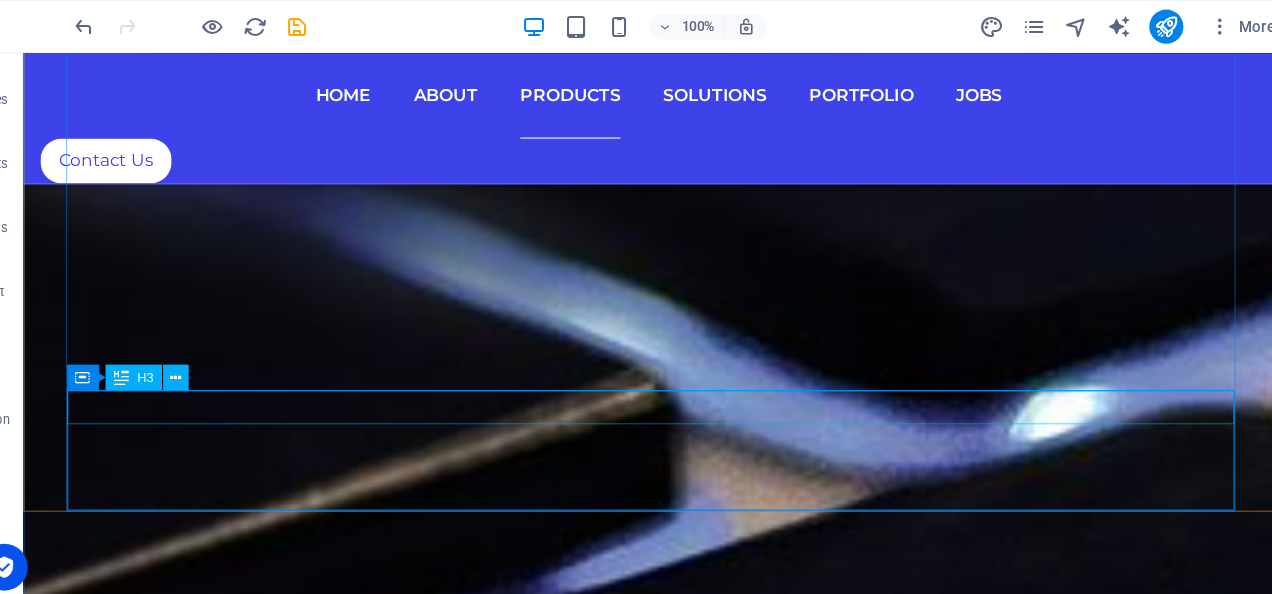click on "Integrated Automatic Control Systems" at bounding box center (619, 6609) 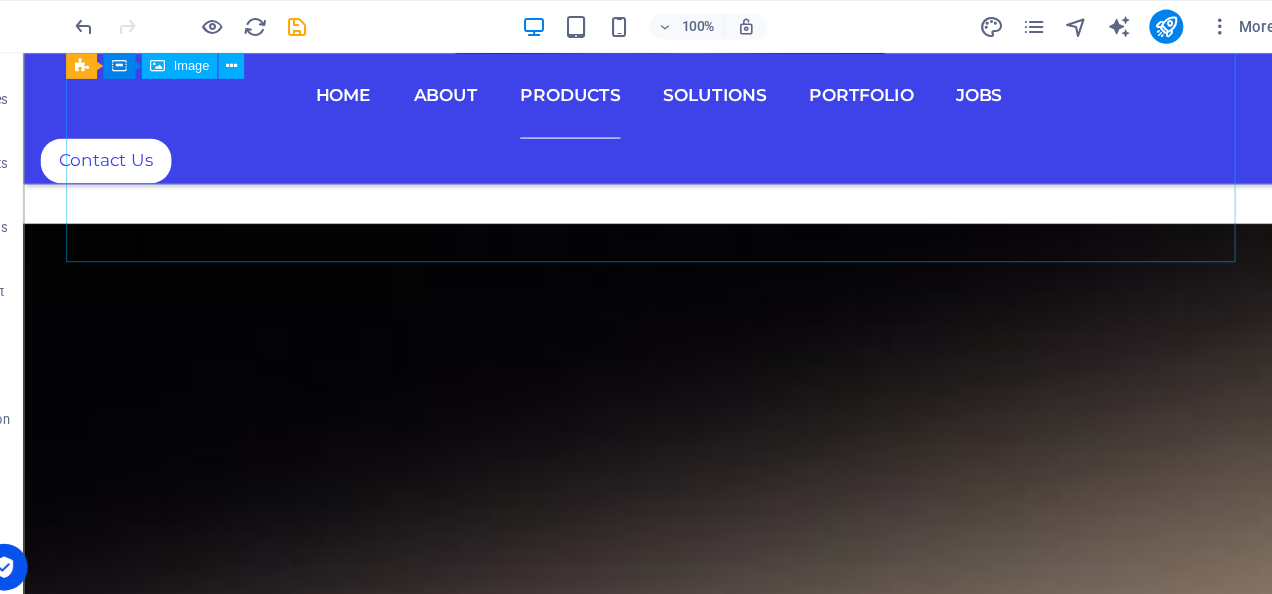 scroll, scrollTop: 8127, scrollLeft: 0, axis: vertical 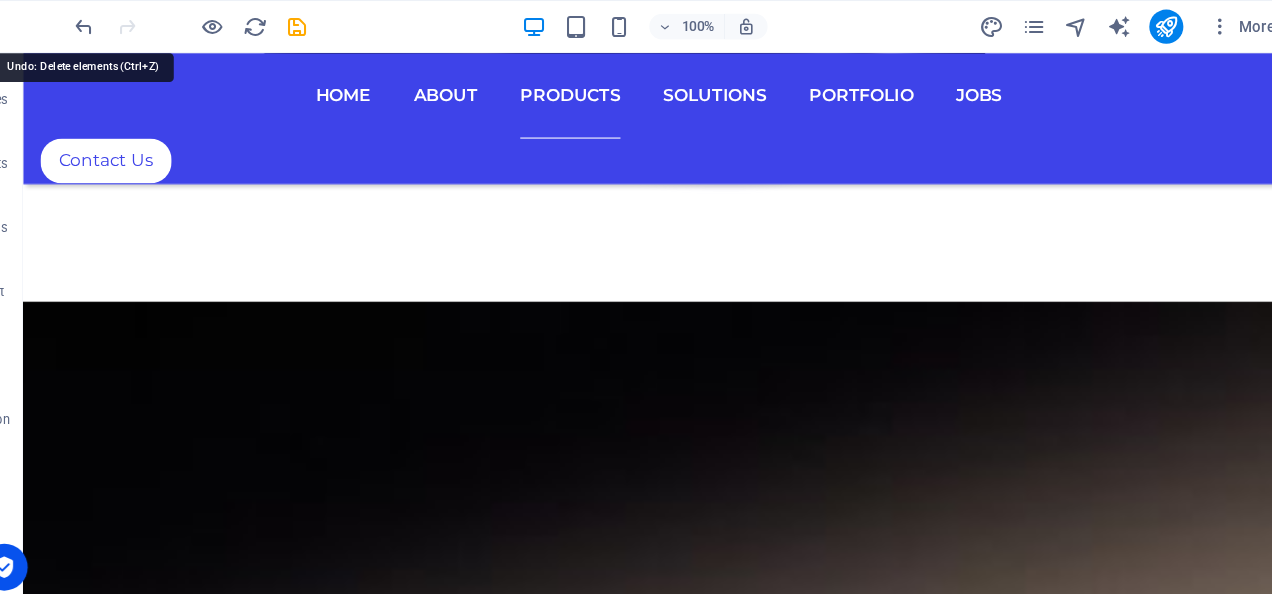 click on "Home About Products Solutions Portfolio Jobs" at bounding box center (619, 93) 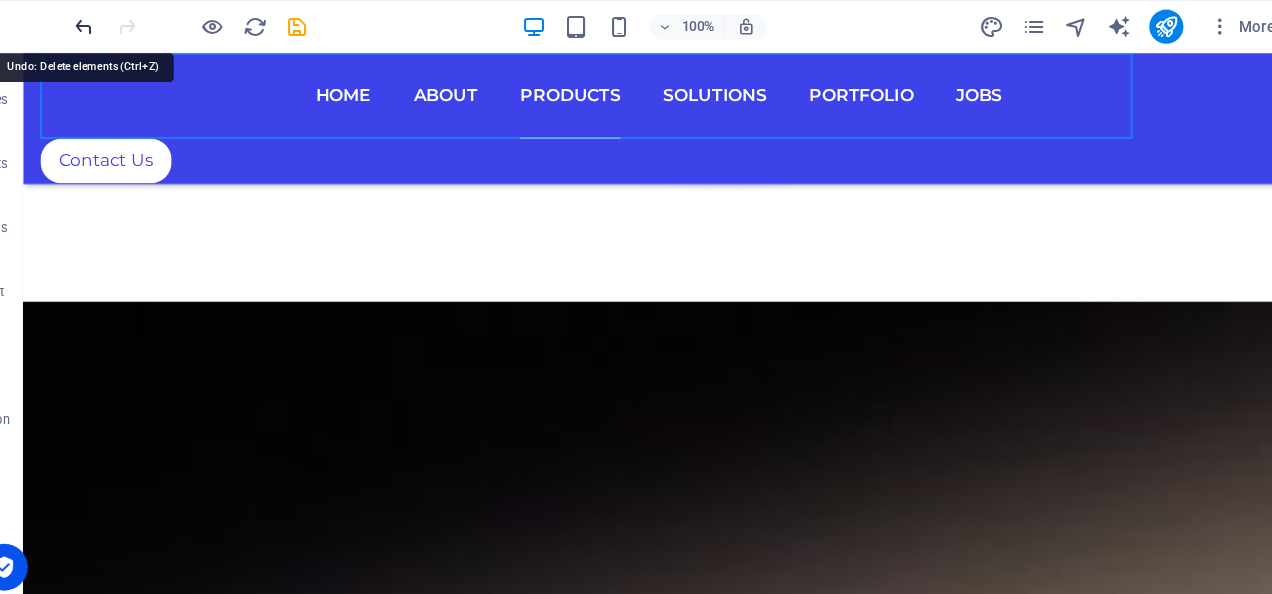 click at bounding box center (137, 25) 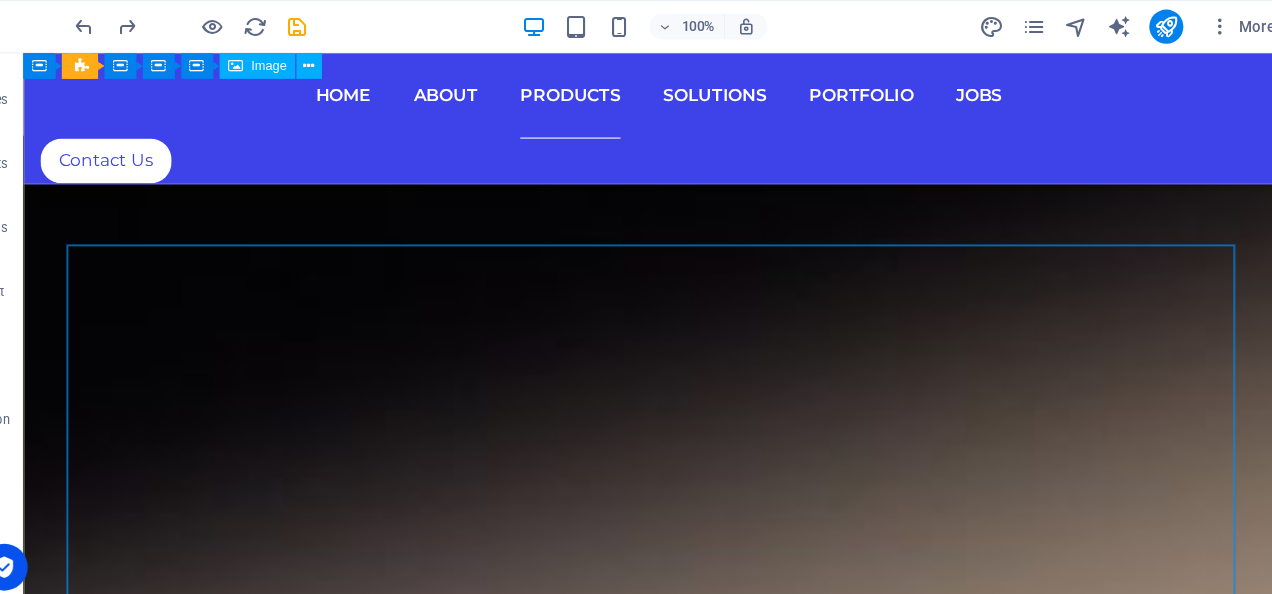 scroll, scrollTop: 8282, scrollLeft: 0, axis: vertical 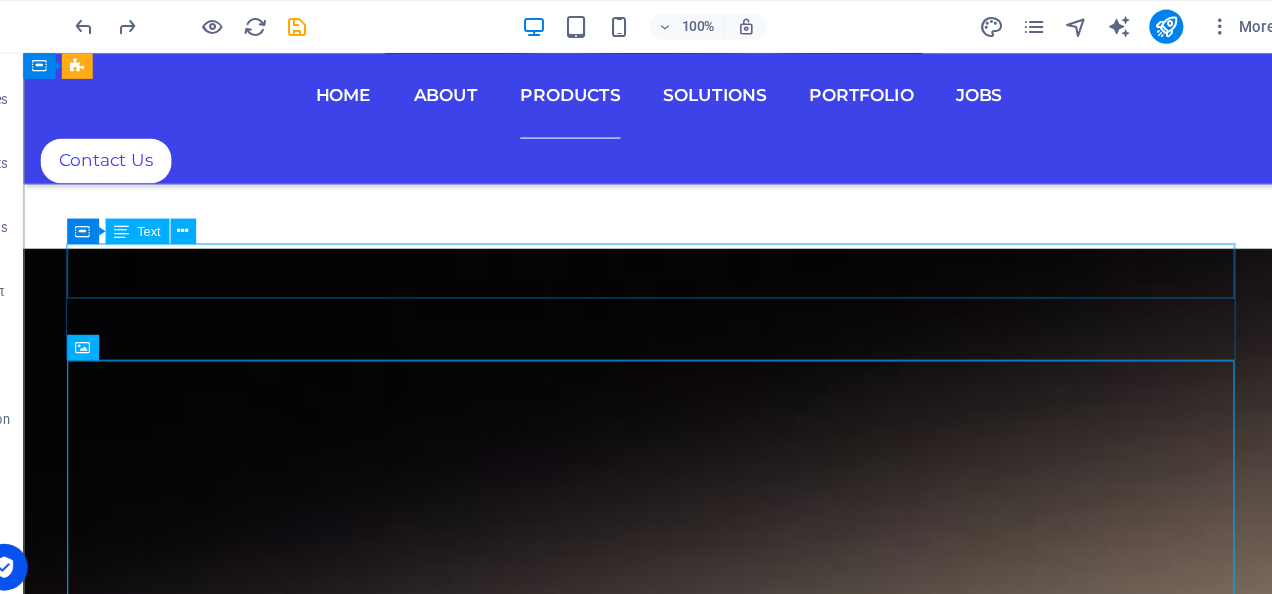 click at bounding box center (619, 6194) 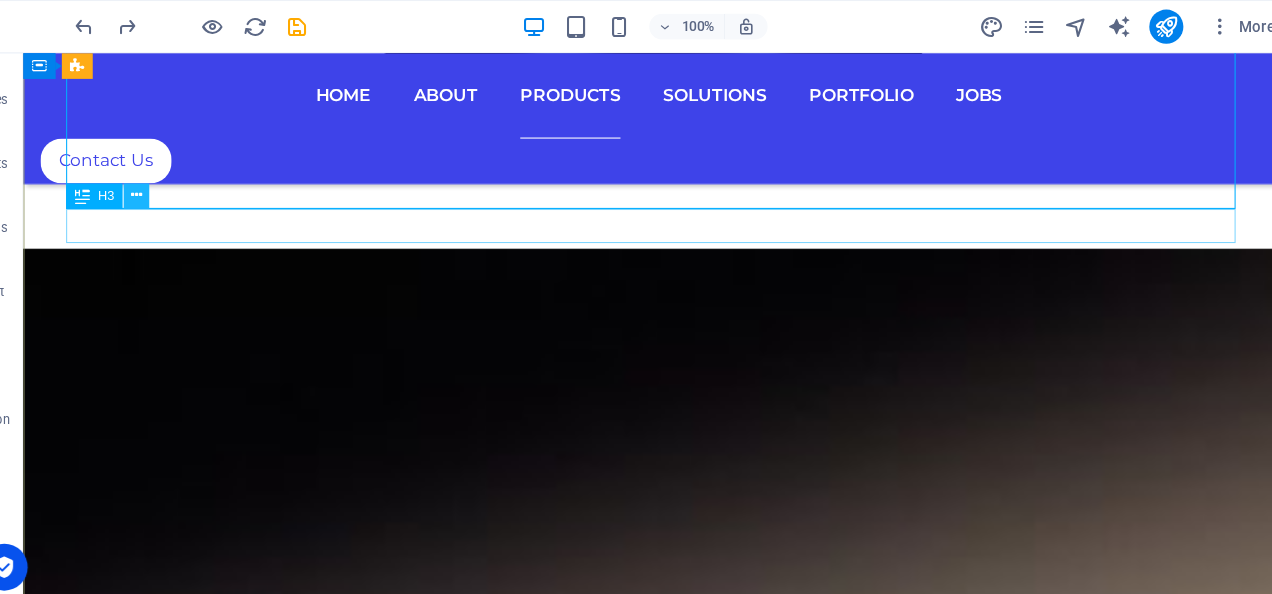drag, startPoint x: 188, startPoint y: 184, endPoint x: 112, endPoint y: 158, distance: 80.32434 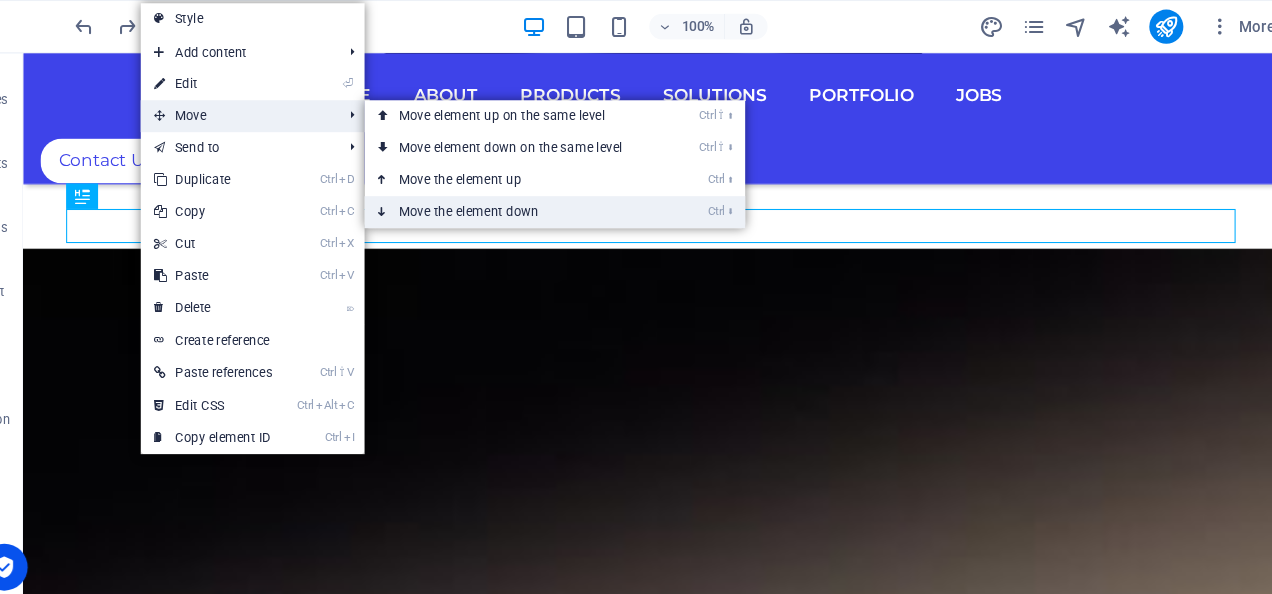 click on "Ctrl ⬇  Move the element down" at bounding box center (541, 199) 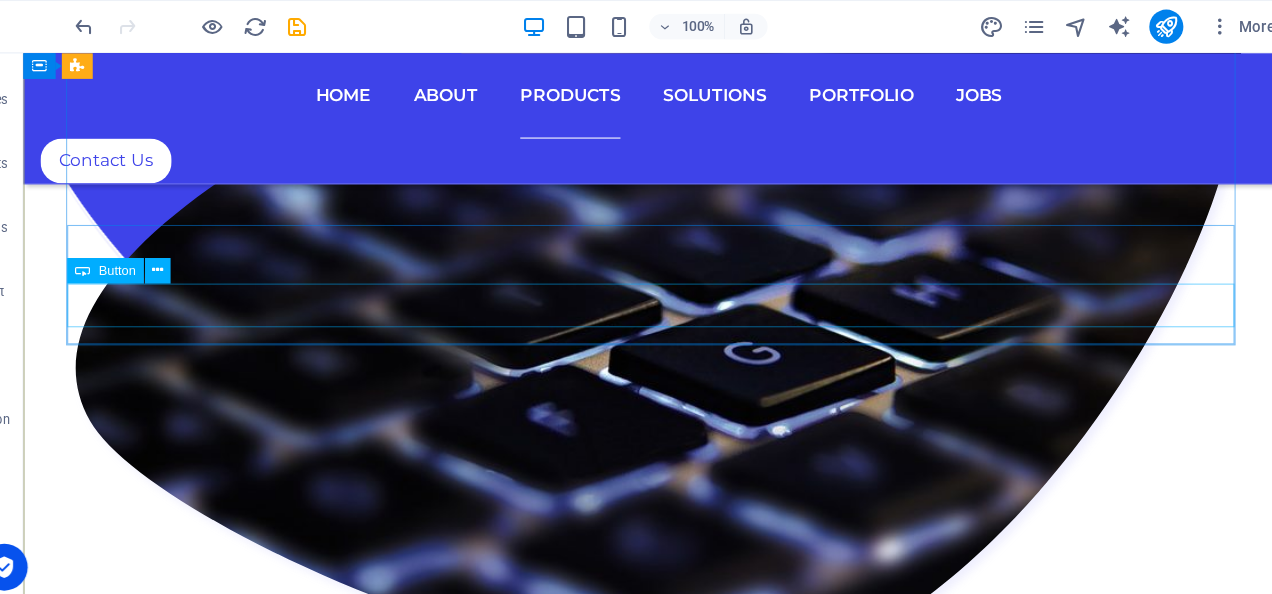 scroll, scrollTop: 7445, scrollLeft: 0, axis: vertical 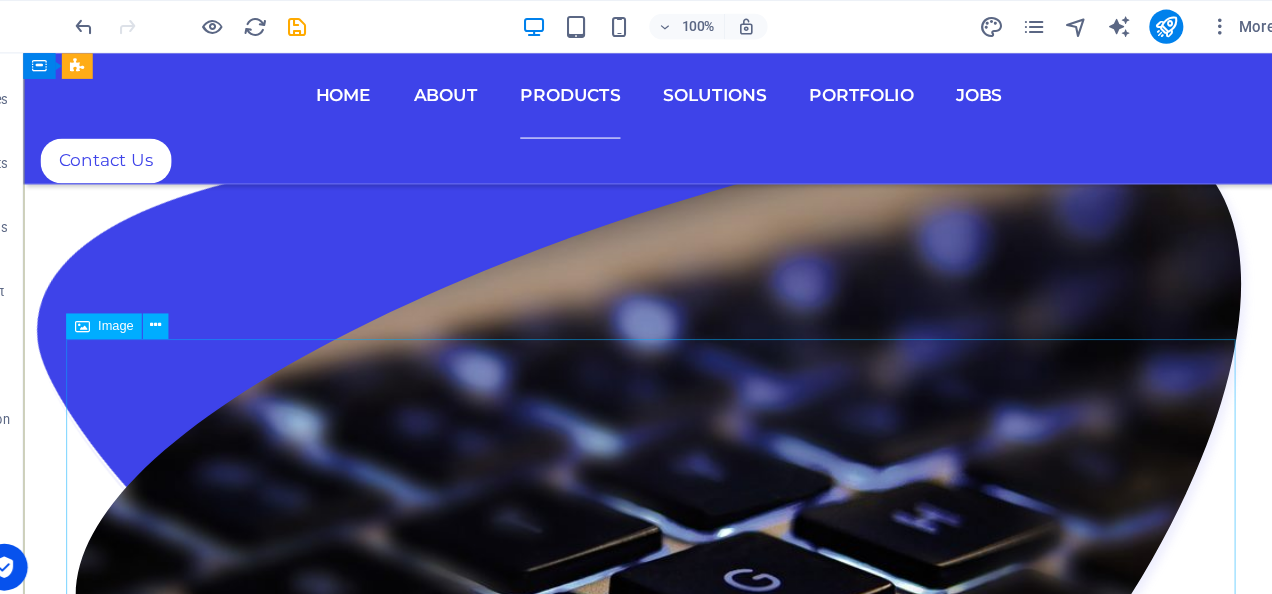 click at bounding box center (619, 6919) 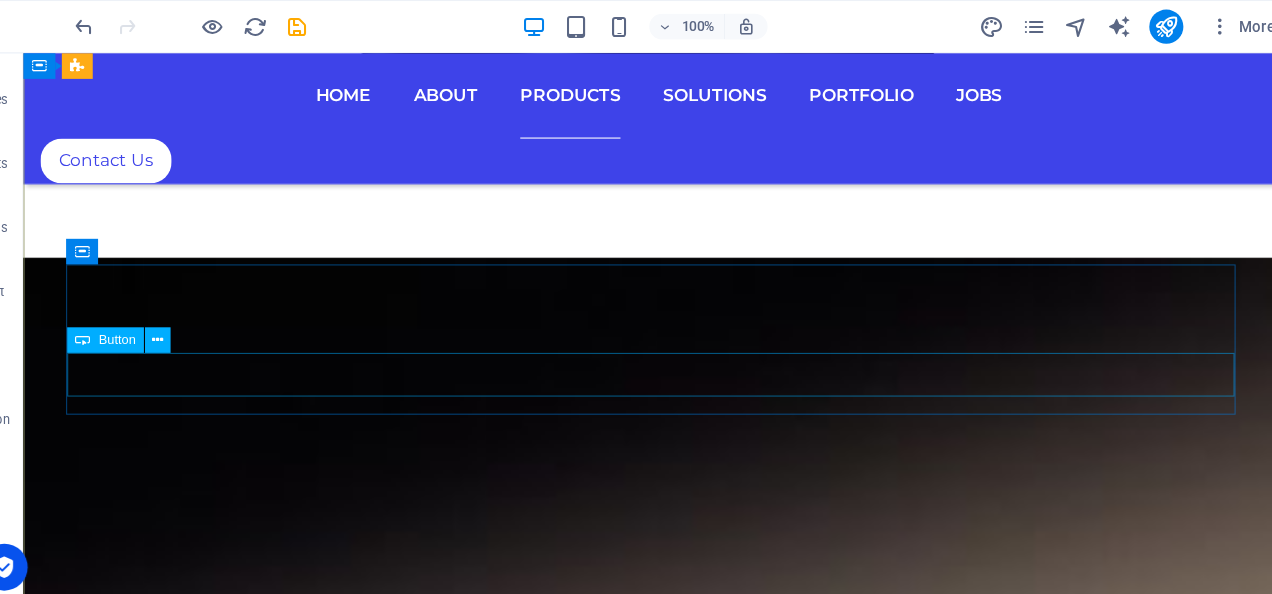 scroll, scrollTop: 8124, scrollLeft: 0, axis: vertical 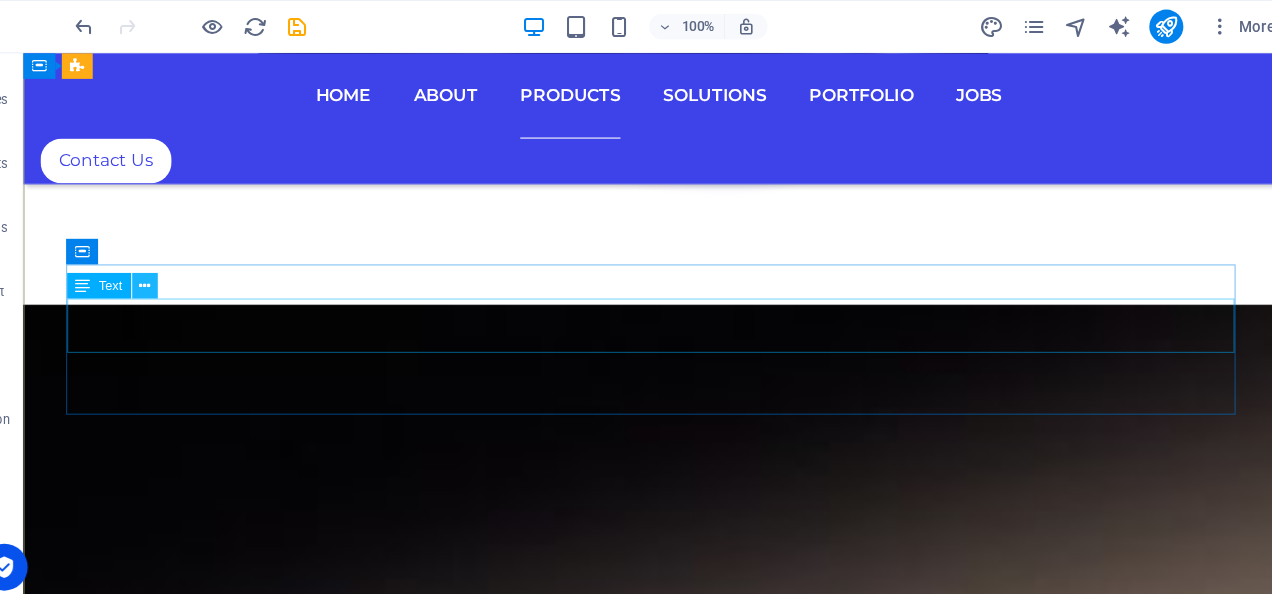 click at bounding box center [193, 268] 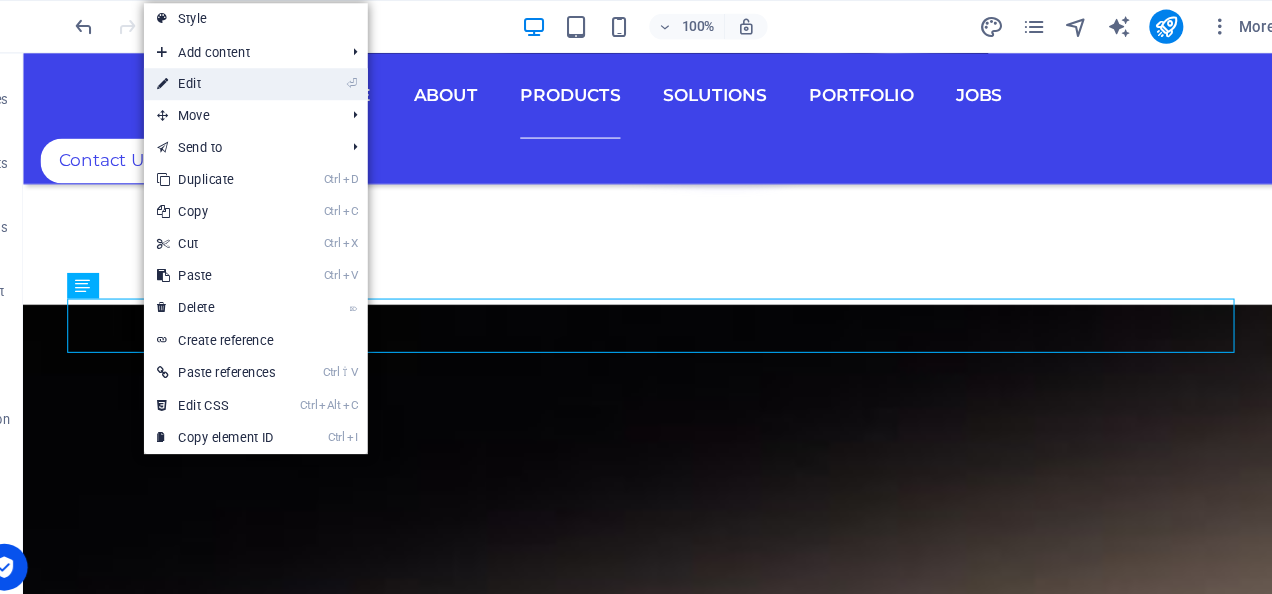 click on "⏎  Edit" at bounding box center [260, 79] 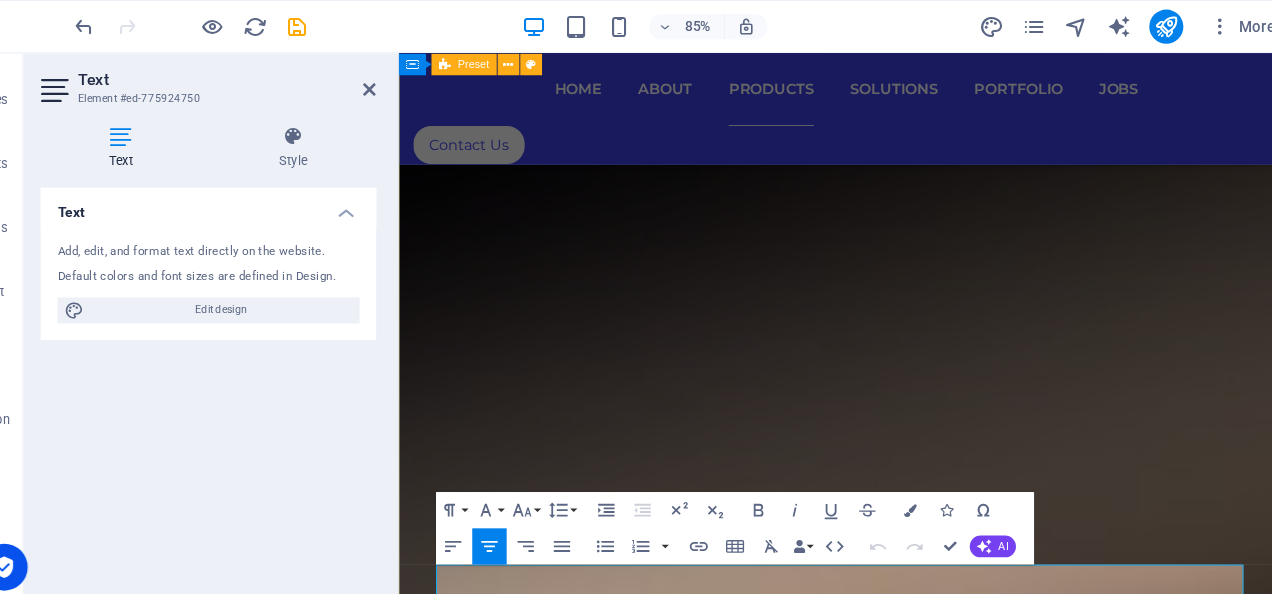 drag, startPoint x: 1357, startPoint y: 368, endPoint x: 1209, endPoint y: 539, distance: 226.1526 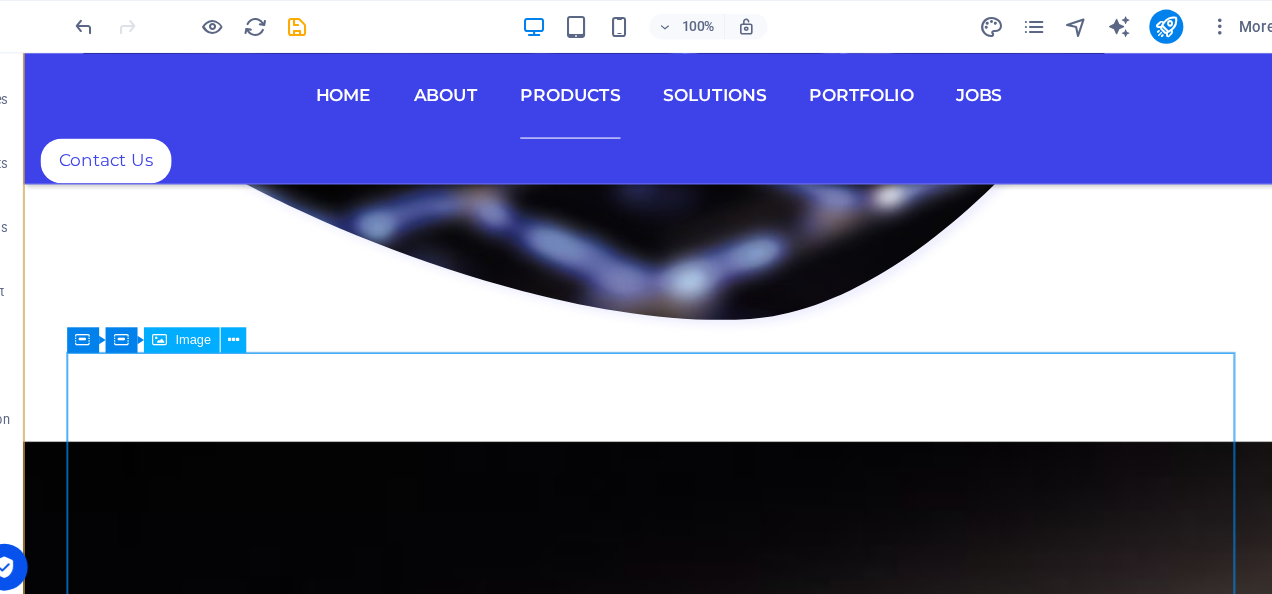 scroll, scrollTop: 8183, scrollLeft: 0, axis: vertical 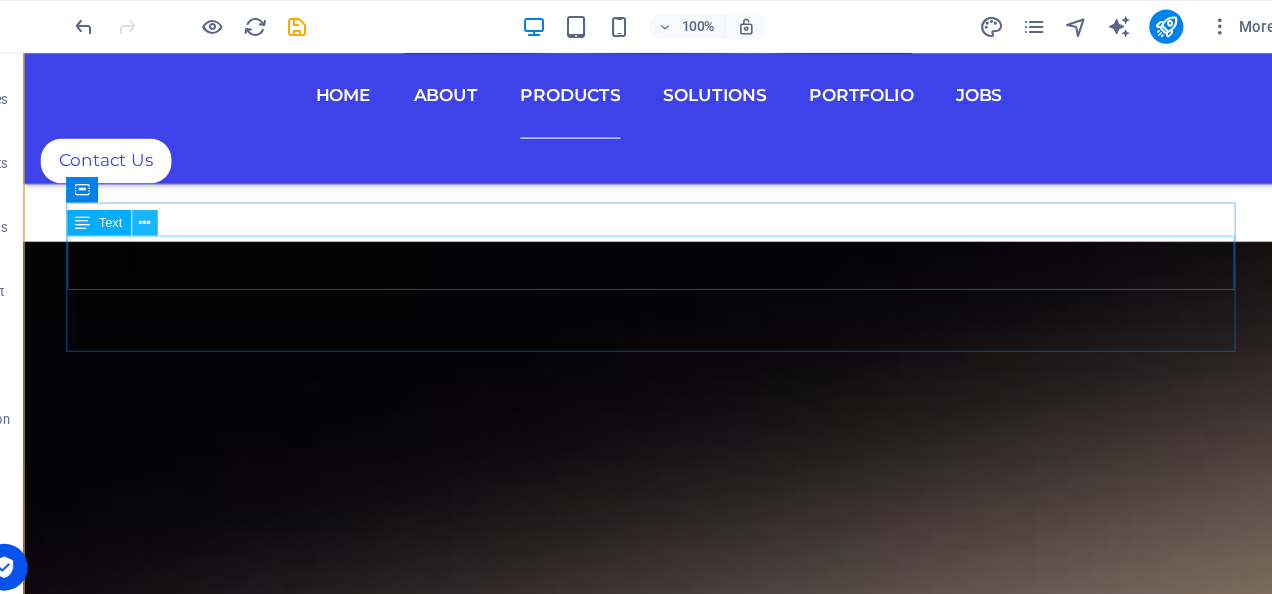 click at bounding box center [193, 209] 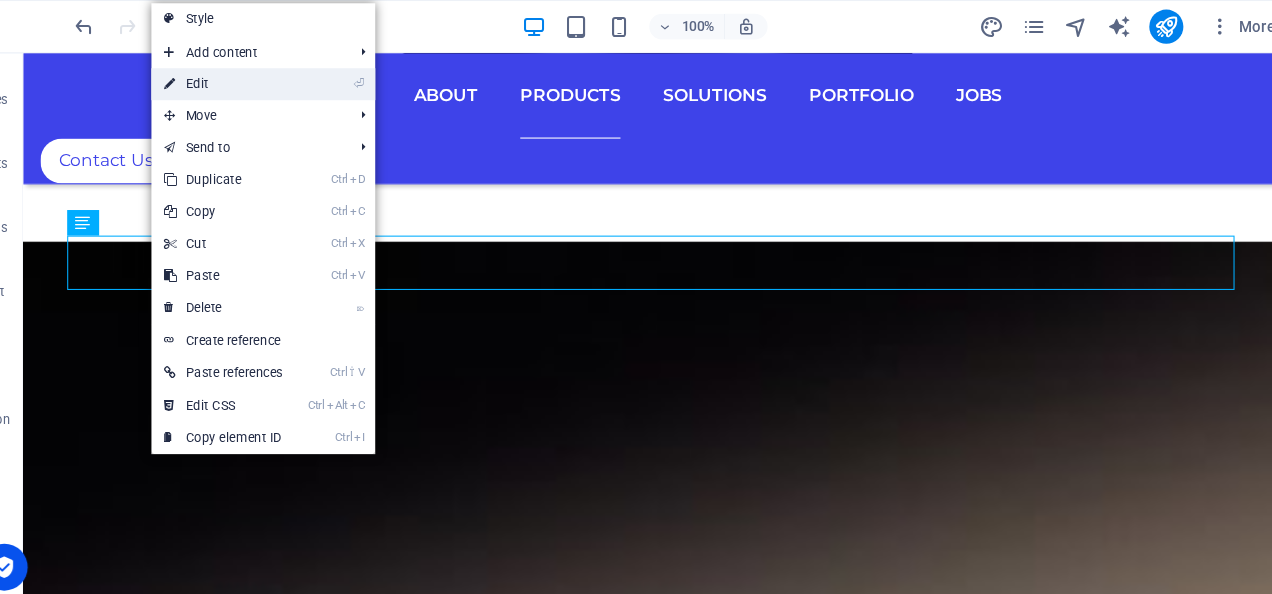 click on "⏎  Edit" at bounding box center (267, 79) 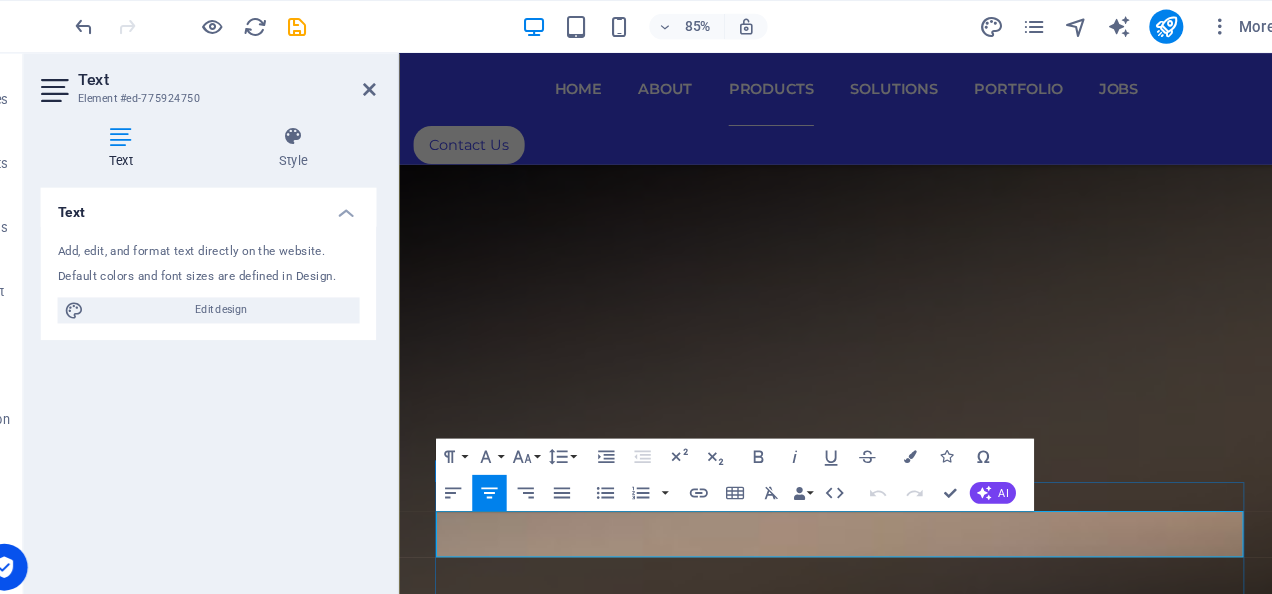 click on "Integrated platforms that talk and learn together" at bounding box center (892, 5940) 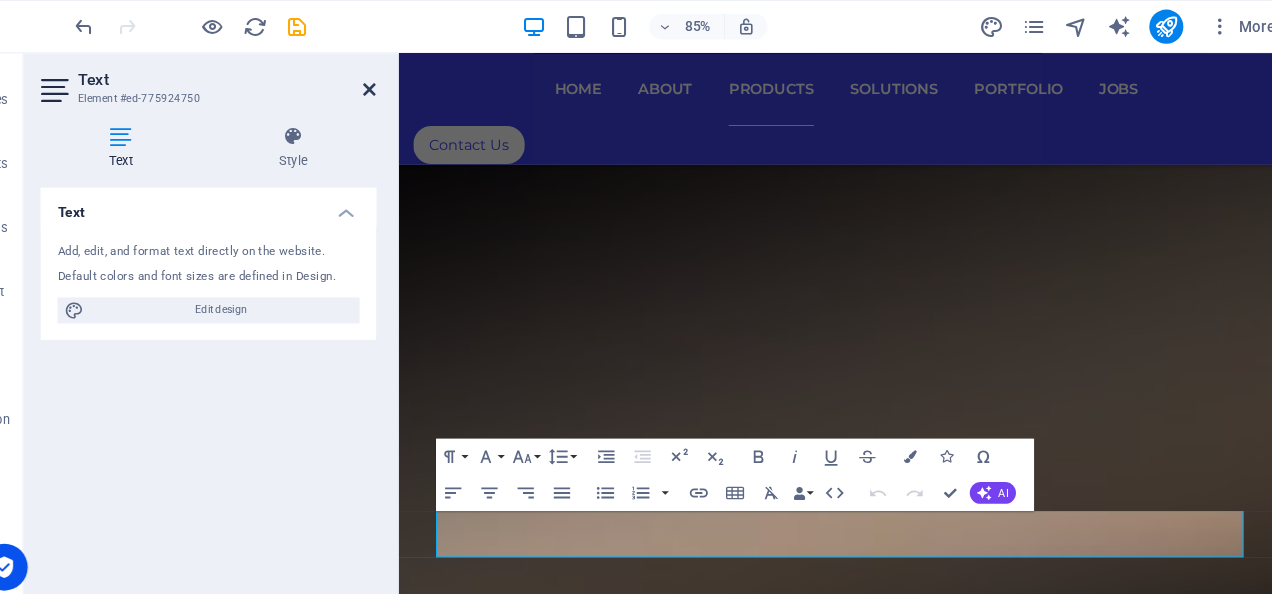 drag, startPoint x: 405, startPoint y: 82, endPoint x: 320, endPoint y: 37, distance: 96.17692 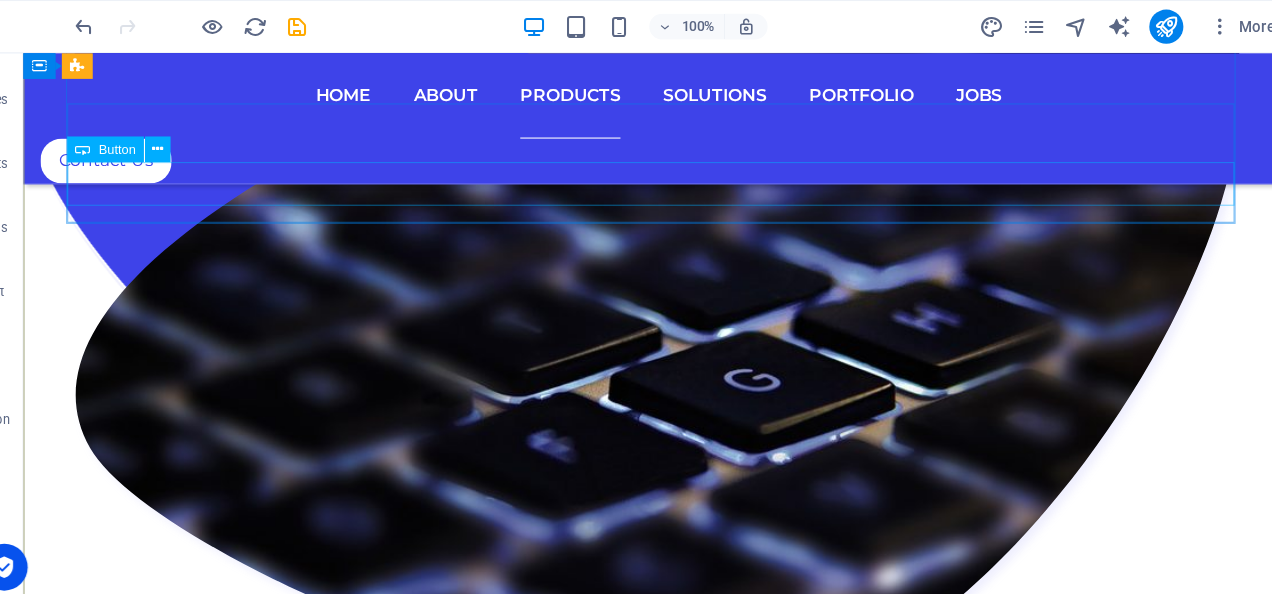 scroll, scrollTop: 7559, scrollLeft: 0, axis: vertical 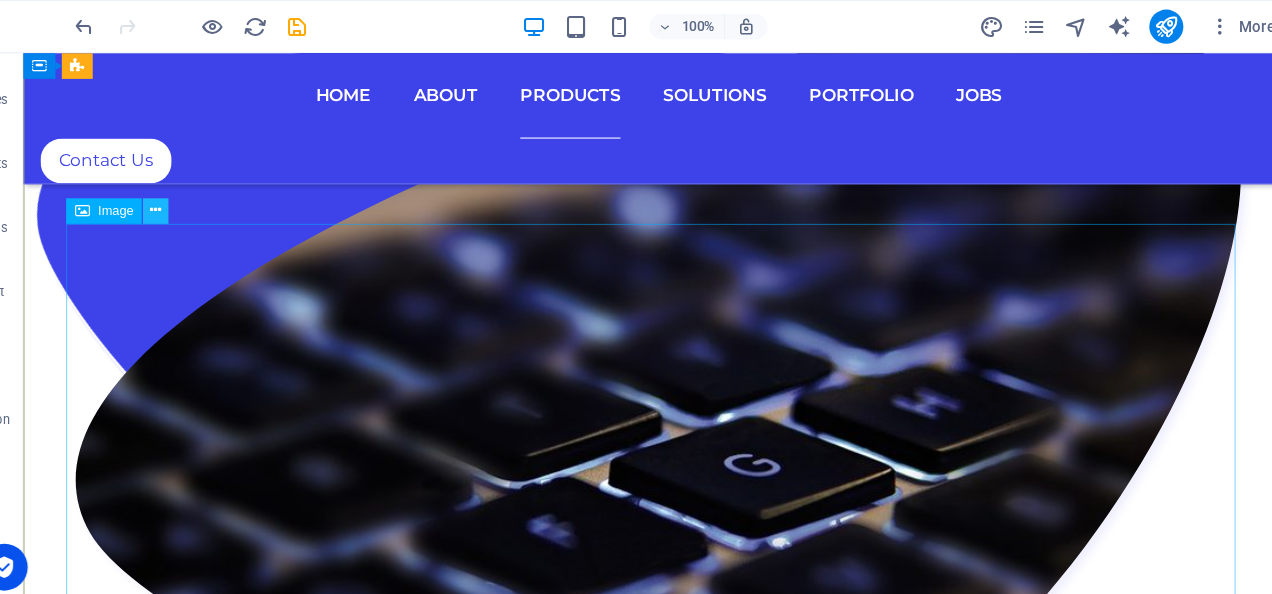 click at bounding box center [204, 197] 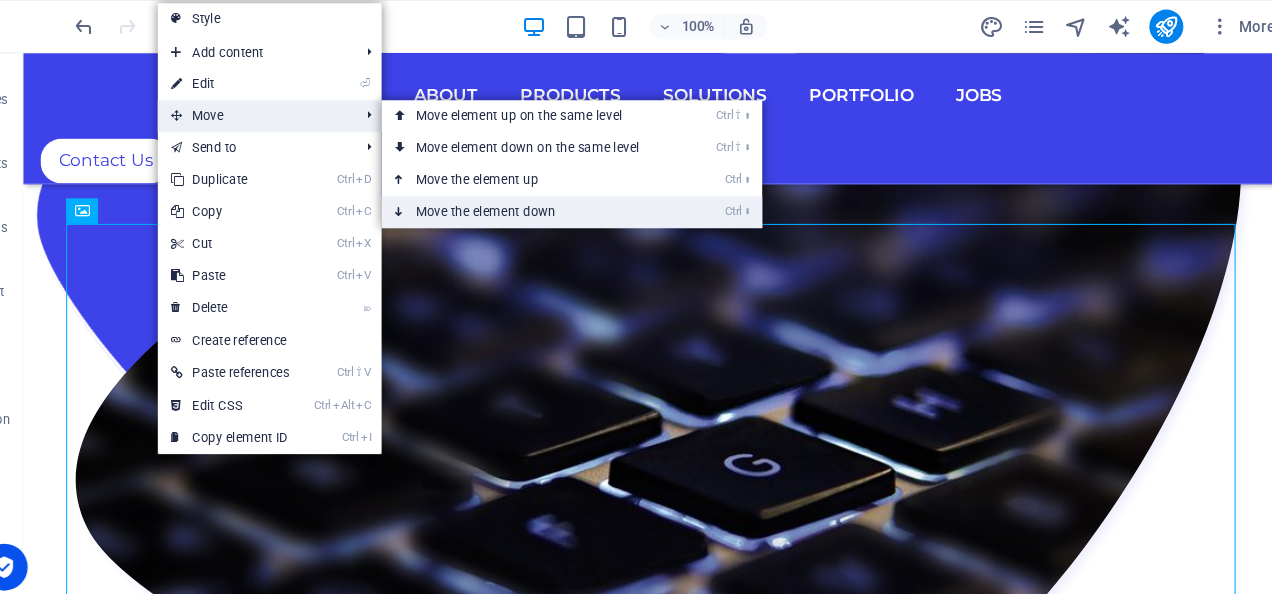 click on "Ctrl ⬇  Move the element down" at bounding box center [557, 199] 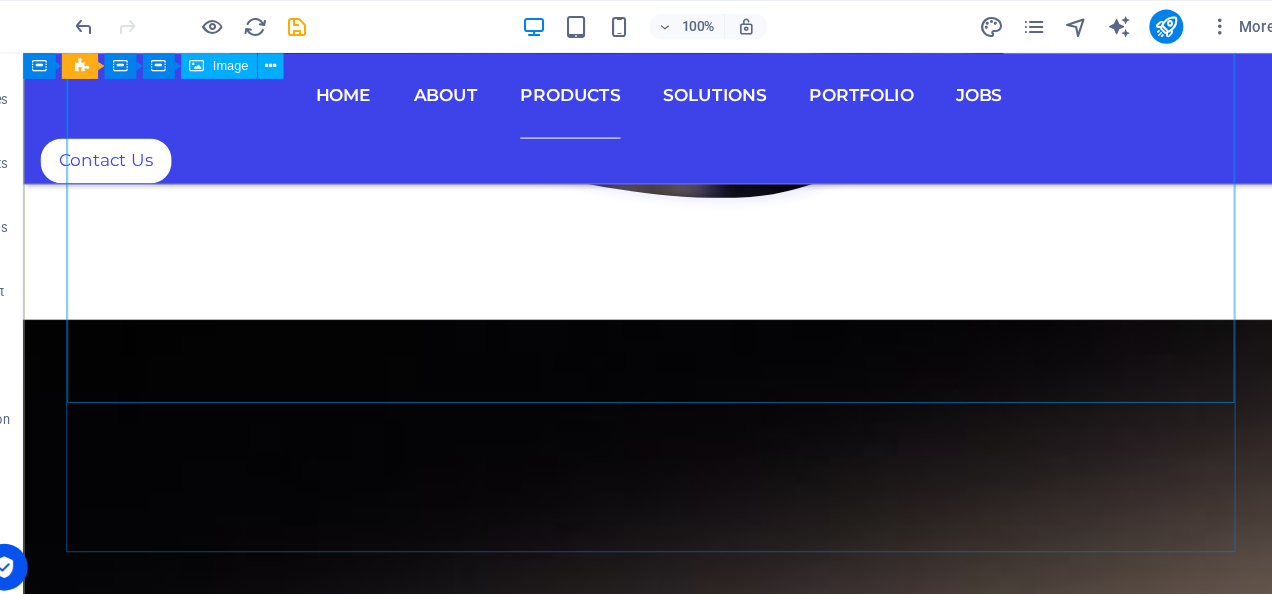 scroll, scrollTop: 7992, scrollLeft: 0, axis: vertical 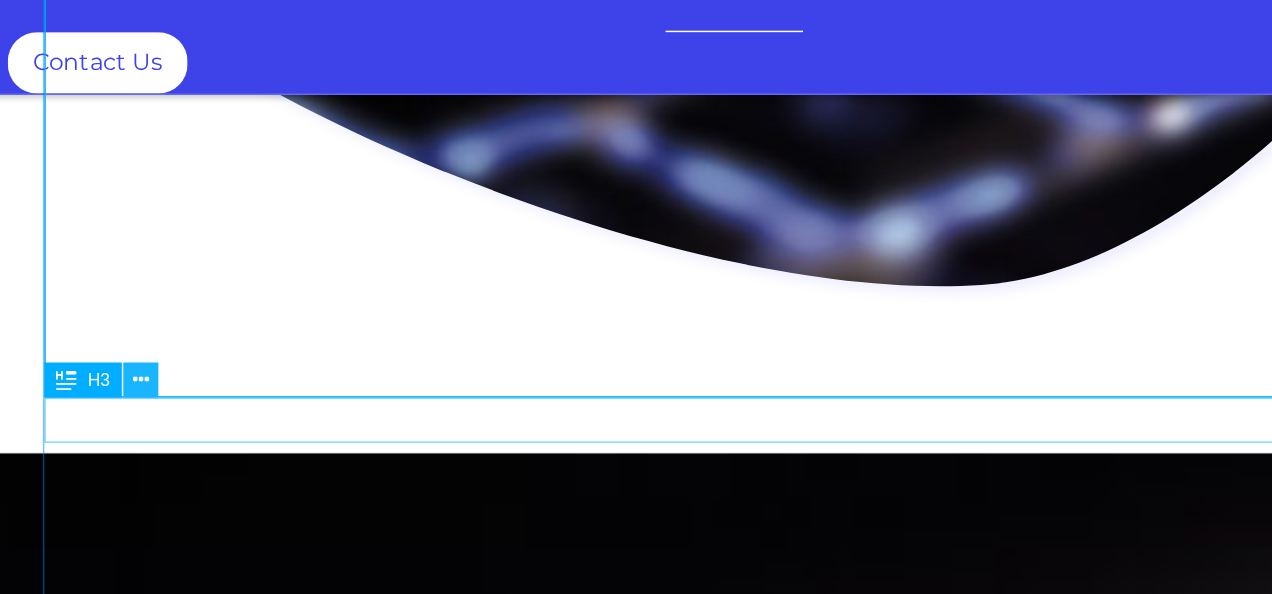 click on "Data Integration Platform
Integrated platforms that talk and learn together Find out more!" at bounding box center [581, 6310] 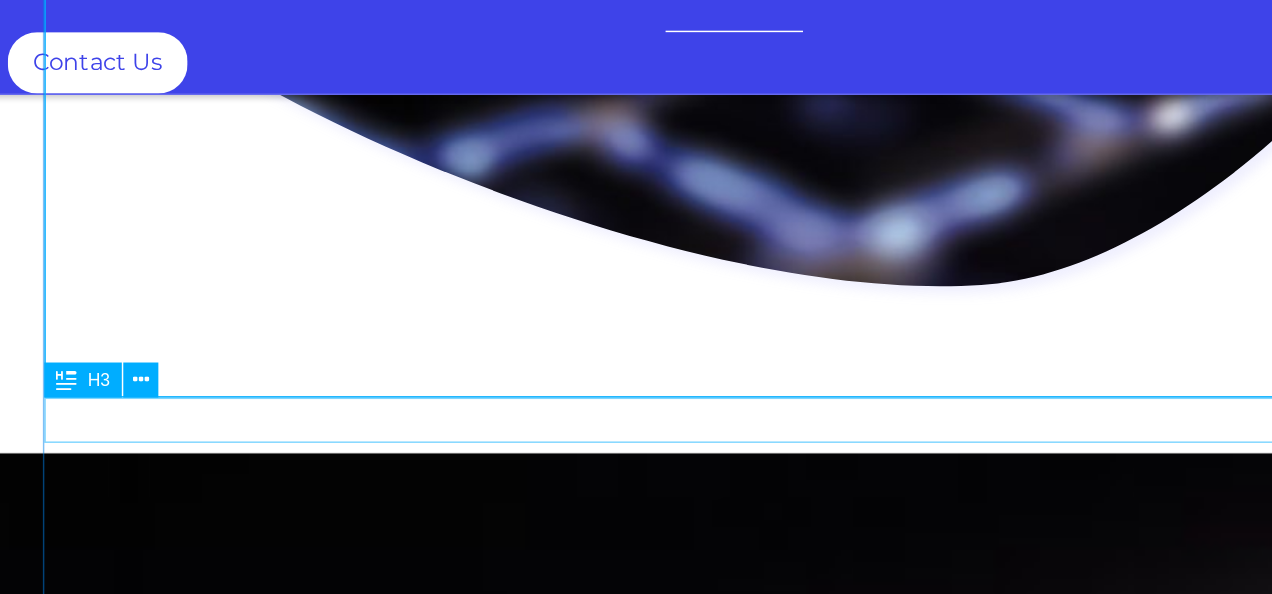 drag, startPoint x: 424, startPoint y: 172, endPoint x: 200, endPoint y: 326, distance: 271.83084 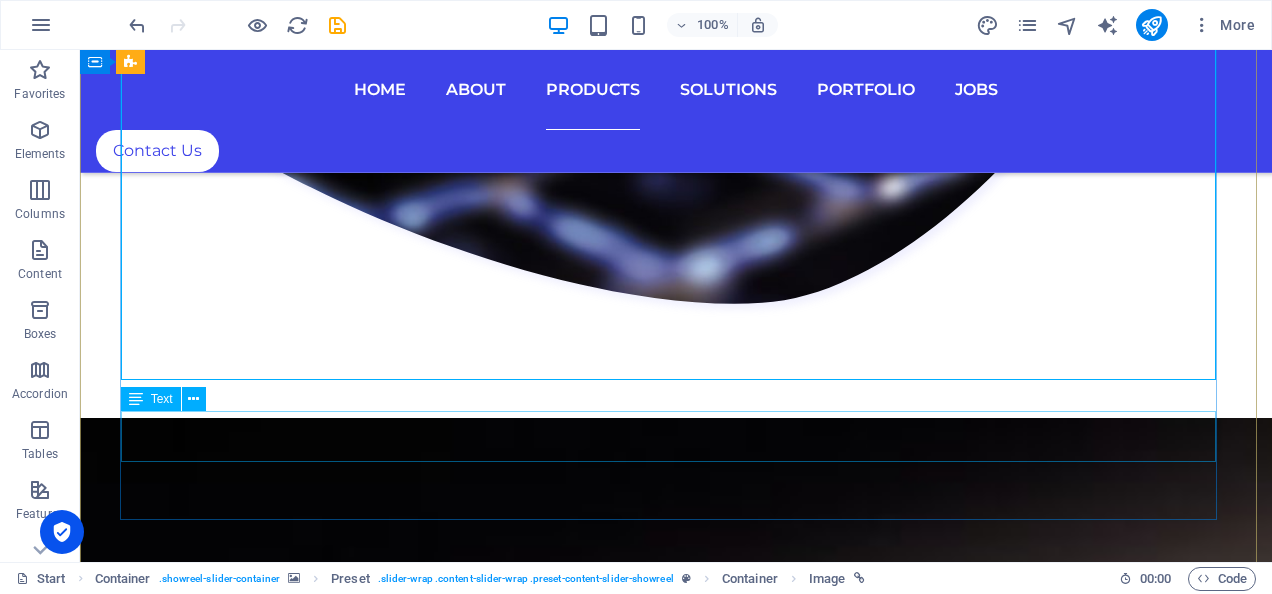 drag, startPoint x: 295, startPoint y: 460, endPoint x: 326, endPoint y: 395, distance: 72.013885 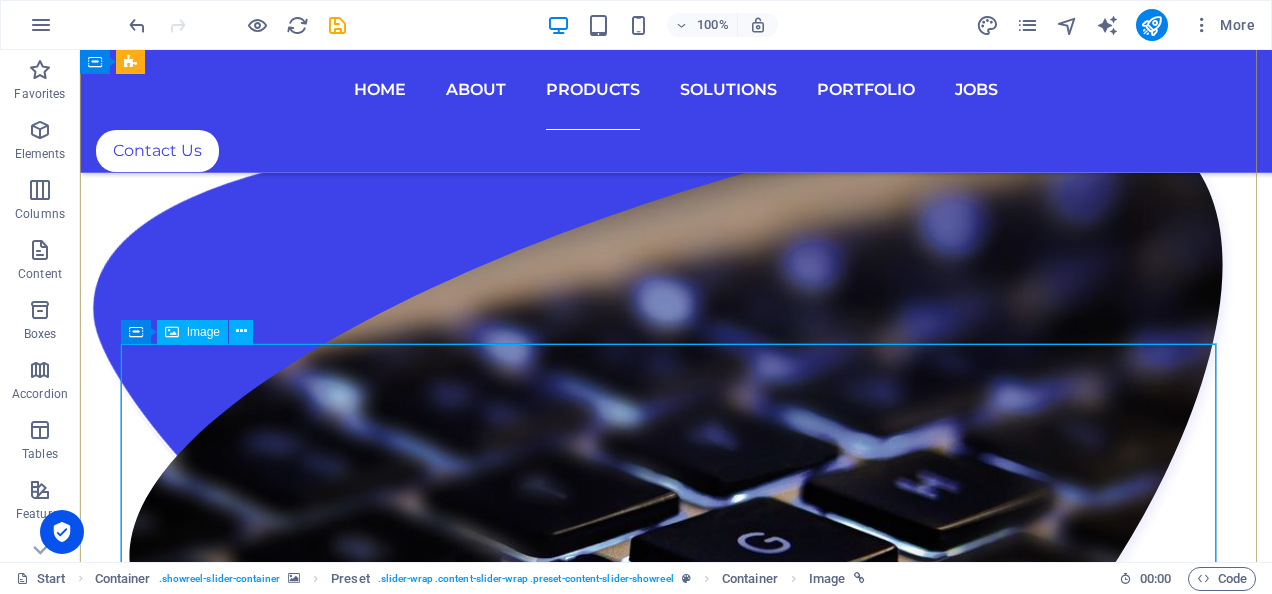 scroll, scrollTop: 7426, scrollLeft: 0, axis: vertical 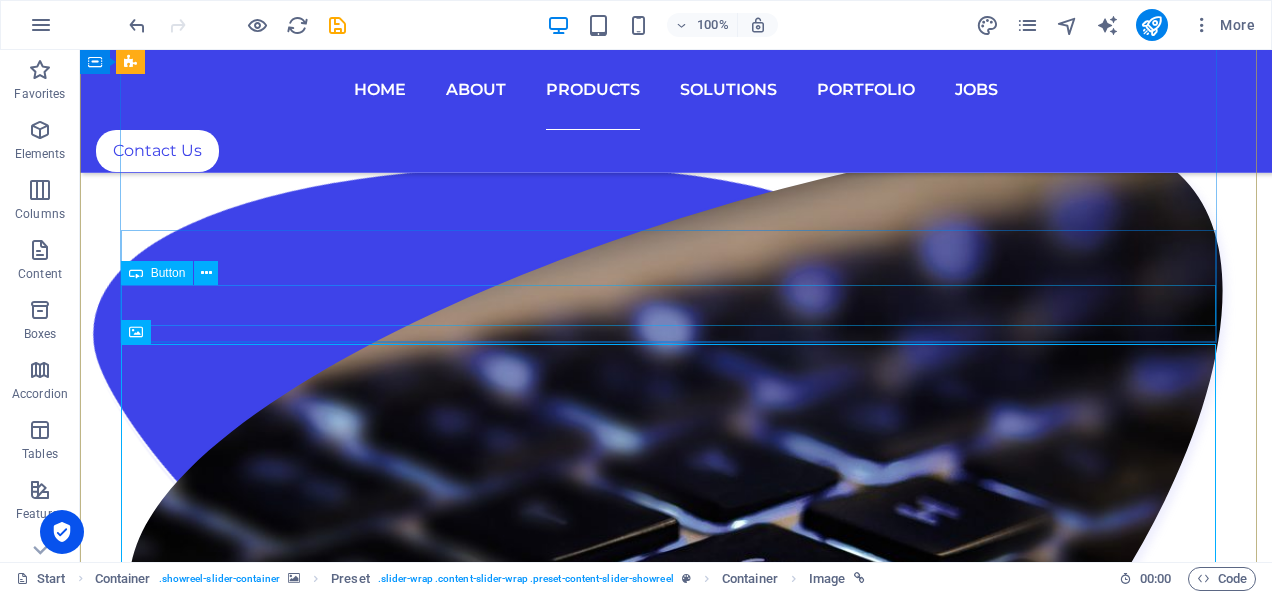 click at bounding box center (676, 6625) 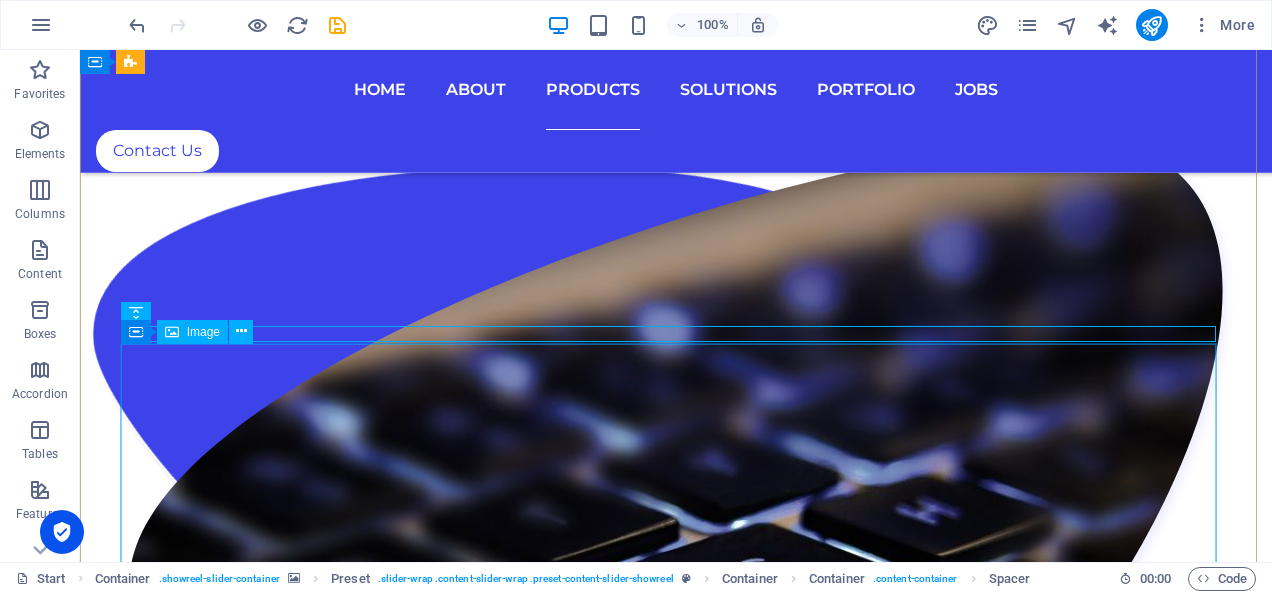click at bounding box center [676, 6940] 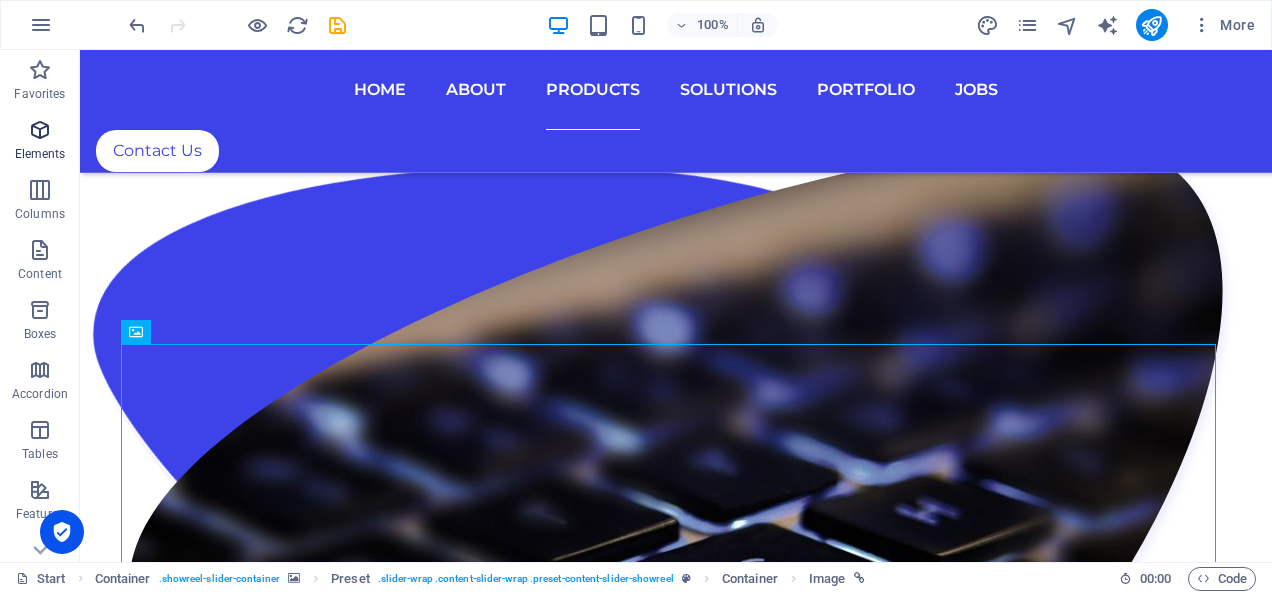 click on "Elements" at bounding box center (40, 142) 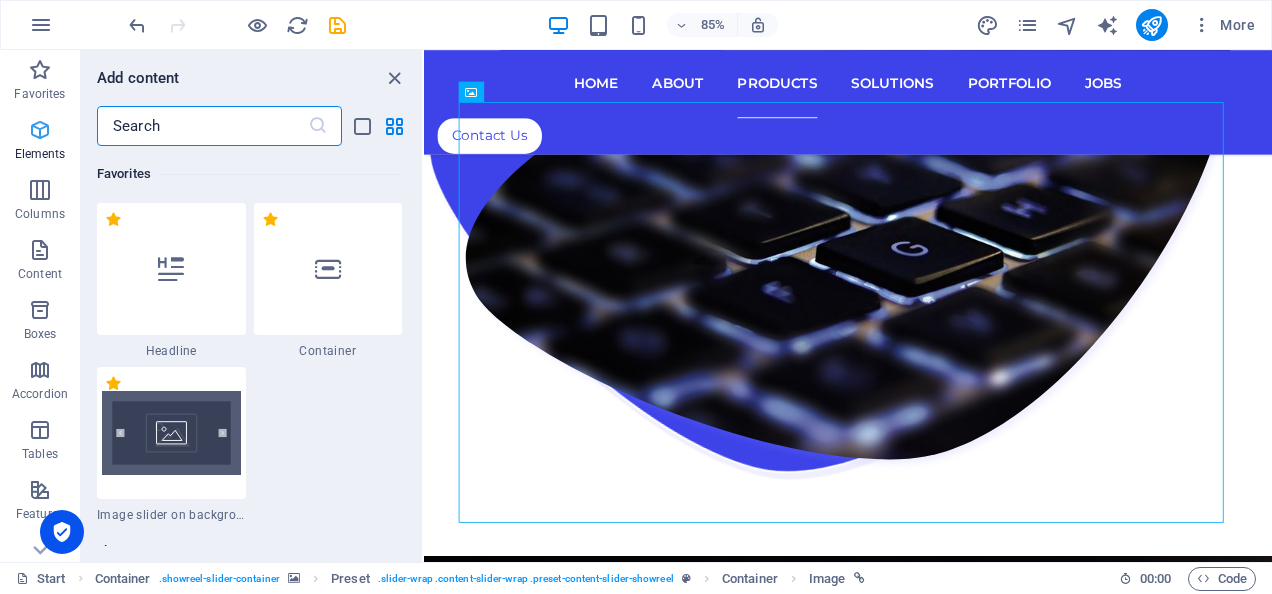 scroll, scrollTop: 8116, scrollLeft: 0, axis: vertical 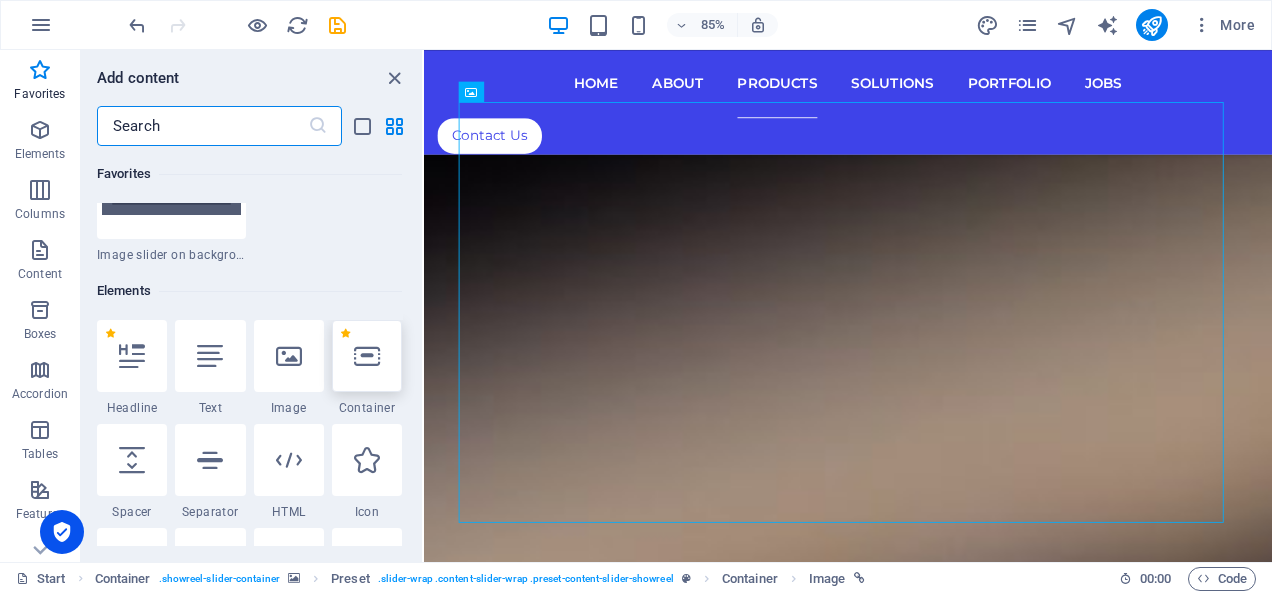 click at bounding box center (367, 356) 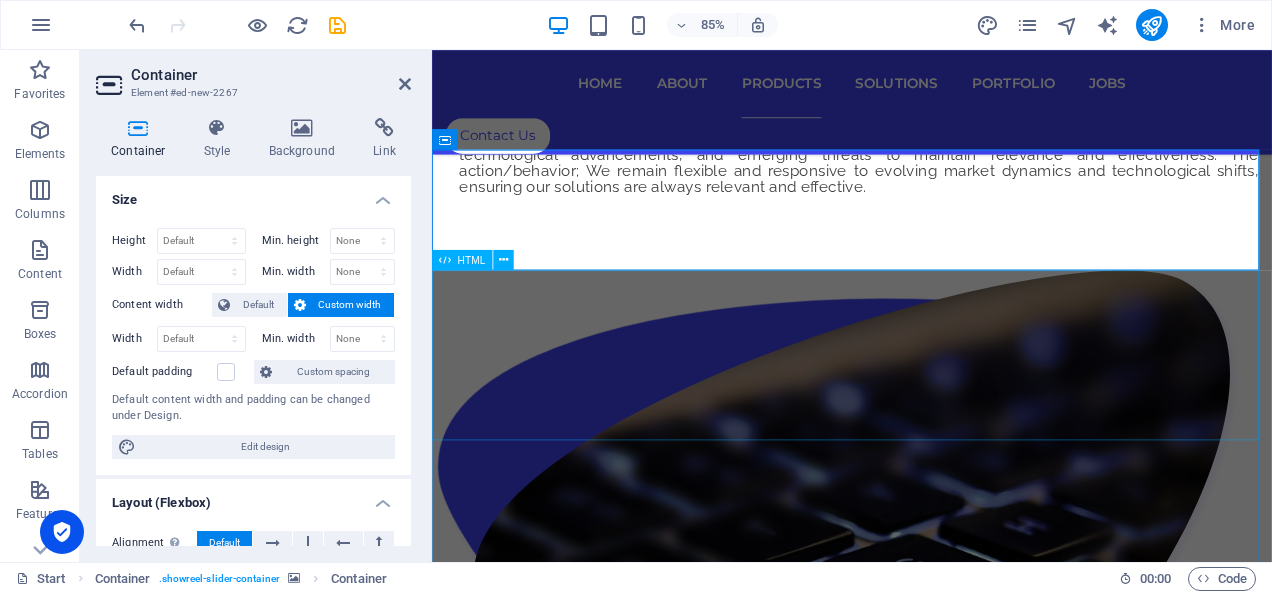scroll, scrollTop: 7025, scrollLeft: 0, axis: vertical 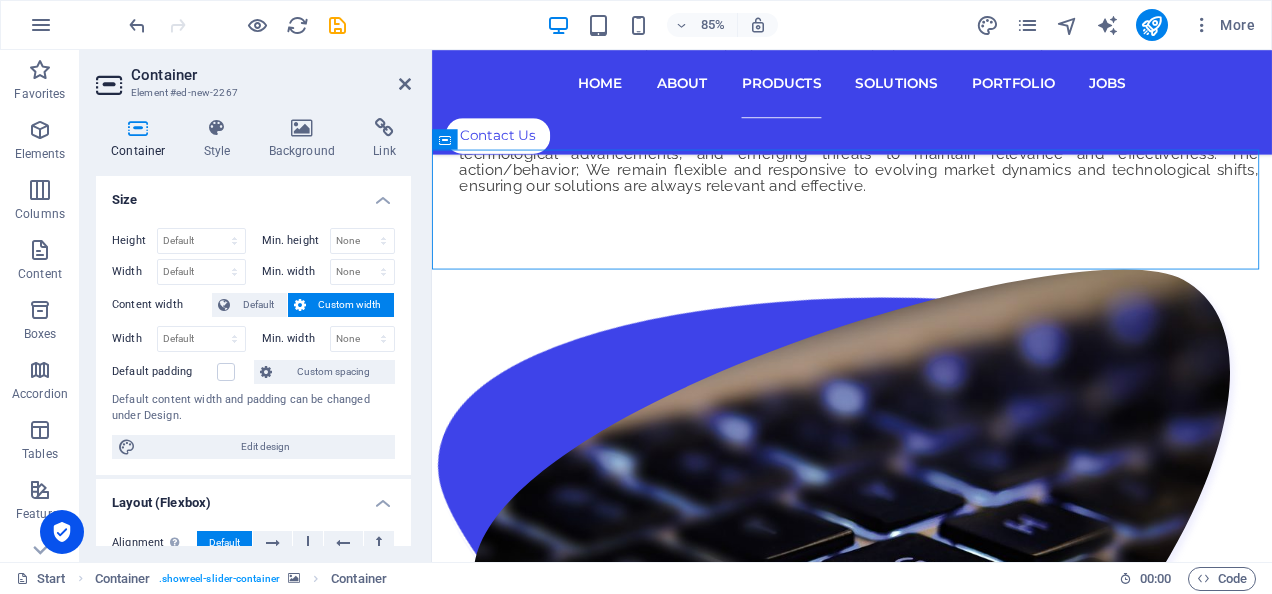 drag, startPoint x: 665, startPoint y: 251, endPoint x: 693, endPoint y: 551, distance: 301.30383 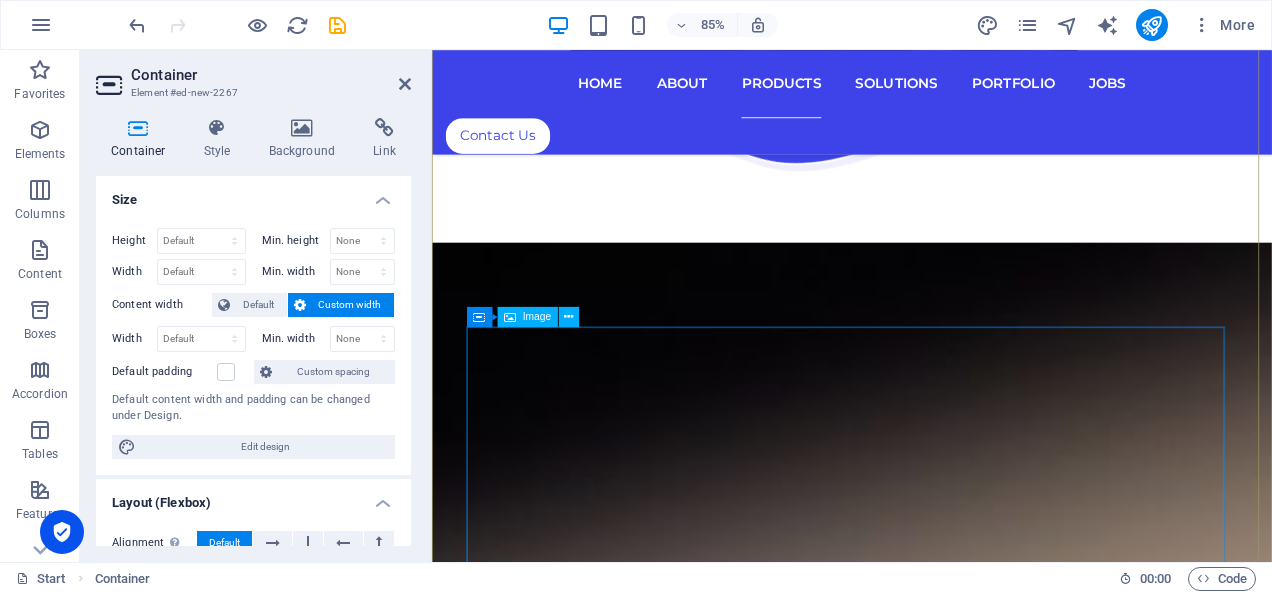scroll, scrollTop: 7847, scrollLeft: 0, axis: vertical 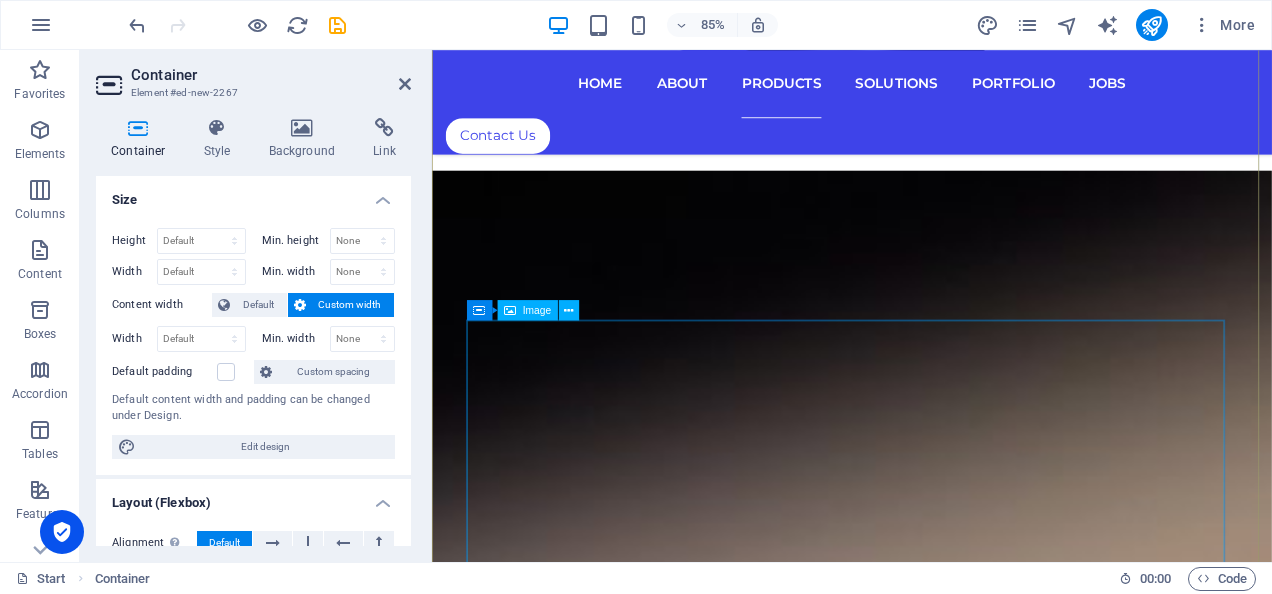 click at bounding box center (926, 5341) 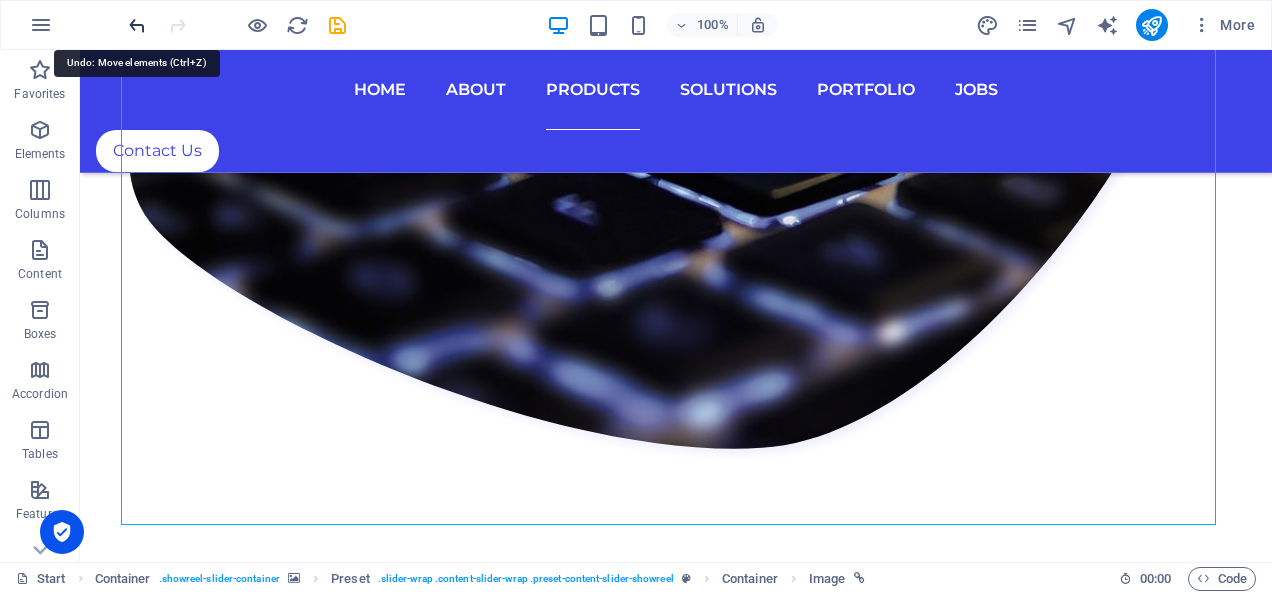 click at bounding box center (137, 25) 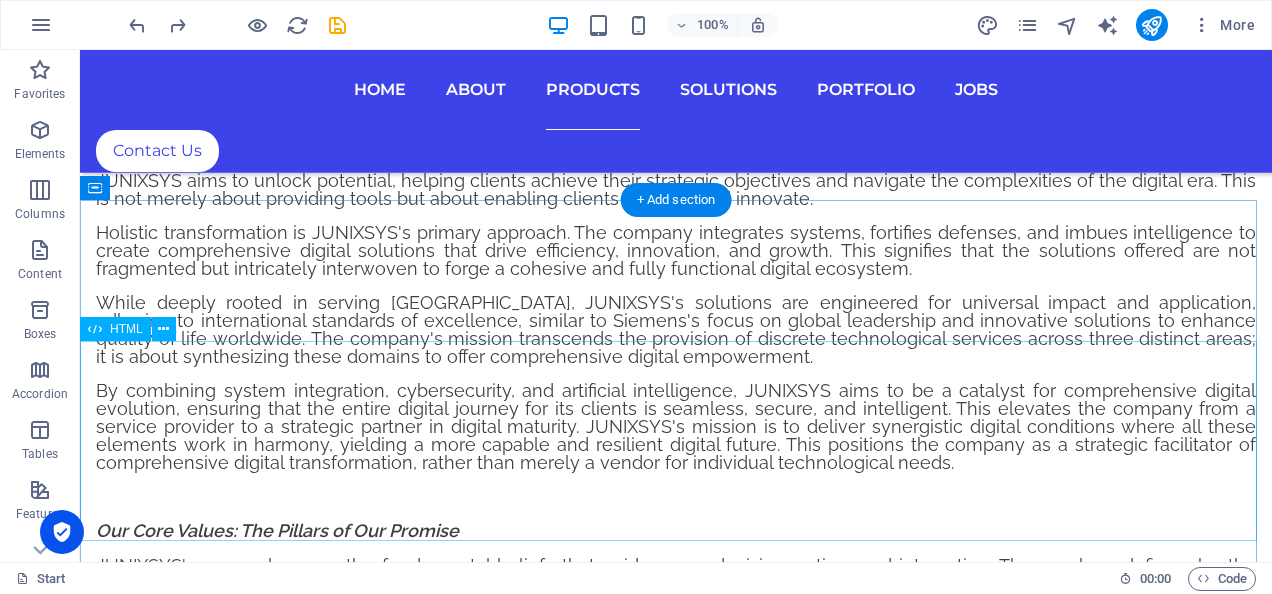 scroll, scrollTop: 6418, scrollLeft: 0, axis: vertical 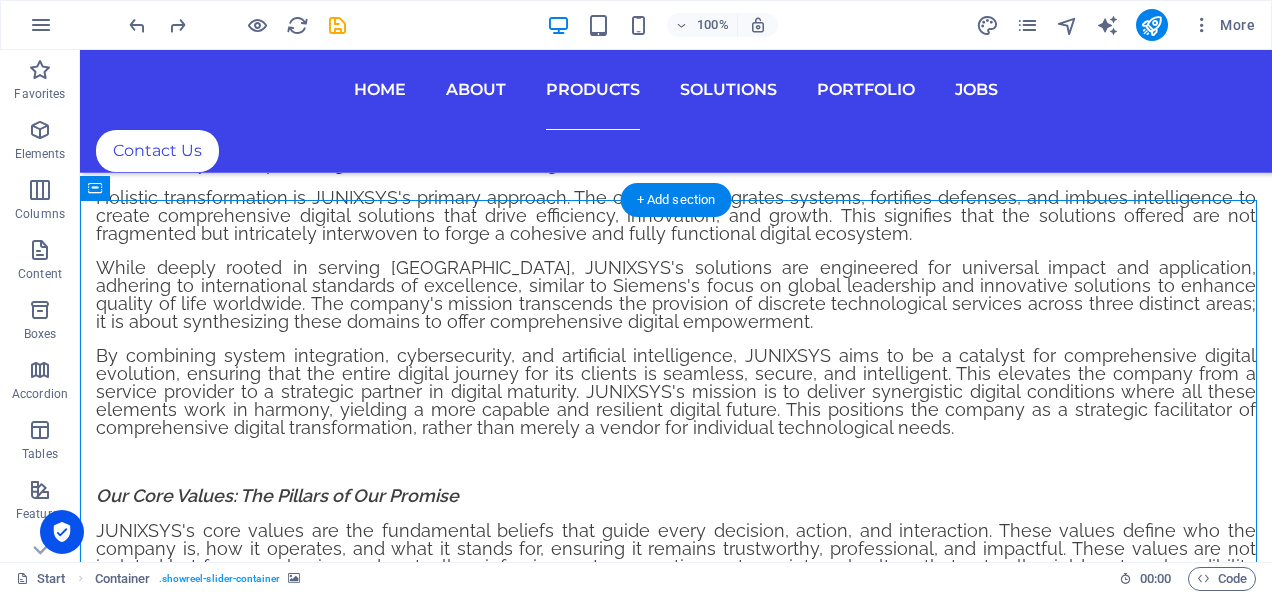 drag, startPoint x: 449, startPoint y: 273, endPoint x: 455, endPoint y: 474, distance: 201.08954 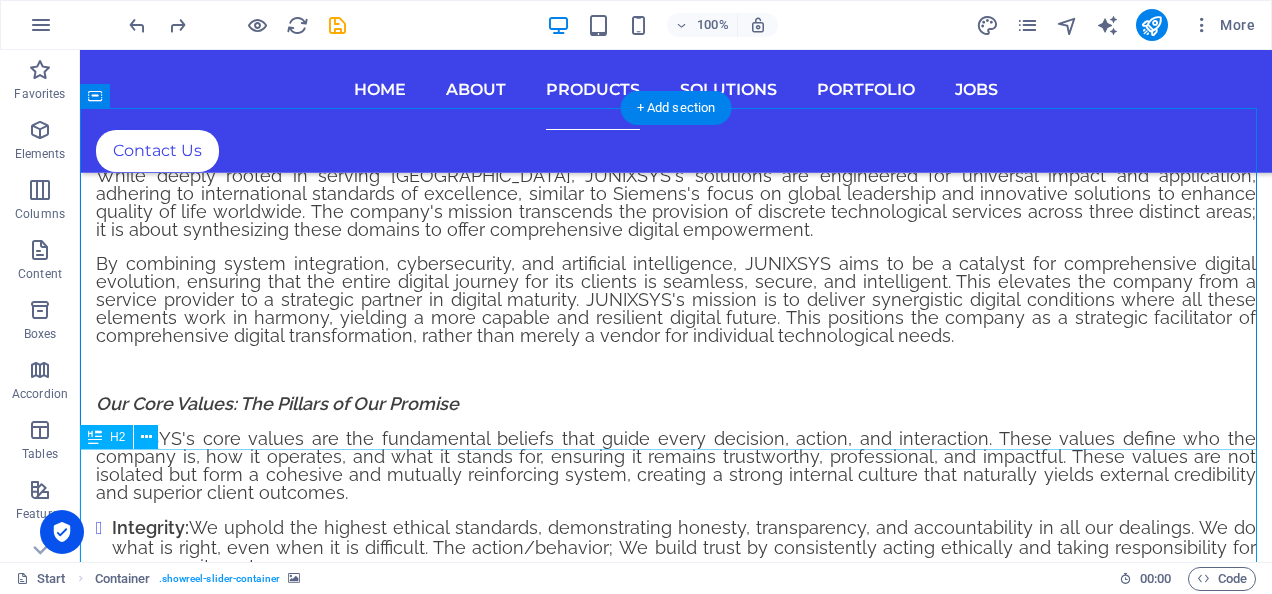 scroll, scrollTop: 6405, scrollLeft: 0, axis: vertical 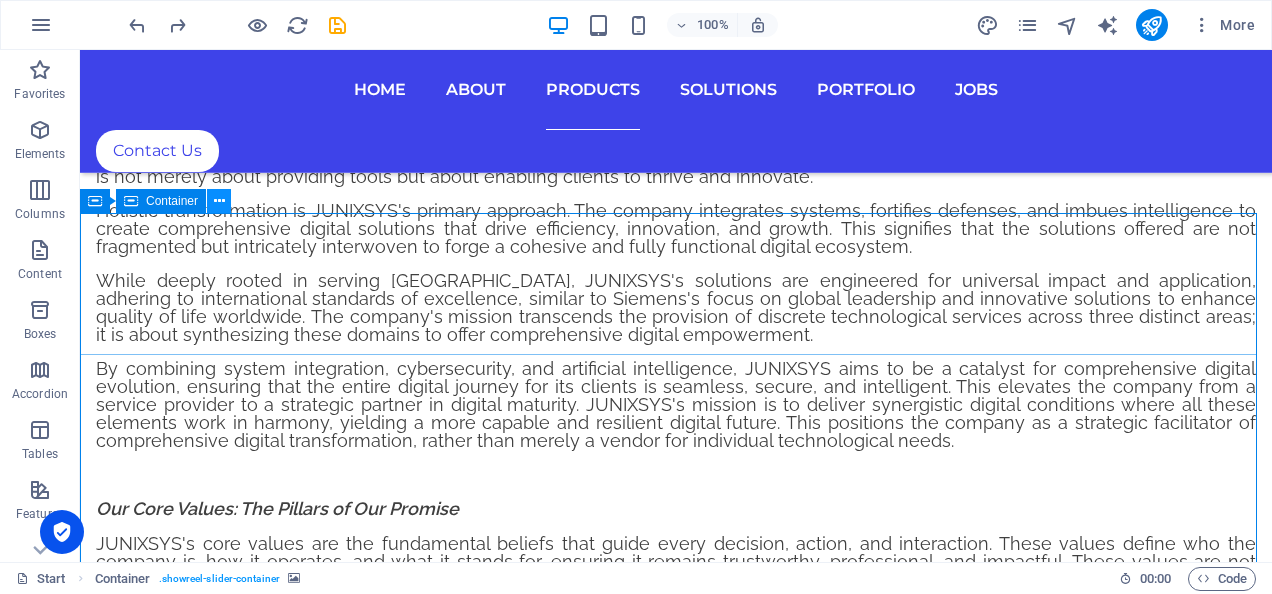 click at bounding box center [219, 201] 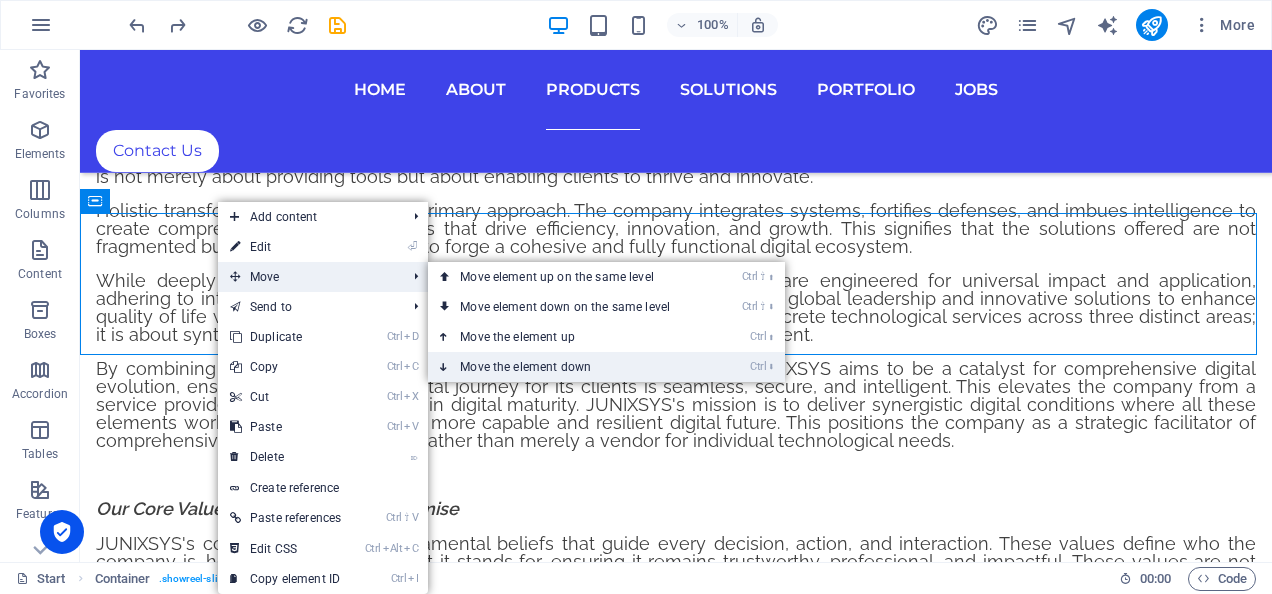 click on "Ctrl ⬇  Move the element down" at bounding box center [569, 367] 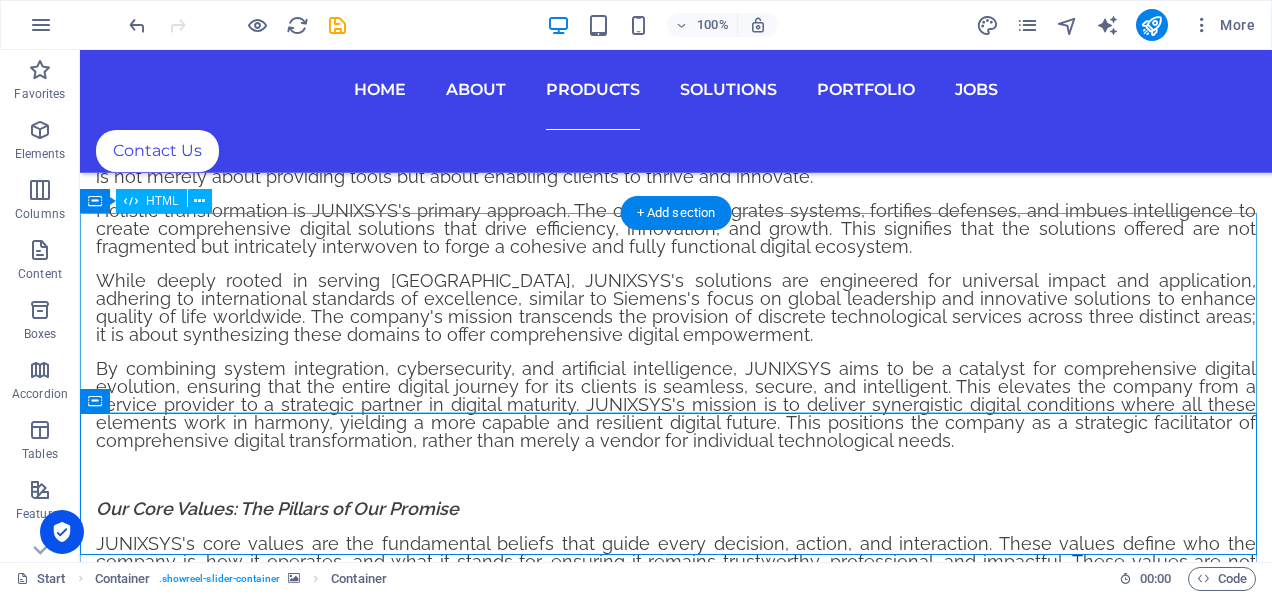 scroll, scrollTop: 6528, scrollLeft: 0, axis: vertical 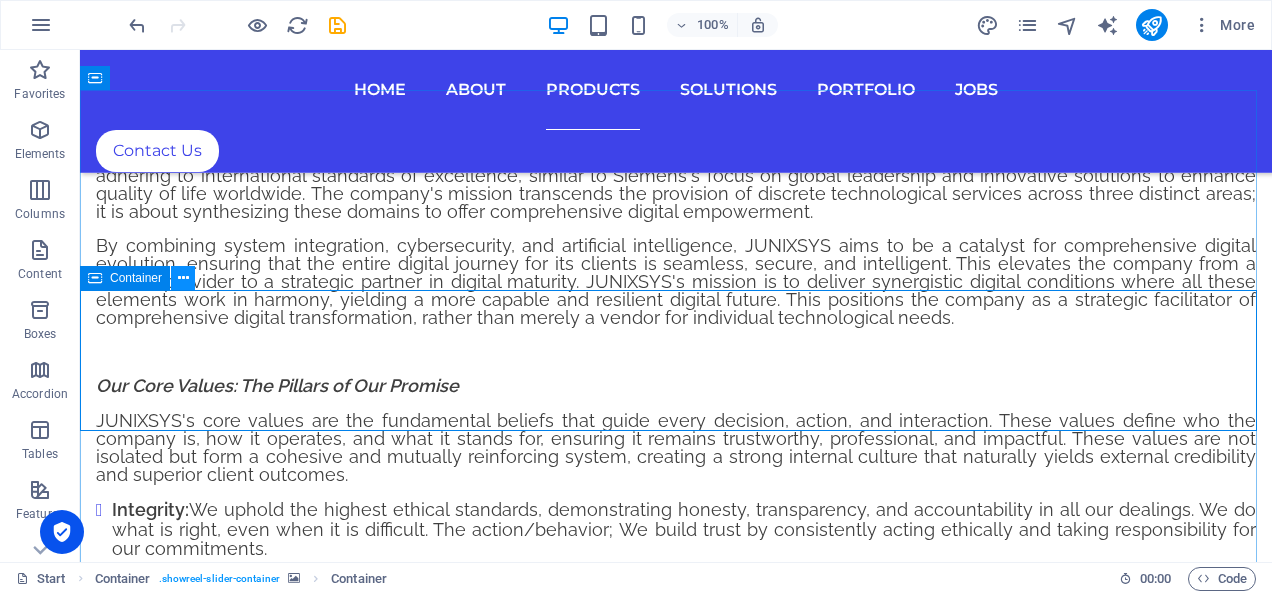 click at bounding box center (183, 278) 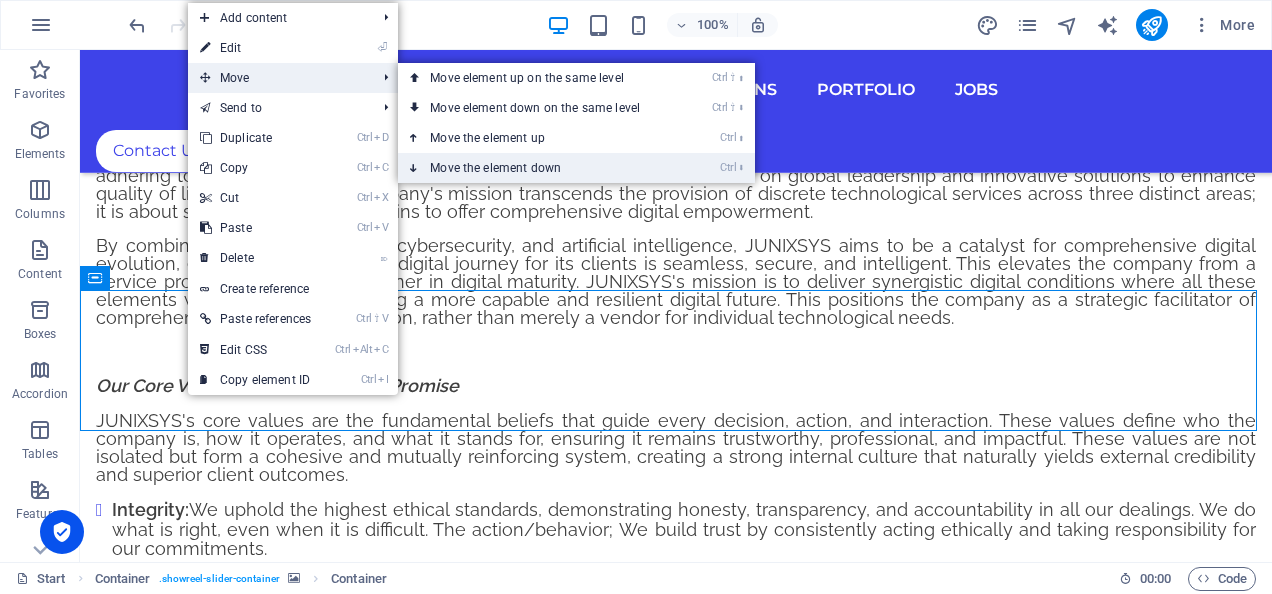 click on "Ctrl ⬇  Move the element down" at bounding box center [539, 168] 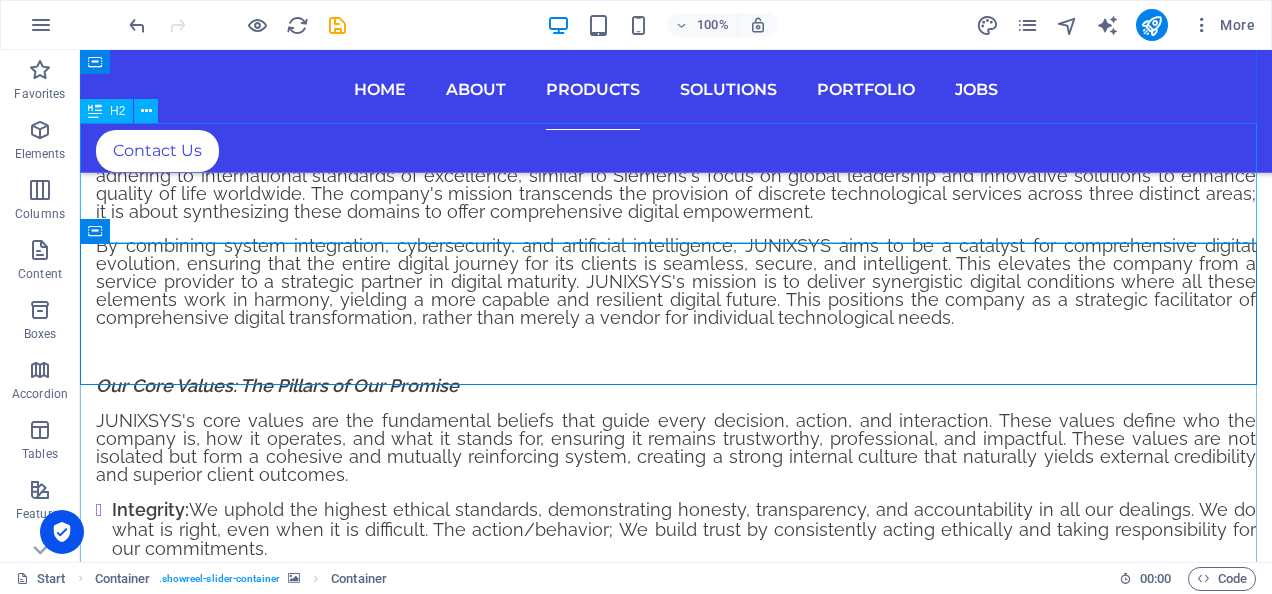 scroll, scrollTop: 6695, scrollLeft: 0, axis: vertical 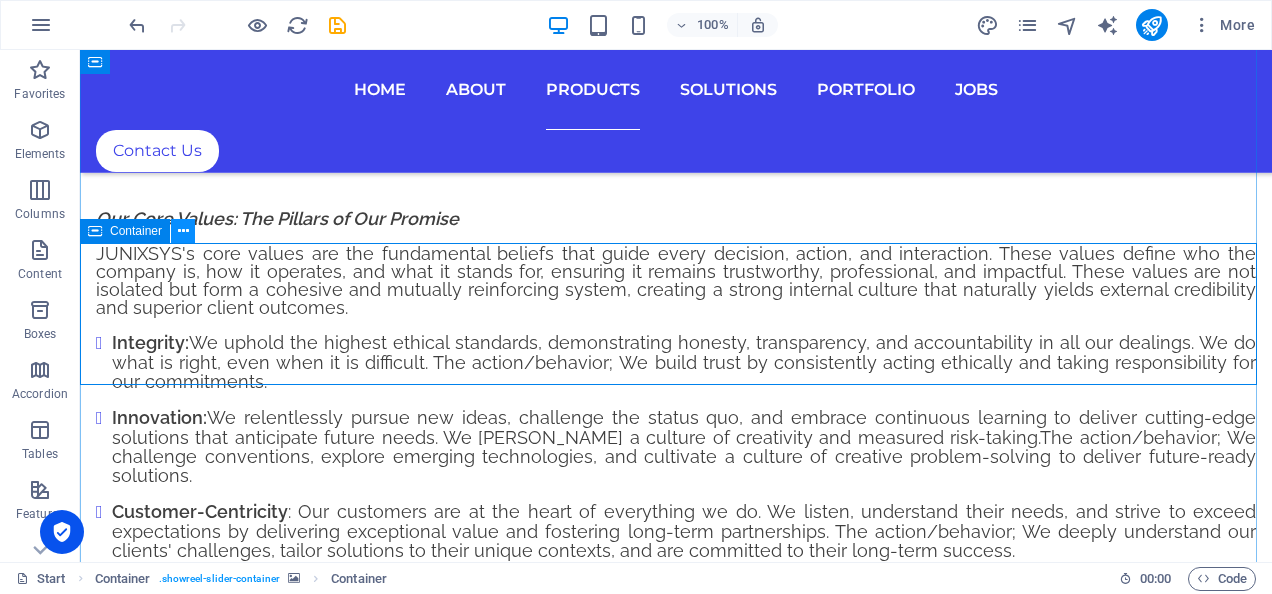 click at bounding box center (183, 231) 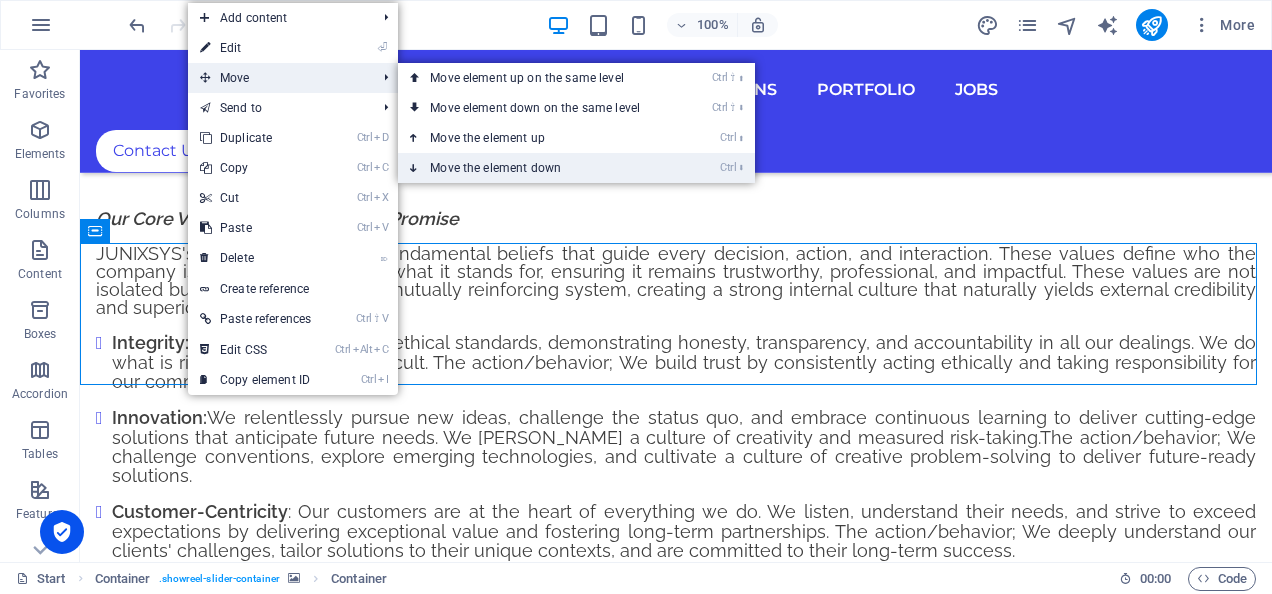 click on "Ctrl ⬇  Move the element down" at bounding box center [539, 168] 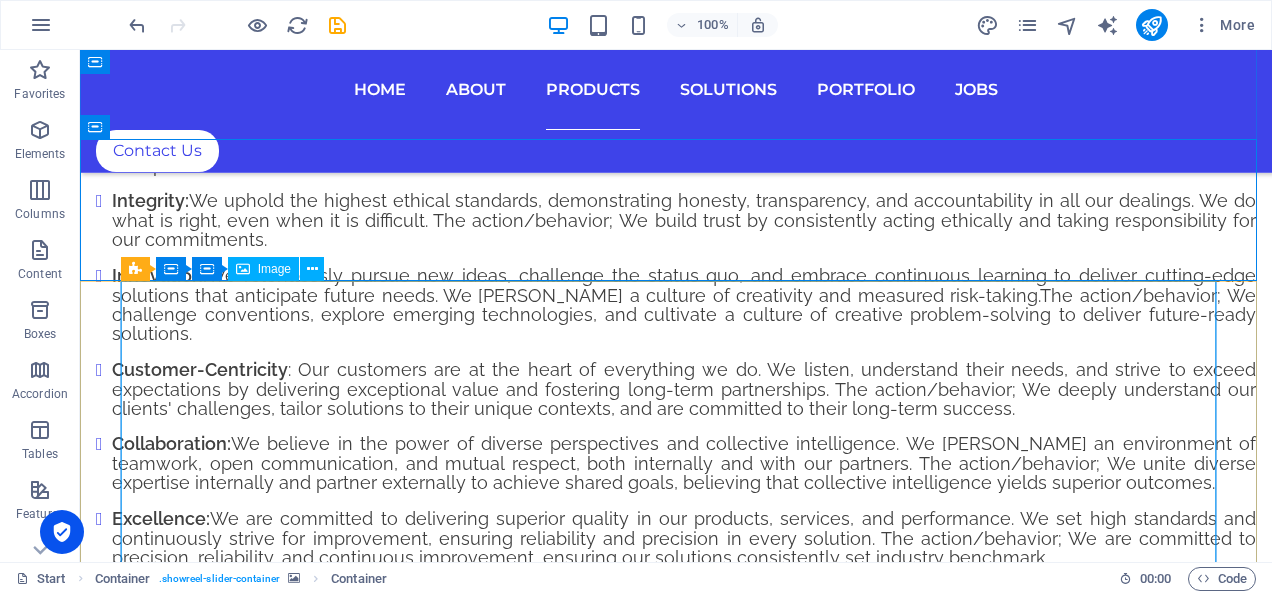 scroll, scrollTop: 6831, scrollLeft: 0, axis: vertical 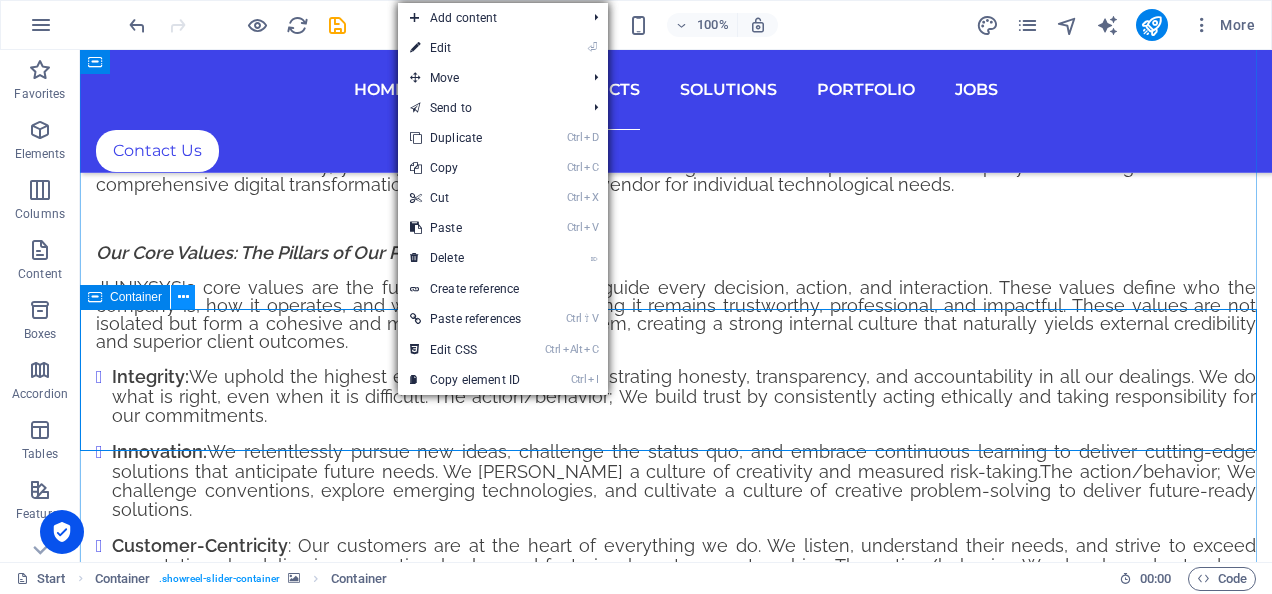 click at bounding box center (183, 297) 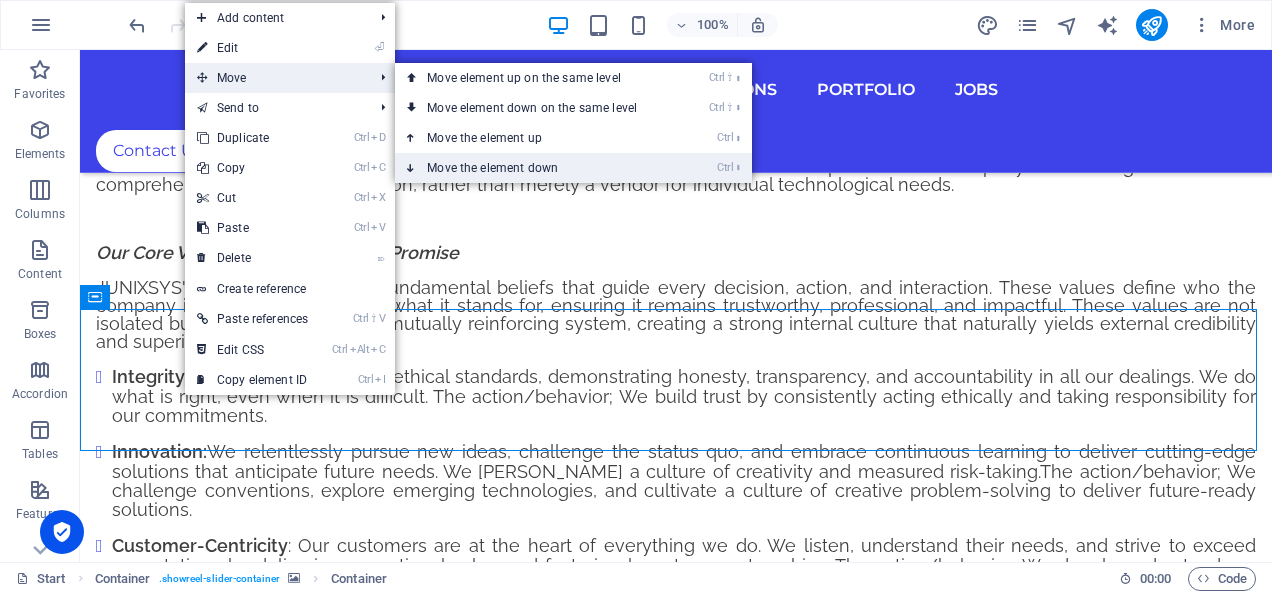 click on "Ctrl ⬇  Move the element down" at bounding box center (536, 168) 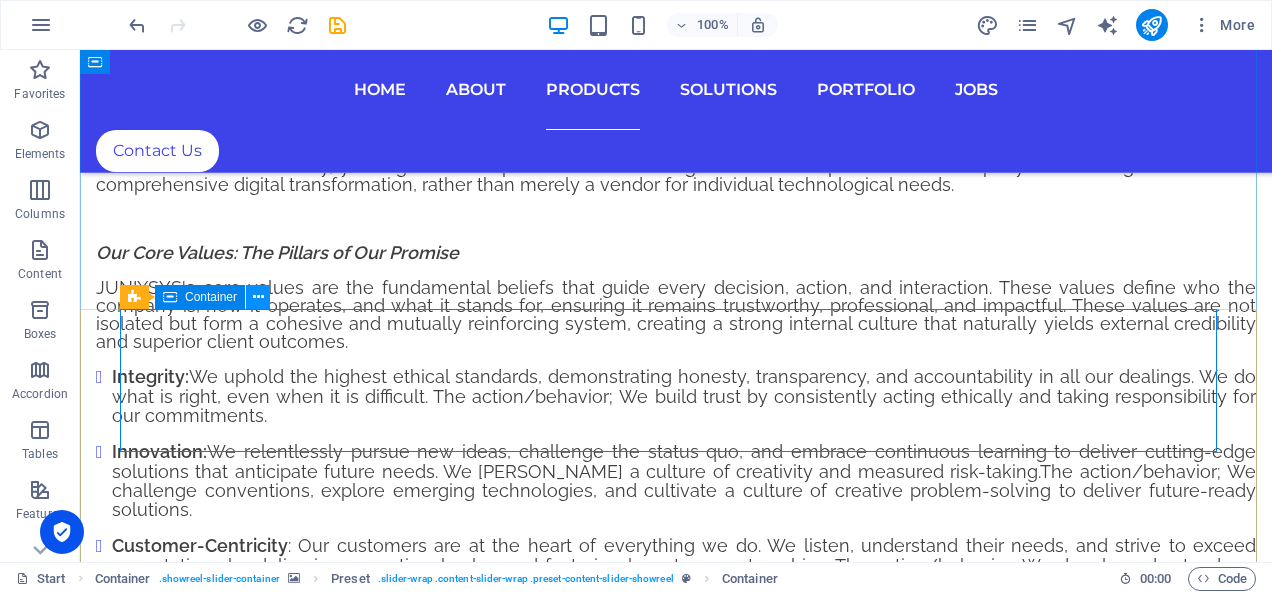 click at bounding box center [258, 297] 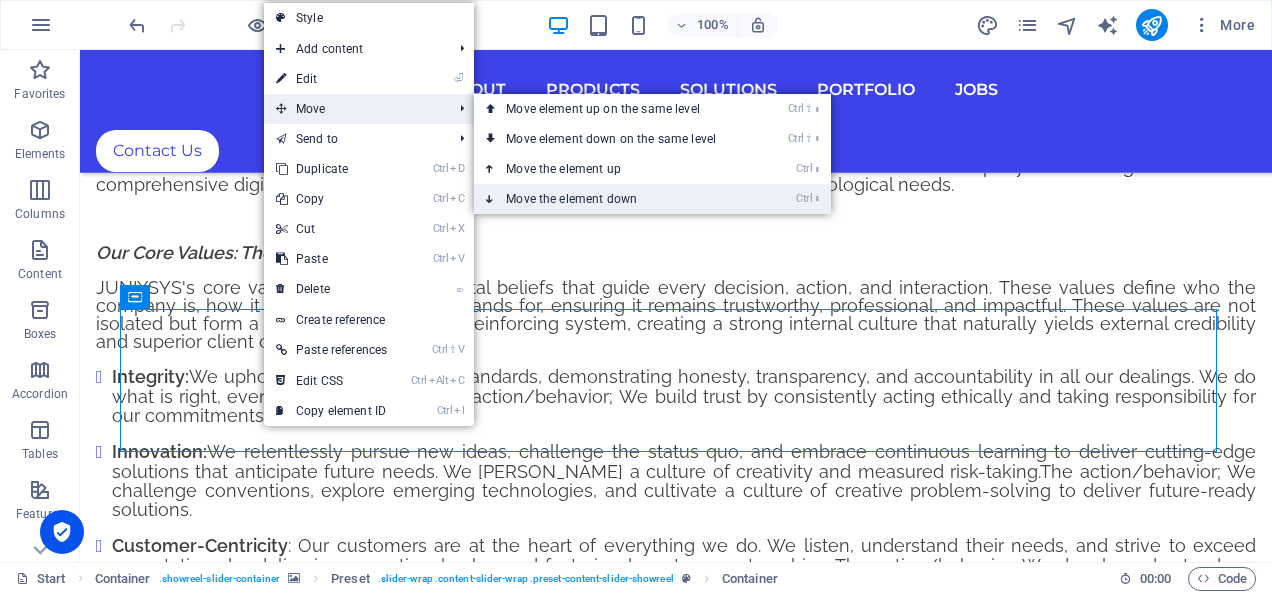 click on "Ctrl ⬇  Move the element down" at bounding box center (615, 199) 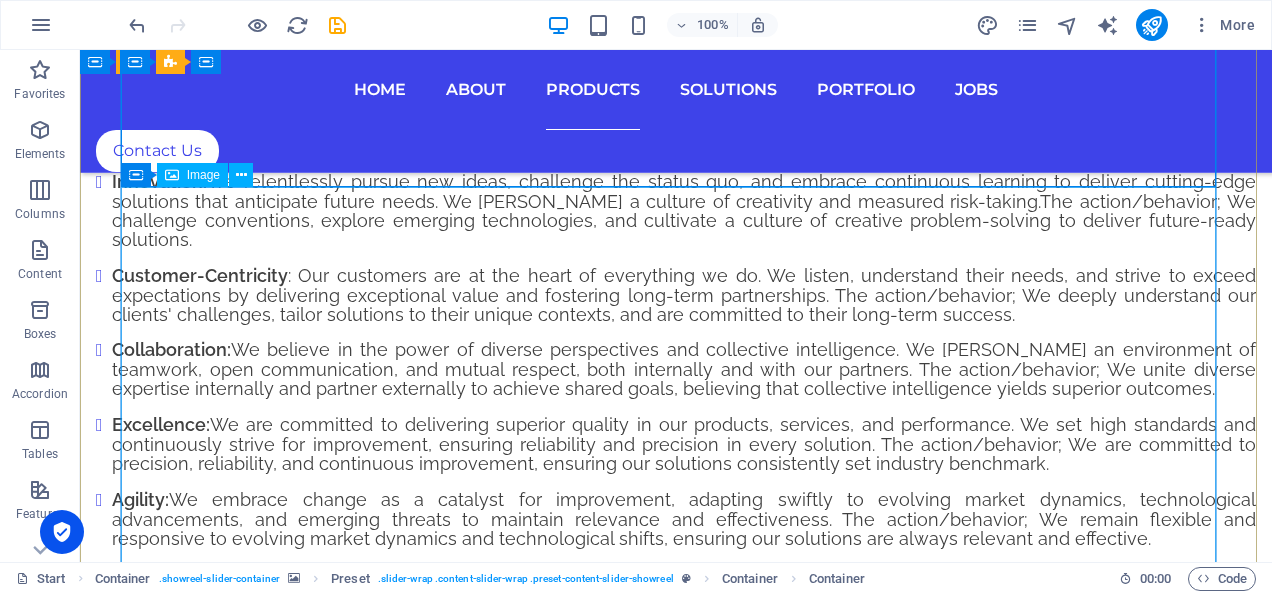 scroll, scrollTop: 6925, scrollLeft: 0, axis: vertical 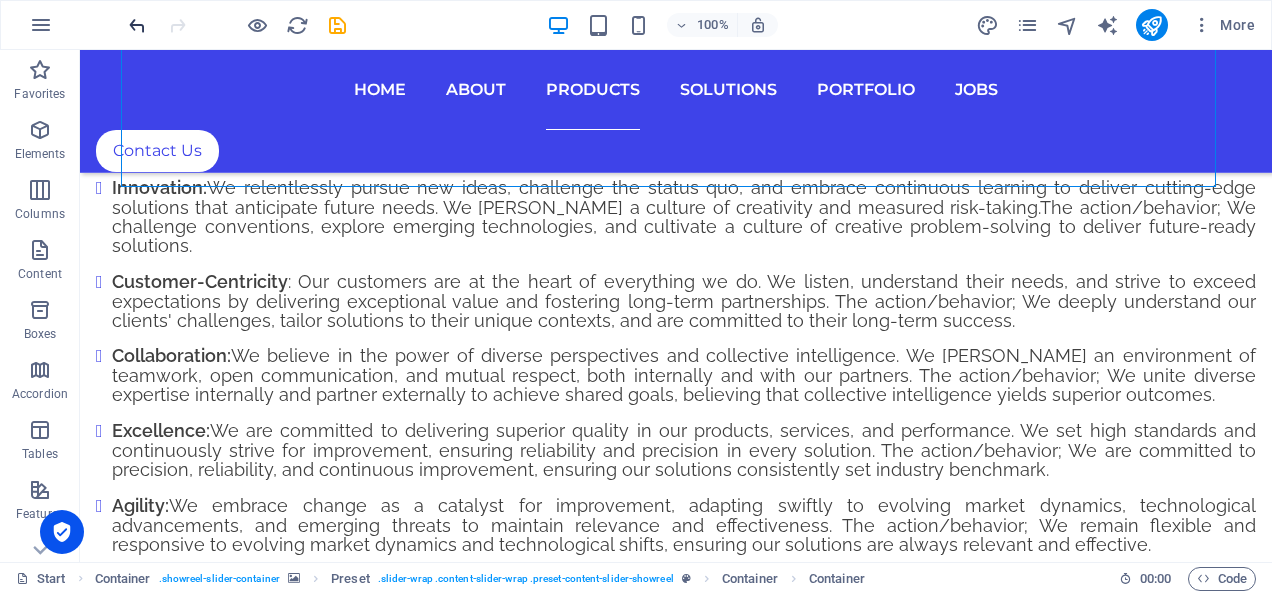 click at bounding box center [137, 25] 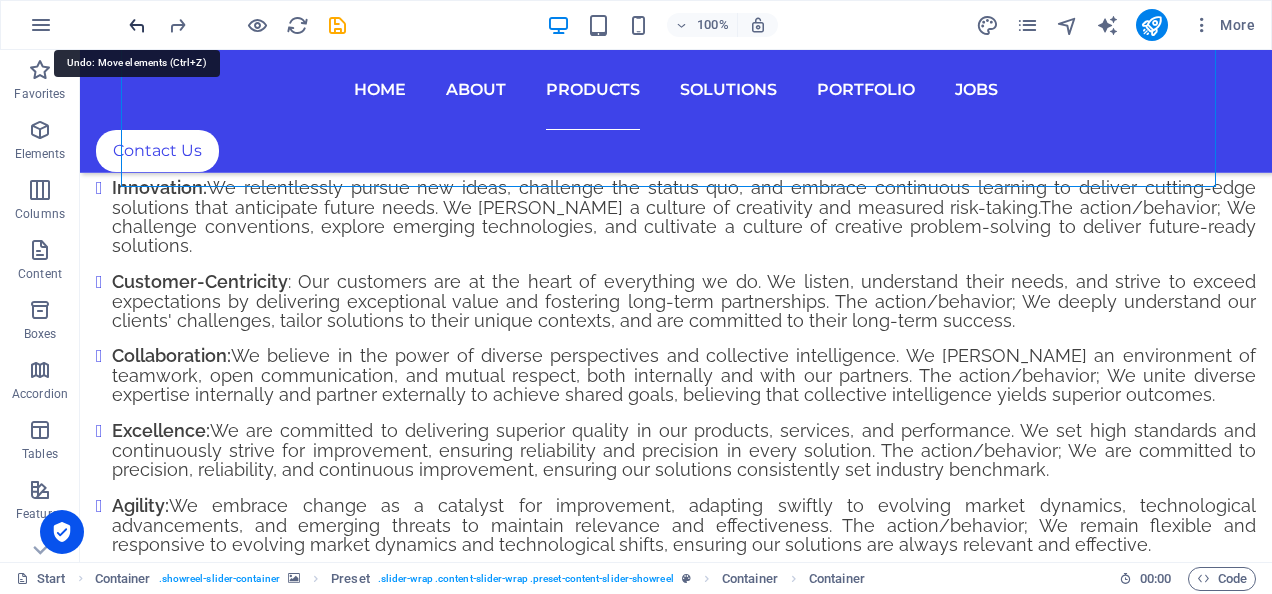 click at bounding box center [137, 25] 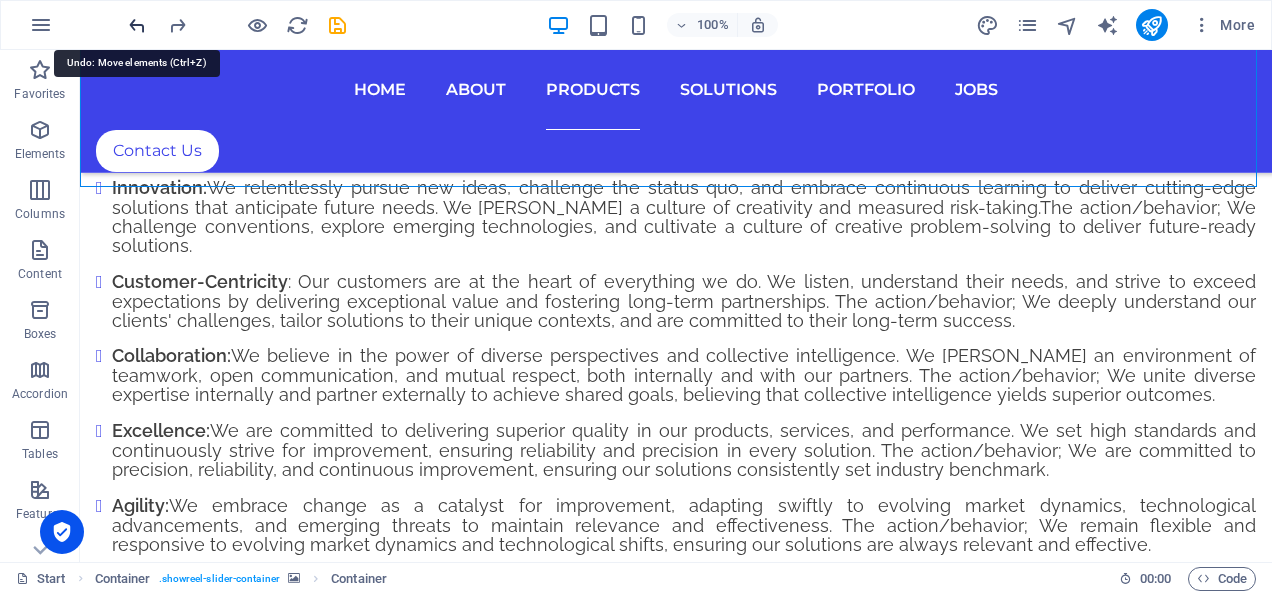 click at bounding box center [137, 25] 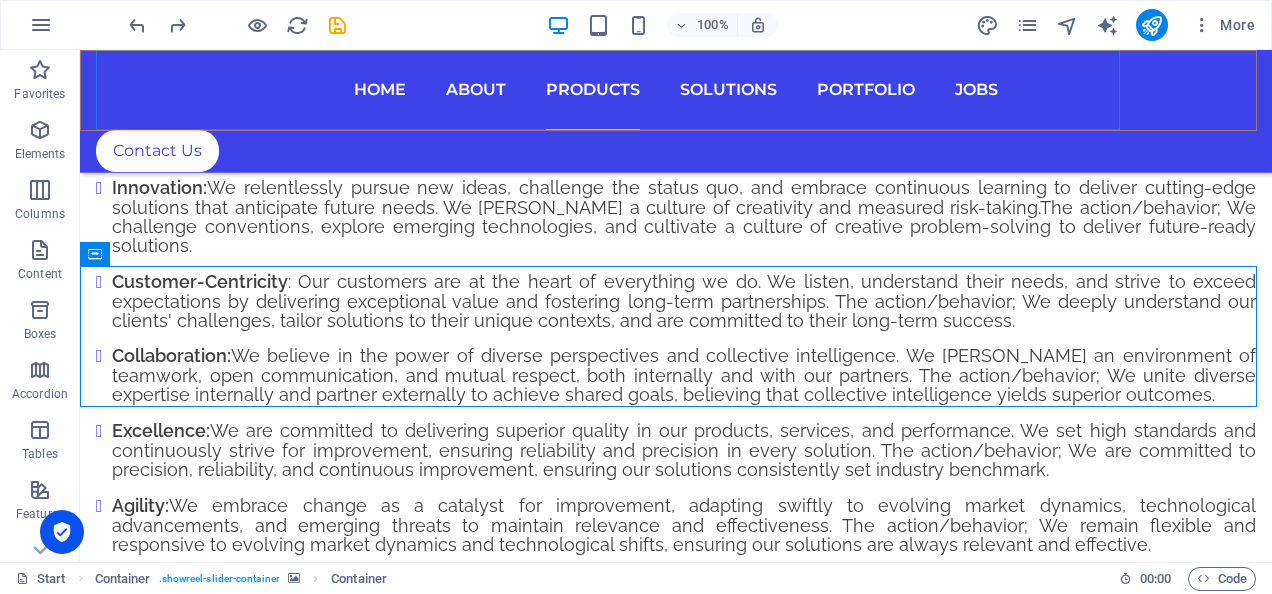 scroll, scrollTop: 6672, scrollLeft: 0, axis: vertical 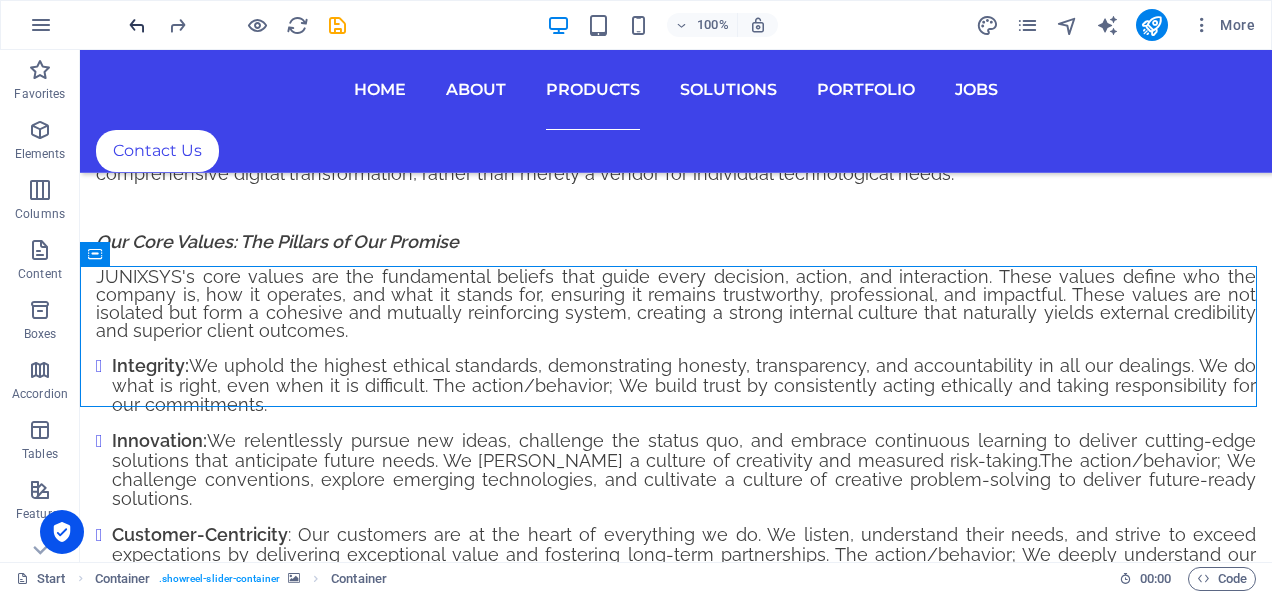 click at bounding box center [137, 25] 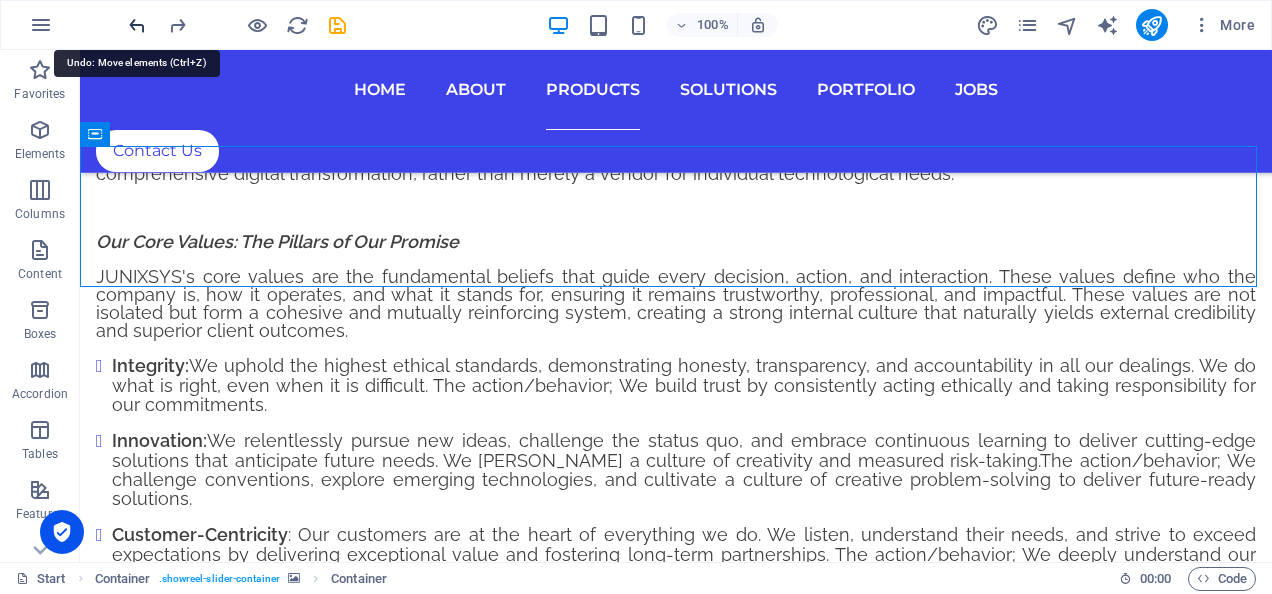 click at bounding box center [137, 25] 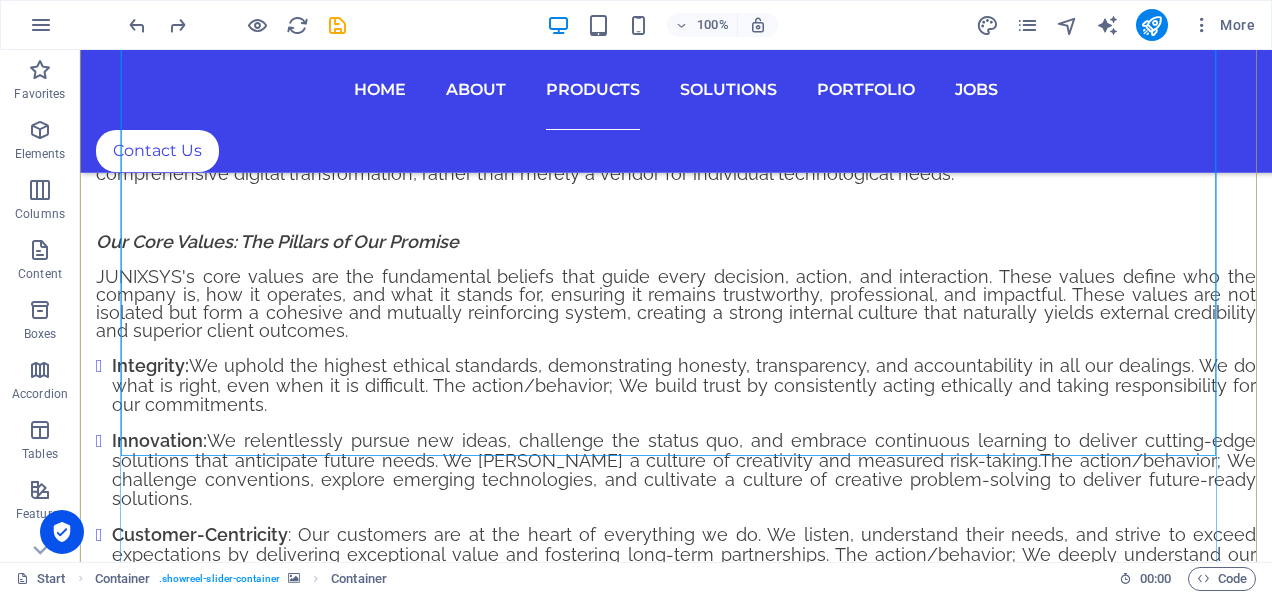 scroll, scrollTop: 7341, scrollLeft: 0, axis: vertical 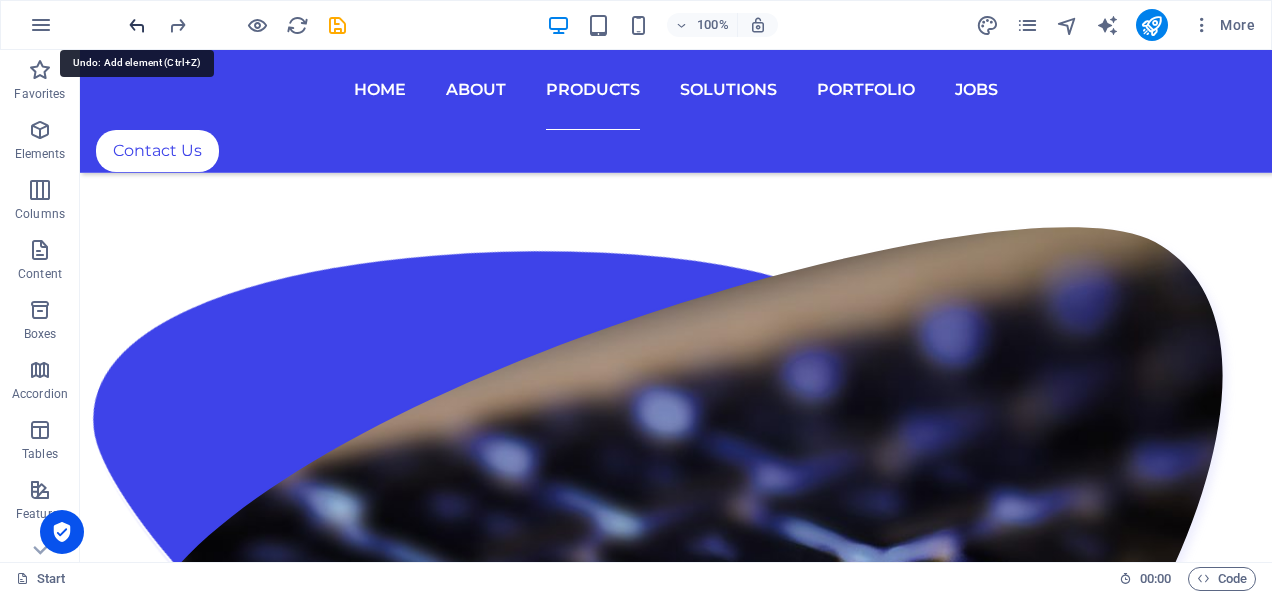 click at bounding box center [137, 25] 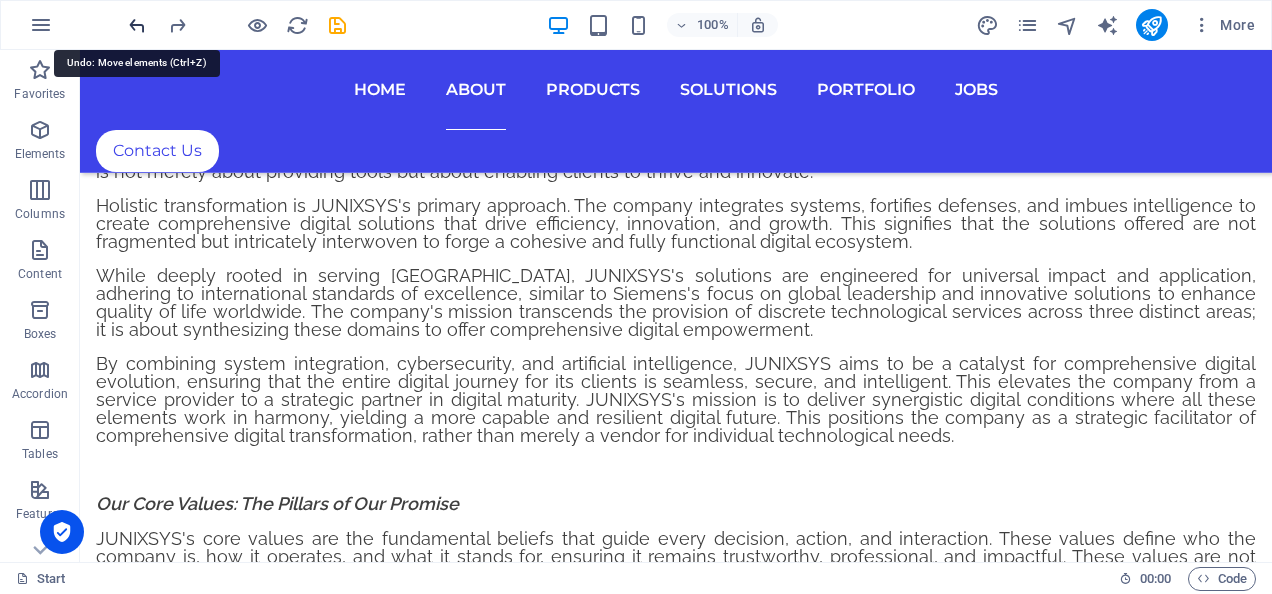scroll, scrollTop: 6383, scrollLeft: 0, axis: vertical 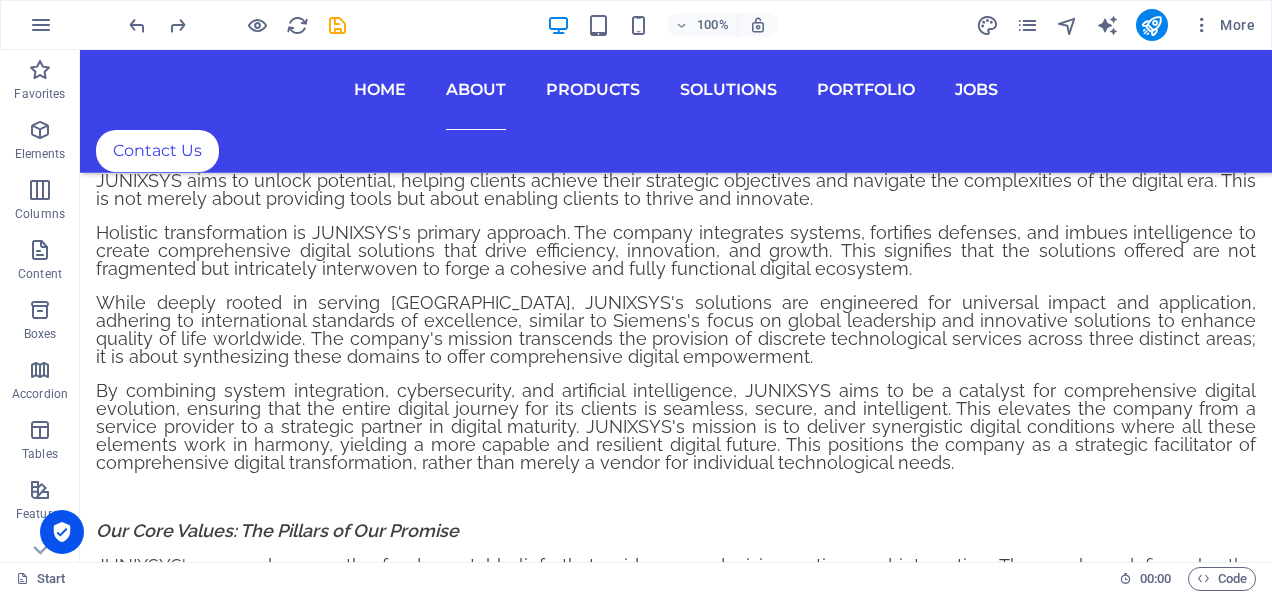 click at bounding box center (137, 25) 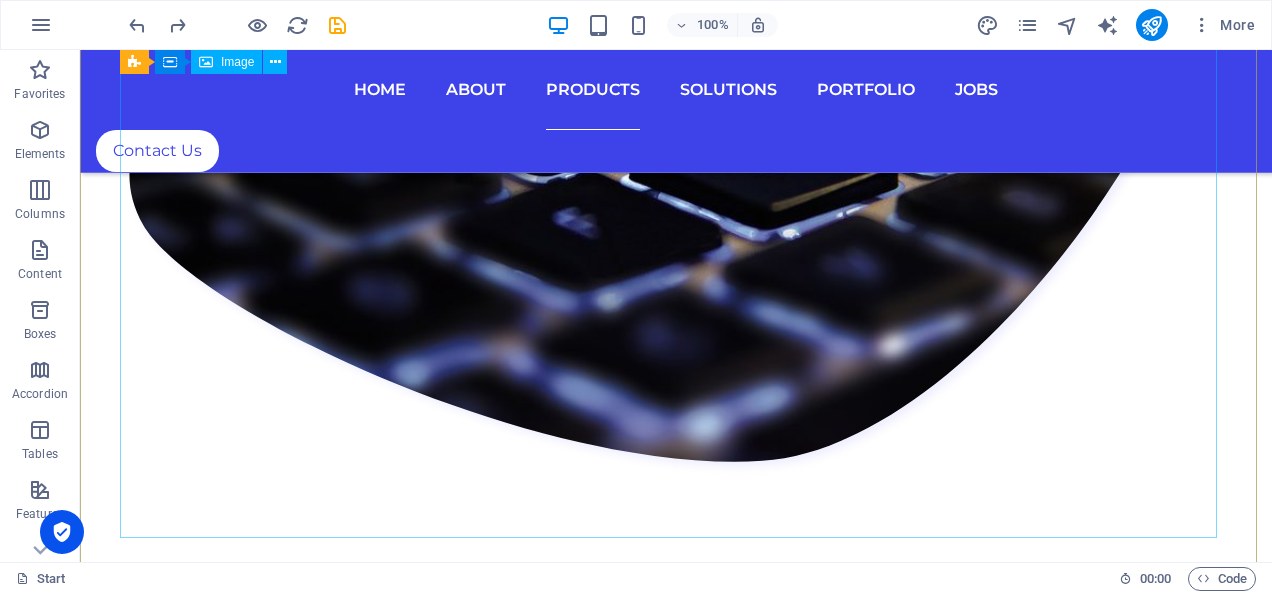 scroll, scrollTop: 7907, scrollLeft: 0, axis: vertical 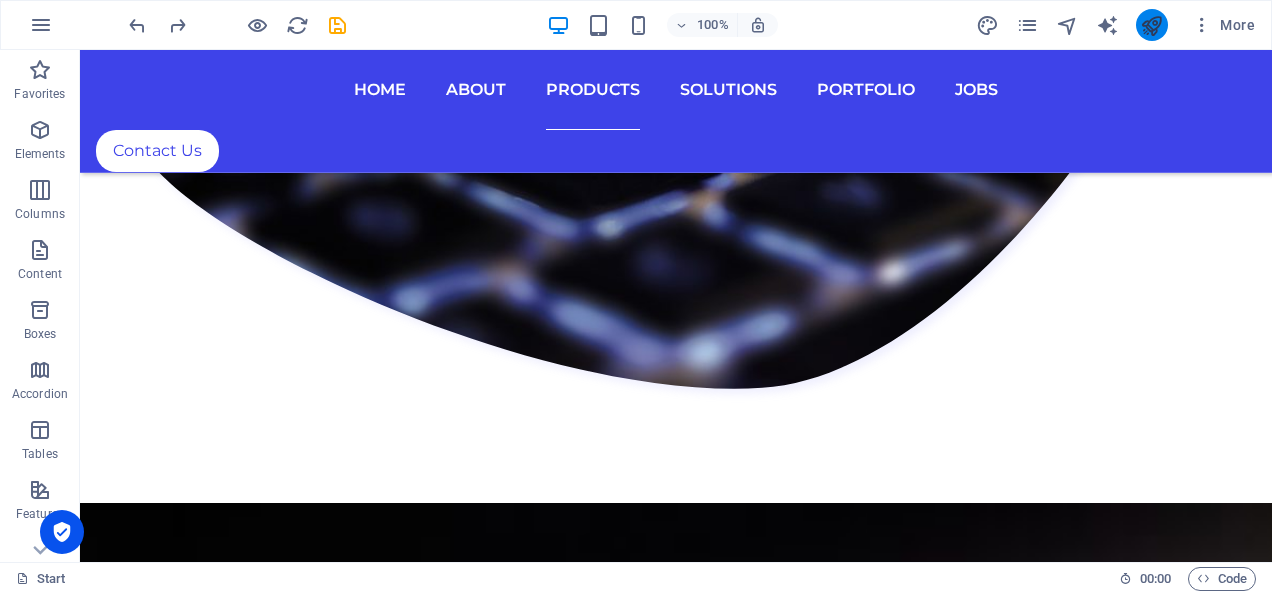 click at bounding box center (1151, 25) 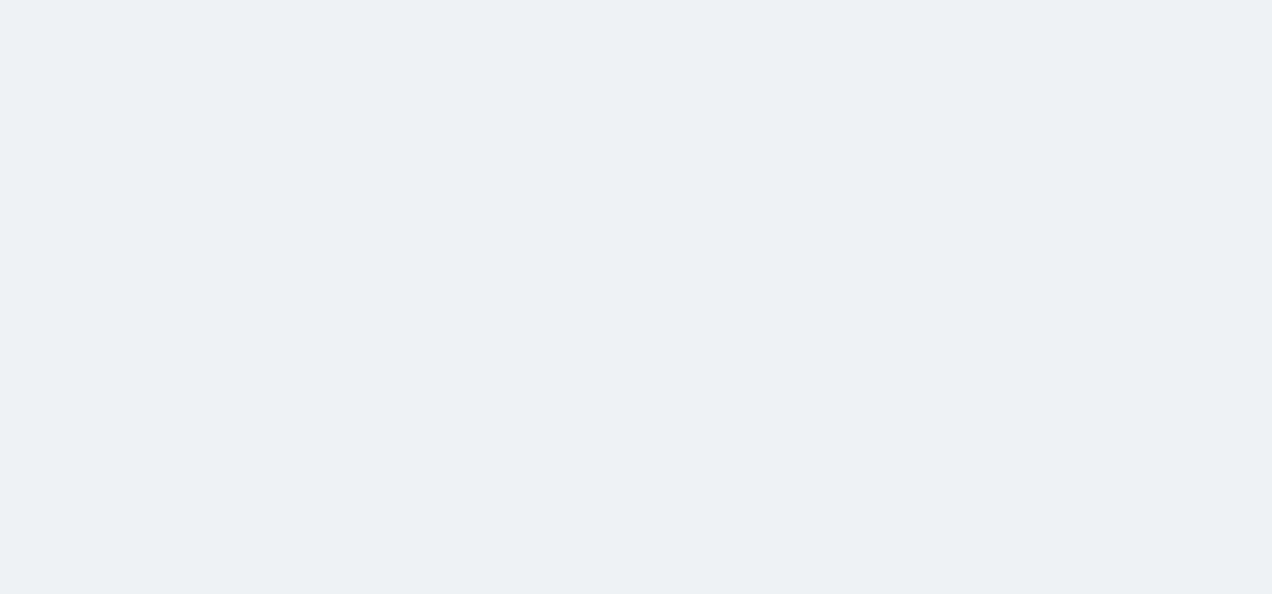scroll, scrollTop: 0, scrollLeft: 0, axis: both 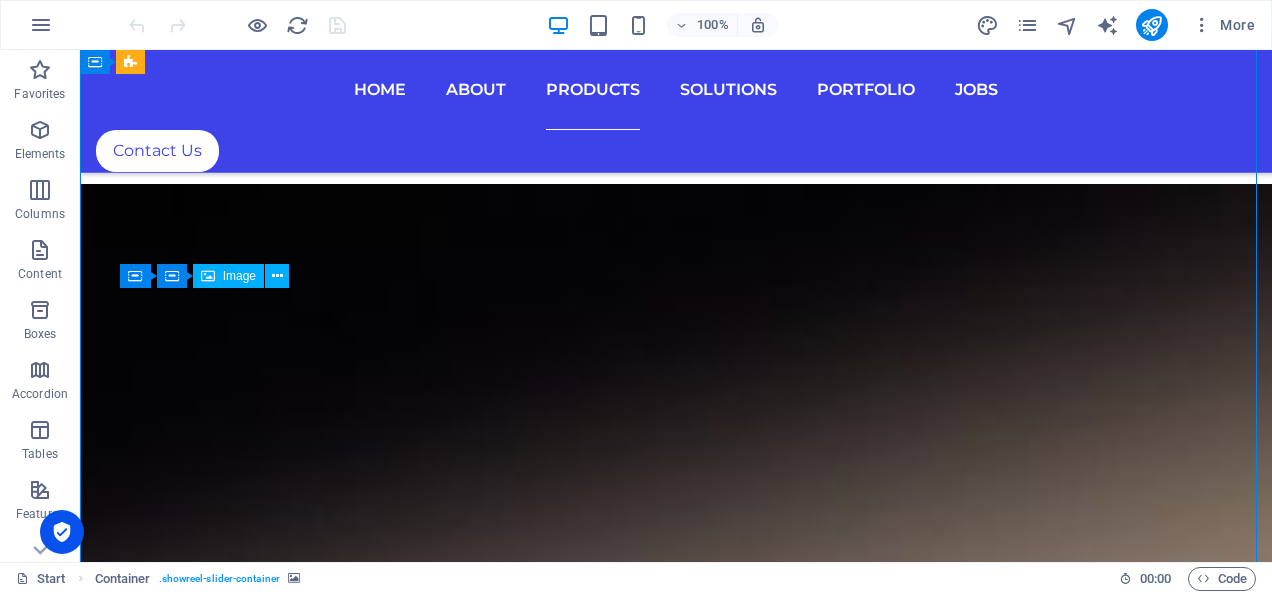 drag, startPoint x: 156, startPoint y: 330, endPoint x: 167, endPoint y: 382, distance: 53.15073 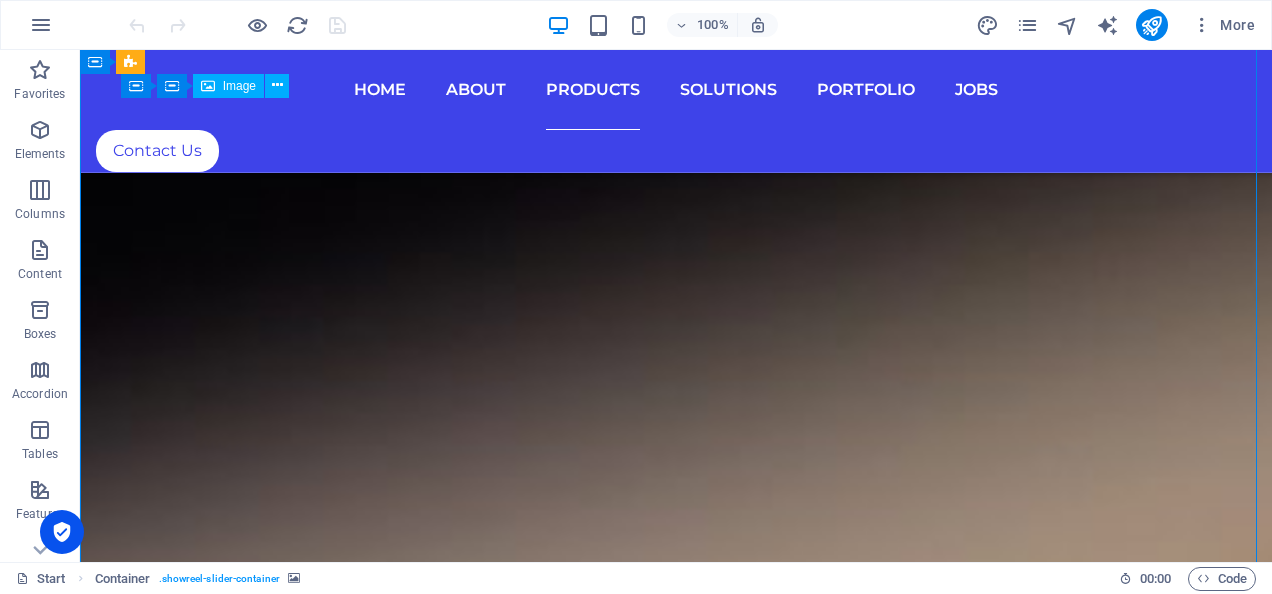 scroll, scrollTop: 8416, scrollLeft: 0, axis: vertical 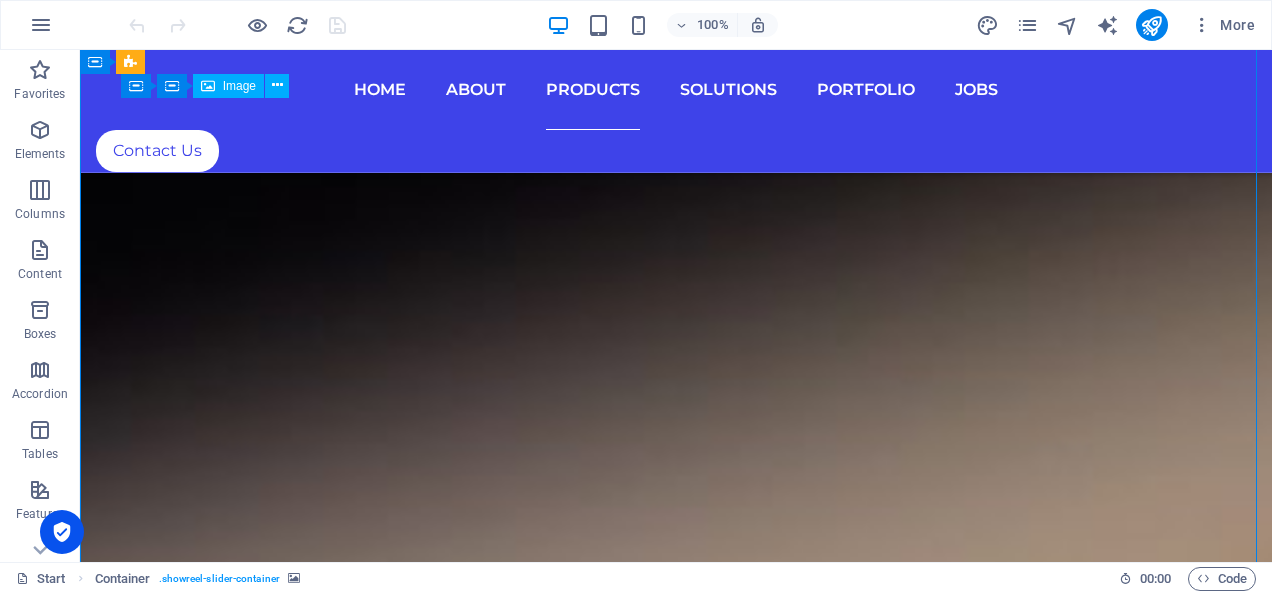 click on "CYBER SECURITY" at bounding box center [676, 6747] 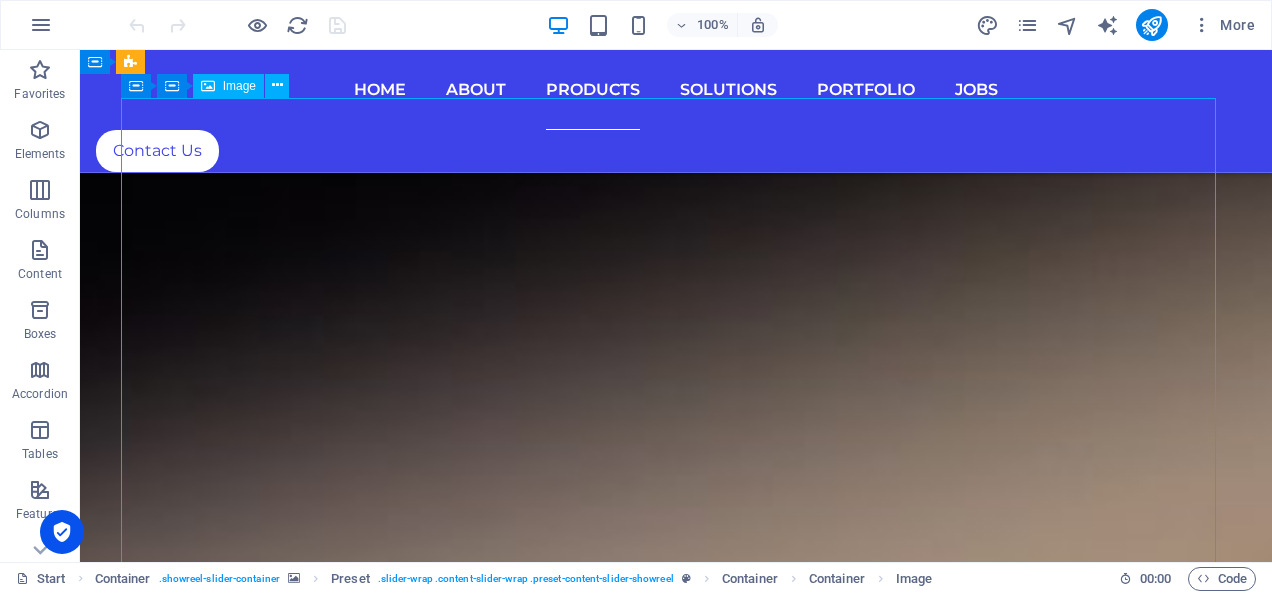 click on "CYBER SECURITY" at bounding box center (676, 6747) 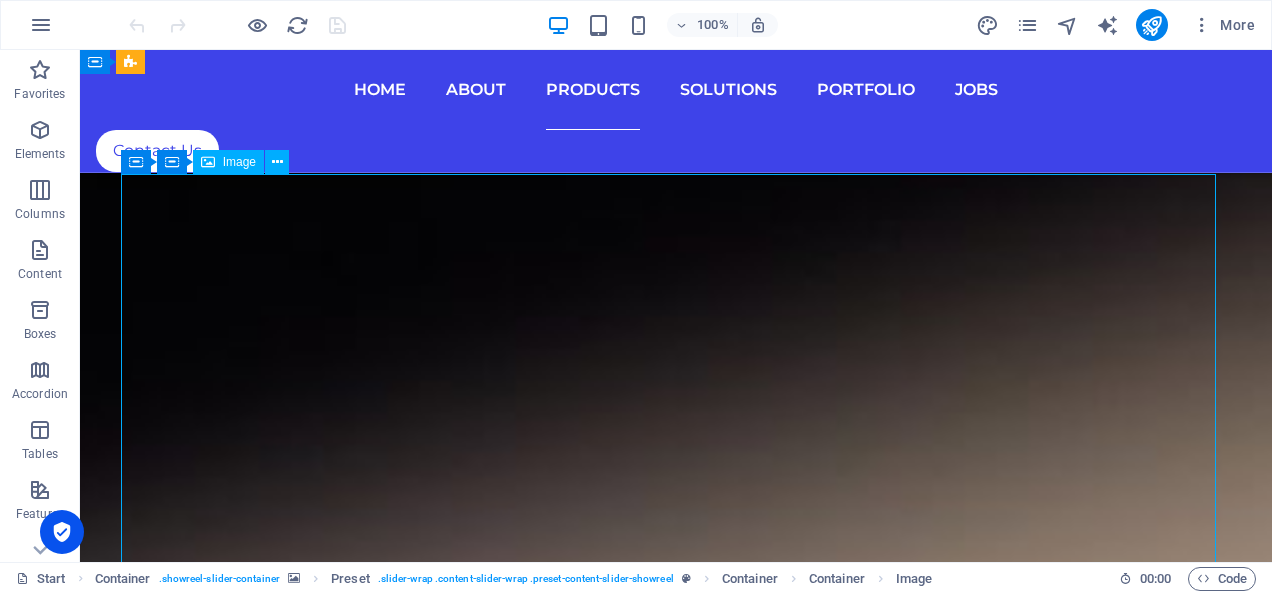 scroll, scrollTop: 8274, scrollLeft: 0, axis: vertical 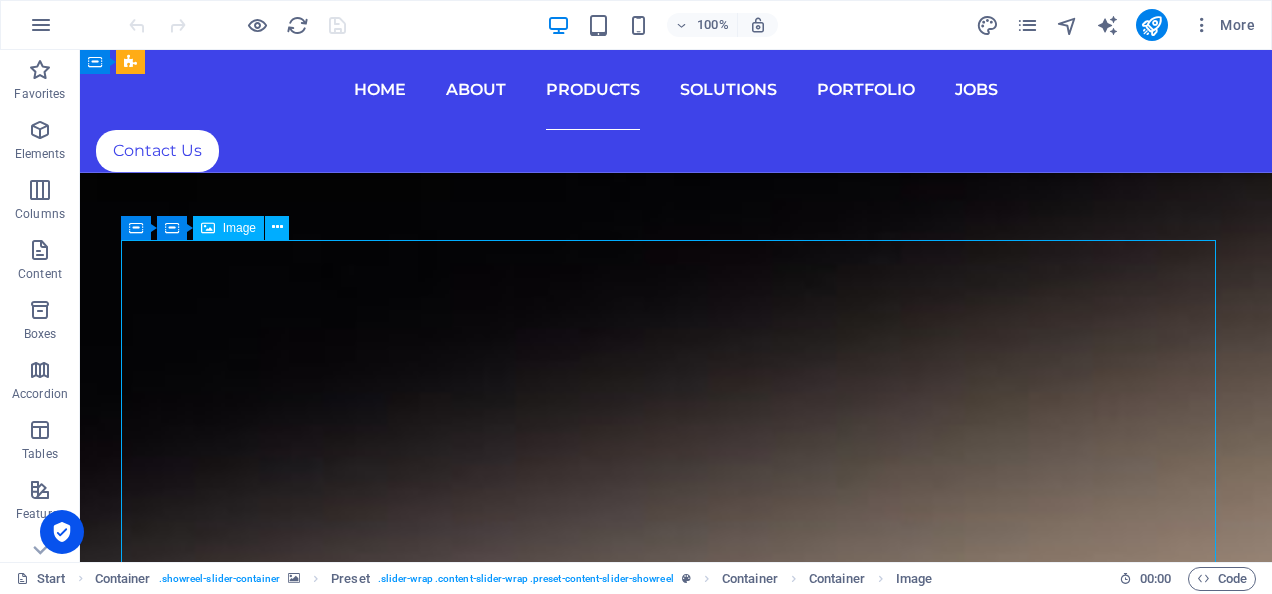 click on "CYBER SECURITY" at bounding box center (676, 6889) 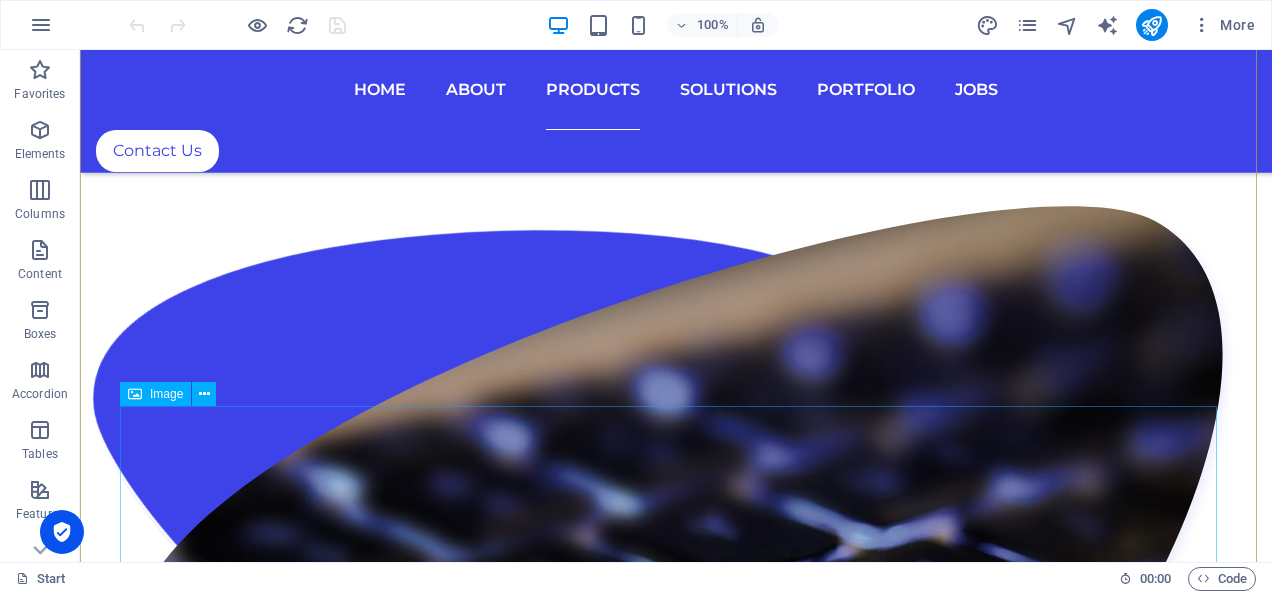 scroll, scrollTop: 7376, scrollLeft: 0, axis: vertical 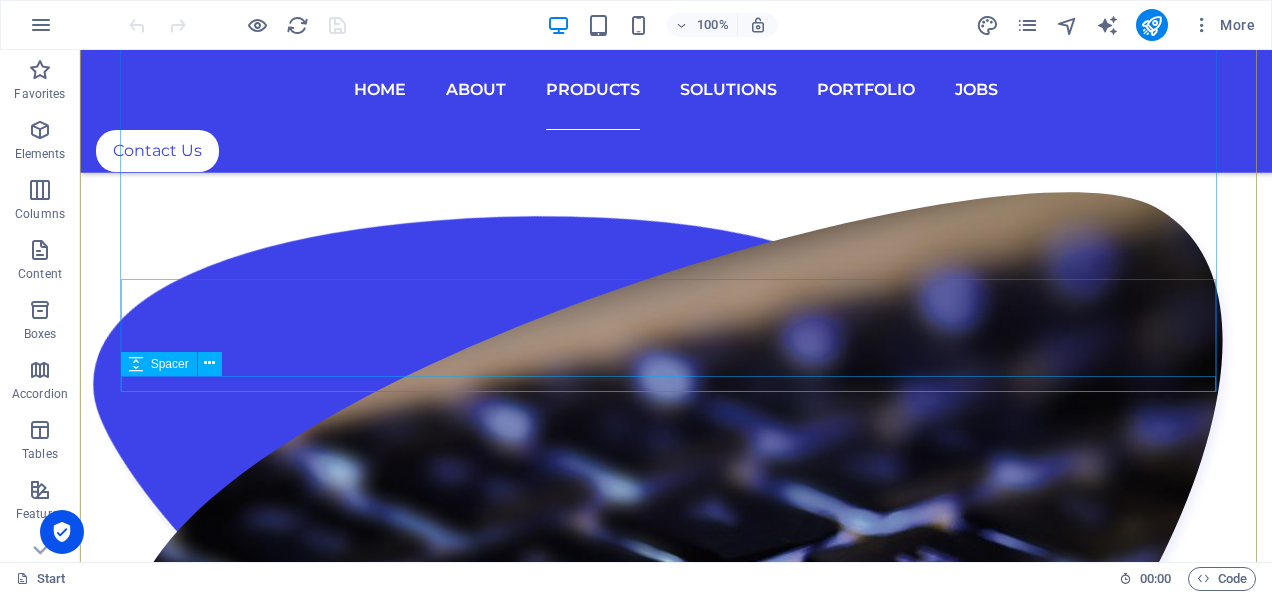 click at bounding box center (676, 6676) 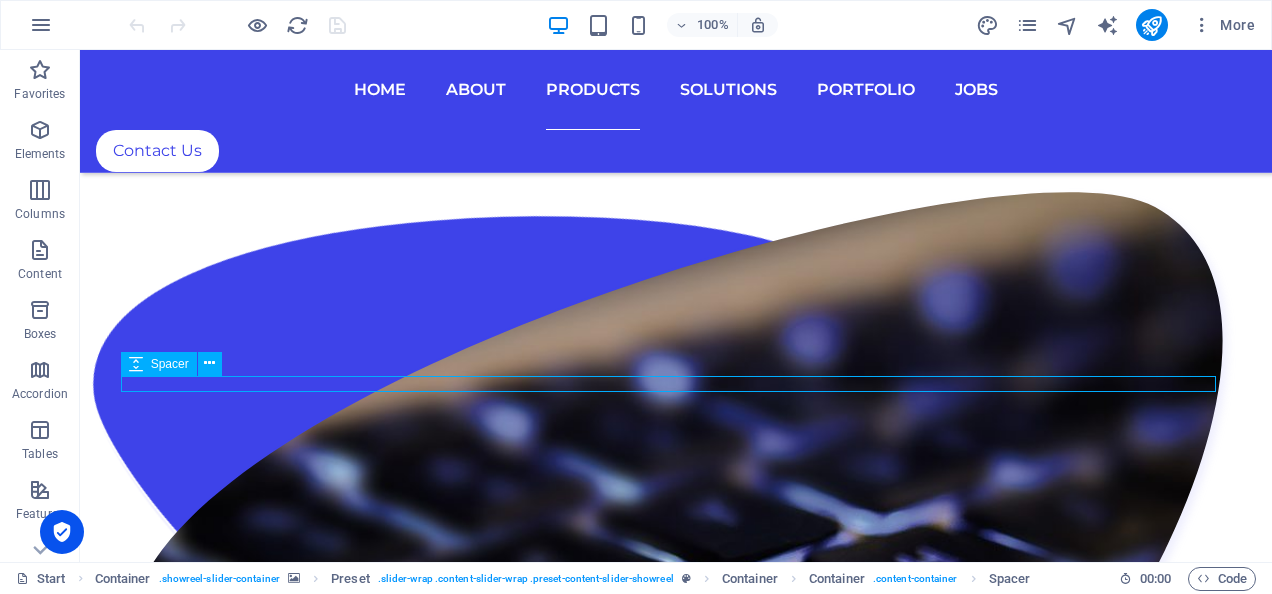 click at bounding box center [676, 6676] 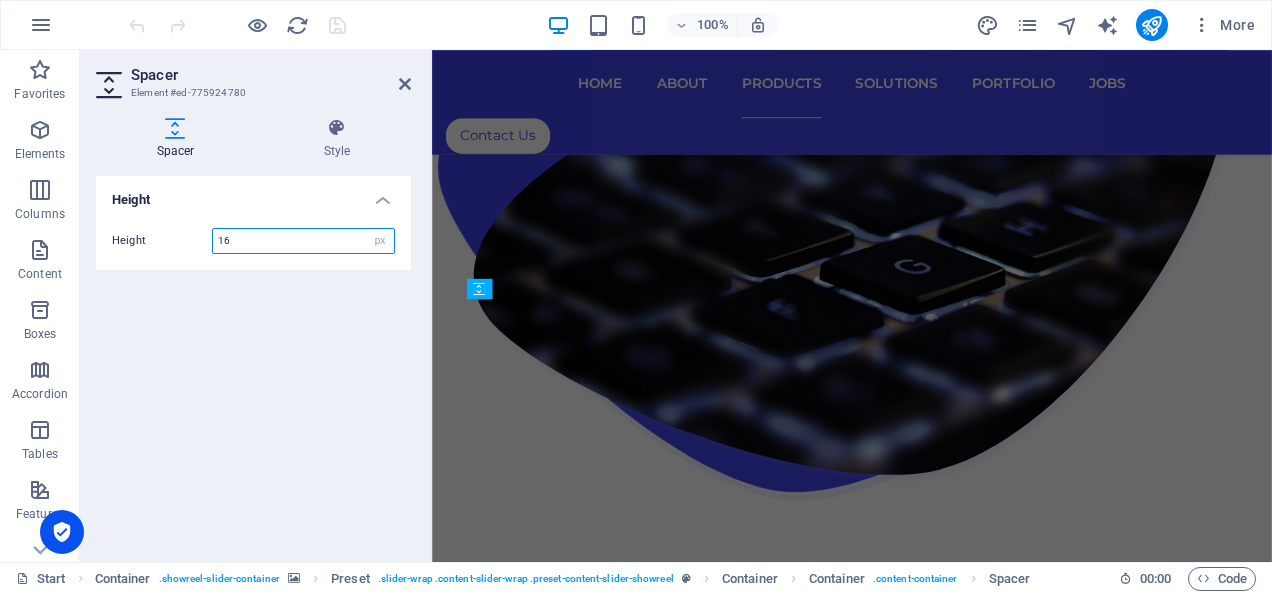 scroll, scrollTop: 7854, scrollLeft: 0, axis: vertical 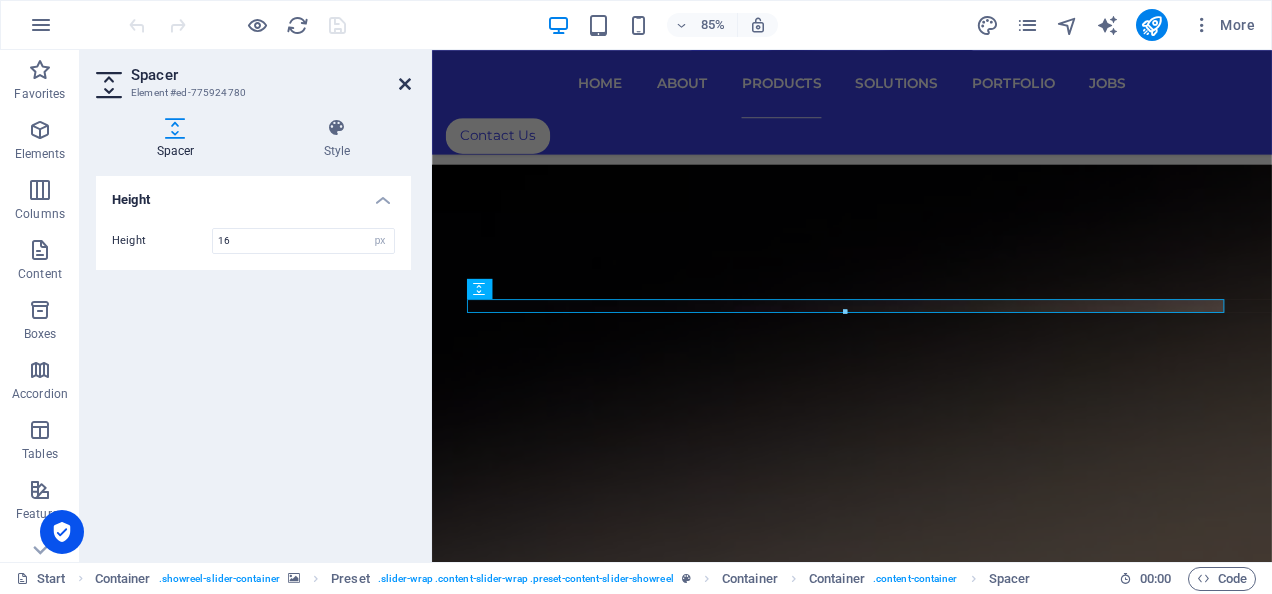 click at bounding box center (405, 84) 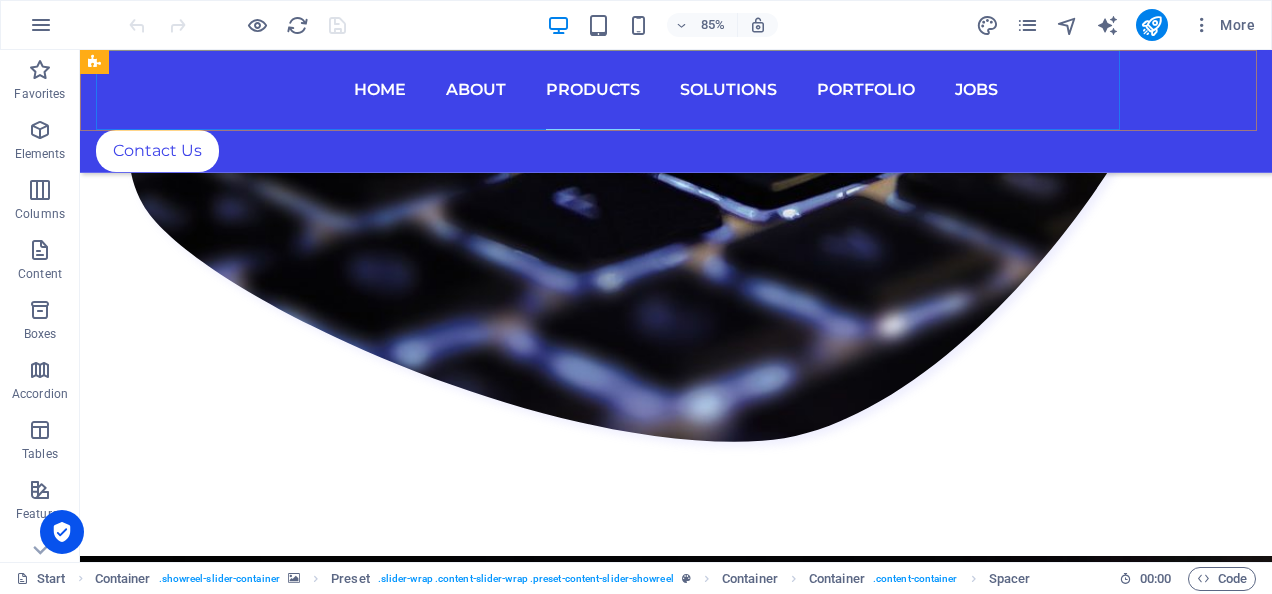 scroll, scrollTop: 7454, scrollLeft: 0, axis: vertical 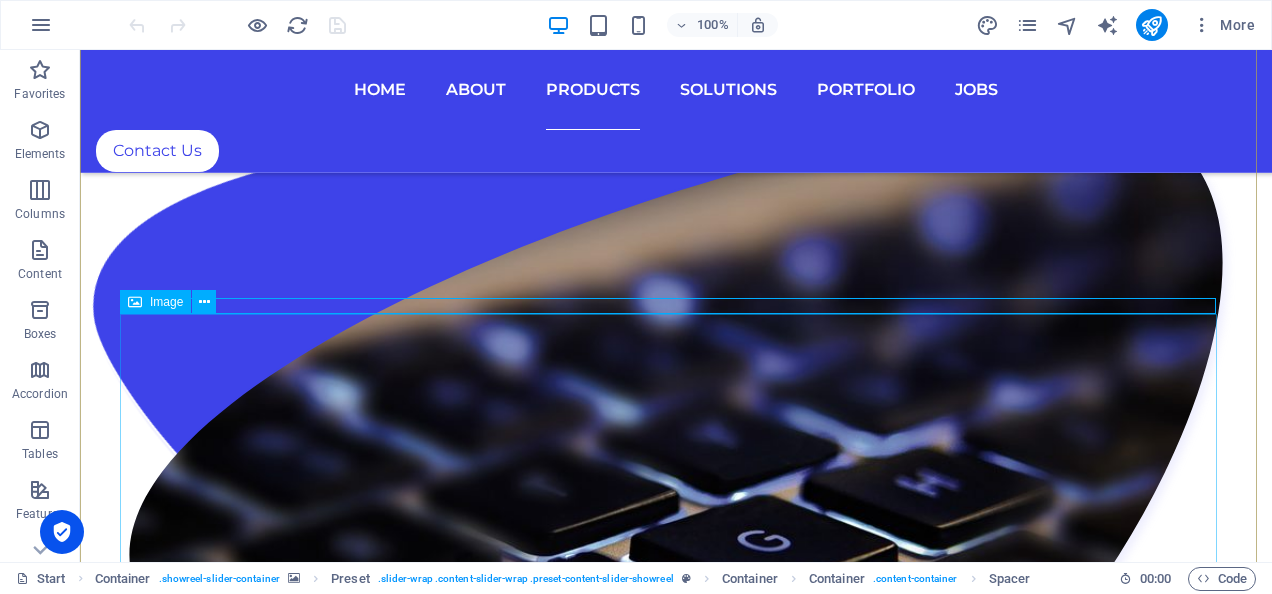 click at bounding box center (676, 6913) 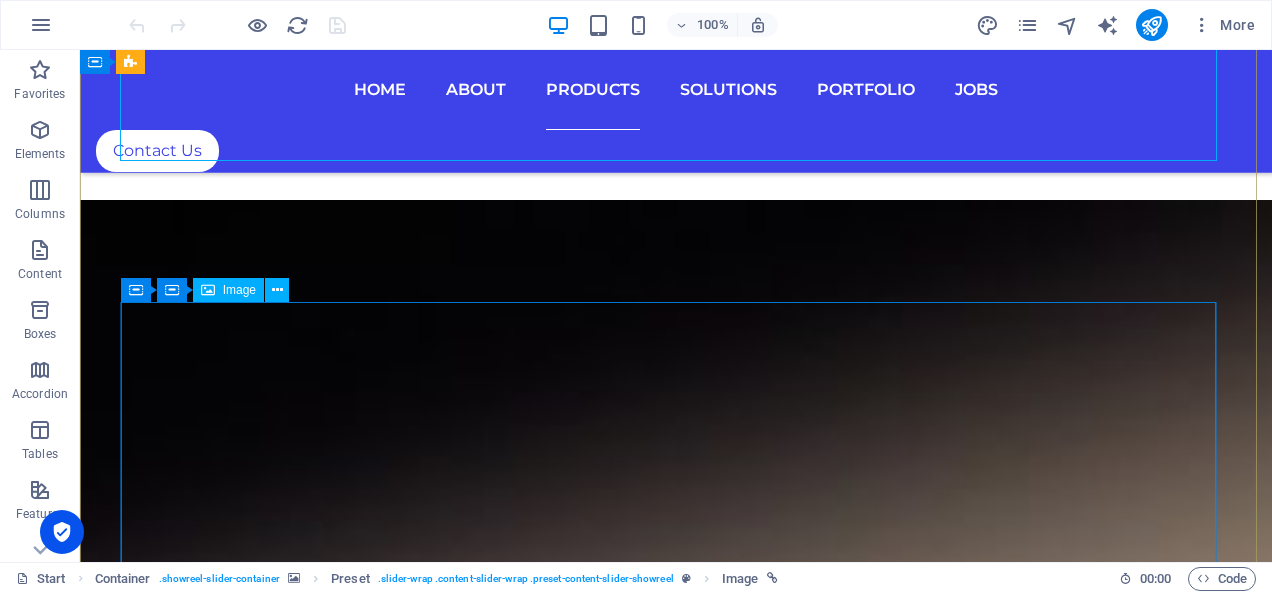 scroll, scrollTop: 8212, scrollLeft: 0, axis: vertical 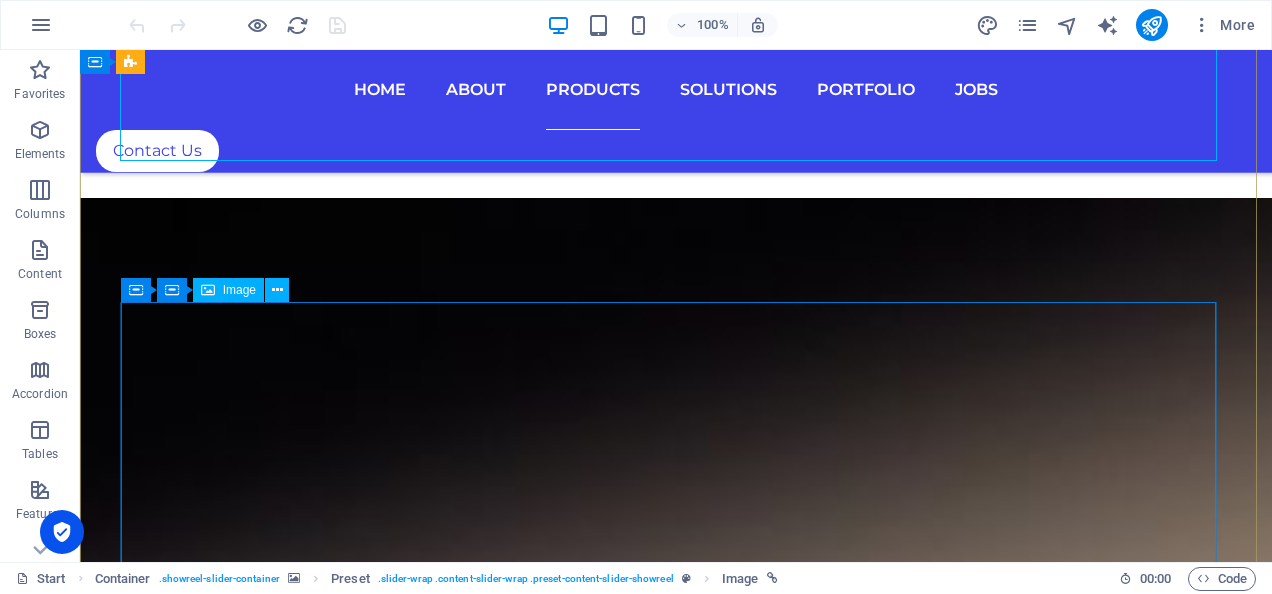 click on "CYBER SECURITY" at bounding box center (676, 6951) 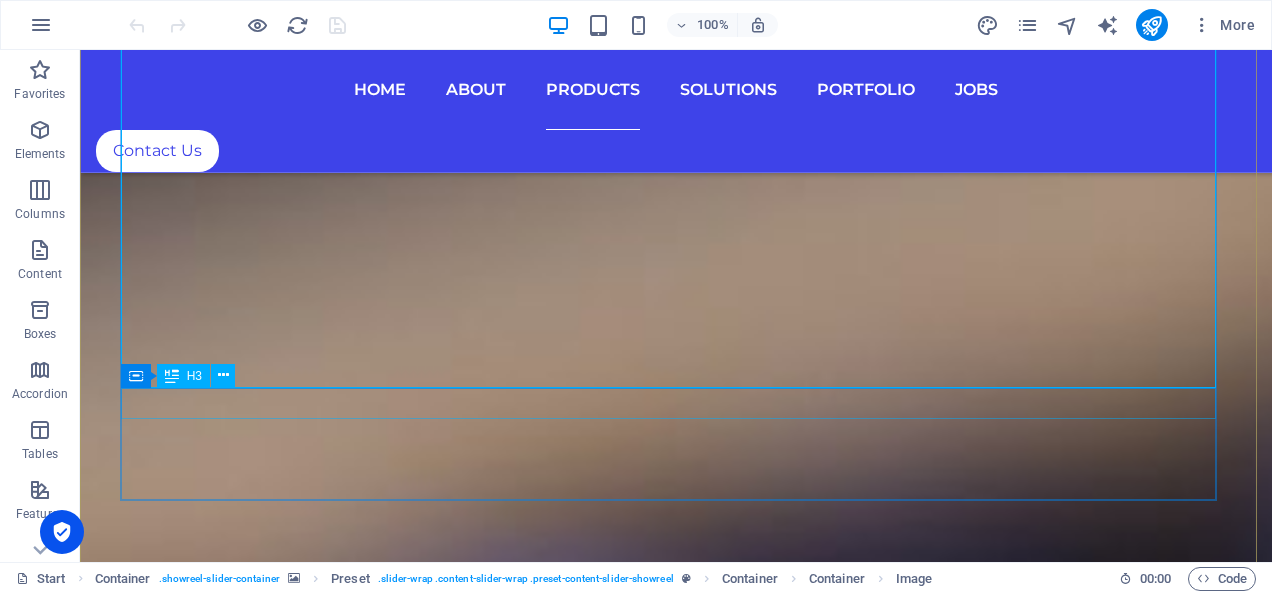 scroll, scrollTop: 8810, scrollLeft: 0, axis: vertical 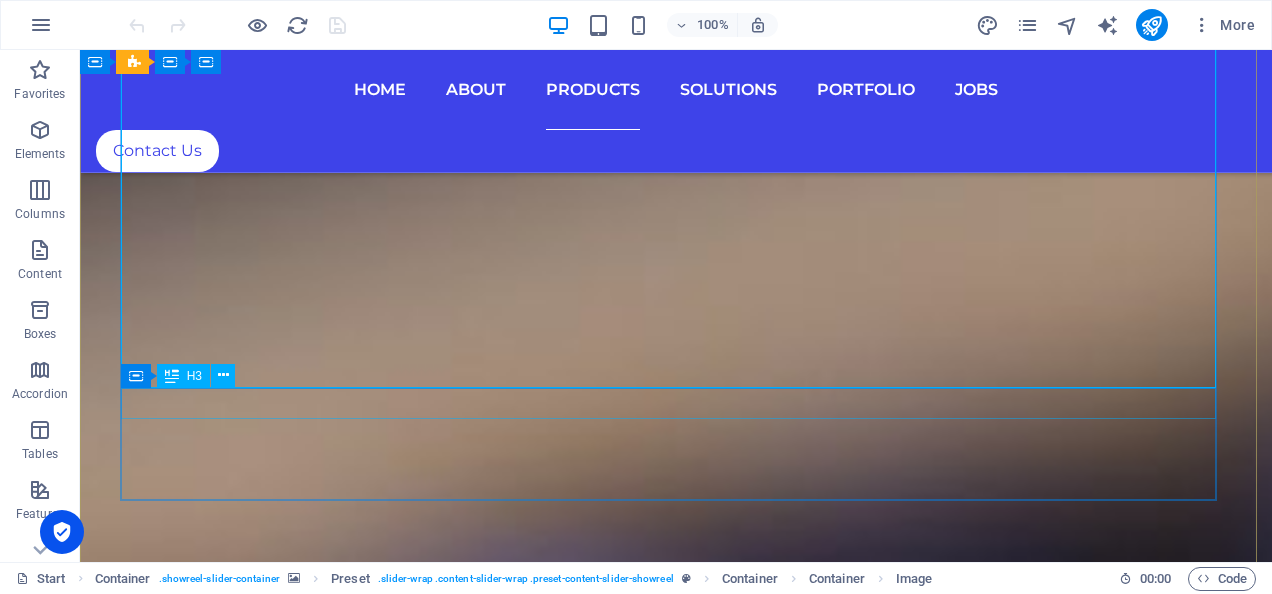 click on "Cyber Security" at bounding box center [676, 6715] 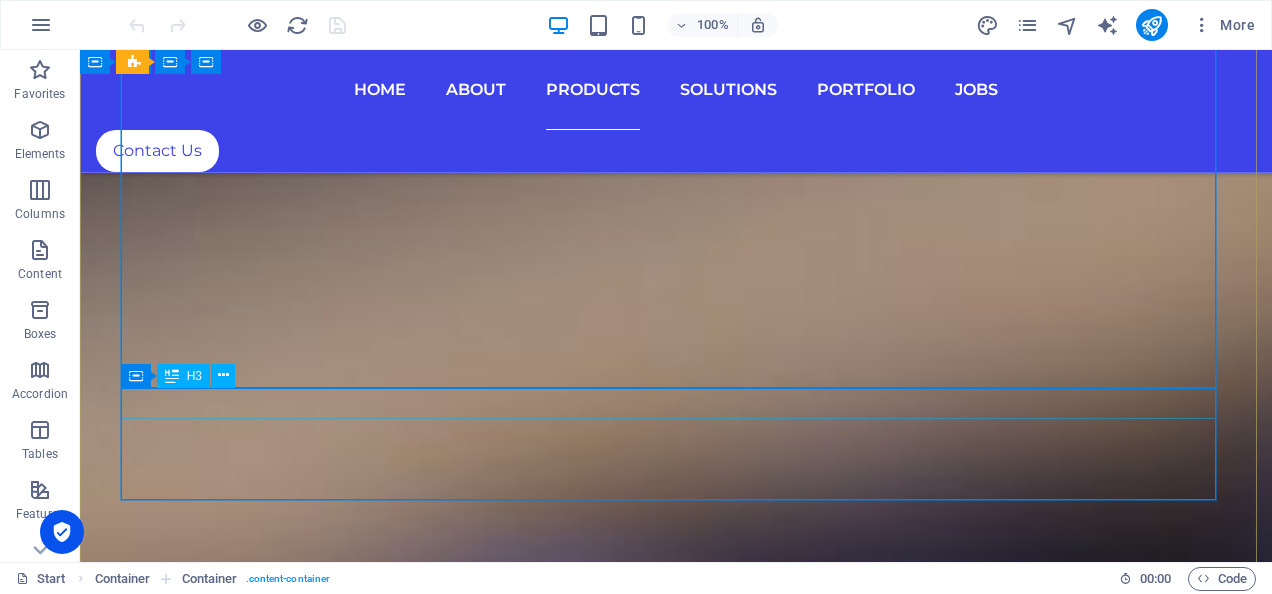 click on "Cyber Security" at bounding box center [676, 6715] 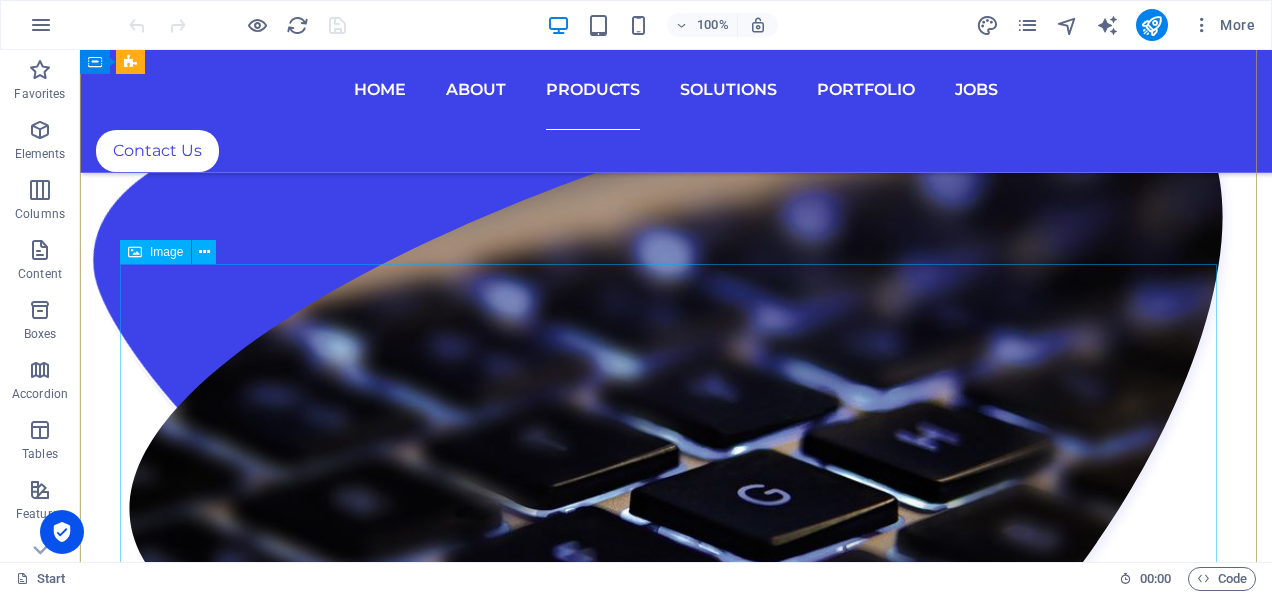 scroll, scrollTop: 7490, scrollLeft: 0, axis: vertical 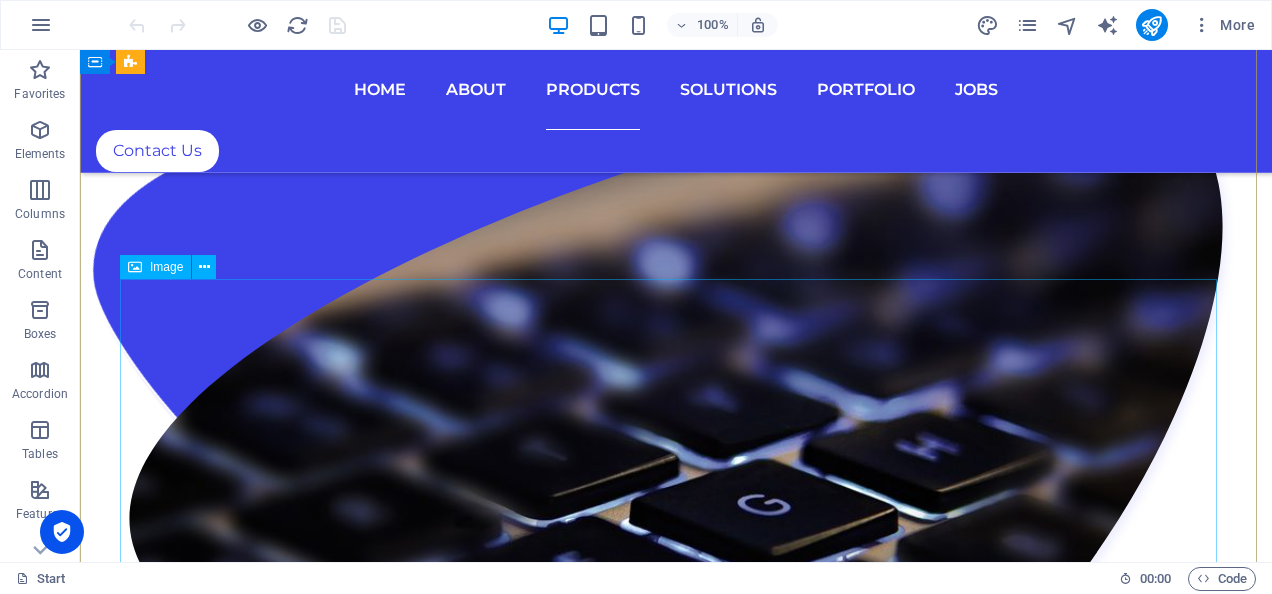 click at bounding box center [676, 6877] 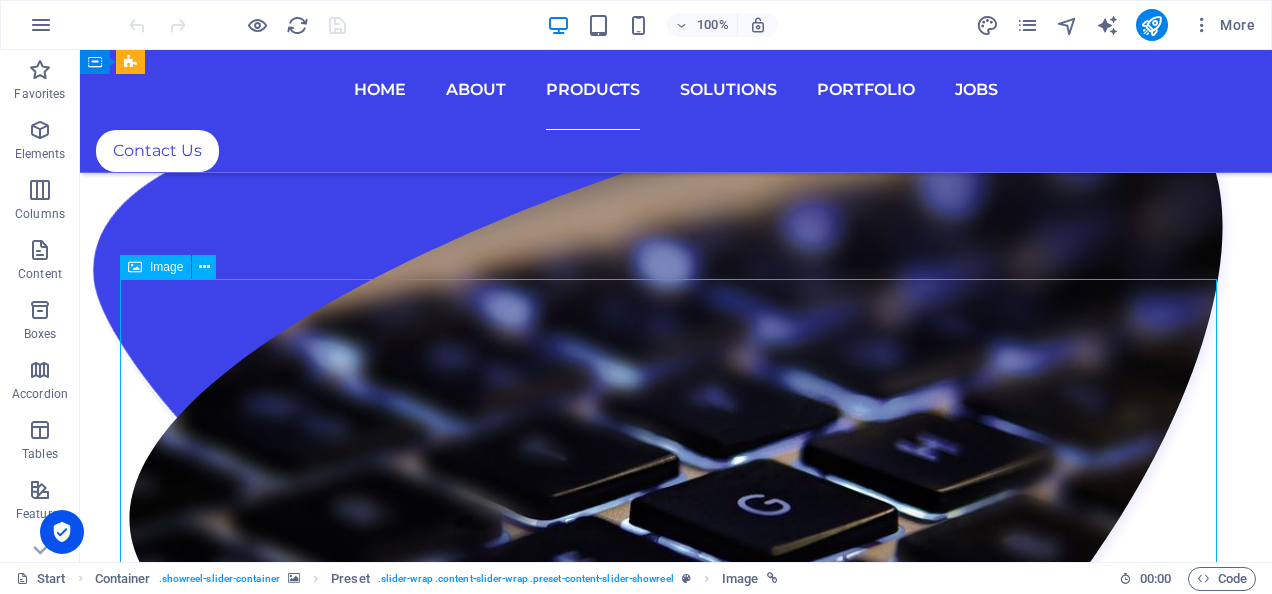 click at bounding box center [676, 6877] 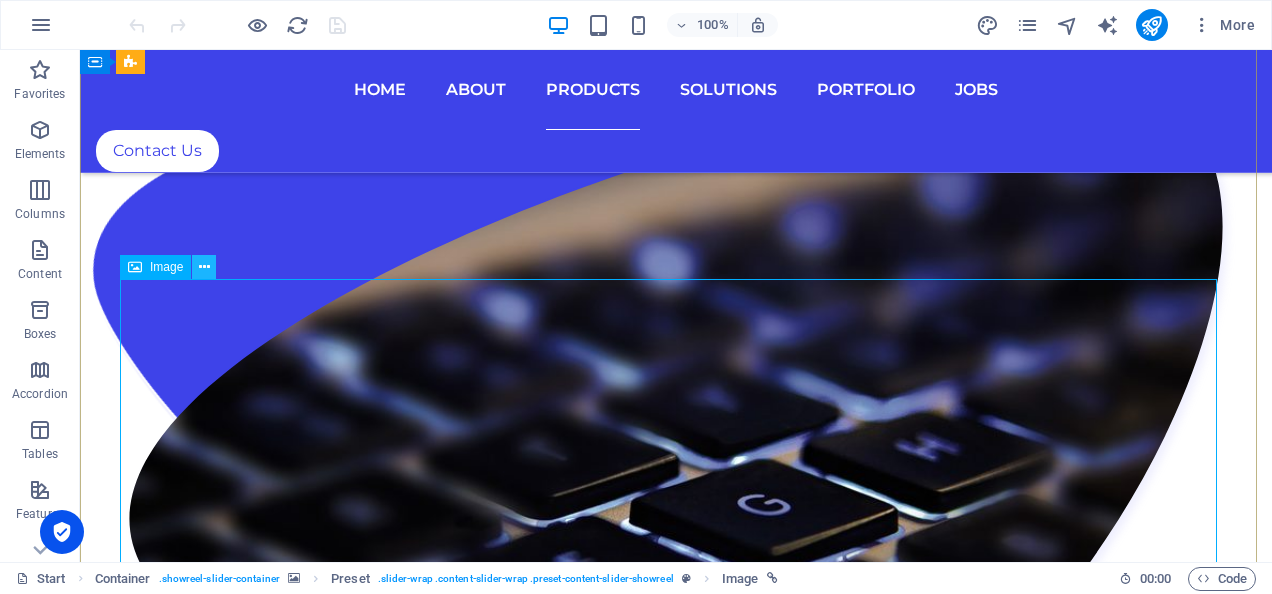 click at bounding box center (204, 267) 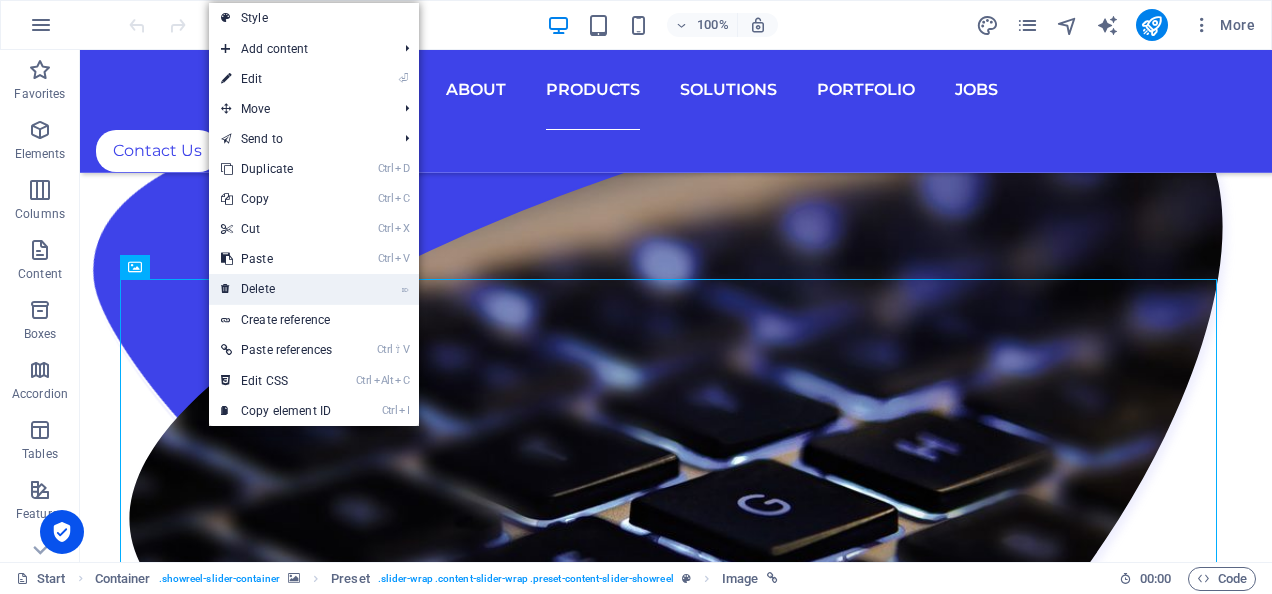 click on "⌦  Delete" at bounding box center (276, 289) 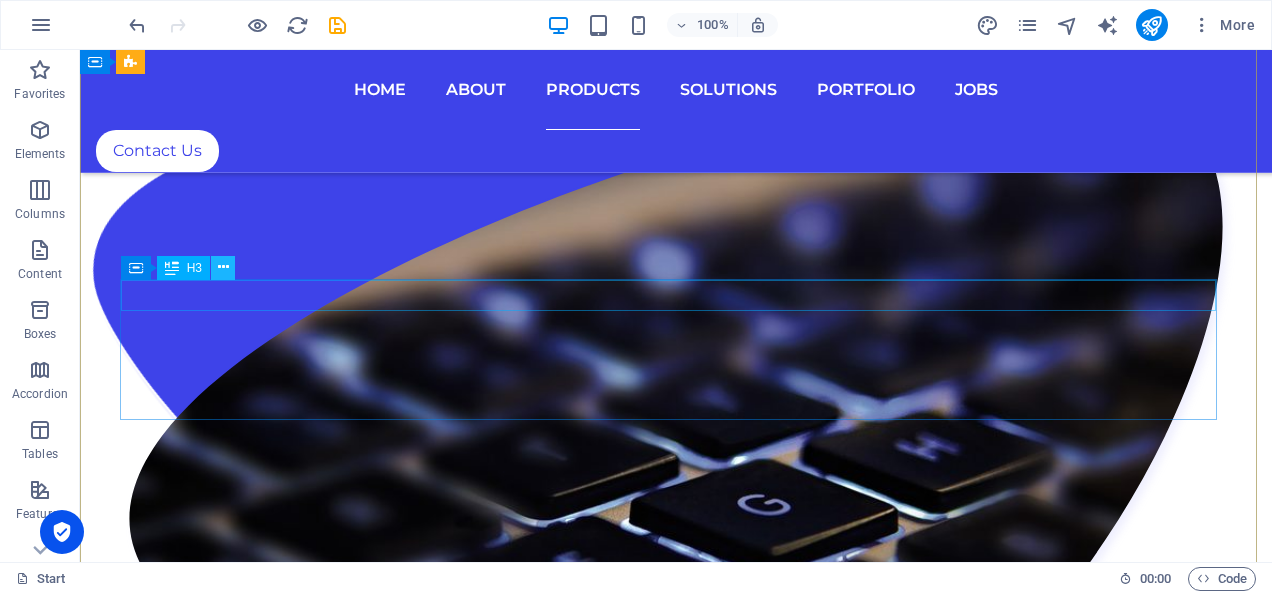 click at bounding box center [223, 267] 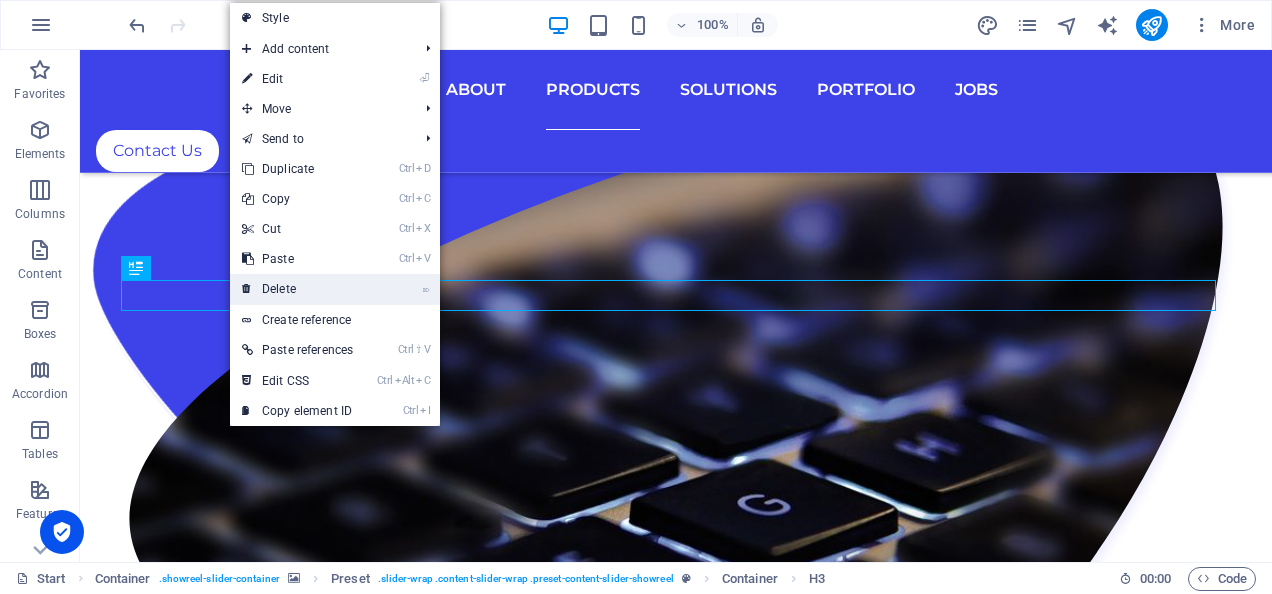 click on "⌦  Delete" at bounding box center (297, 289) 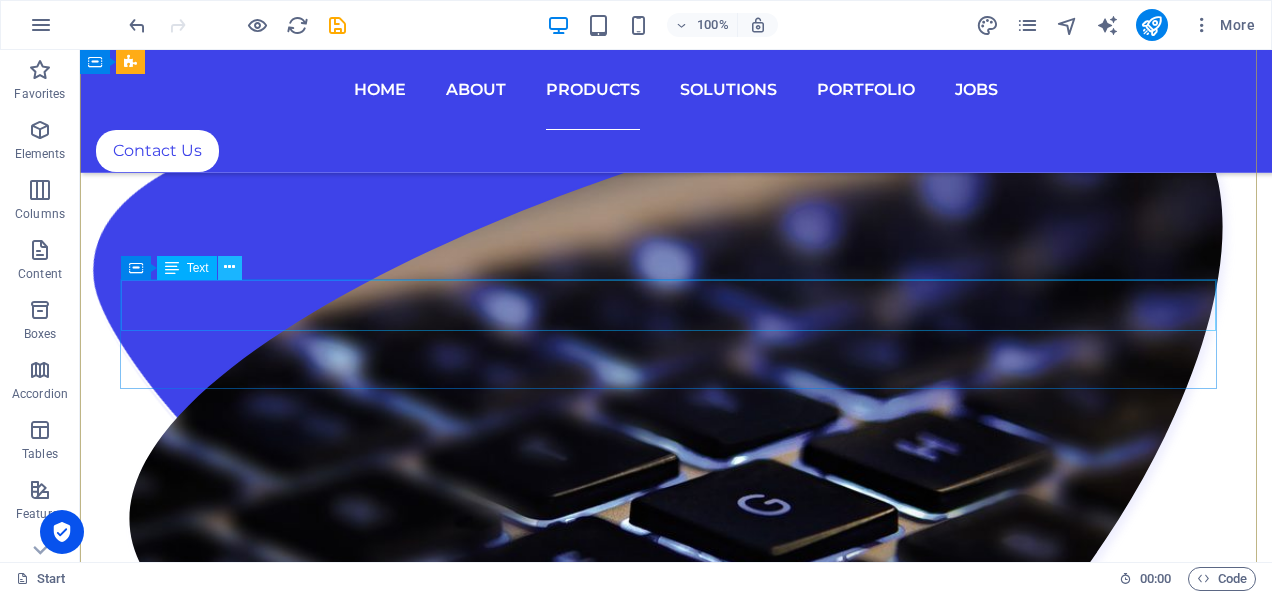 click at bounding box center (229, 267) 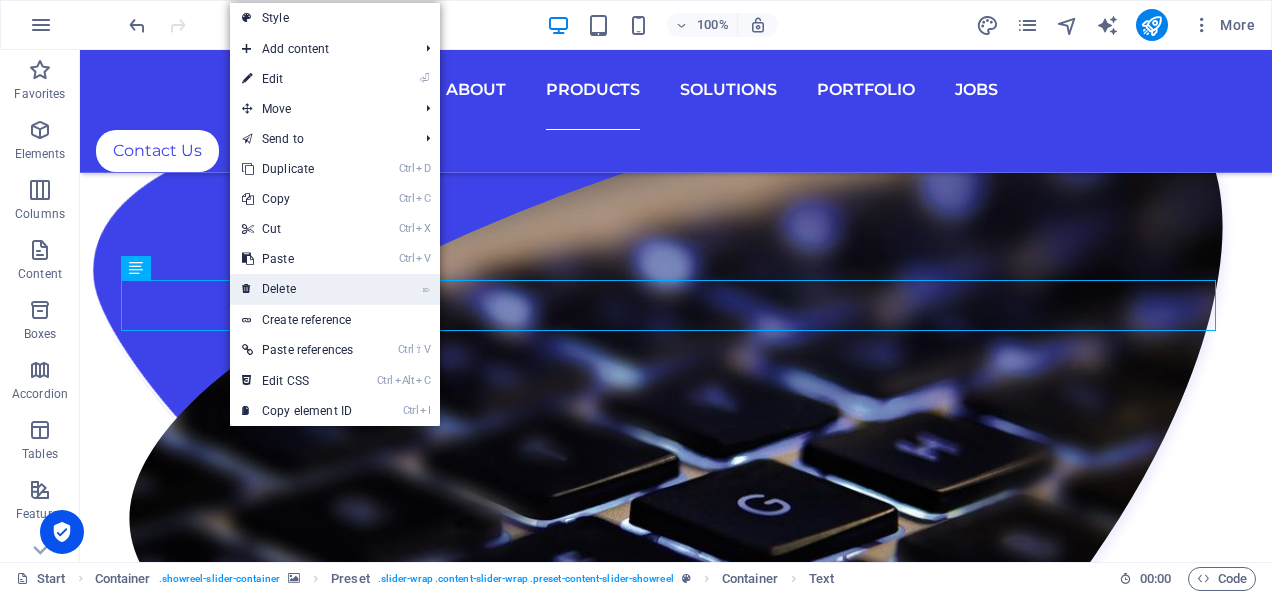 click on "⌦  Delete" at bounding box center [297, 289] 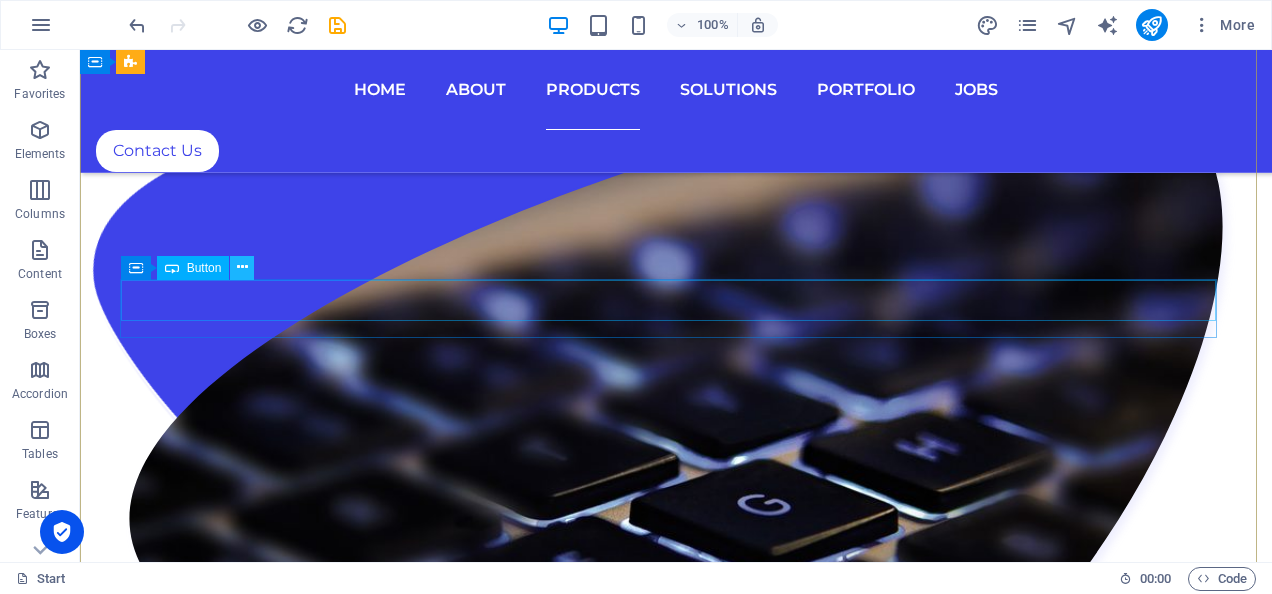 click at bounding box center (242, 267) 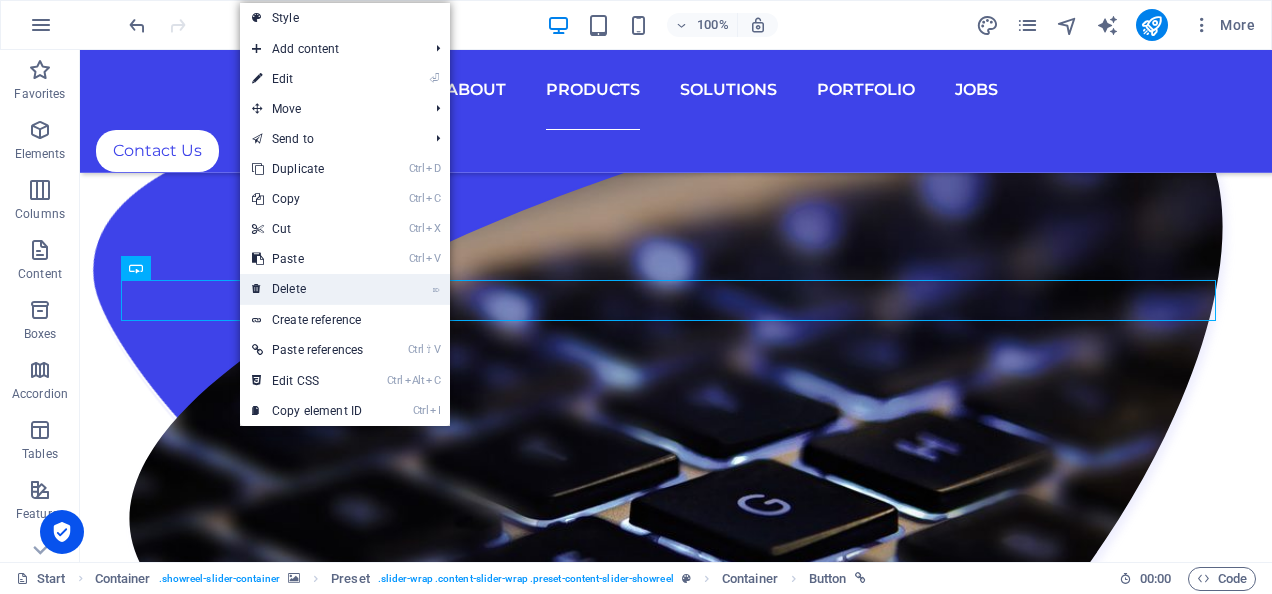 click on "⌦  Delete" at bounding box center [307, 289] 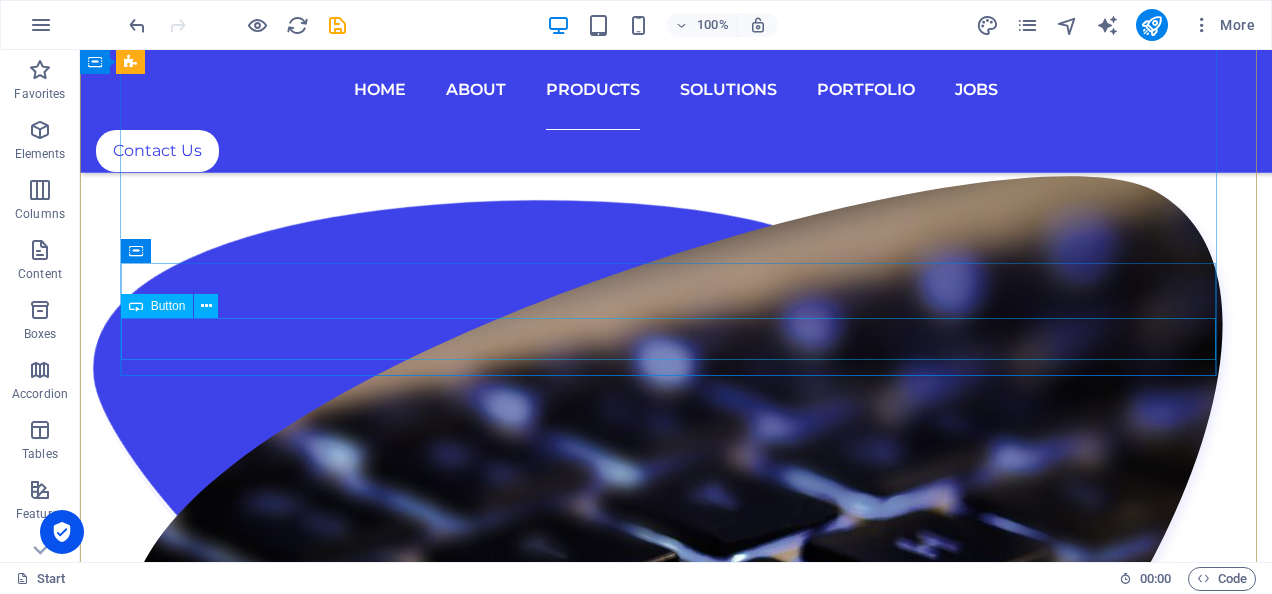 scroll, scrollTop: 7396, scrollLeft: 0, axis: vertical 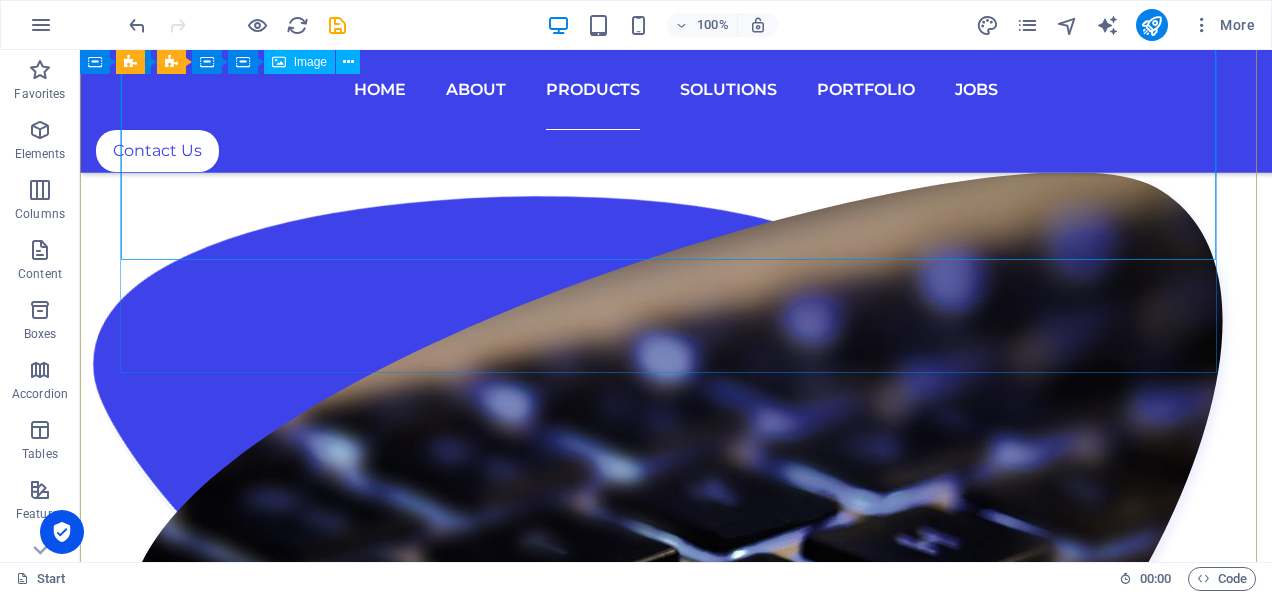 click on "ARTIFICIAL INTELLEGENCE" at bounding box center (676, 5477) 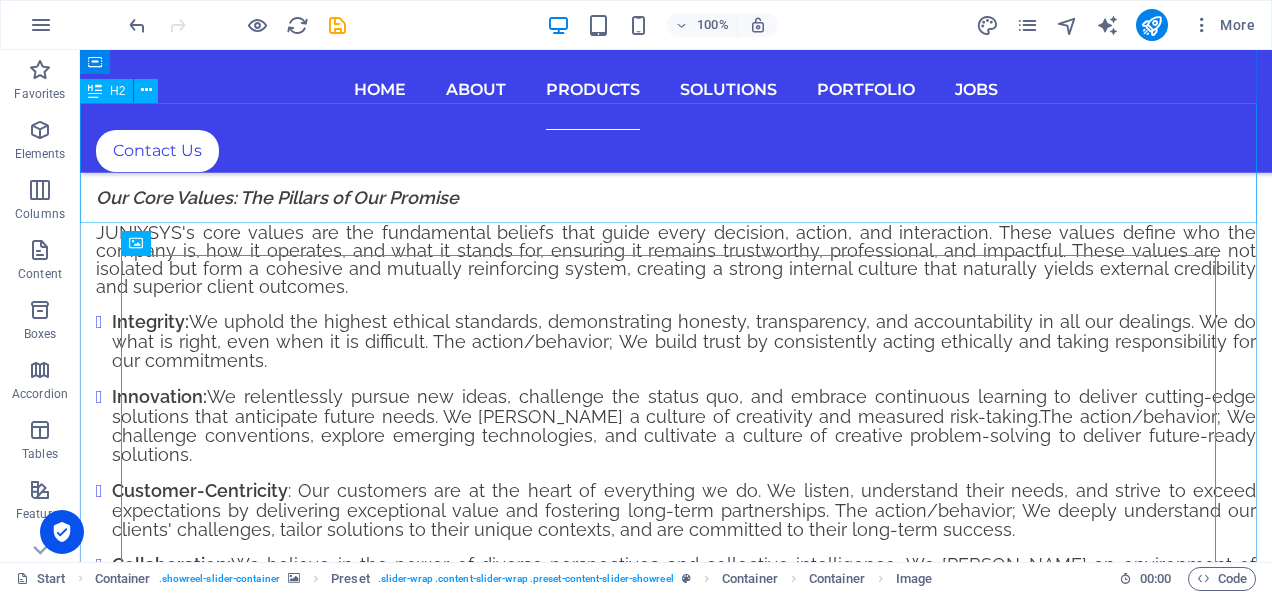 scroll, scrollTop: 6714, scrollLeft: 0, axis: vertical 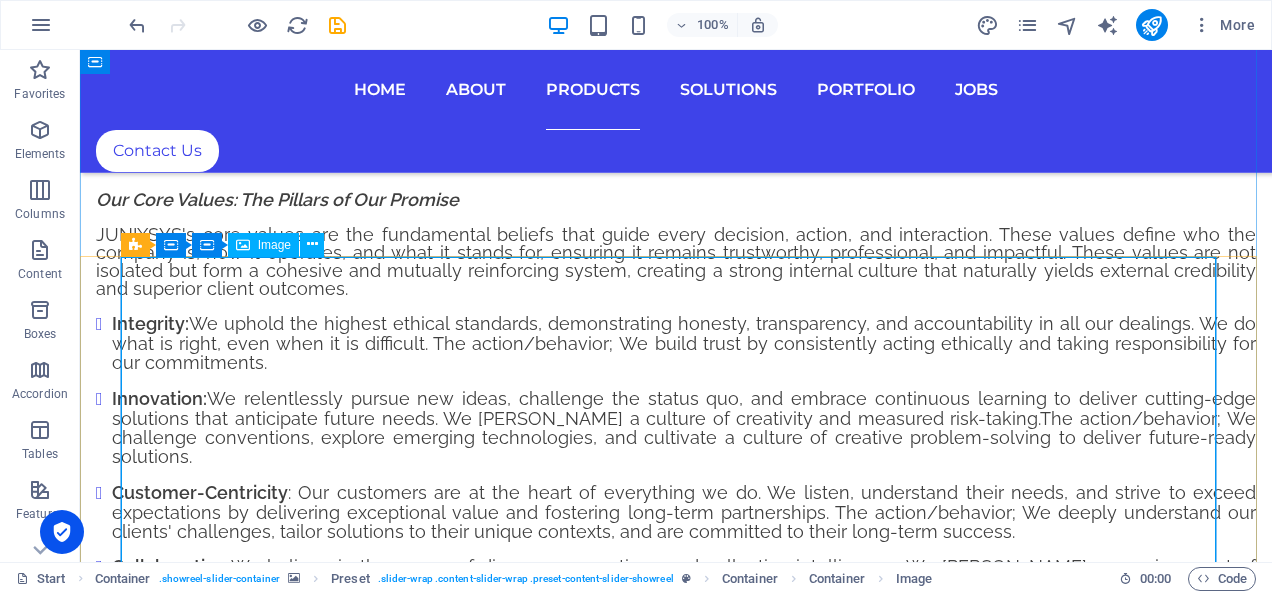 click on "ARTIFICIAL INTELLEGENCE" at bounding box center (676, 6159) 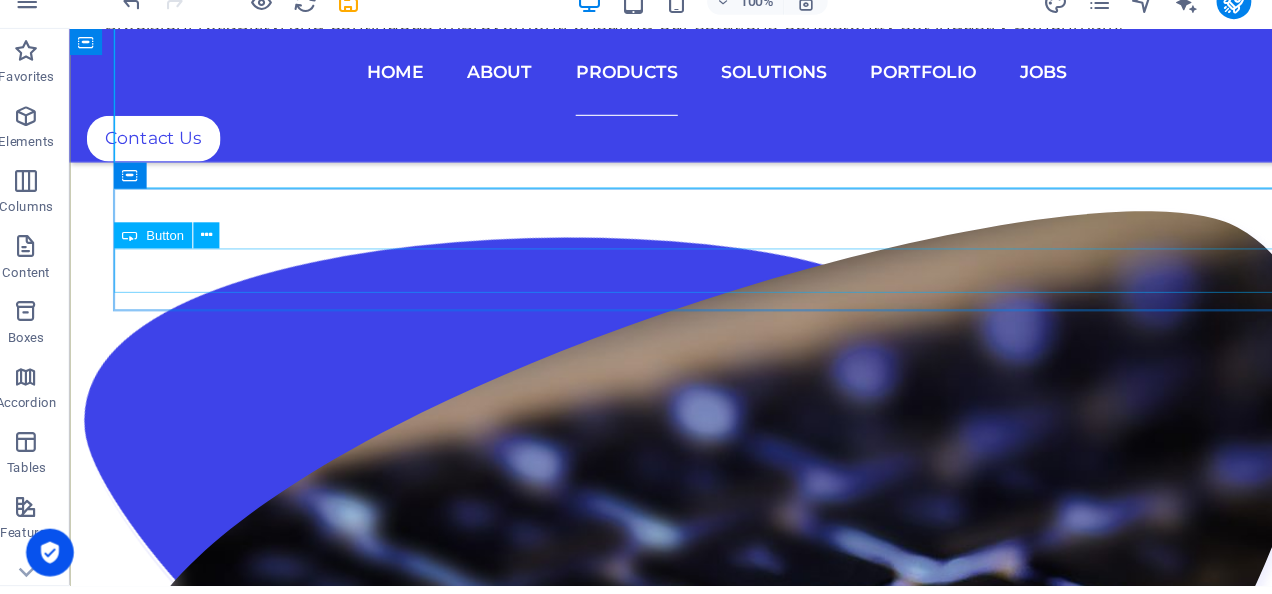 scroll, scrollTop: 7459, scrollLeft: 0, axis: vertical 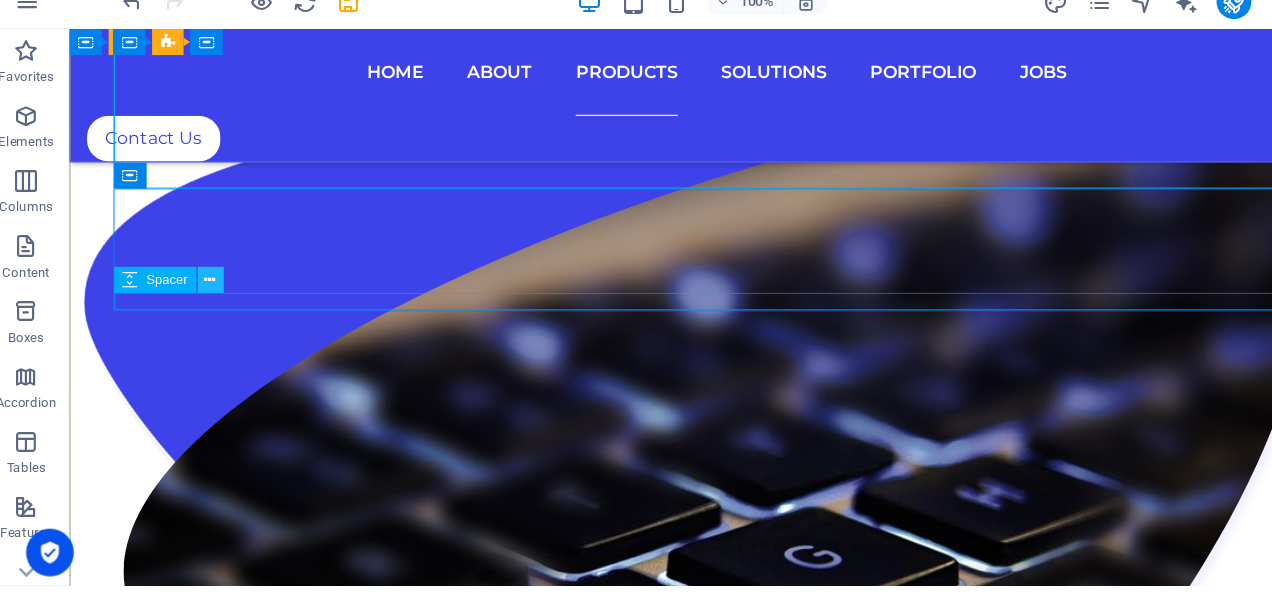 click at bounding box center [209, 281] 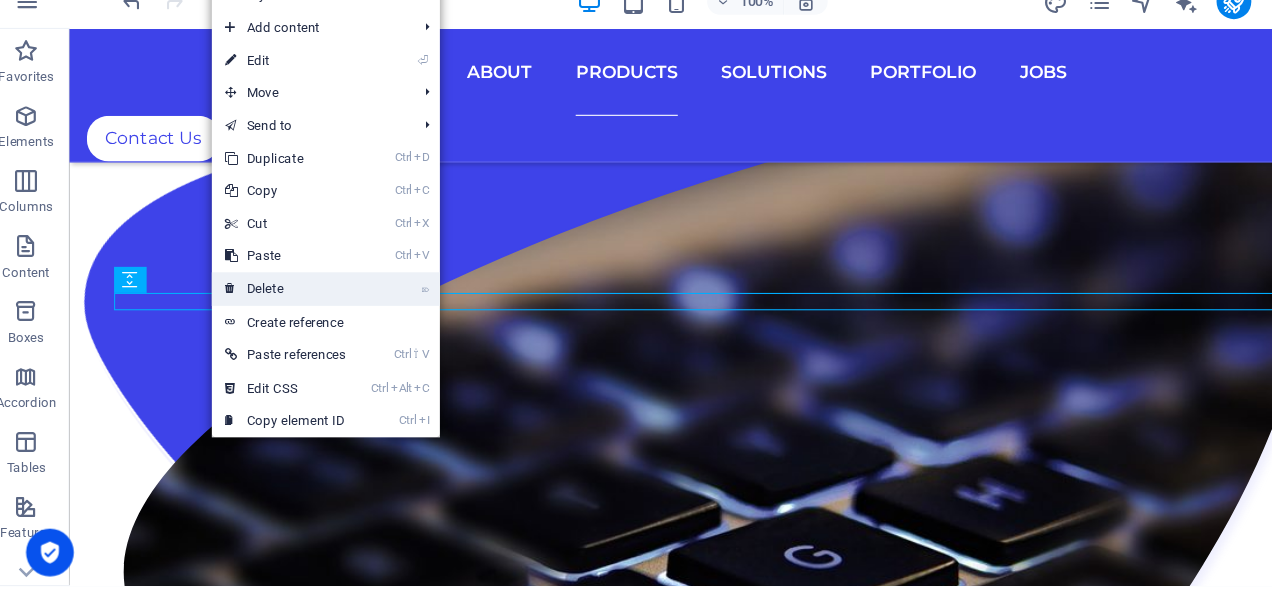 click on "⌦  Delete" at bounding box center (278, 289) 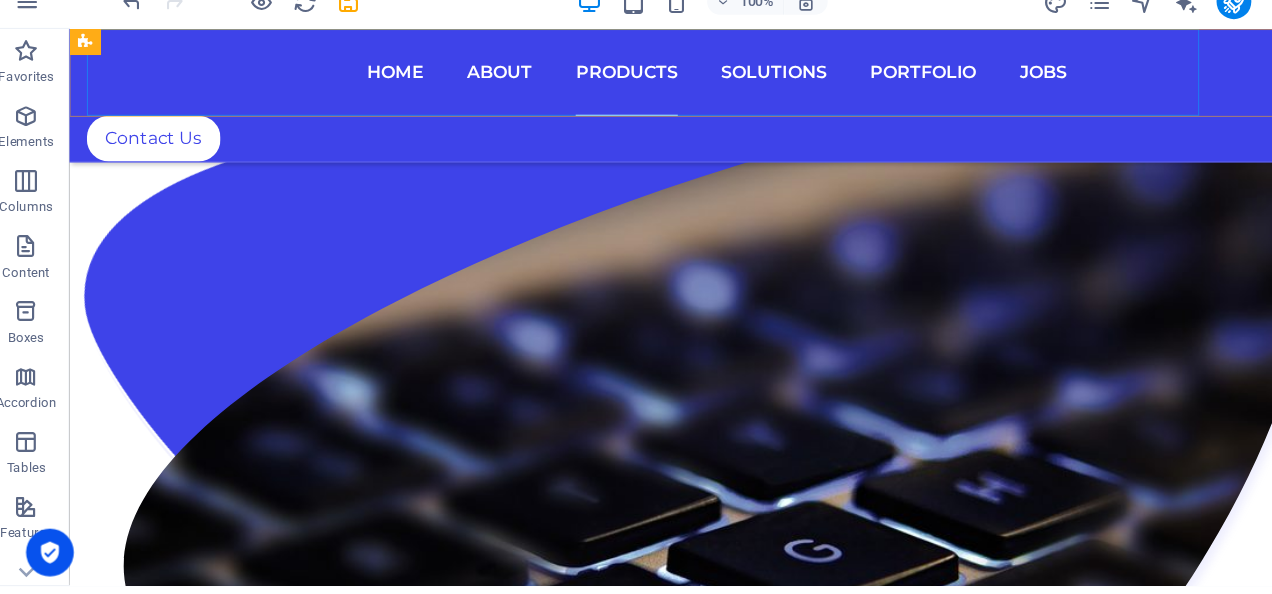 scroll, scrollTop: 7379, scrollLeft: 0, axis: vertical 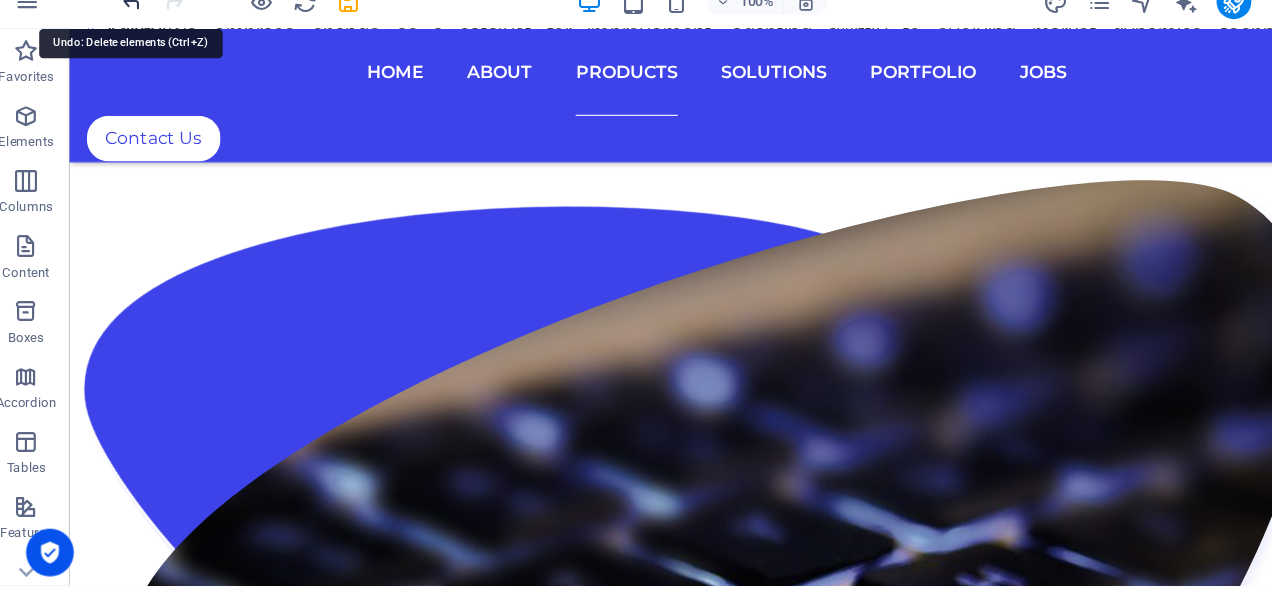 click at bounding box center (137, 25) 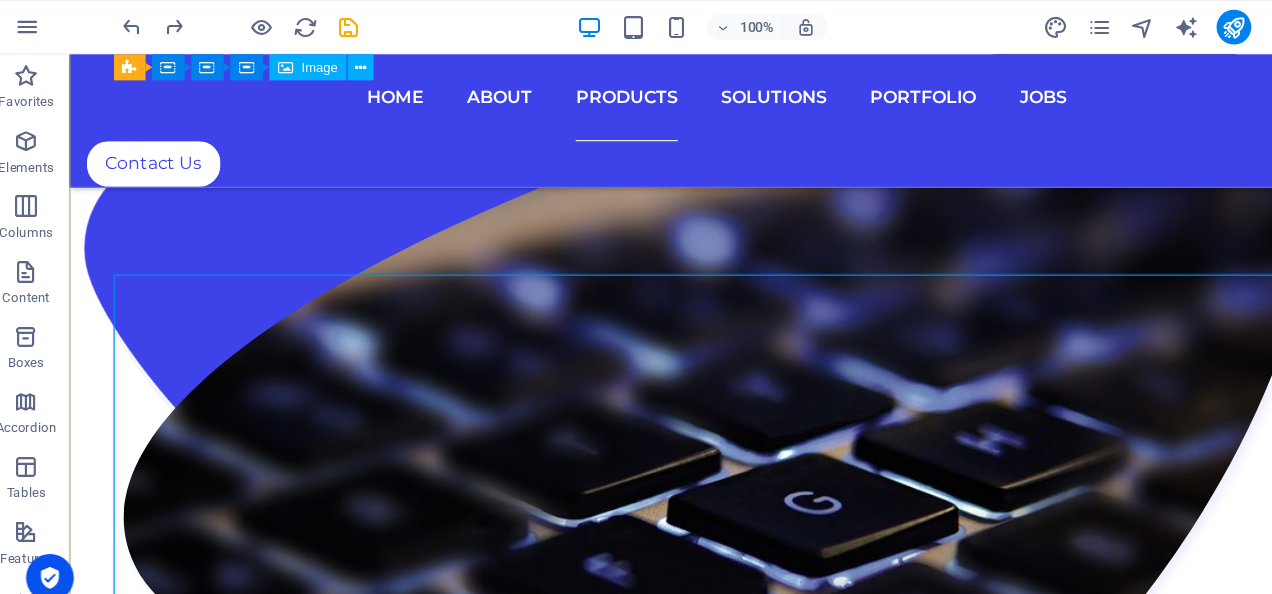 scroll, scrollTop: 7530, scrollLeft: 0, axis: vertical 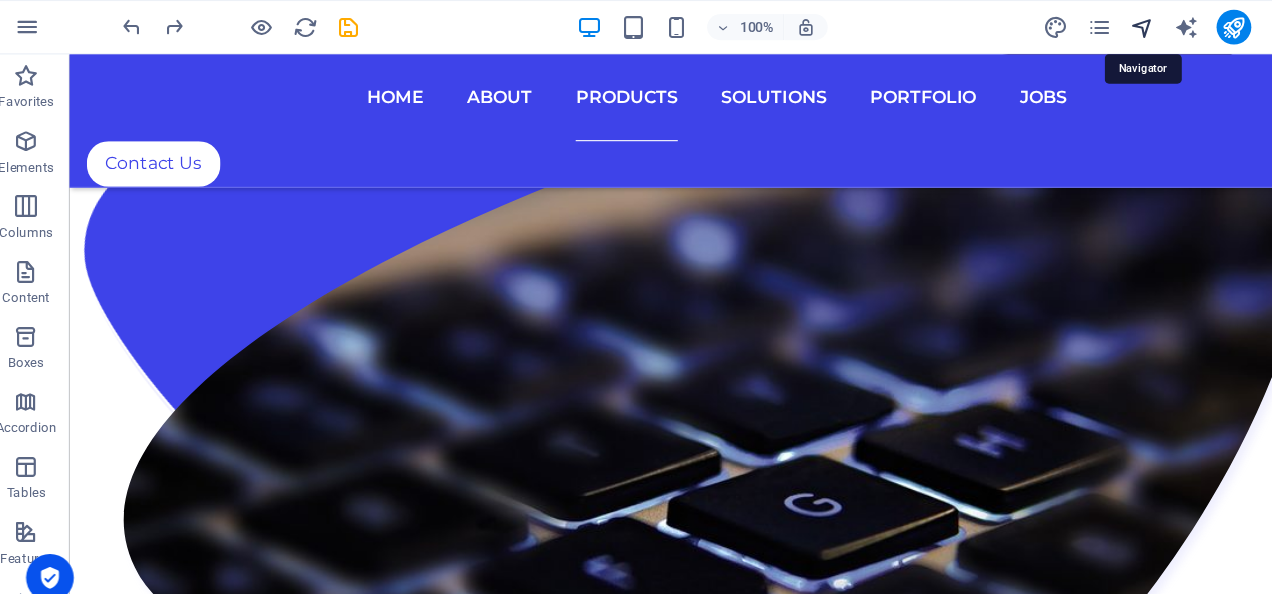 click at bounding box center [1067, 25] 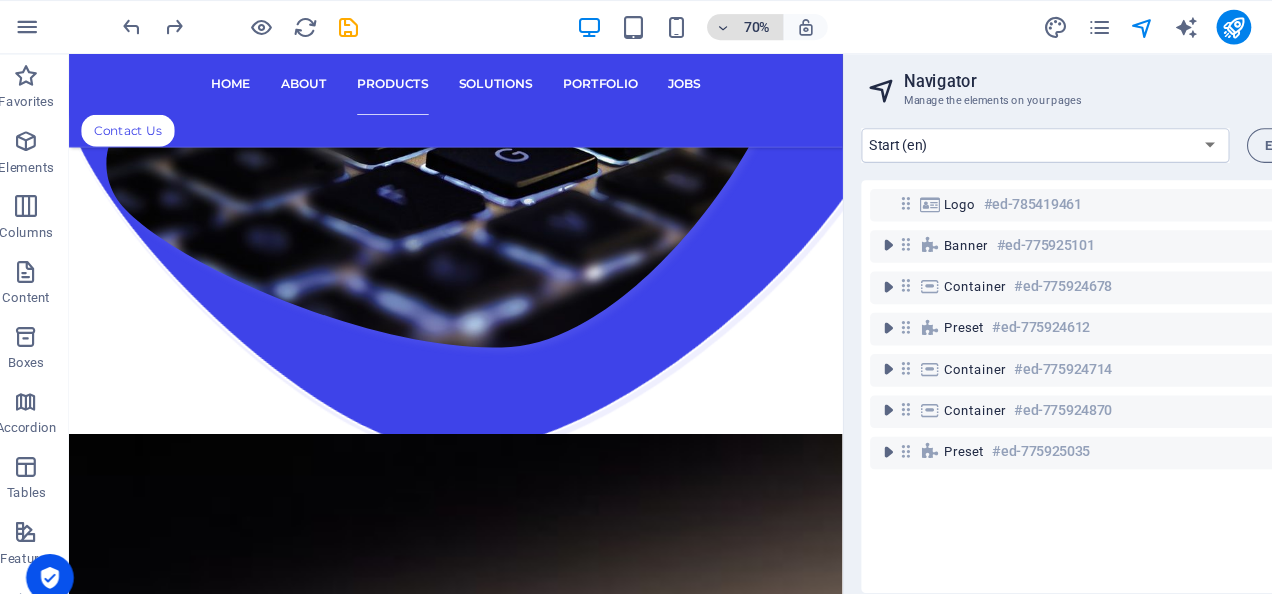 click at bounding box center [682, 25] 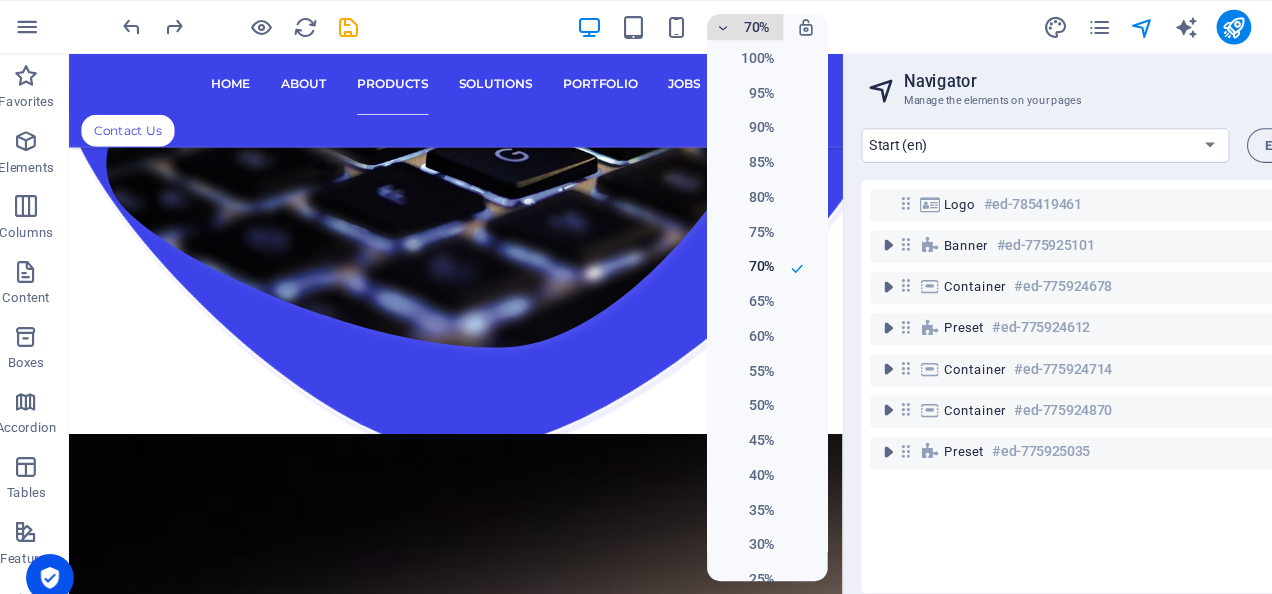 click at bounding box center (636, 297) 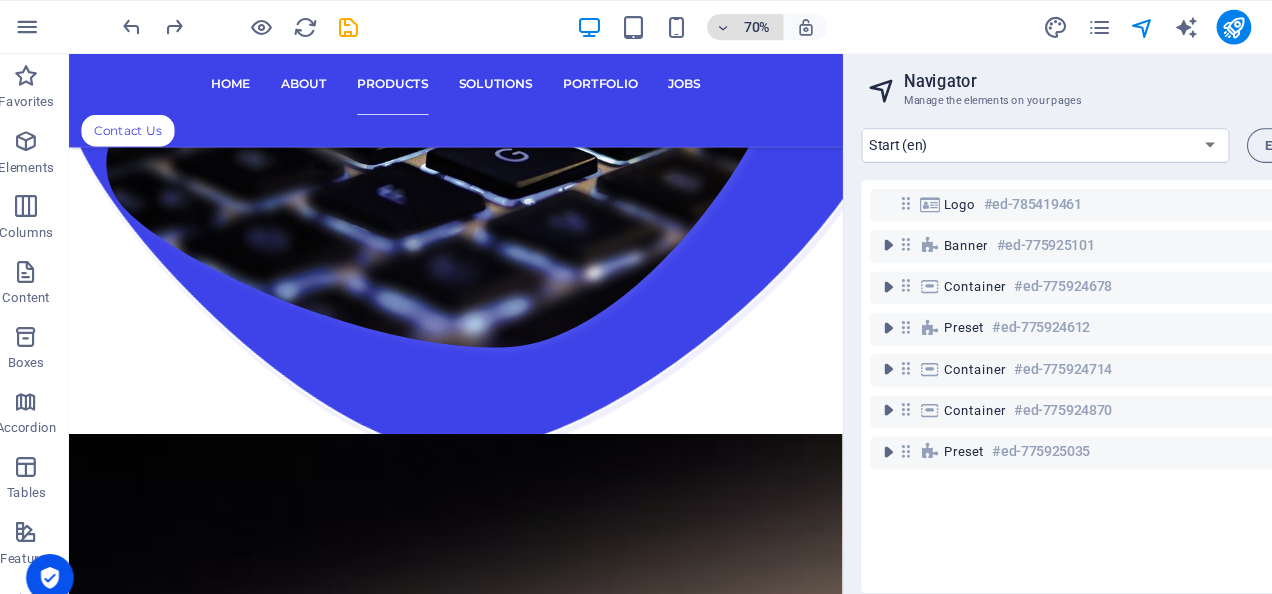 click at bounding box center (682, 25) 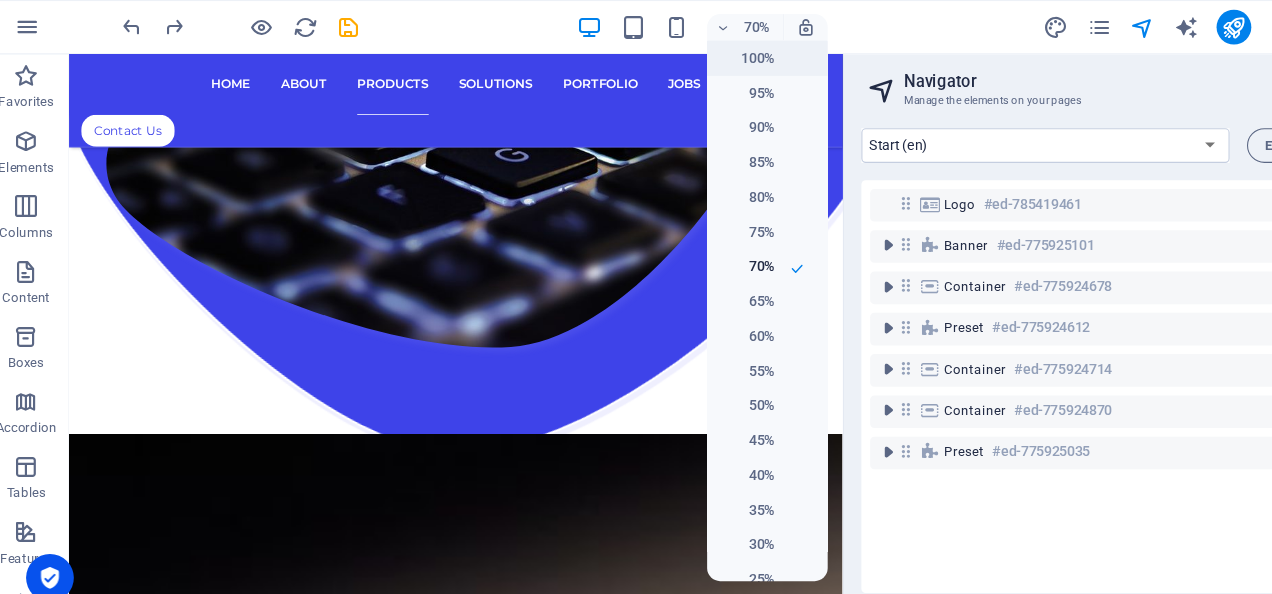 click on "100%" at bounding box center (704, 54) 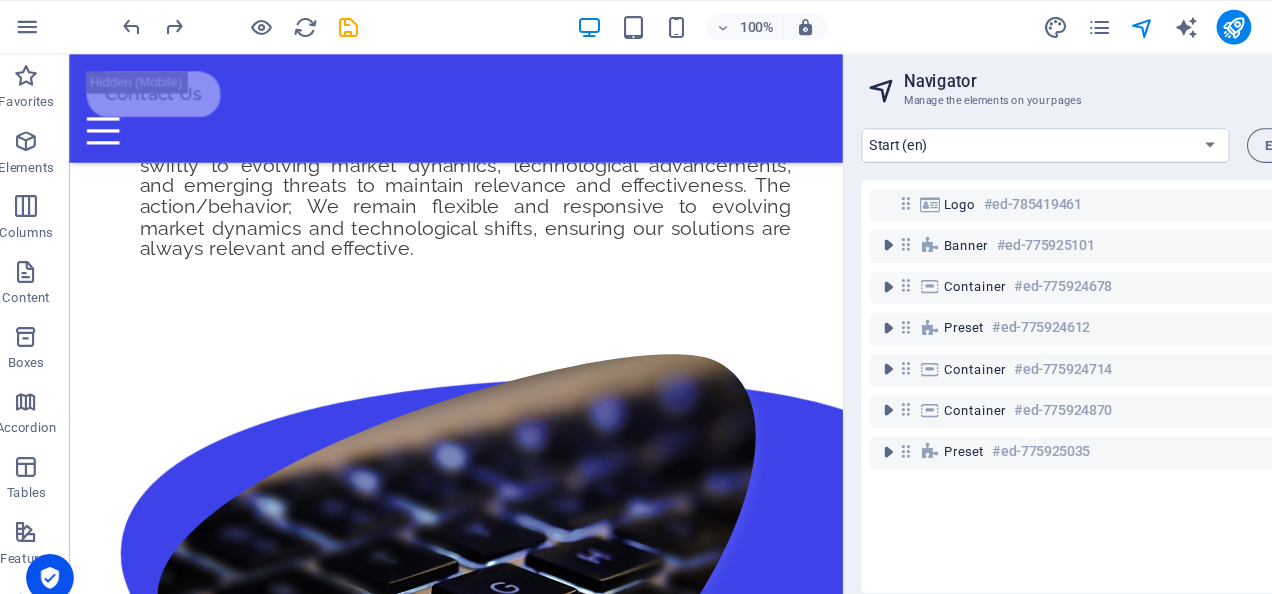 scroll, scrollTop: 8035, scrollLeft: 0, axis: vertical 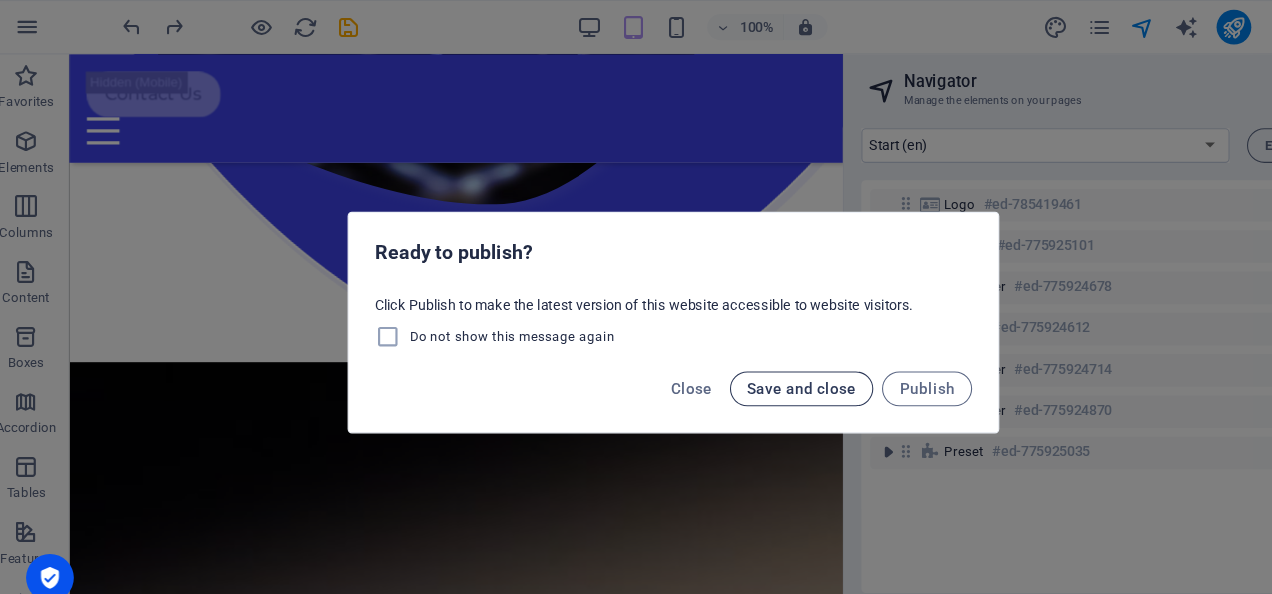 click on "Save and close" at bounding box center [754, 358] 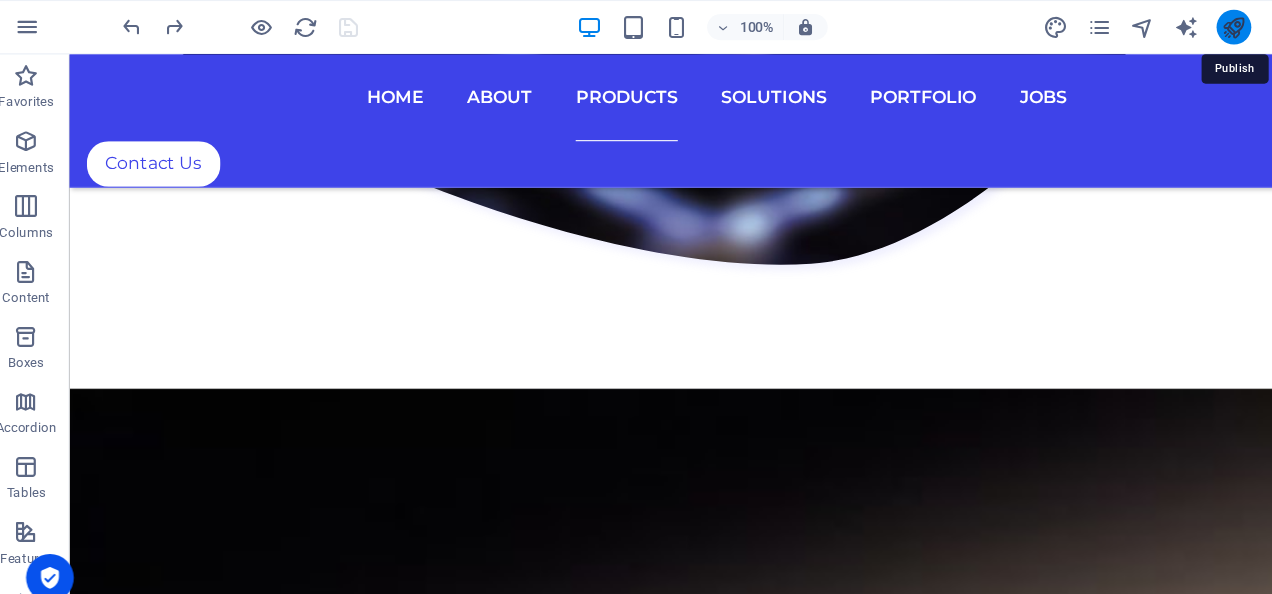 click at bounding box center [1151, 25] 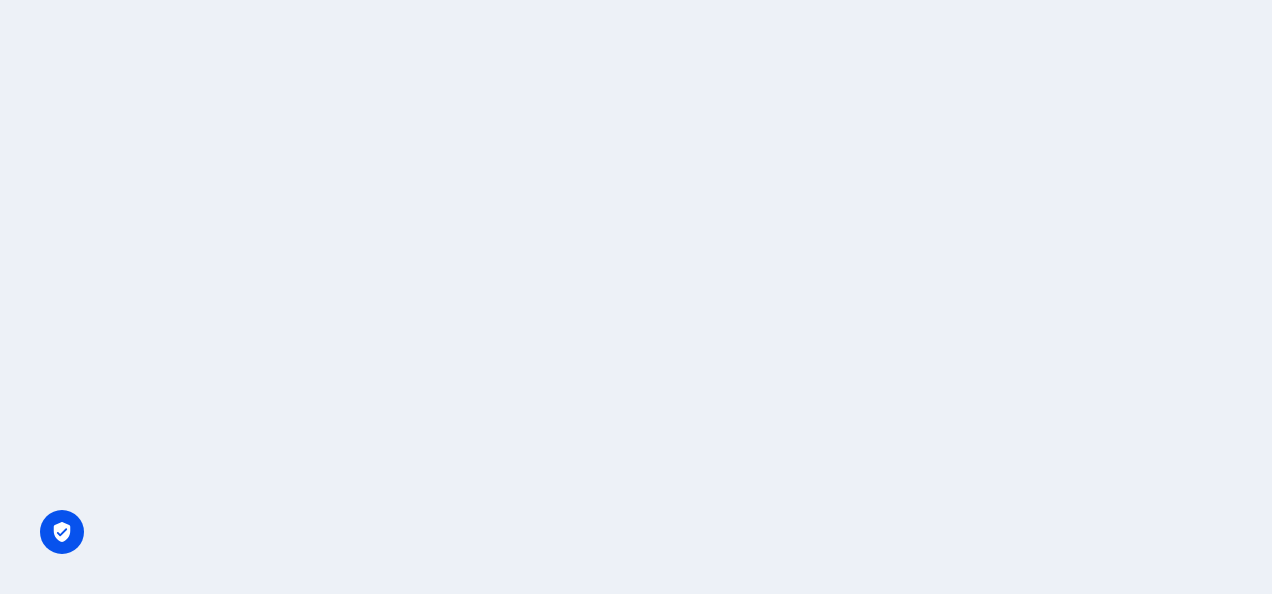 scroll, scrollTop: 0, scrollLeft: 0, axis: both 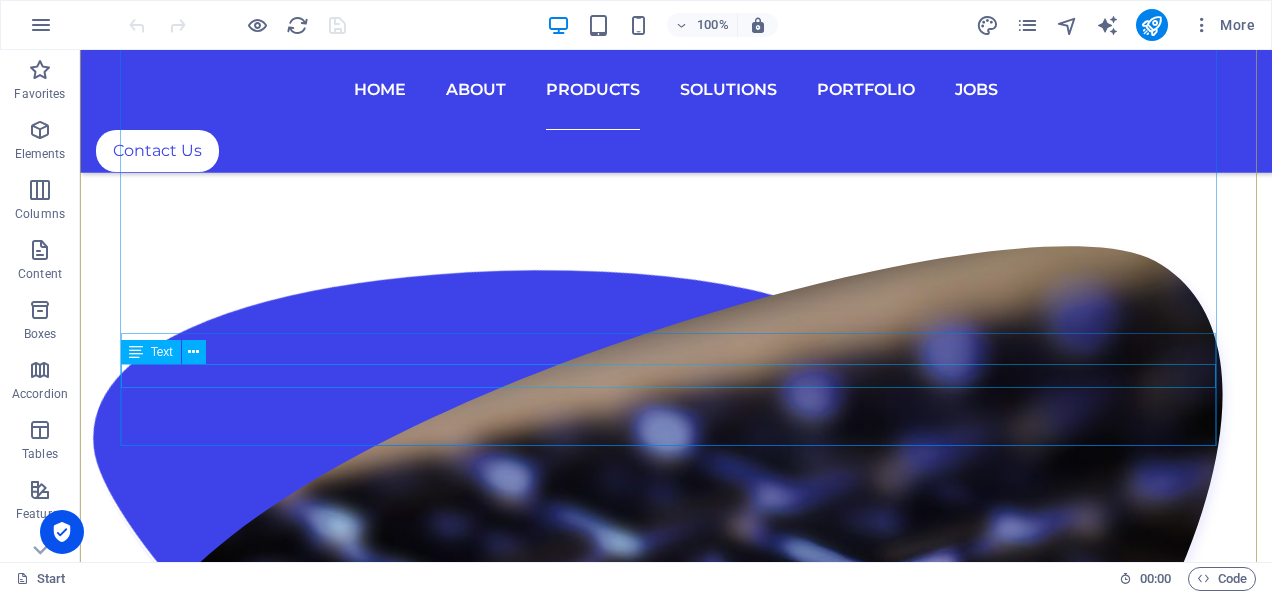 click on "AI that adapts, automates, and augments" at bounding box center [676, 5941] 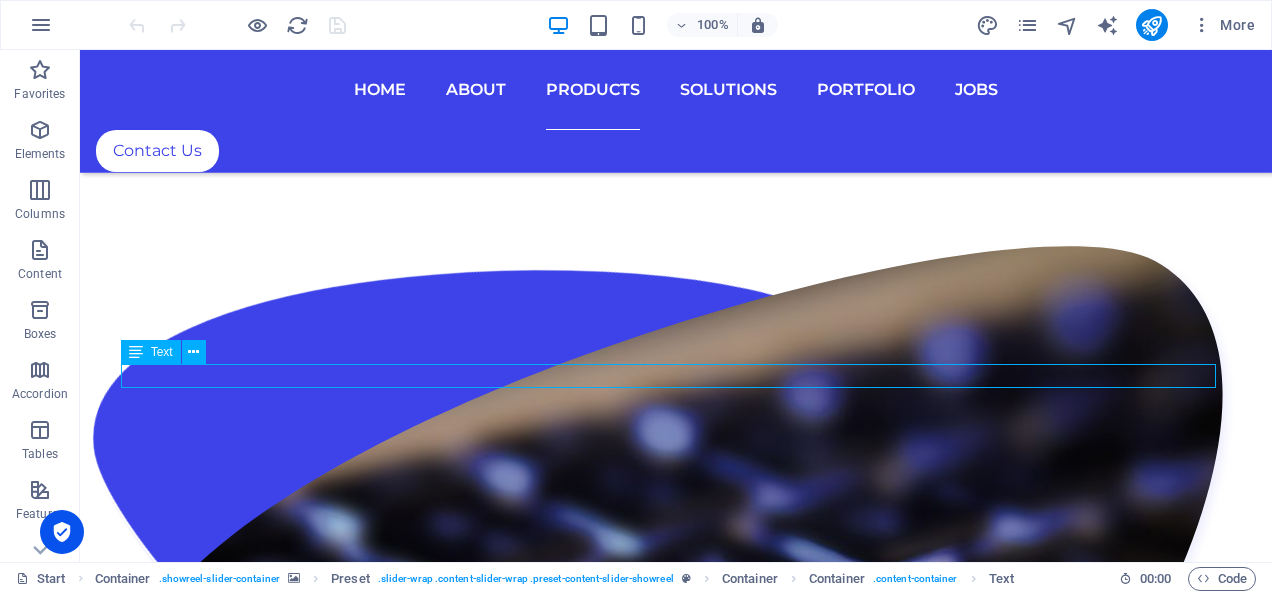 click on "AI that adapts, automates, and augments" at bounding box center (676, 5941) 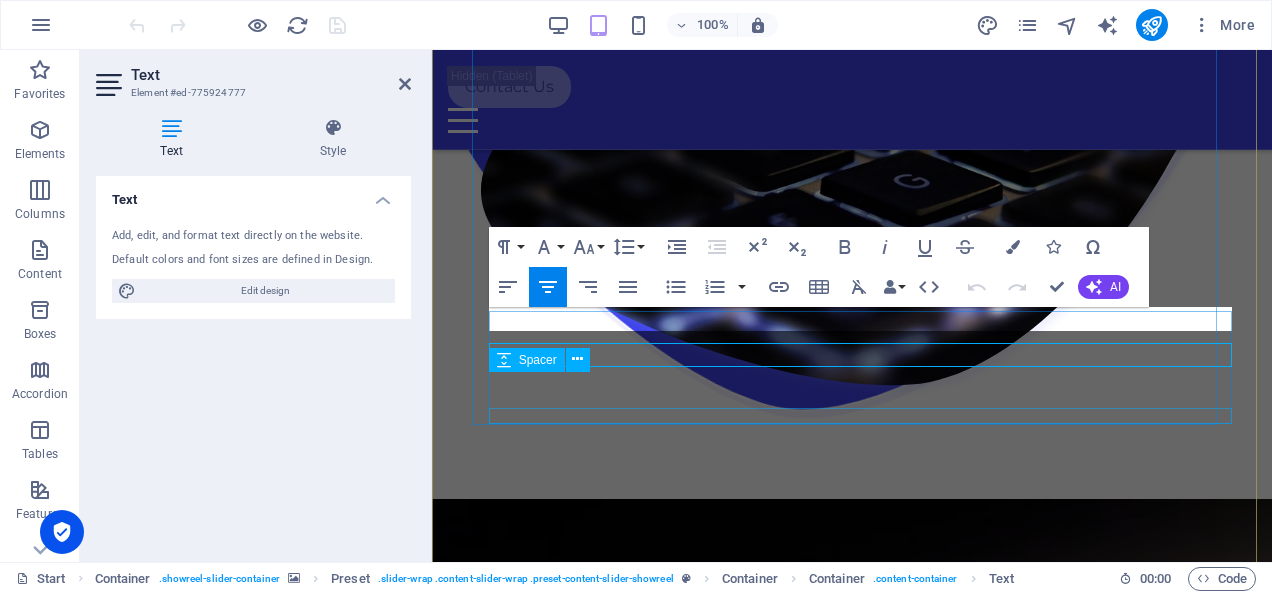 scroll, scrollTop: 7784, scrollLeft: 0, axis: vertical 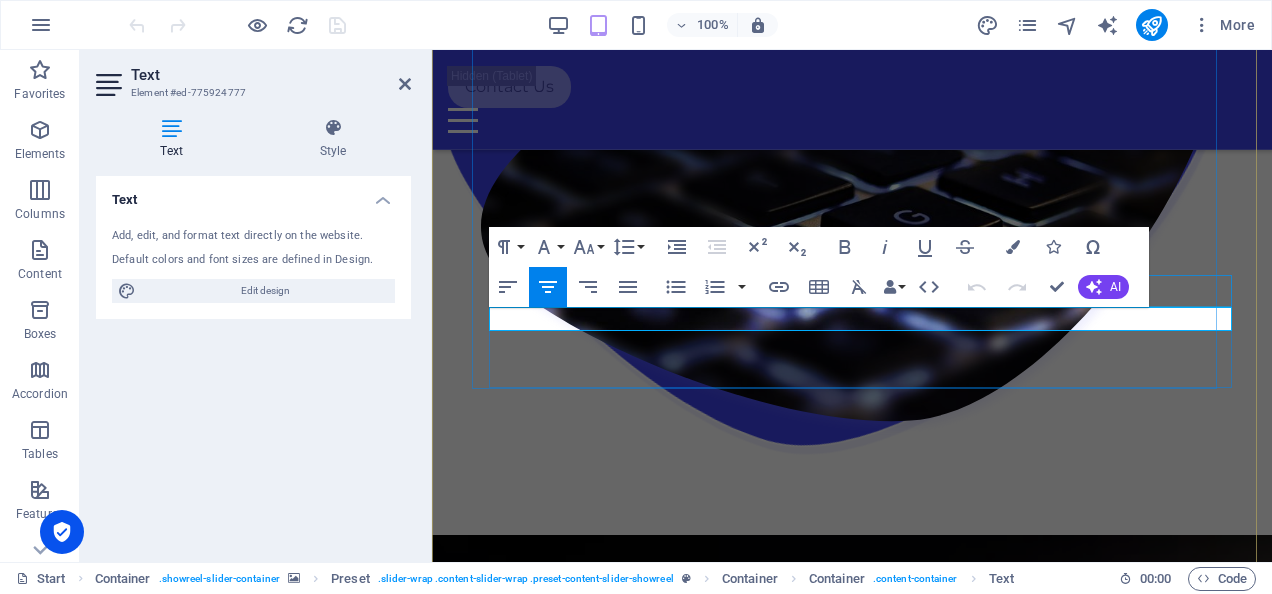 drag, startPoint x: 692, startPoint y: 316, endPoint x: 1456, endPoint y: 351, distance: 764.8013 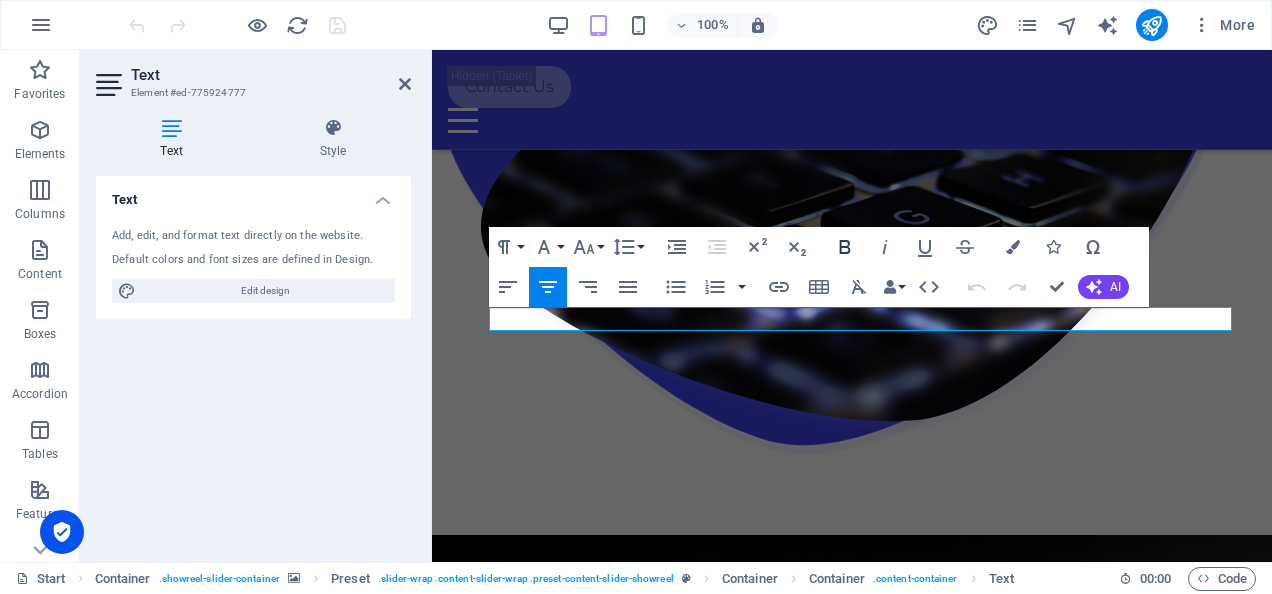 click 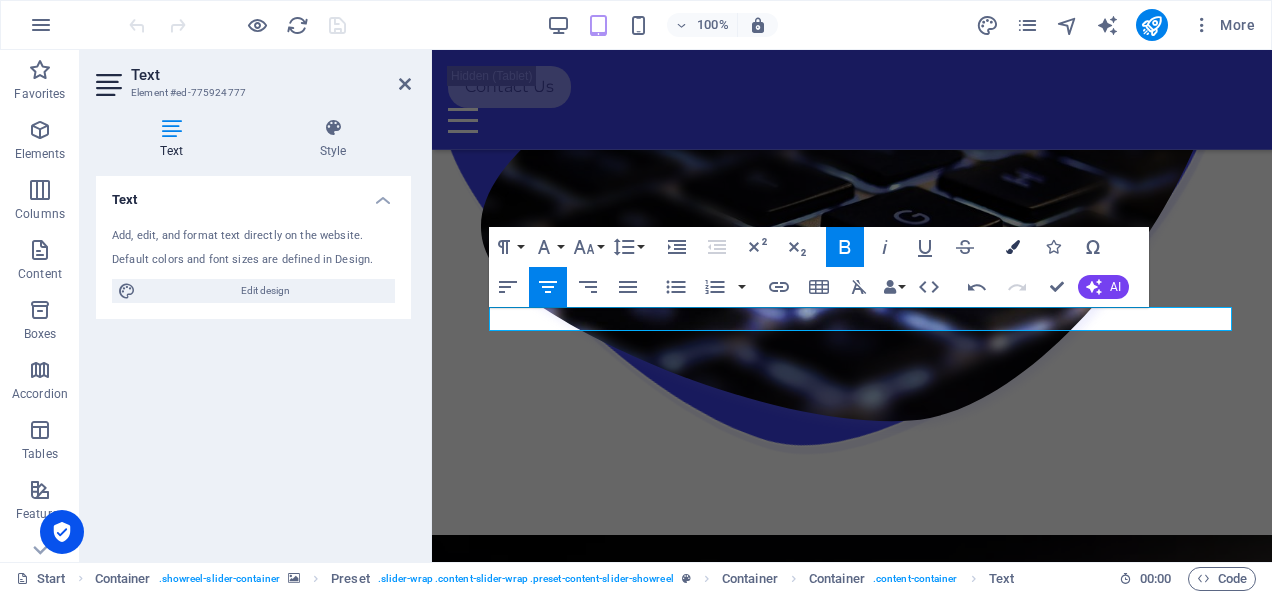 click at bounding box center (1013, 247) 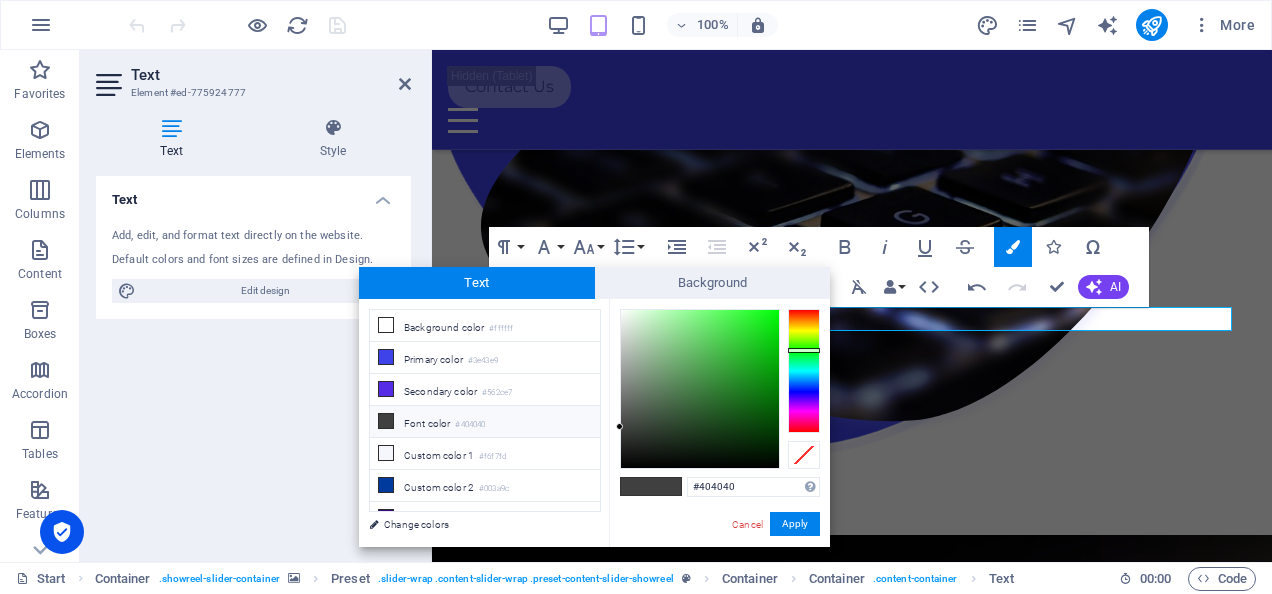 click at bounding box center (804, 371) 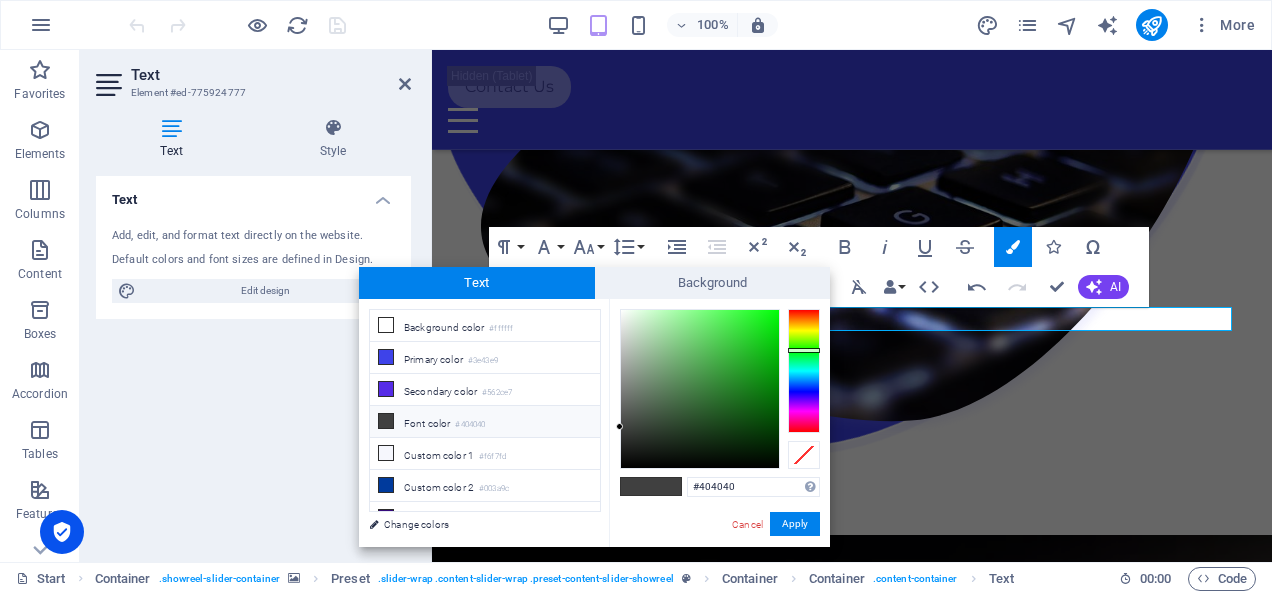 click at bounding box center [804, 371] 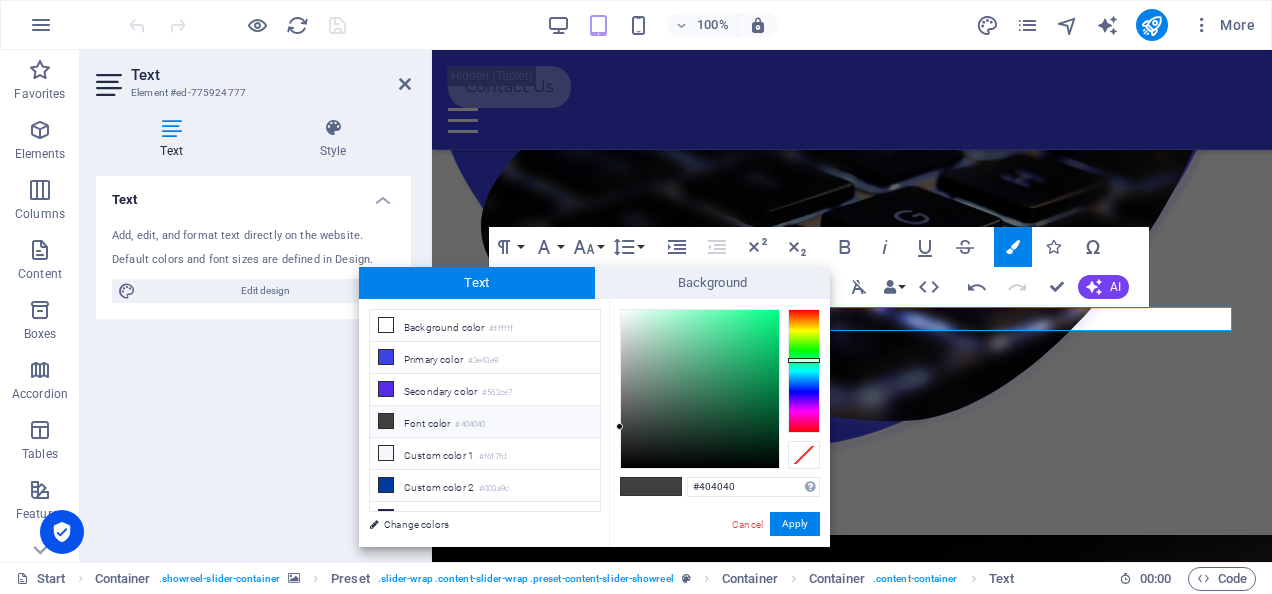 click at bounding box center (804, 371) 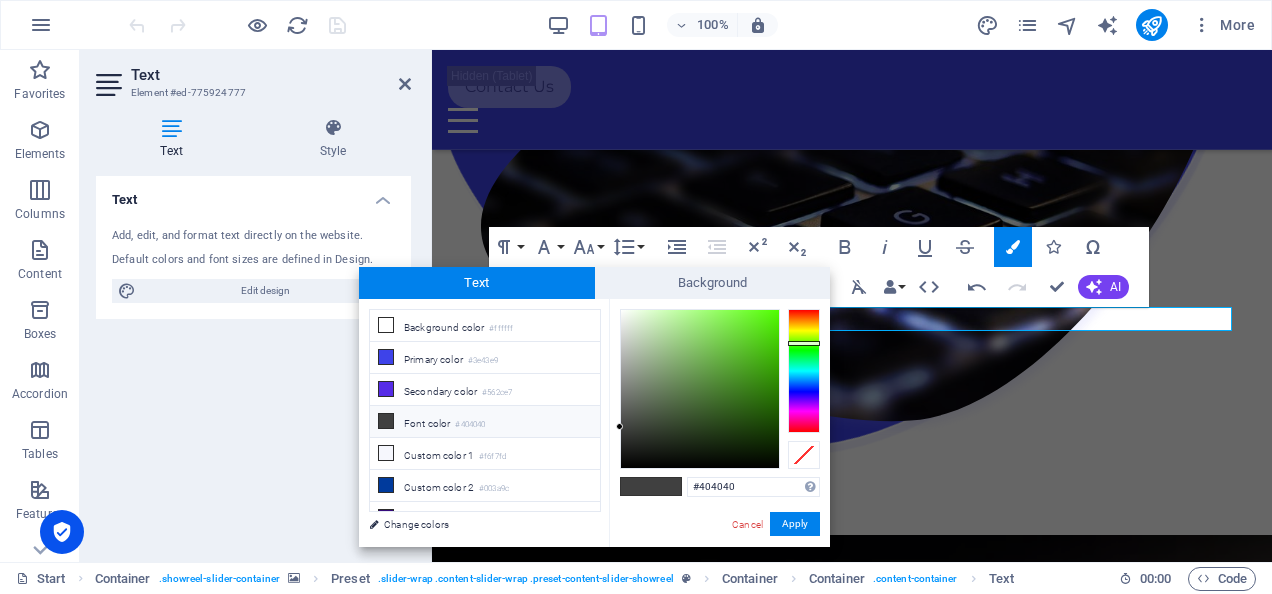 click at bounding box center (804, 371) 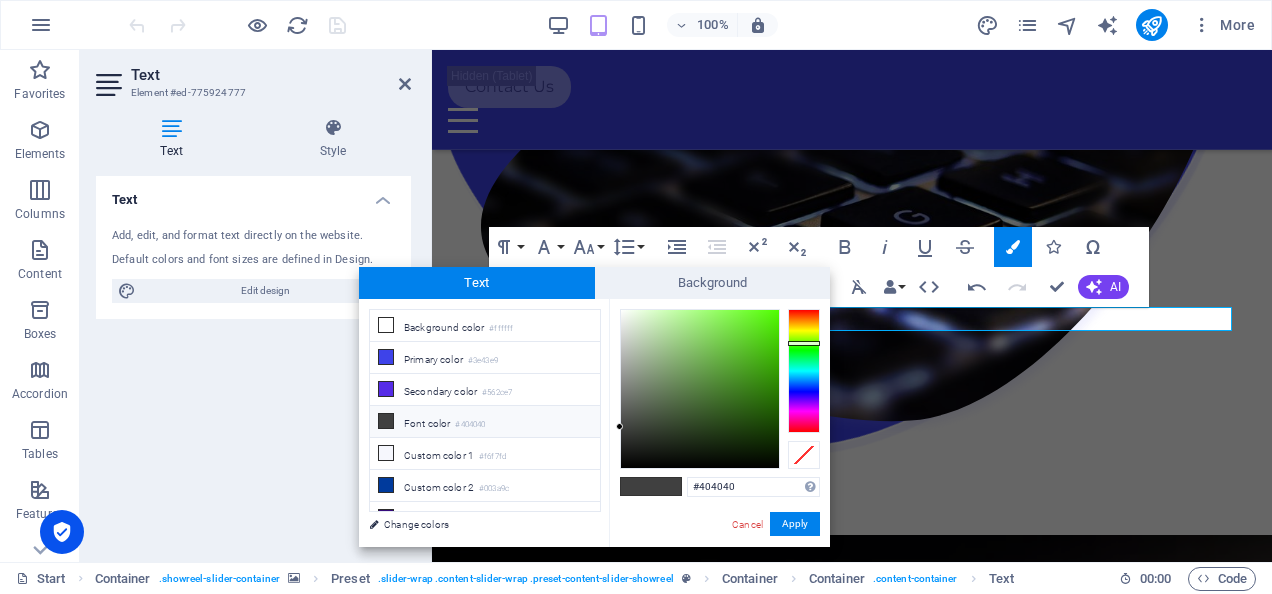 click at bounding box center (666, 486) 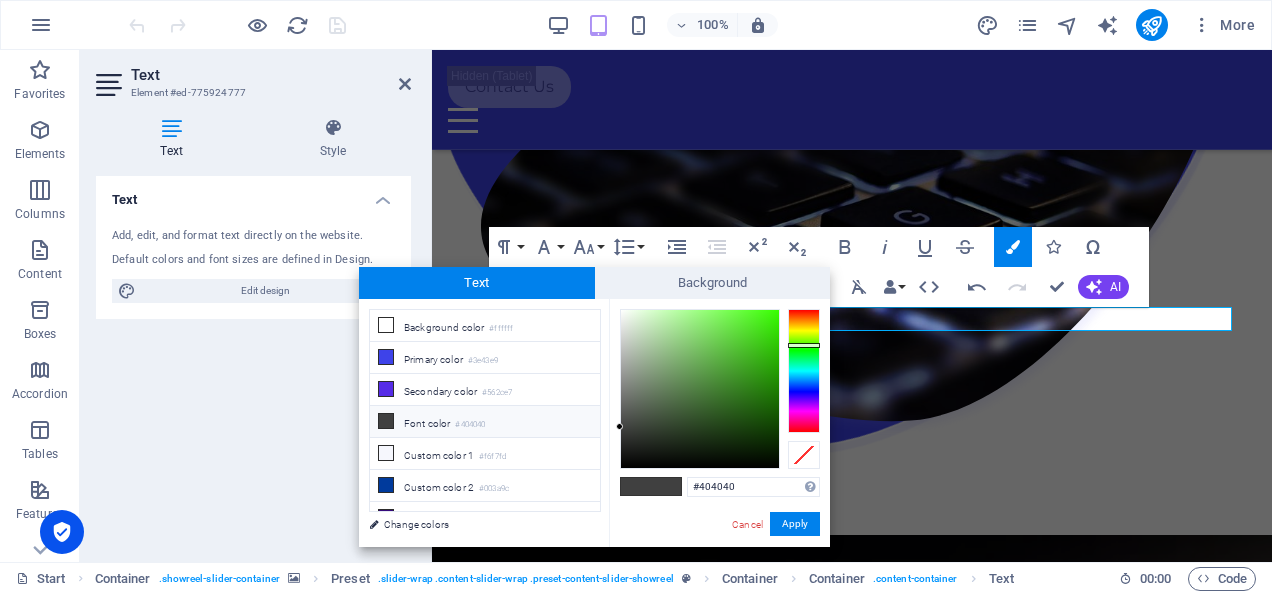click at bounding box center [804, 371] 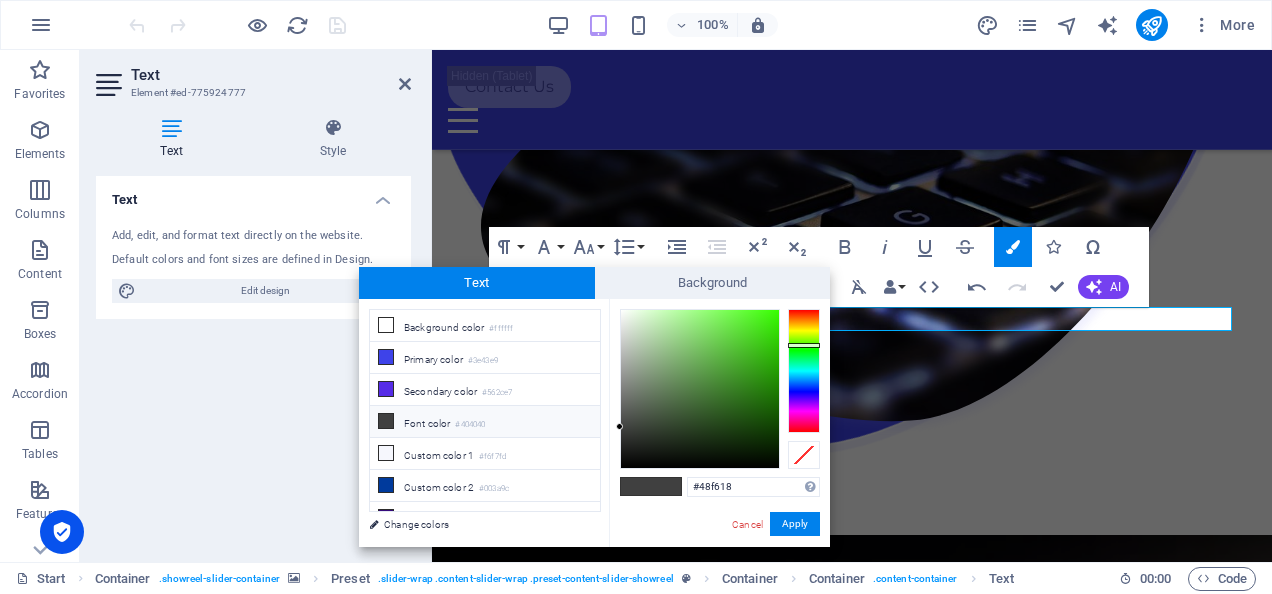 click at bounding box center [700, 389] 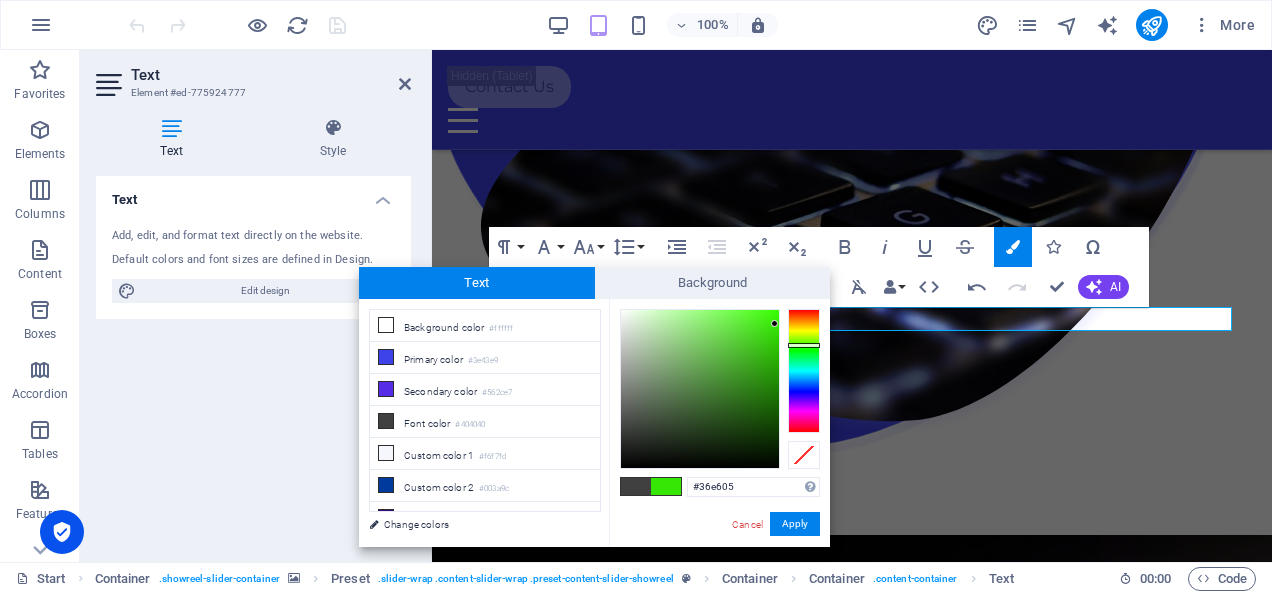 click at bounding box center [700, 389] 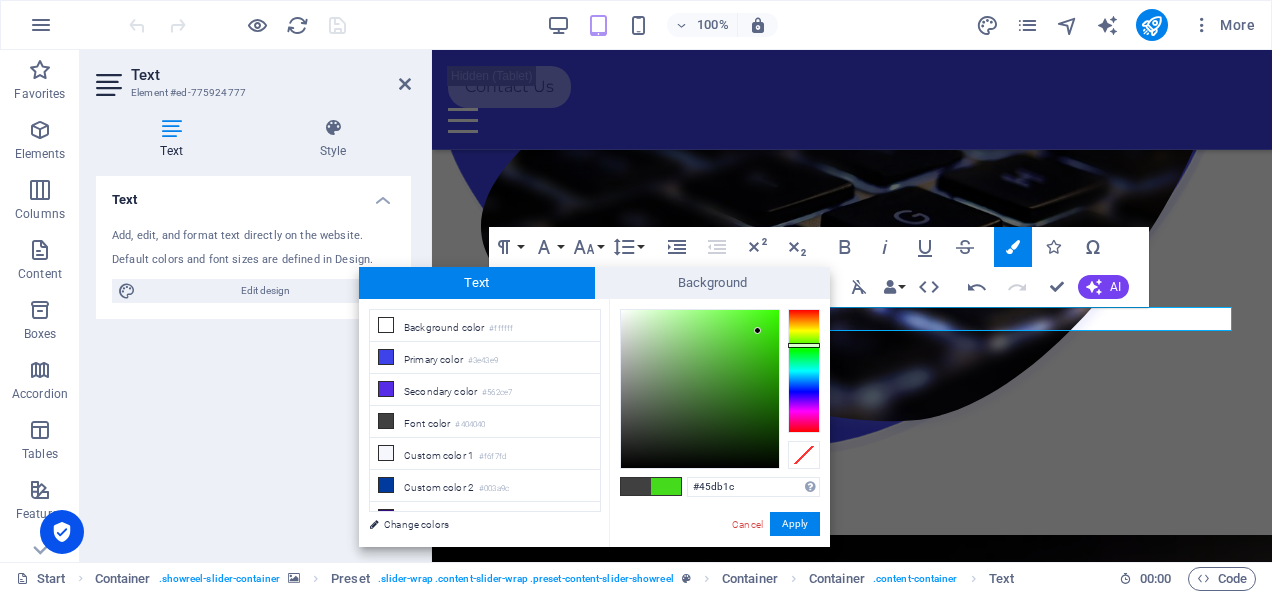 click at bounding box center (700, 389) 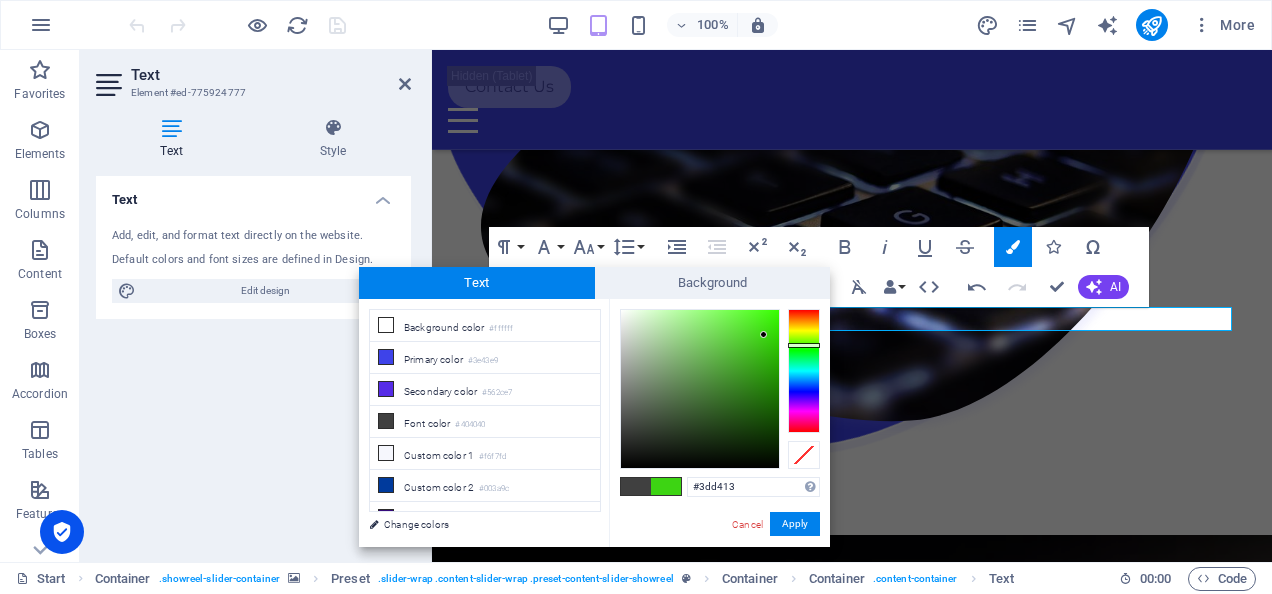 click at bounding box center (700, 389) 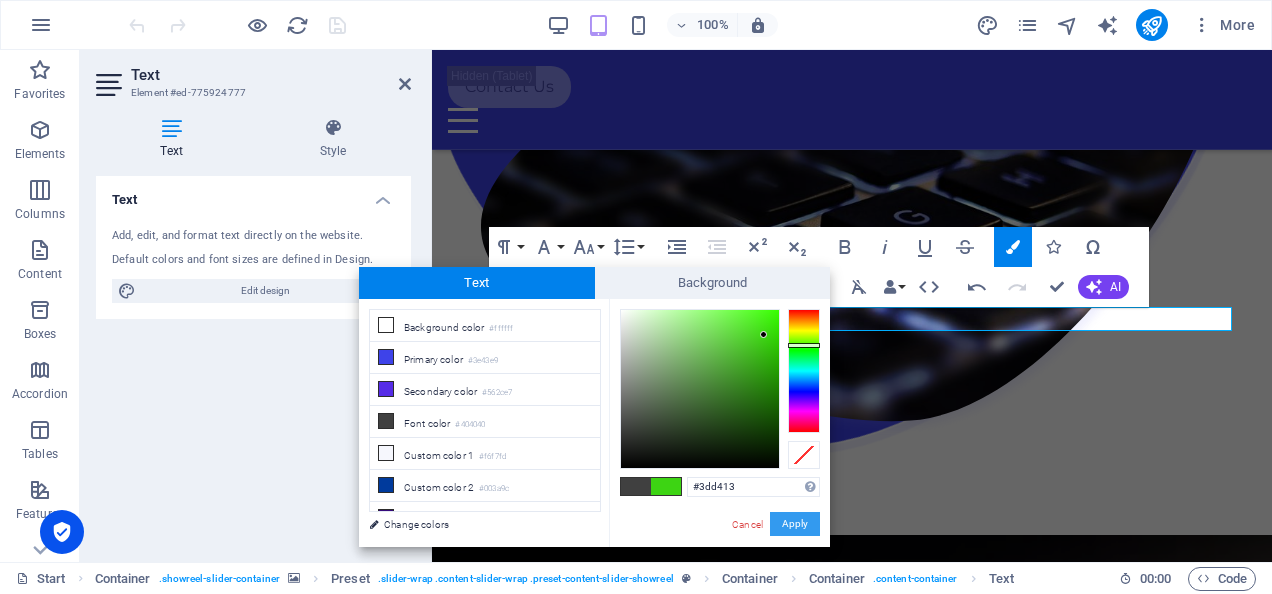 click on "Apply" at bounding box center (795, 524) 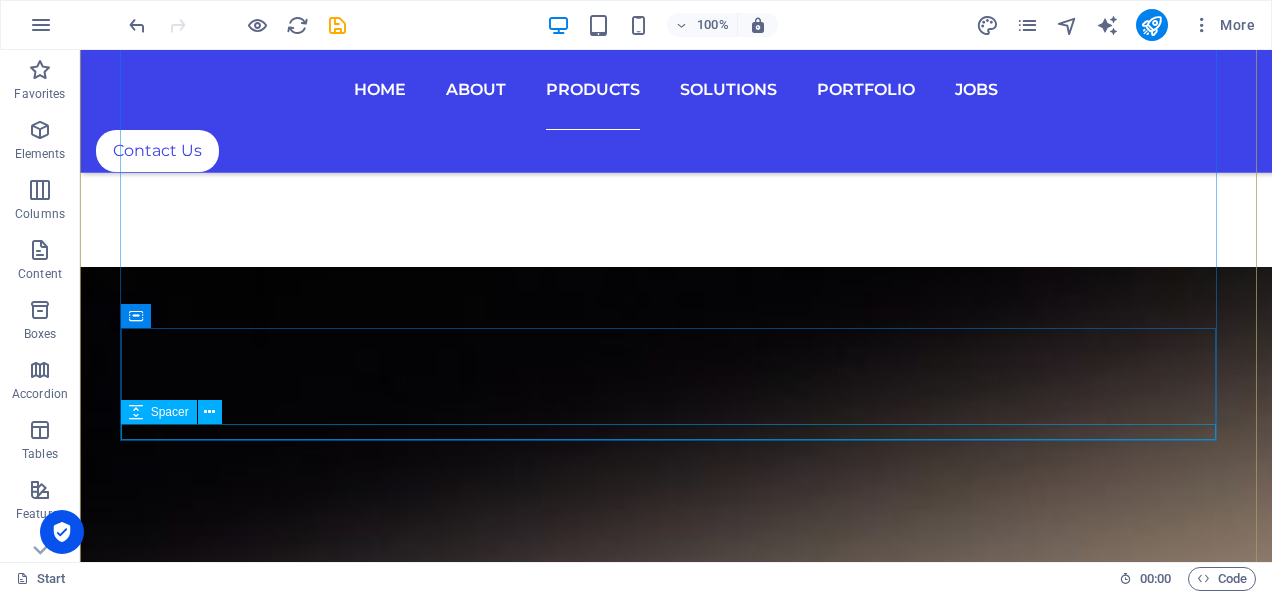 scroll, scrollTop: 8145, scrollLeft: 0, axis: vertical 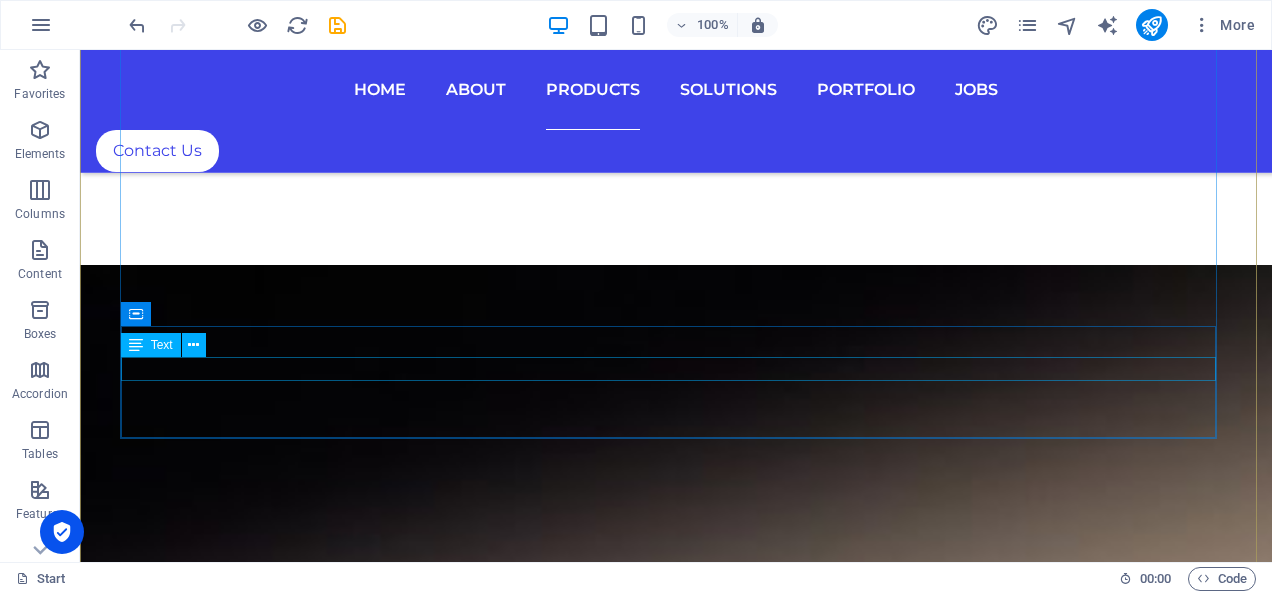 click on "Cyber Security that's proactive, but not reactive" at bounding box center (676, 5944) 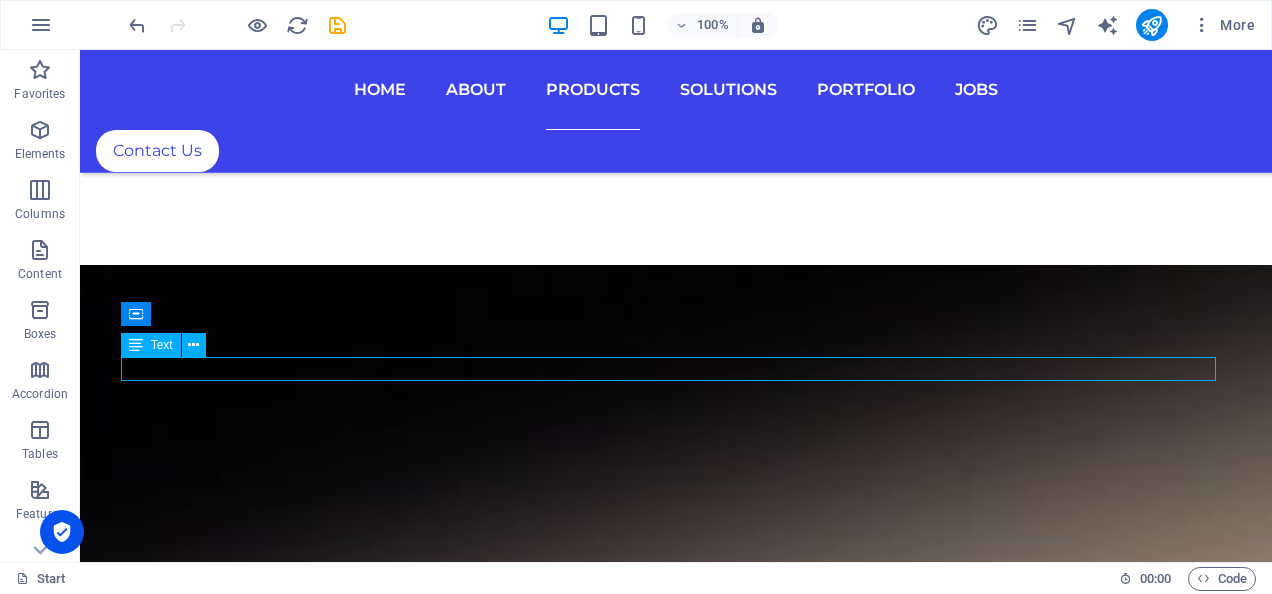 click on "Cyber Security that's proactive, but not reactive" at bounding box center [676, 5944] 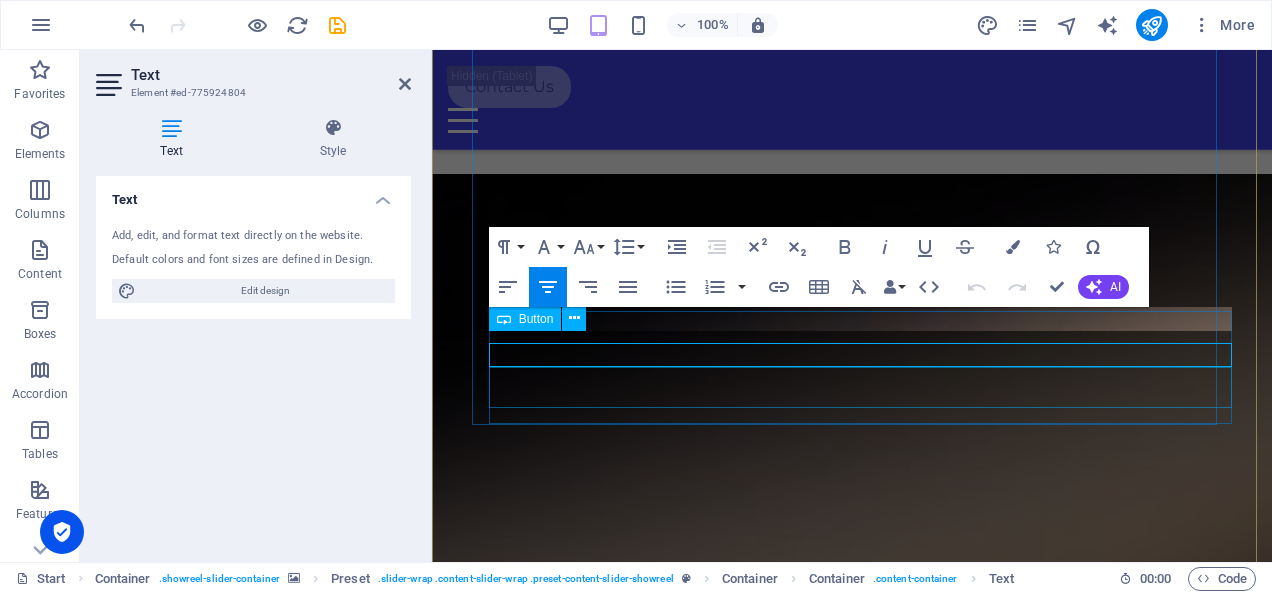 scroll, scrollTop: 8379, scrollLeft: 0, axis: vertical 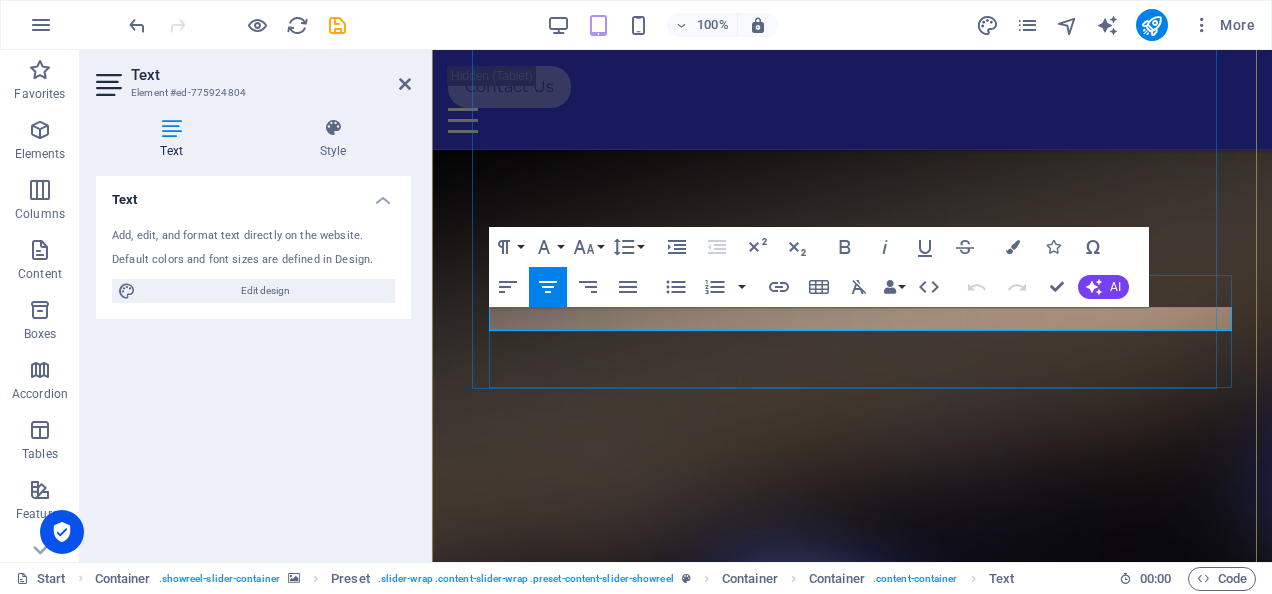 drag, startPoint x: 674, startPoint y: 318, endPoint x: 1052, endPoint y: 315, distance: 378.0119 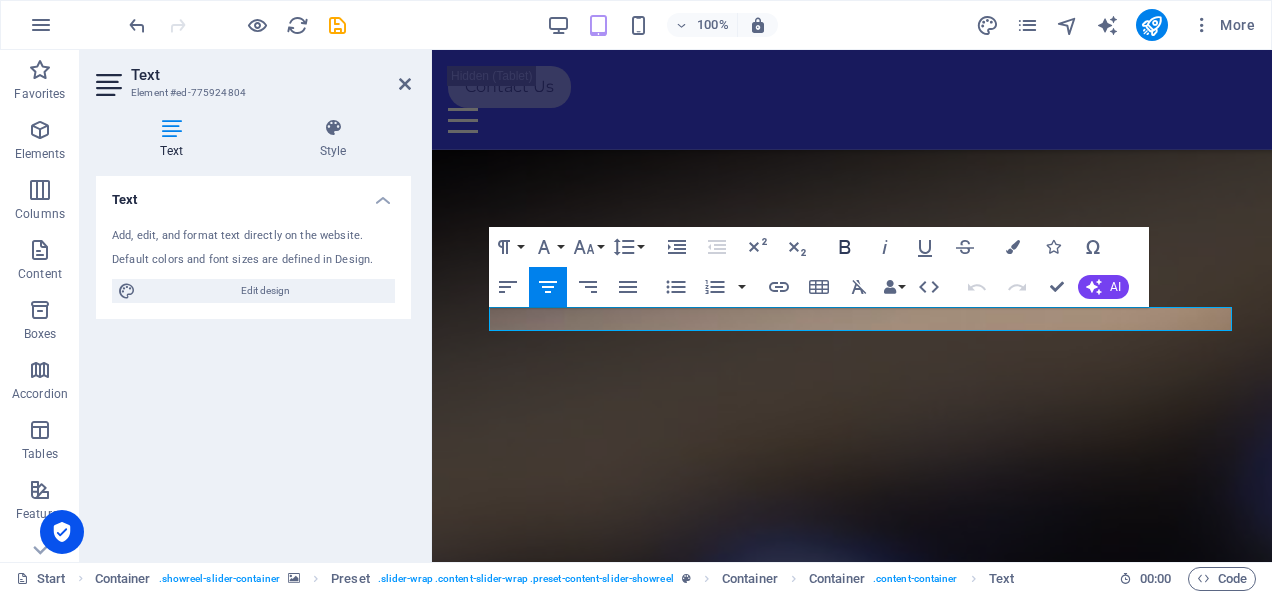 click 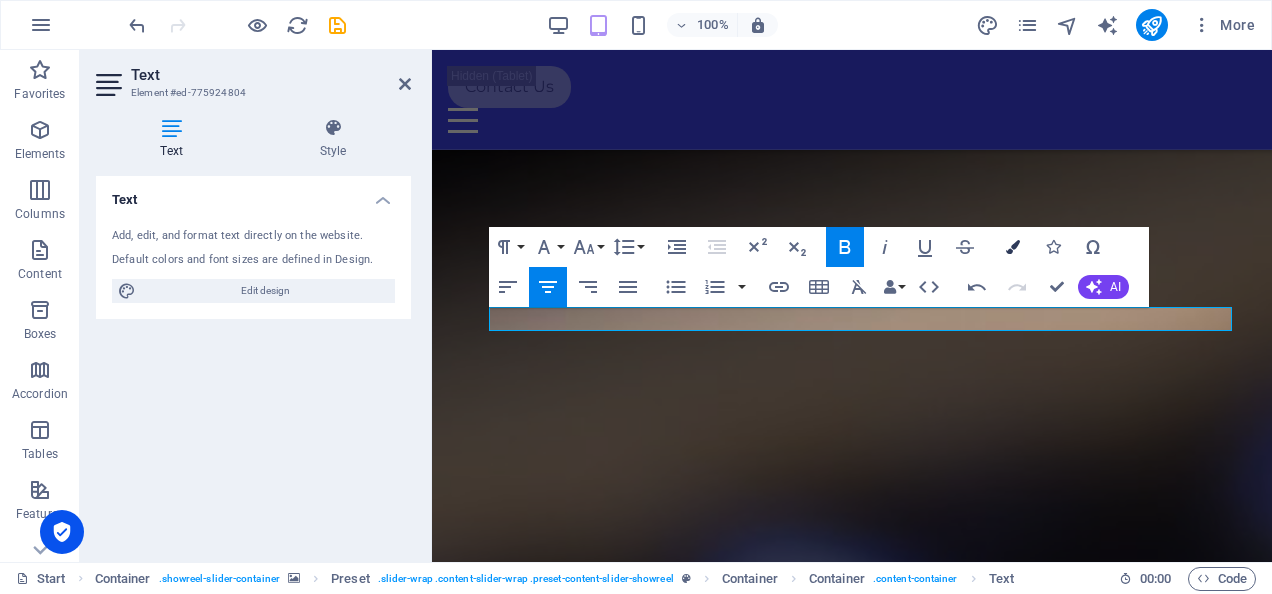 click at bounding box center [1013, 247] 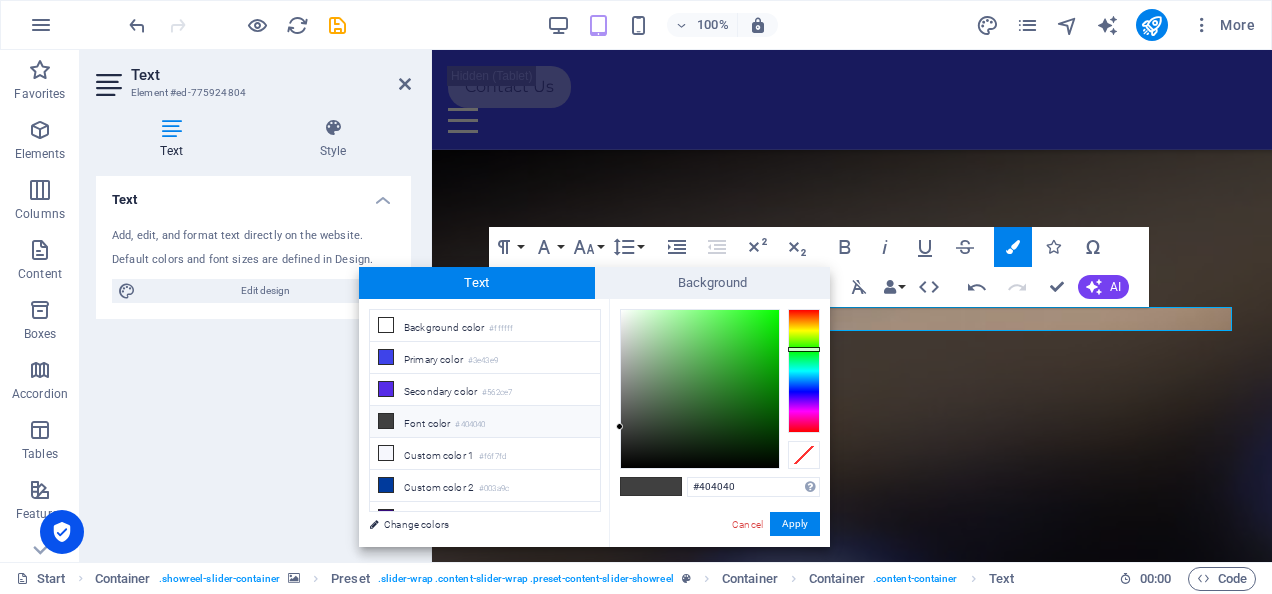 click at bounding box center [804, 371] 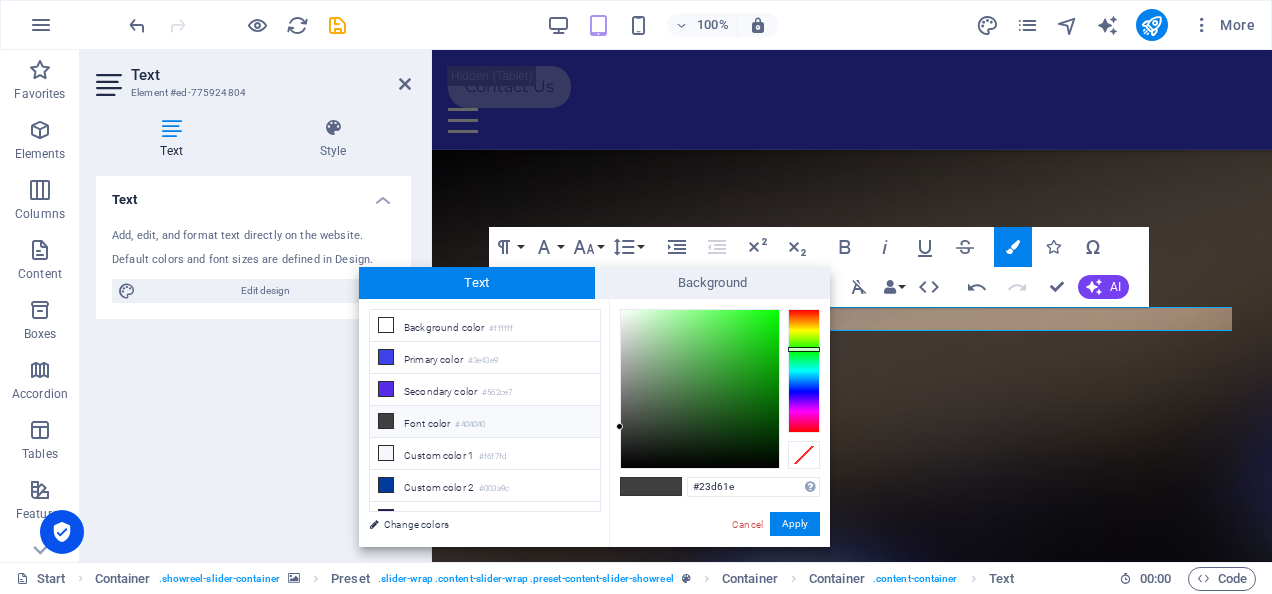 click at bounding box center (700, 389) 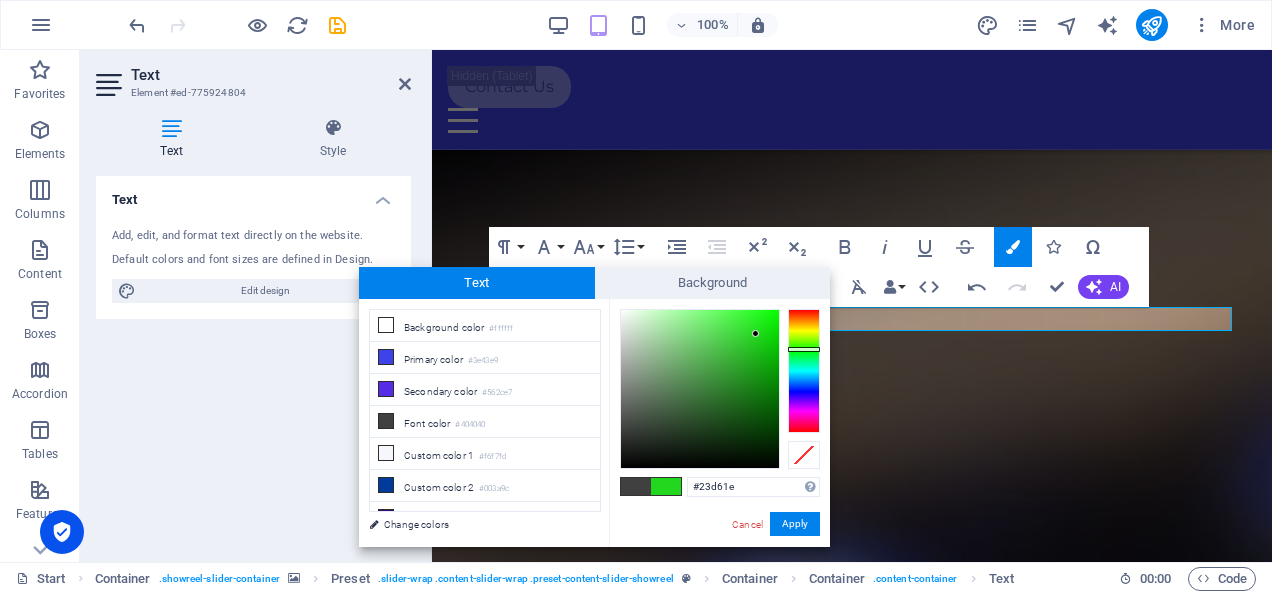 type on "#1cc917" 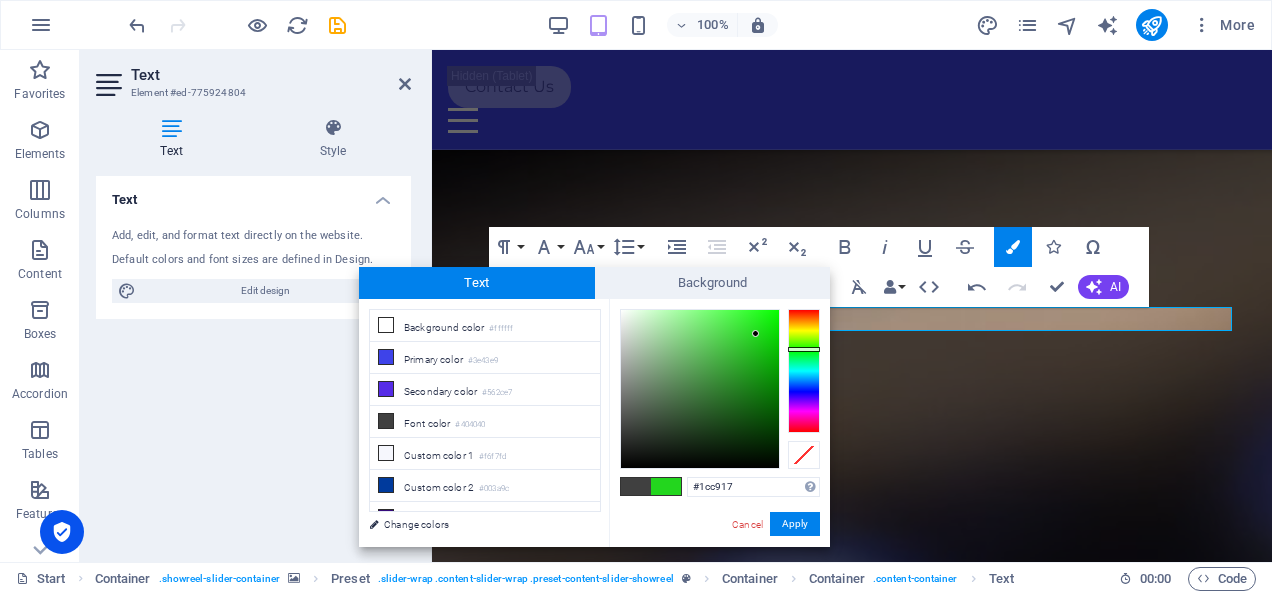 click at bounding box center (700, 389) 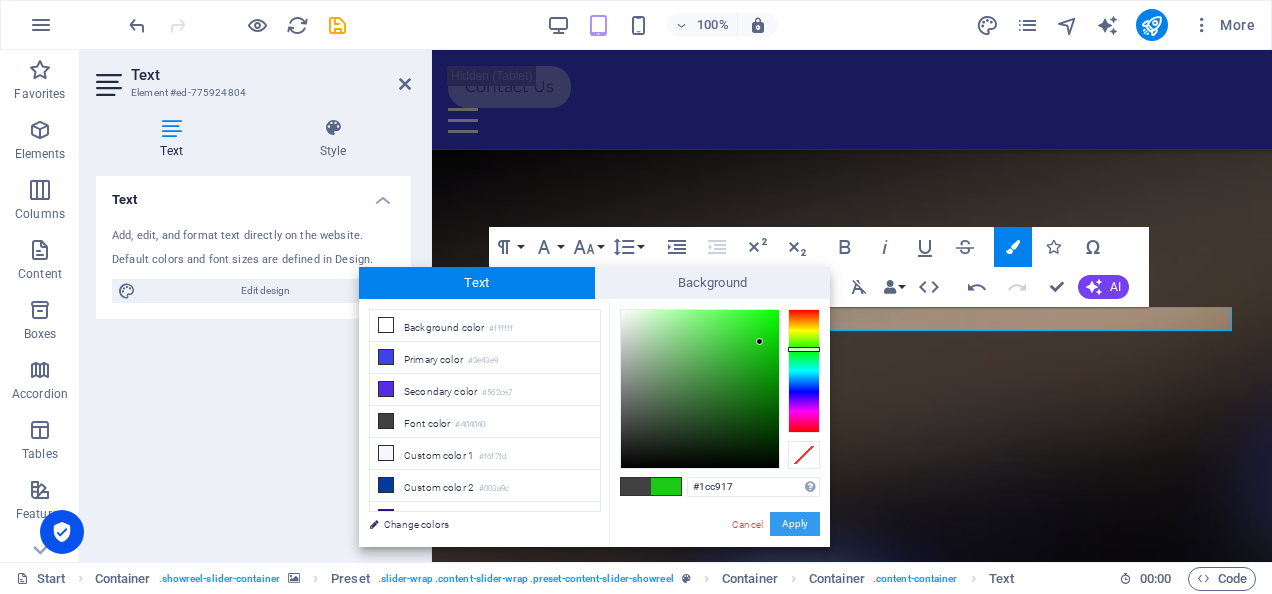 click on "Apply" at bounding box center [795, 524] 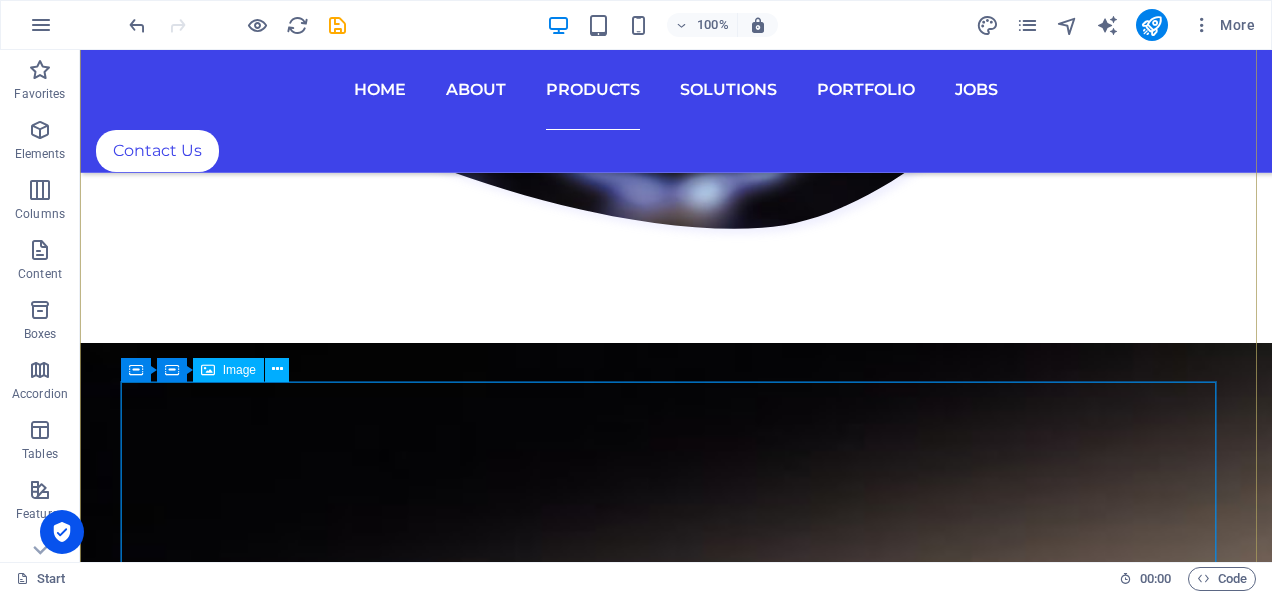 scroll, scrollTop: 8203, scrollLeft: 0, axis: vertical 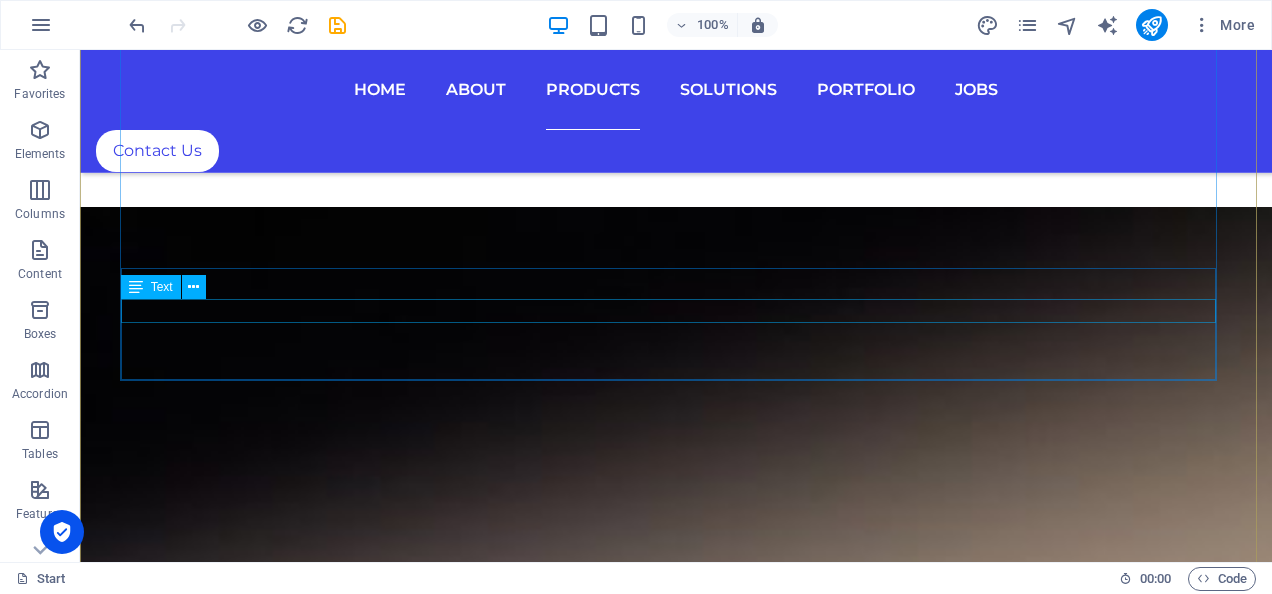 click on "Cyber Security that's proactive, but not reactive" at bounding box center [676, 5886] 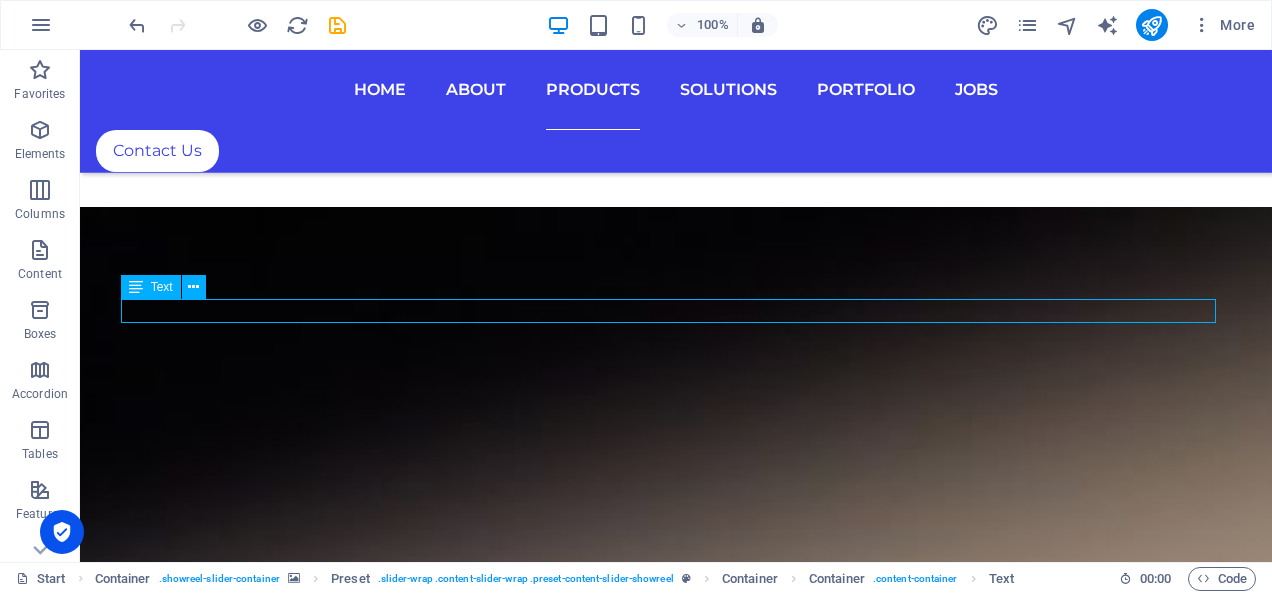 click on "Cyber Security that's proactive, but not reactive" at bounding box center [676, 5886] 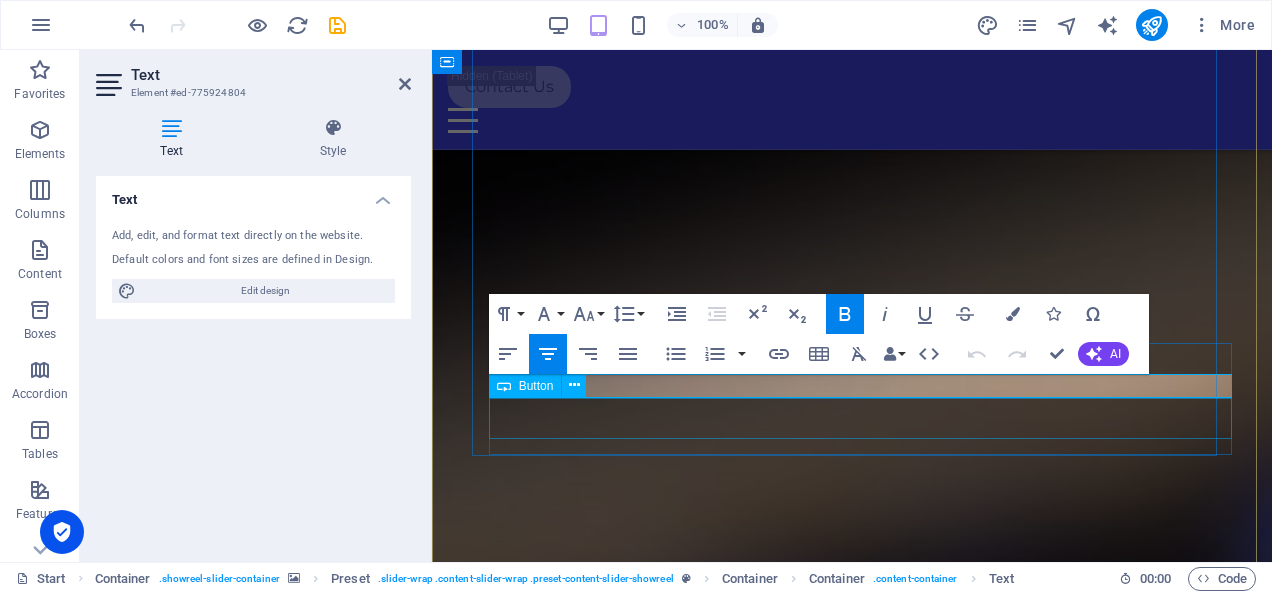 scroll, scrollTop: 8312, scrollLeft: 0, axis: vertical 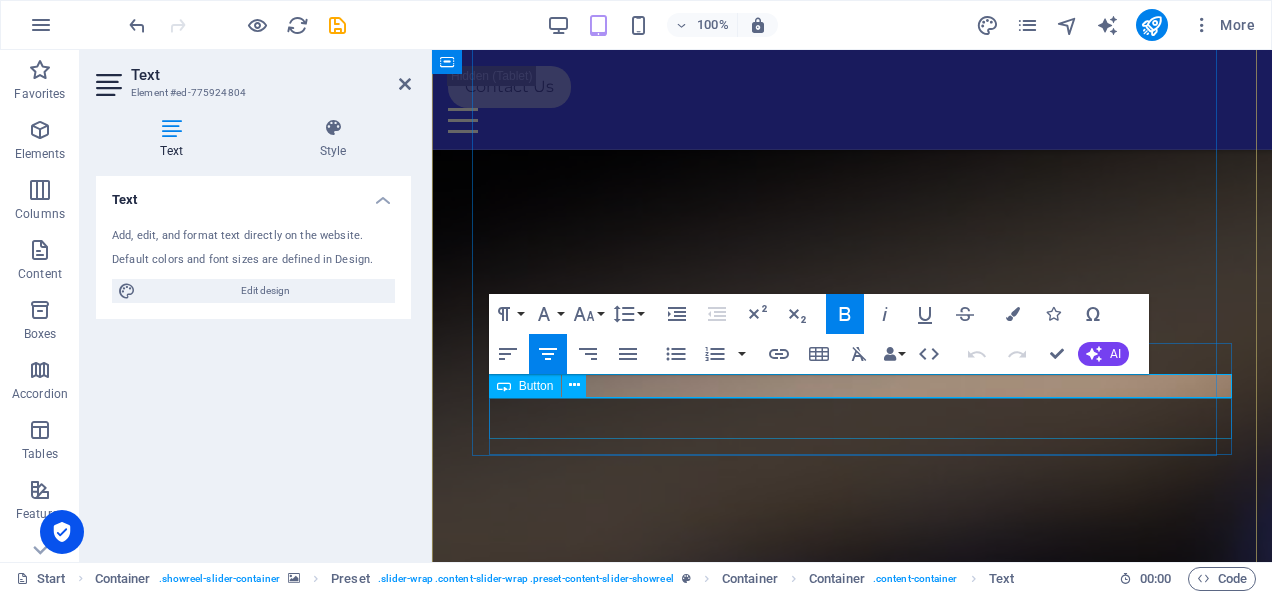 drag, startPoint x: 1064, startPoint y: 388, endPoint x: 631, endPoint y: 416, distance: 433.90436 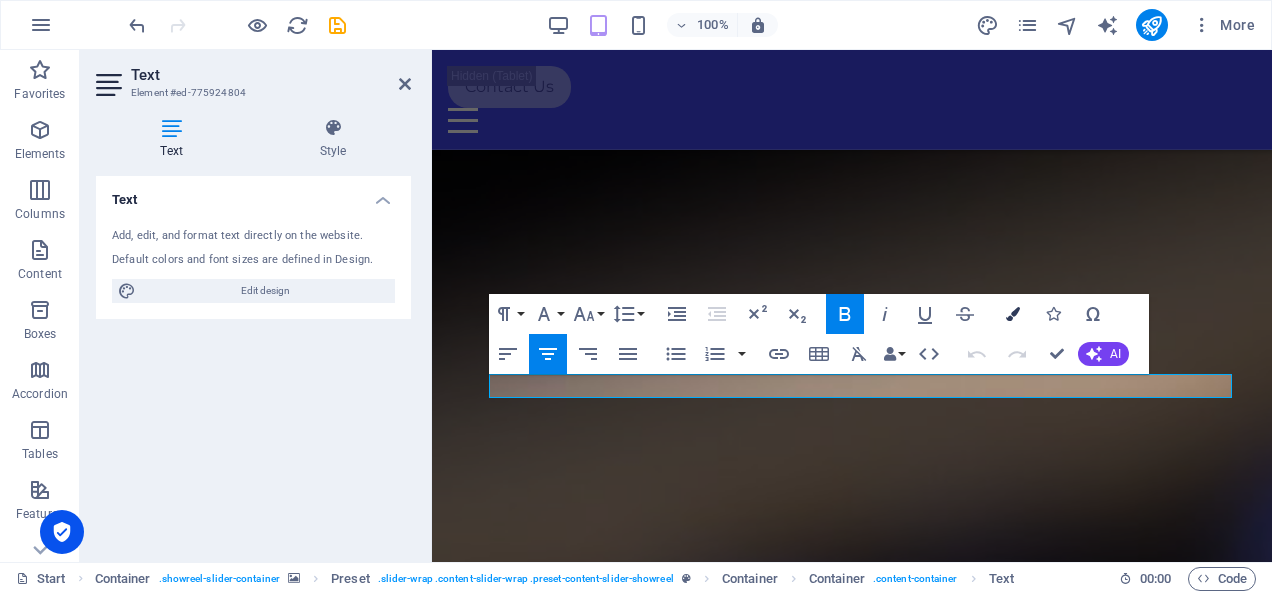 click at bounding box center (1013, 314) 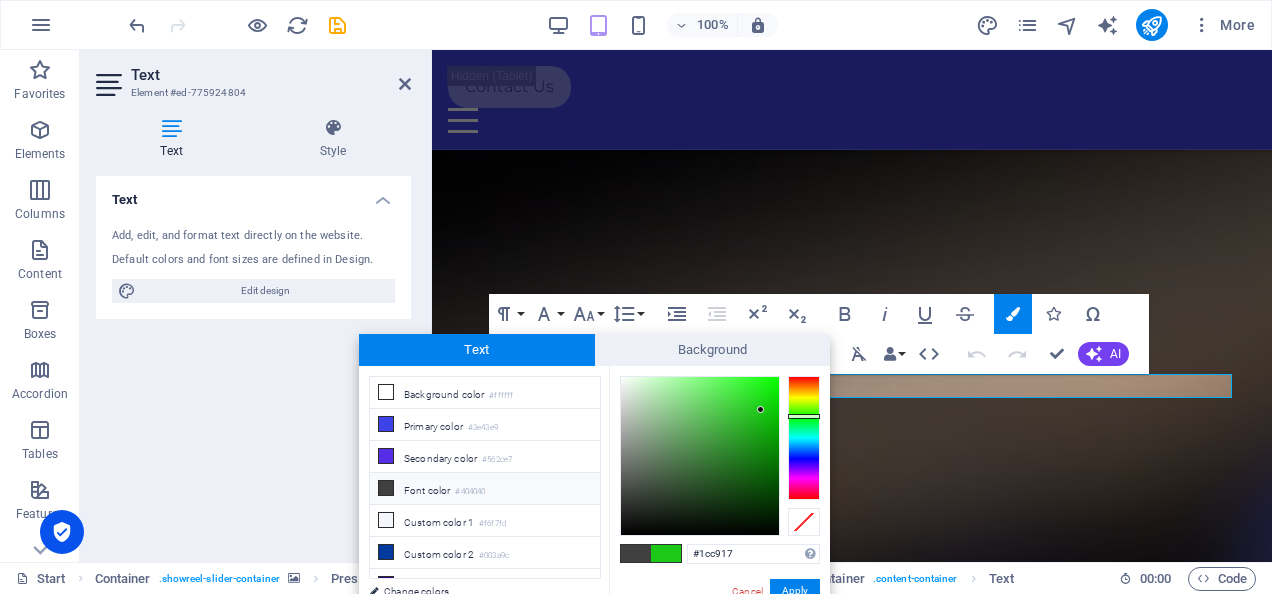 drag, startPoint x: 739, startPoint y: 550, endPoint x: 680, endPoint y: 550, distance: 59 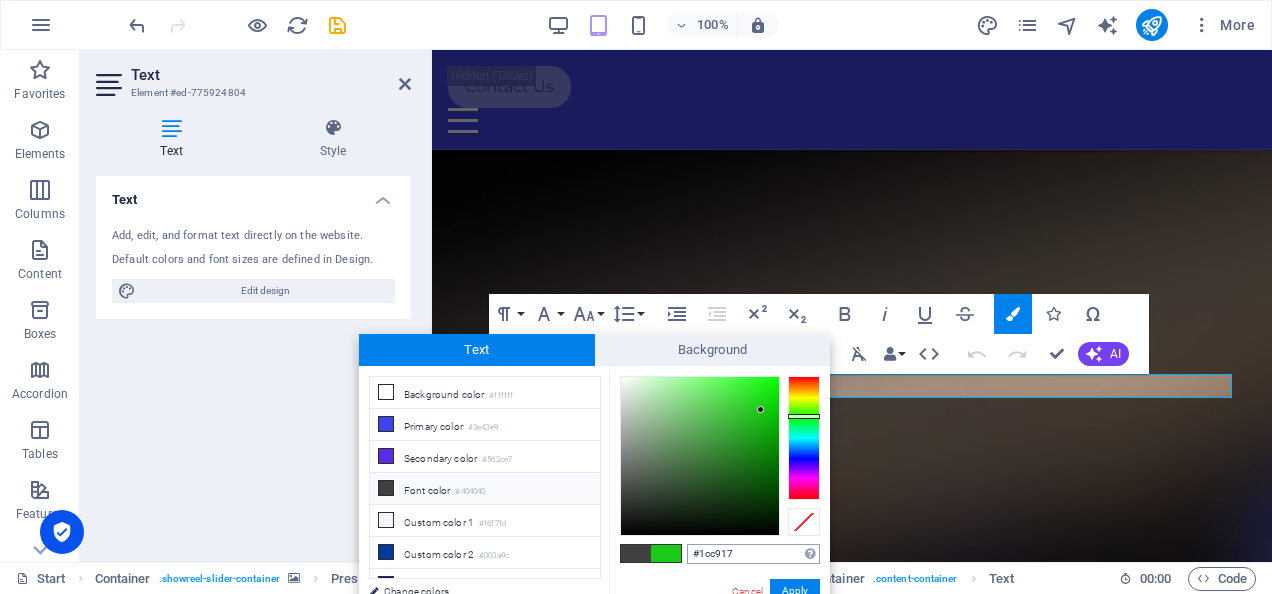 click on "#1cc917" at bounding box center (753, 554) 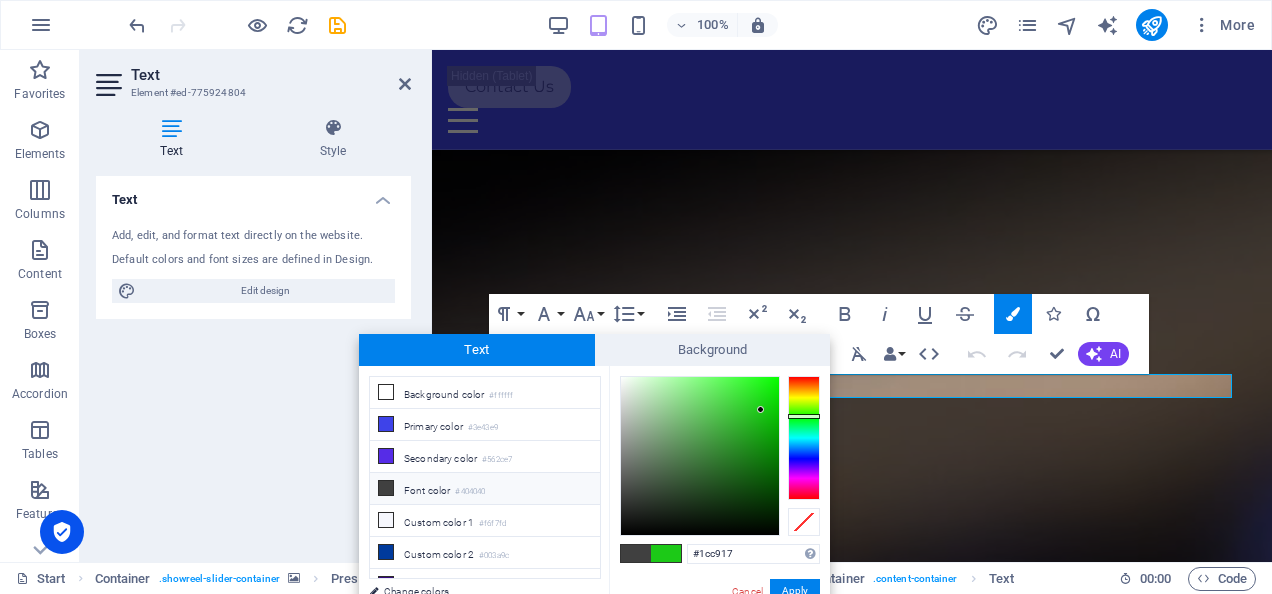 drag, startPoint x: 732, startPoint y: 556, endPoint x: 676, endPoint y: 556, distance: 56 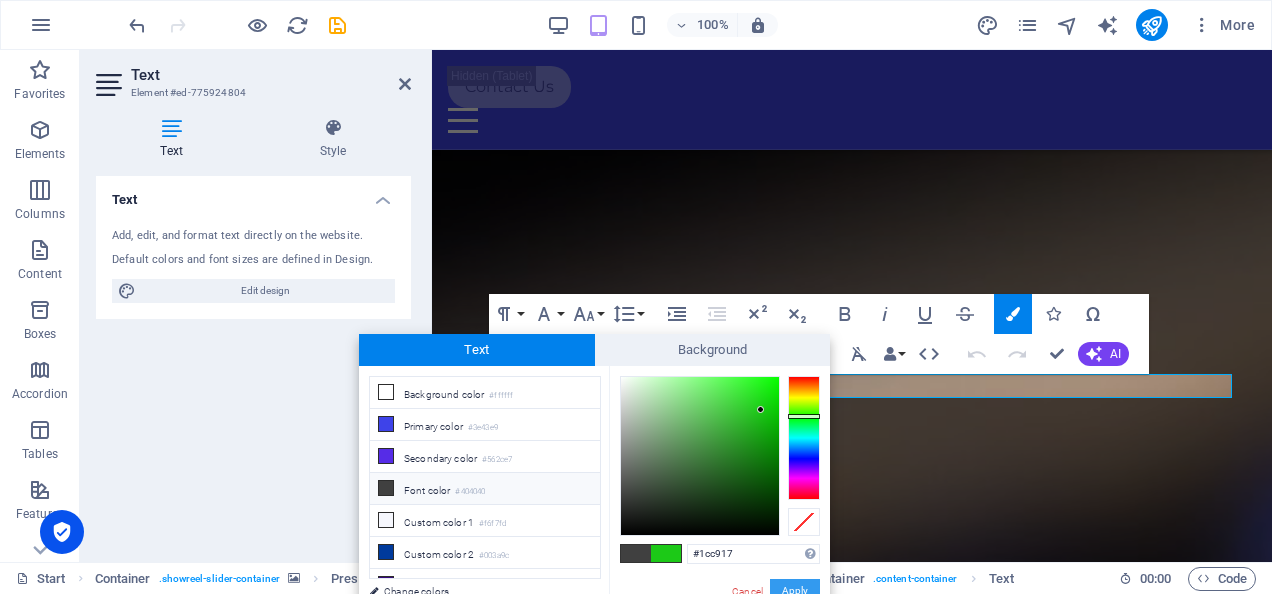click on "Apply" at bounding box center (795, 591) 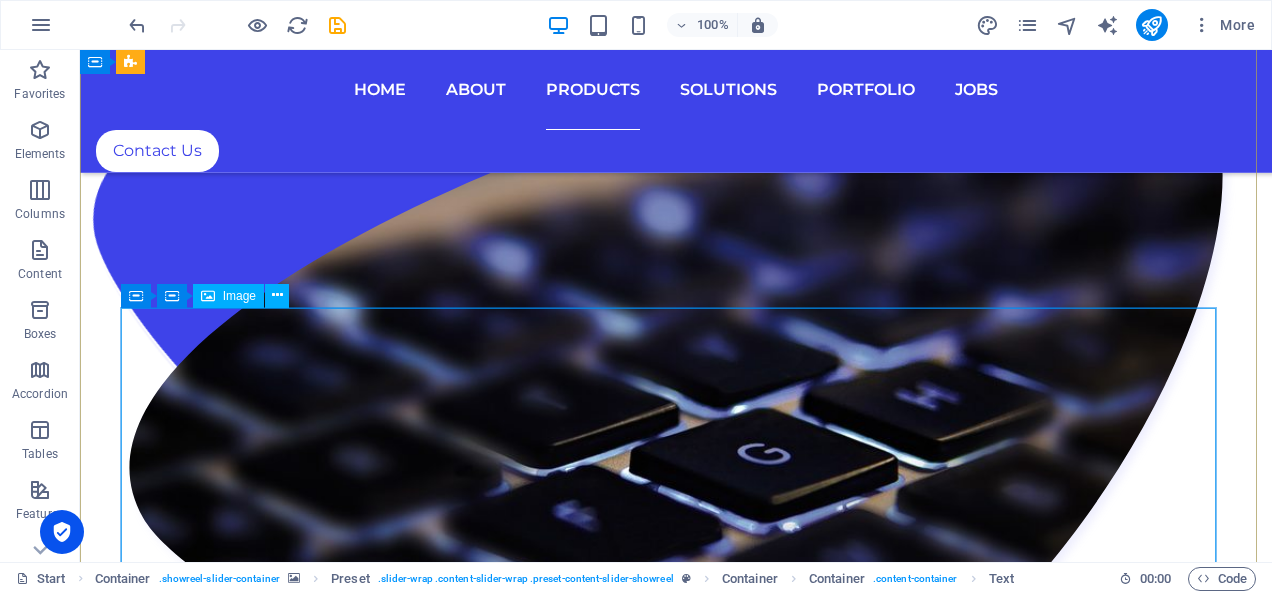 scroll, scrollTop: 7467, scrollLeft: 0, axis: vertical 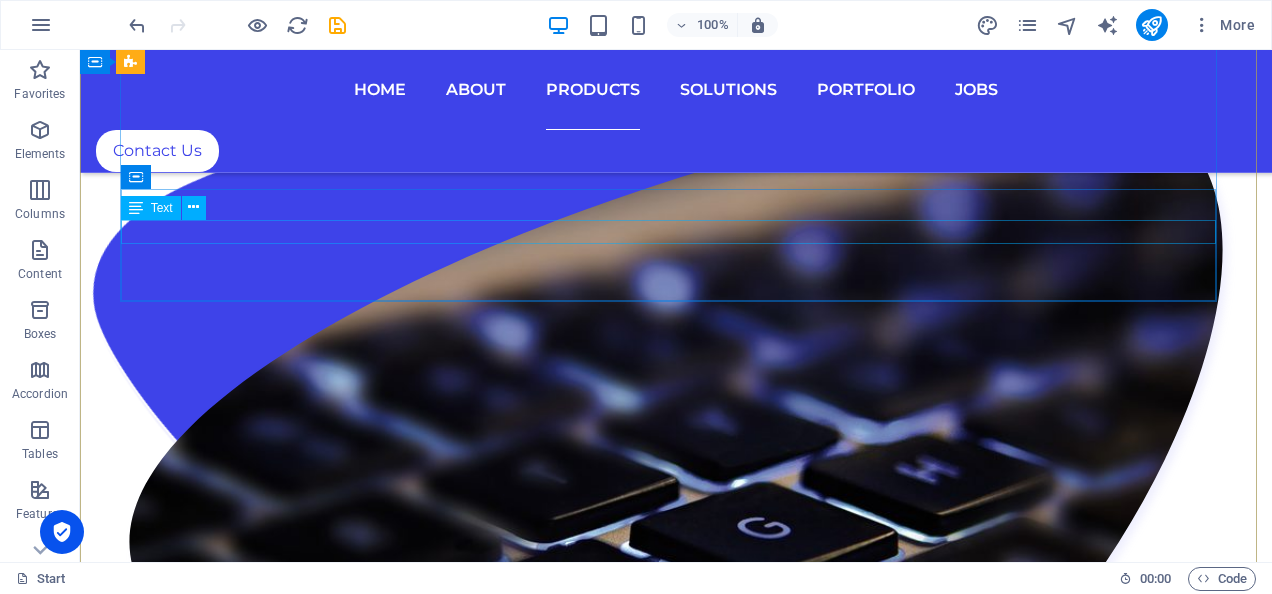 click on "AI that adapts, automates, and augments" at bounding box center (676, 5796) 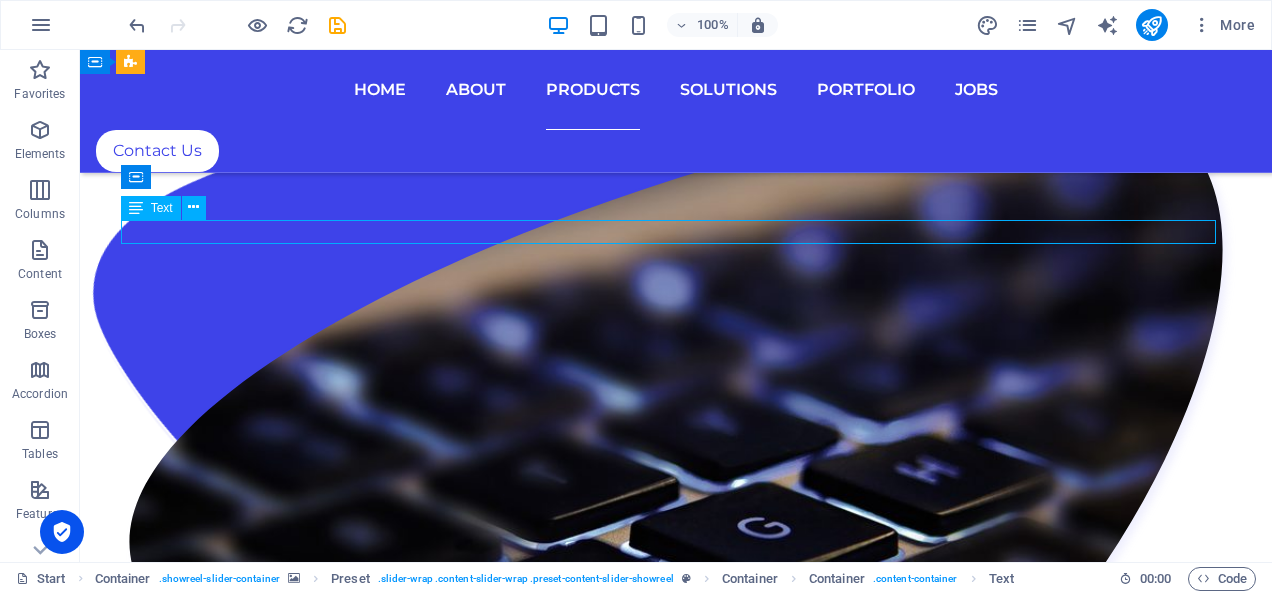click on "AI that adapts, automates, and augments" at bounding box center (676, 5796) 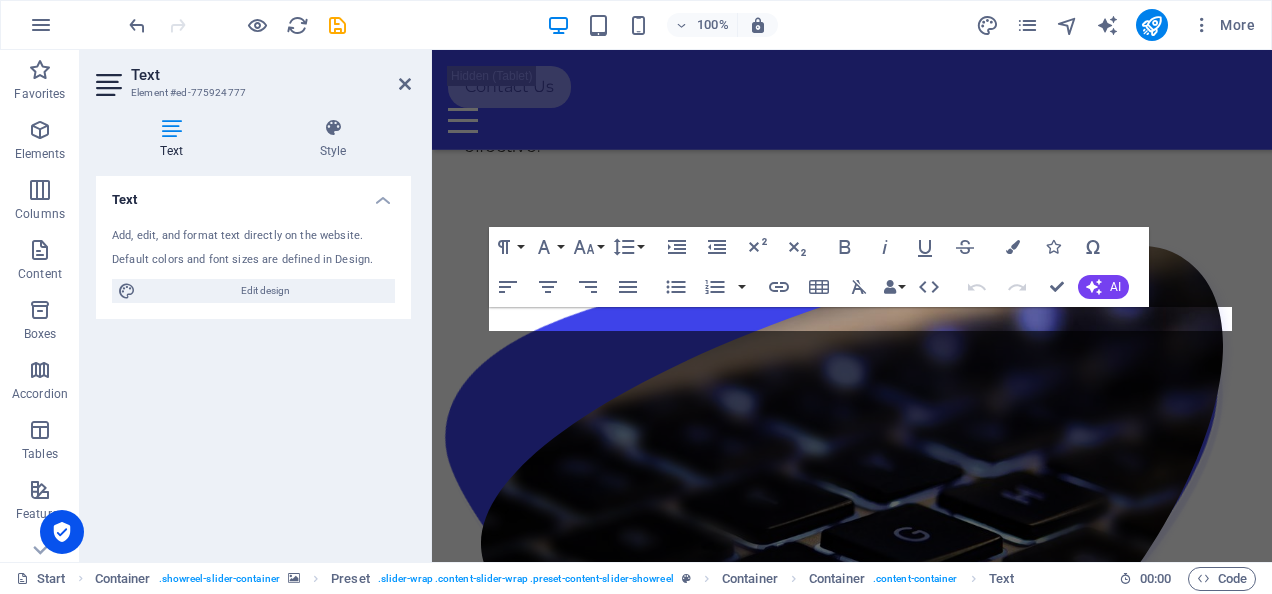 scroll, scrollTop: 7784, scrollLeft: 0, axis: vertical 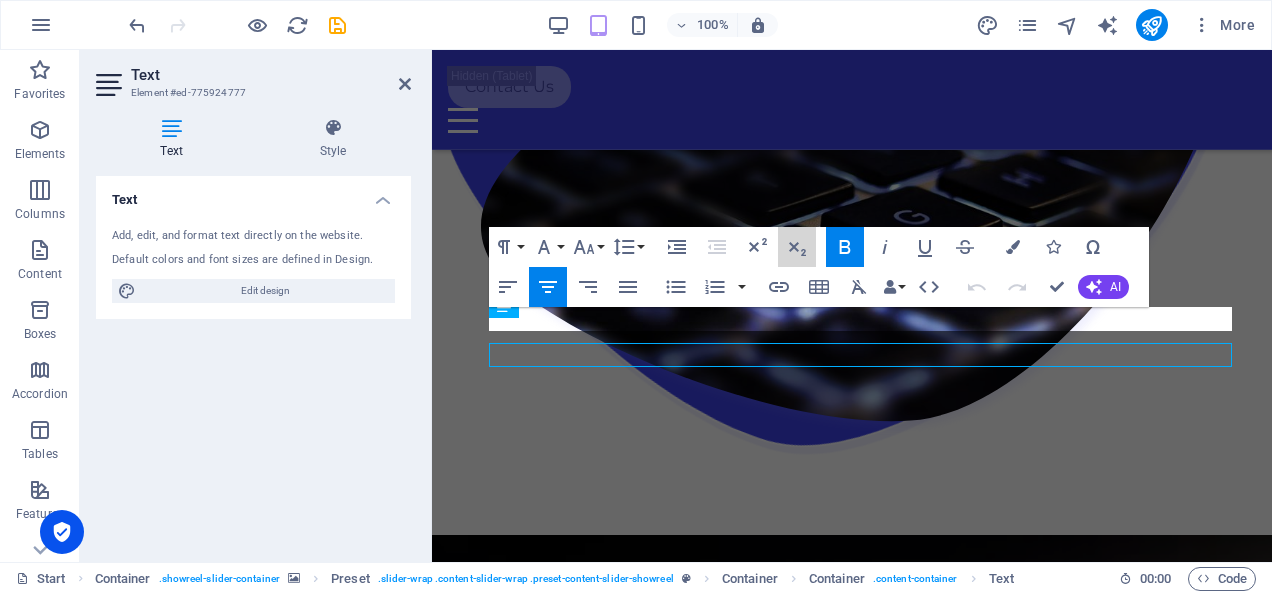 click on "Subscript" at bounding box center [797, 247] 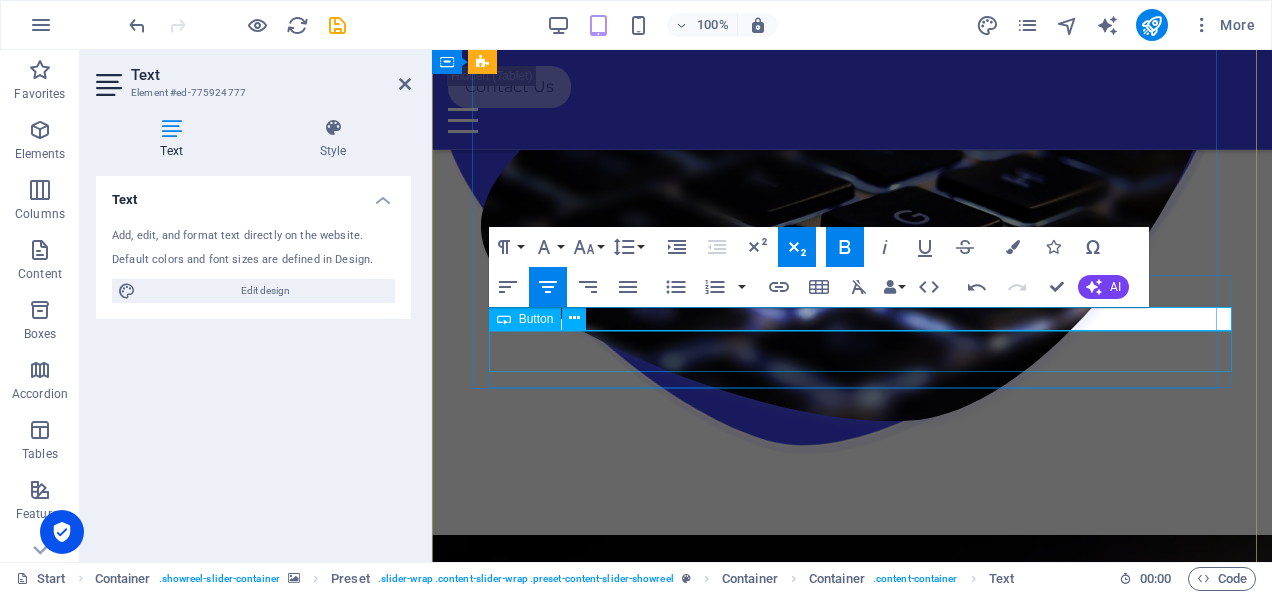 drag, startPoint x: 1032, startPoint y: 317, endPoint x: 676, endPoint y: 332, distance: 356.31586 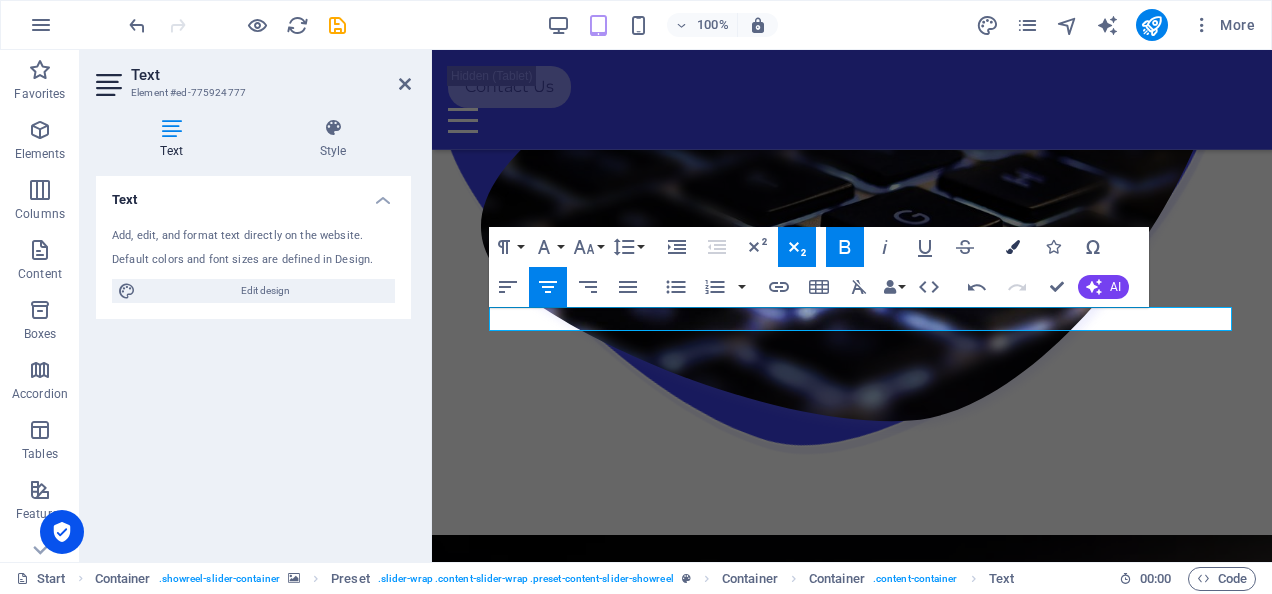 click on "Colors" at bounding box center [1013, 247] 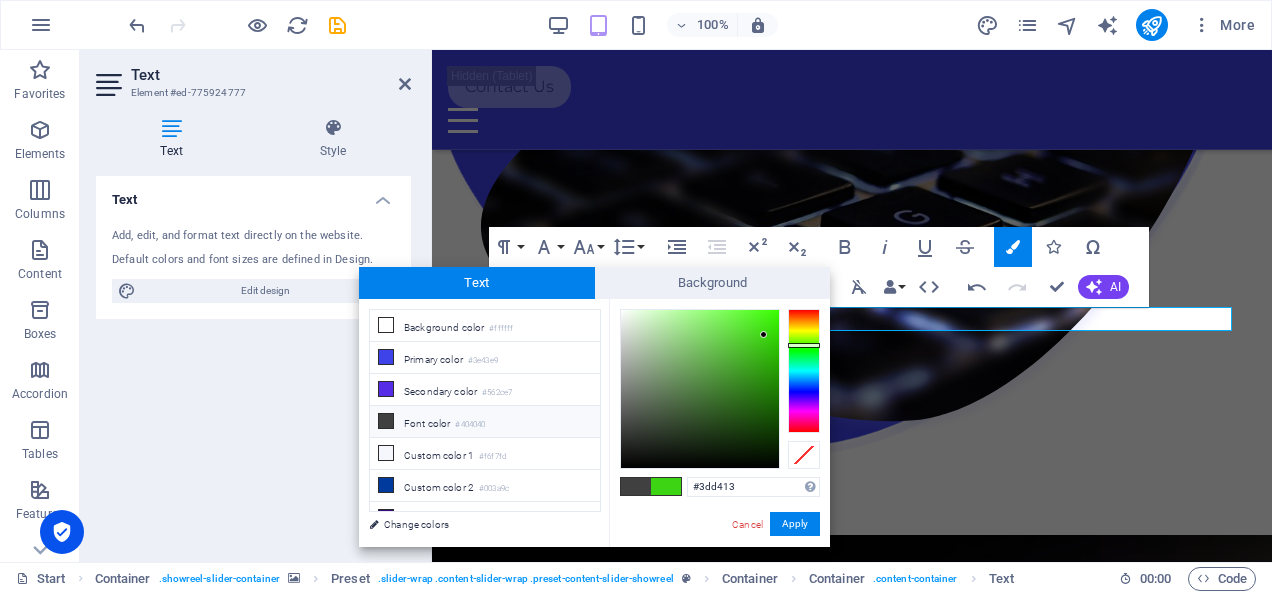 drag, startPoint x: 740, startPoint y: 488, endPoint x: 671, endPoint y: 484, distance: 69.115845 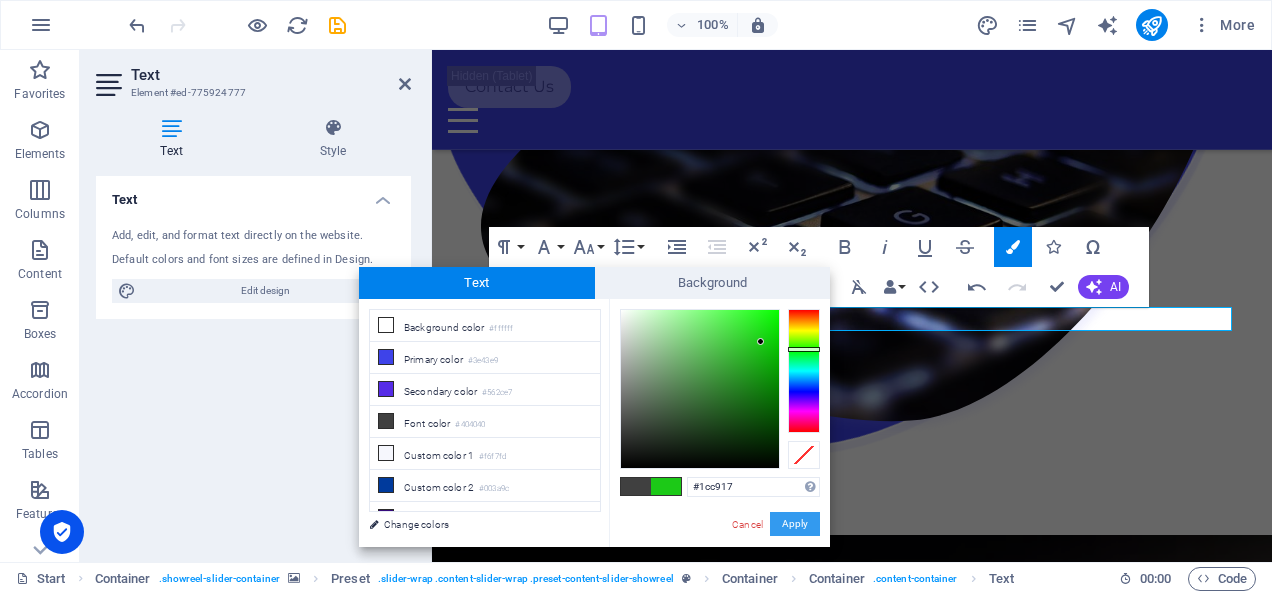 click on "Apply" at bounding box center [795, 524] 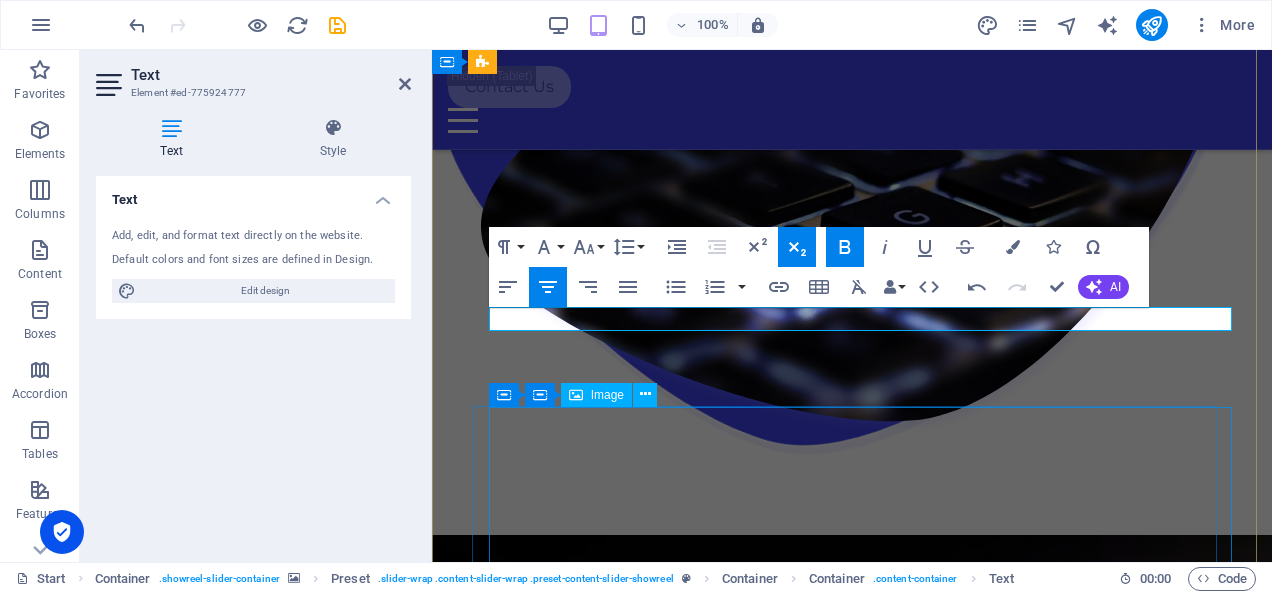 click on "CYBER SECURITY" at bounding box center [852, 4236] 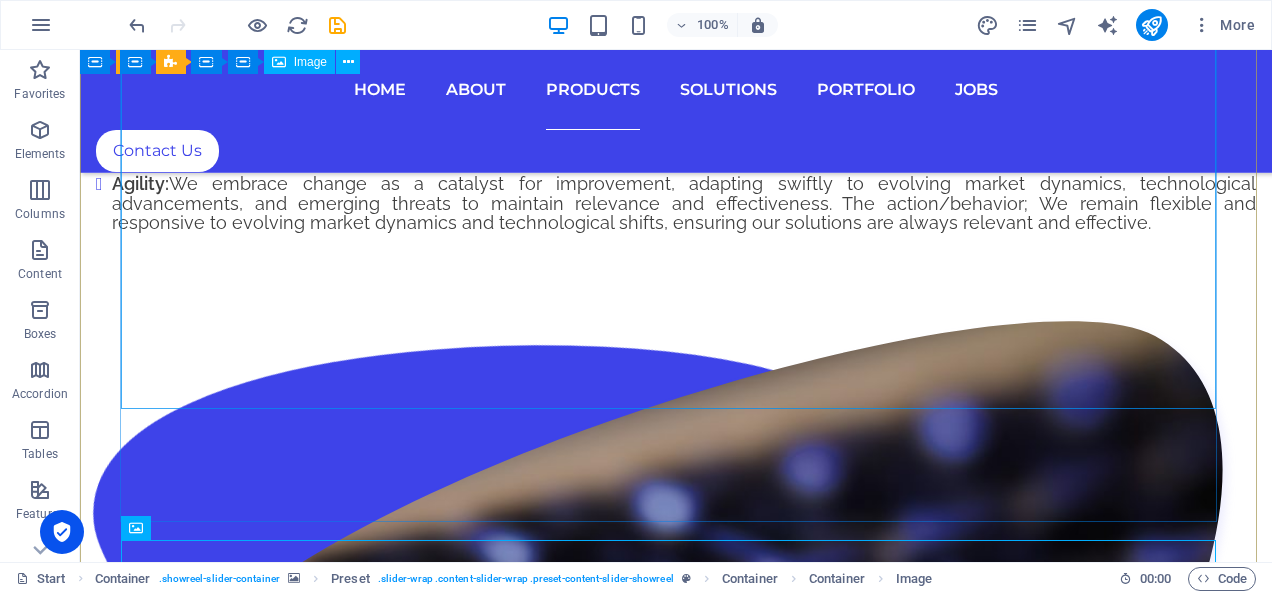 scroll, scrollTop: 7246, scrollLeft: 0, axis: vertical 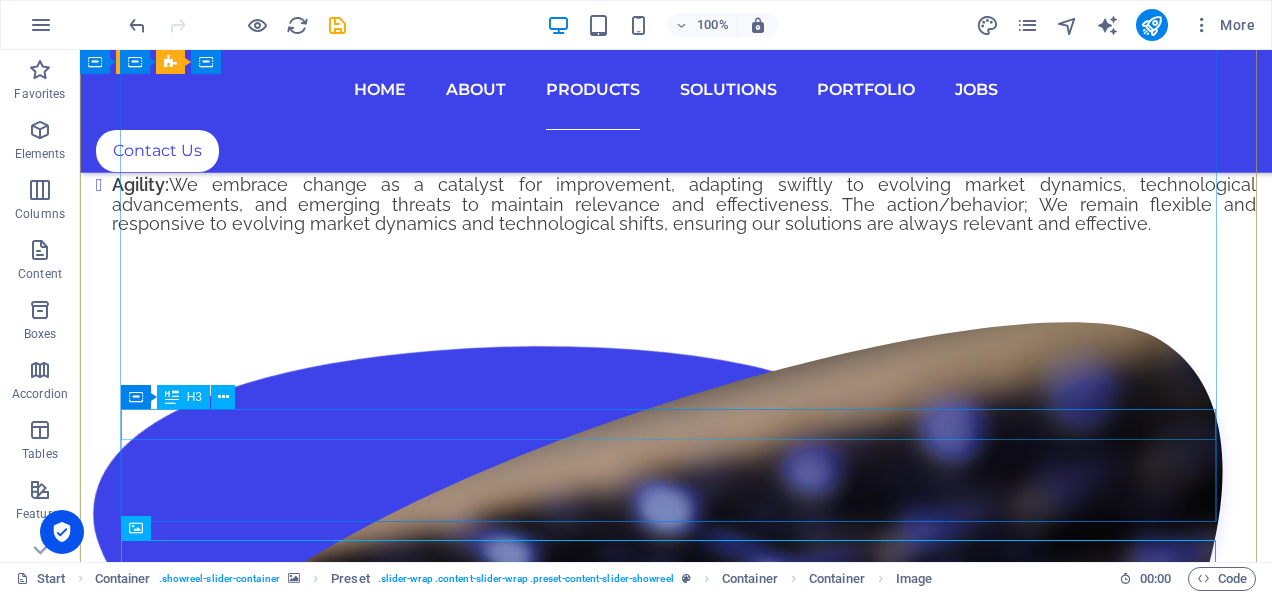 click on "Artificial Intelligence" at bounding box center (676, 5989) 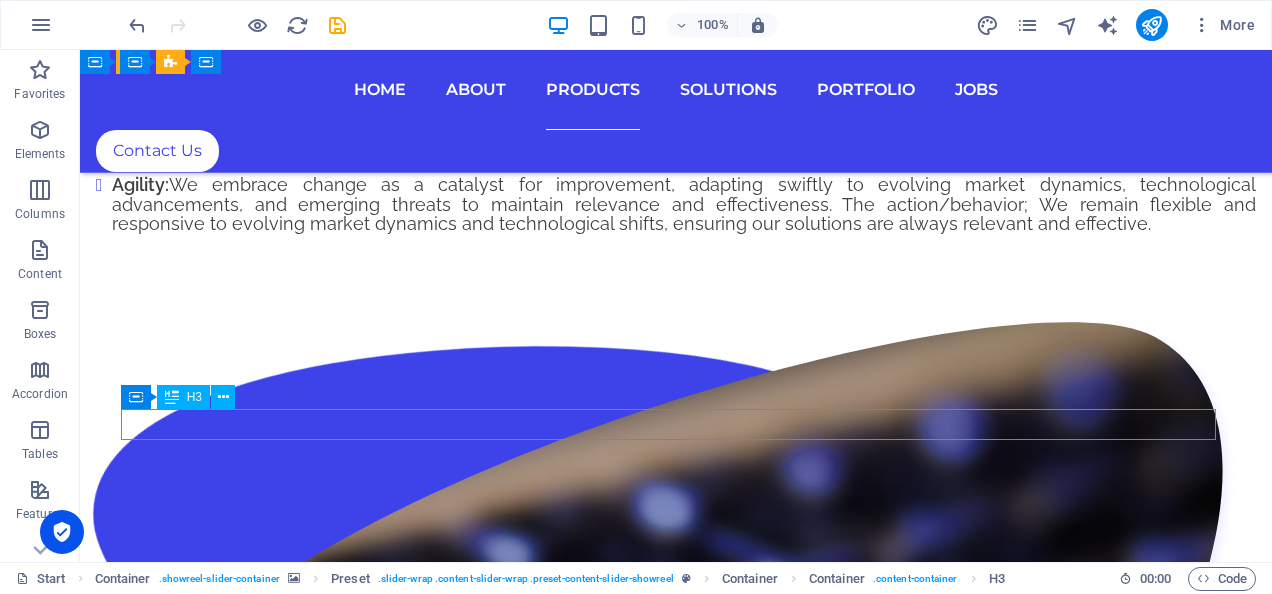 click on "Artificial Intelligence" at bounding box center [676, 5989] 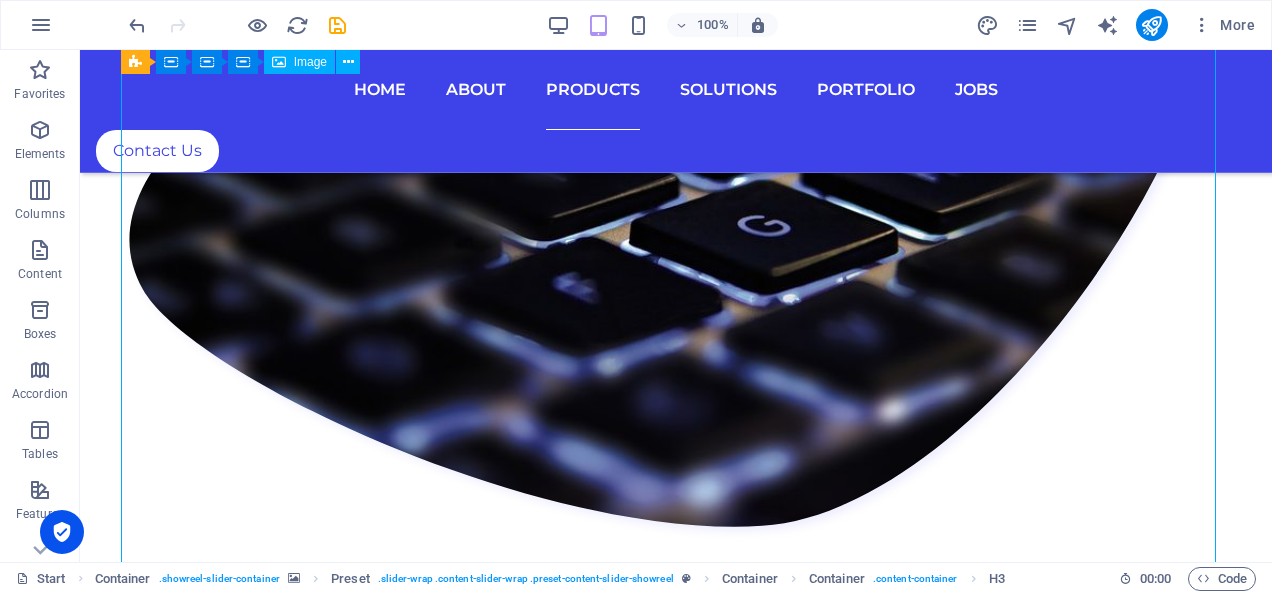 scroll, scrollTop: 7776, scrollLeft: 0, axis: vertical 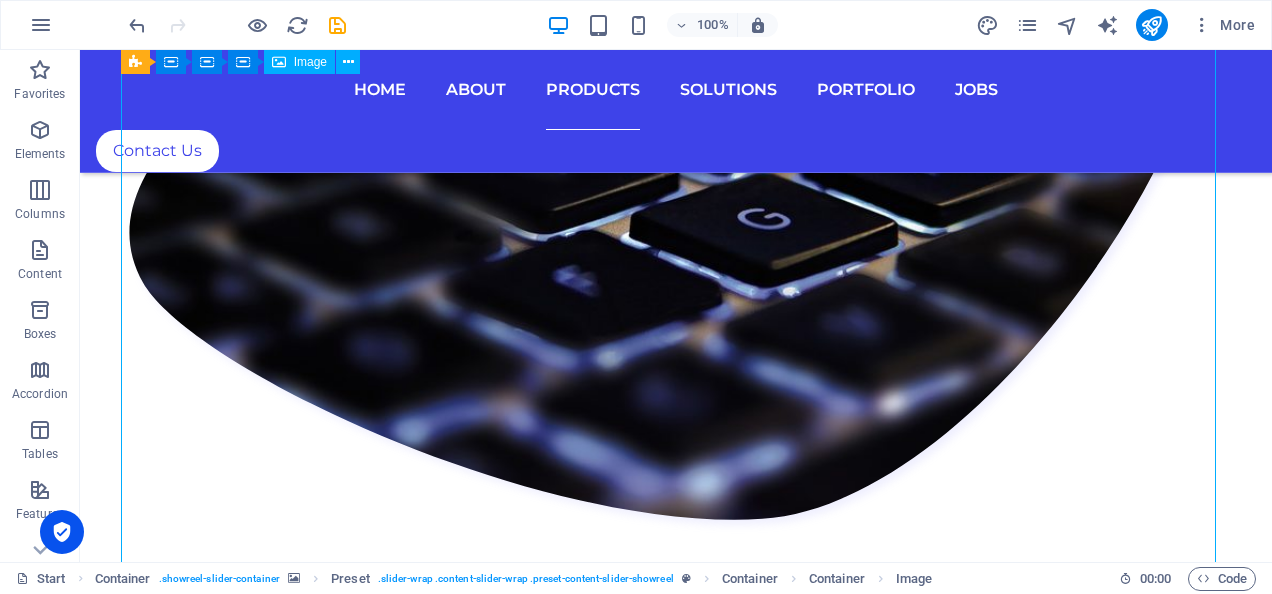 drag, startPoint x: 655, startPoint y: 423, endPoint x: 823, endPoint y: 409, distance: 168.58232 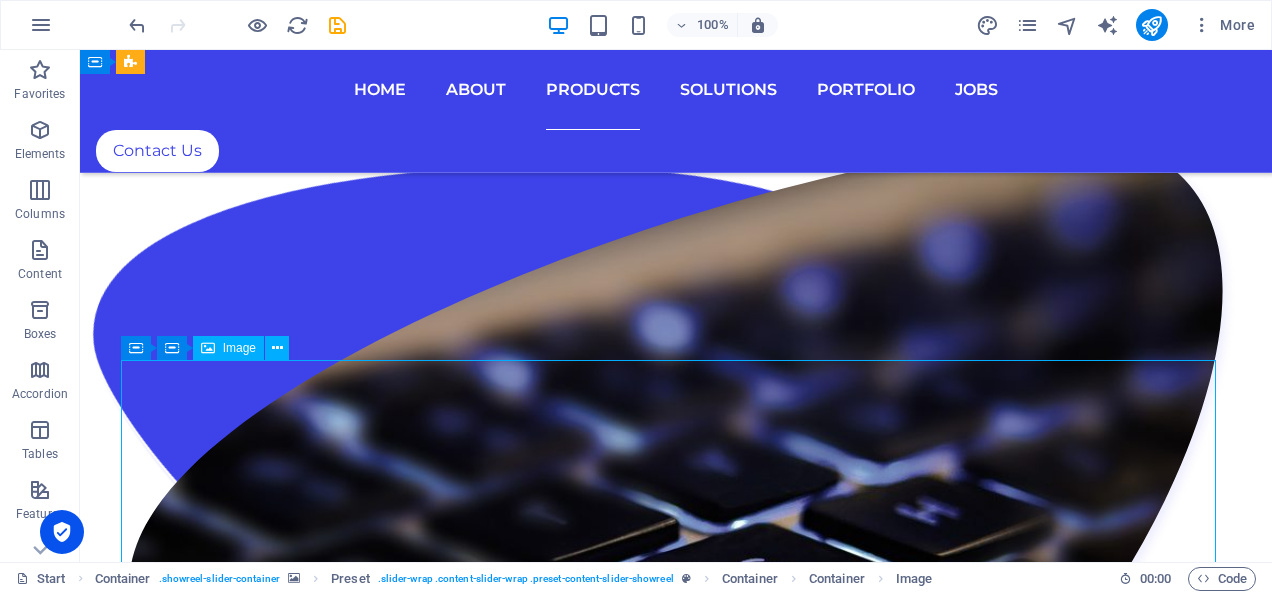 scroll, scrollTop: 7424, scrollLeft: 0, axis: vertical 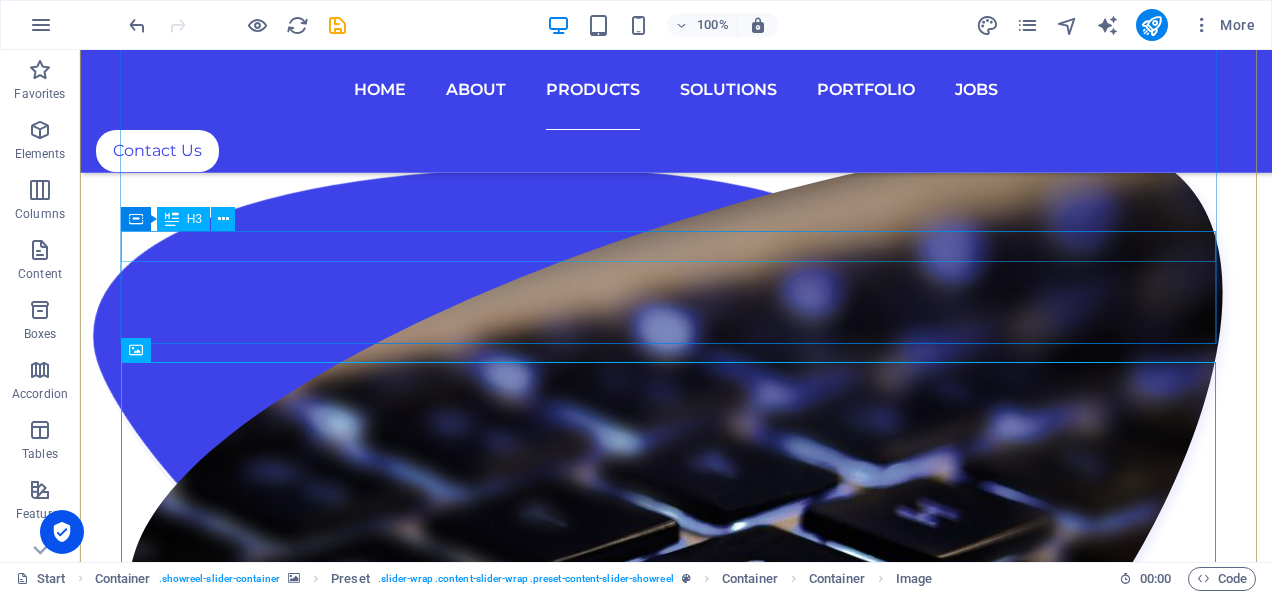 click on "Artificial Intelligence" at bounding box center [676, 5811] 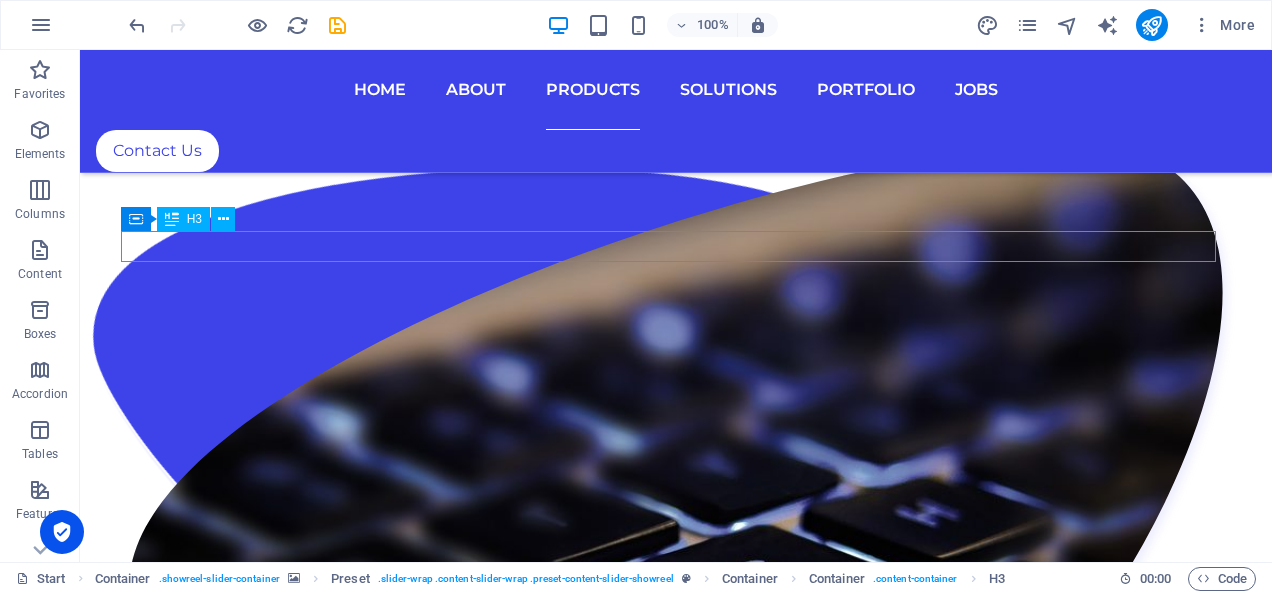 click on "Artificial Intelligence" at bounding box center (676, 5811) 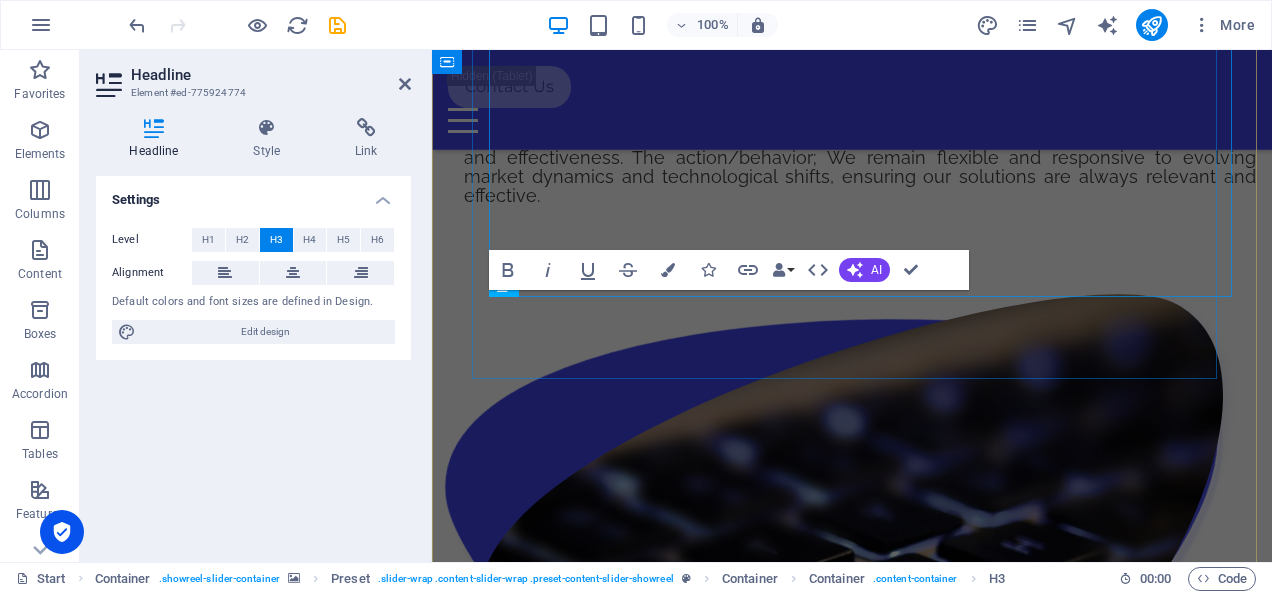 scroll, scrollTop: 7769, scrollLeft: 0, axis: vertical 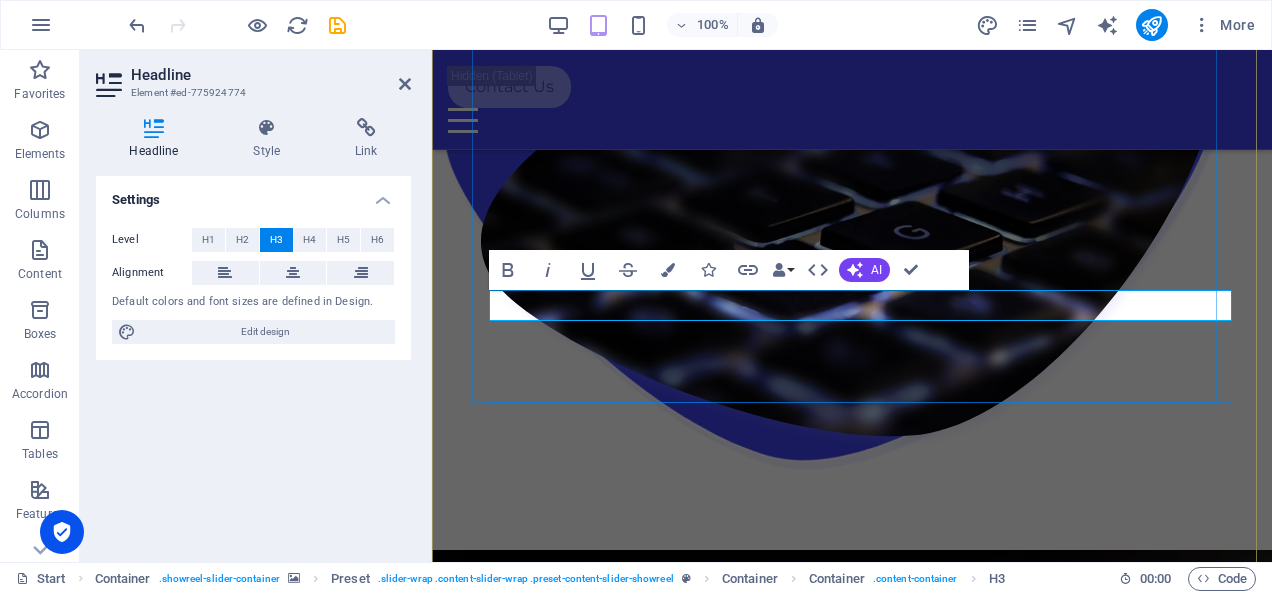 click on "Artificial Intelligence" at bounding box center [852, 3943] 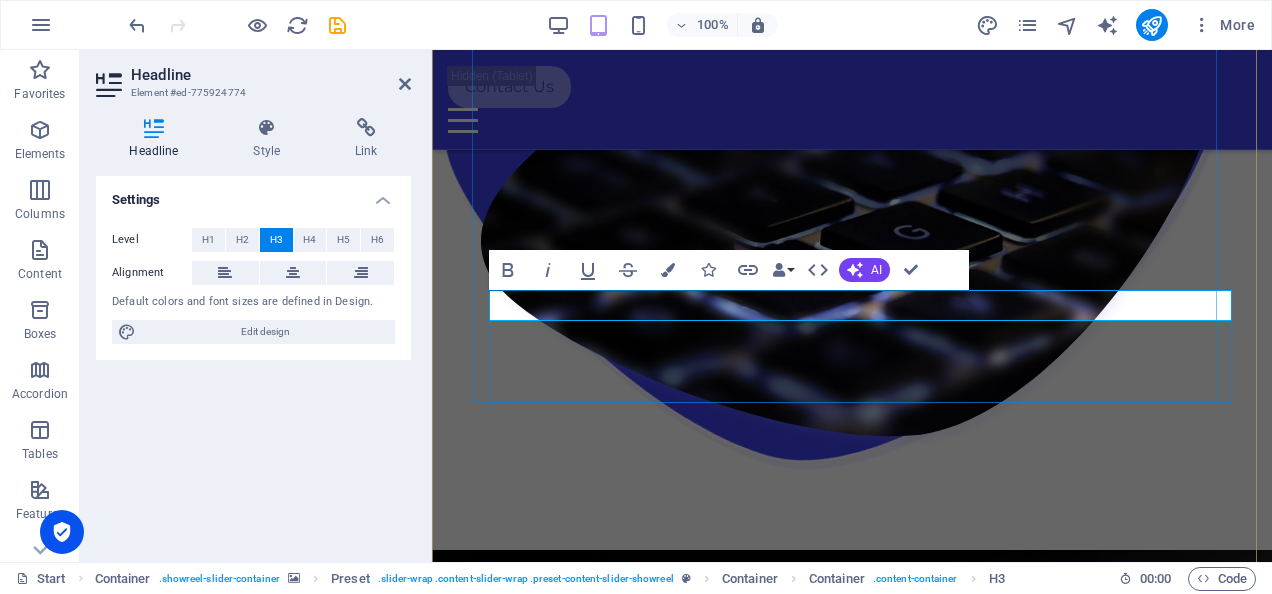type 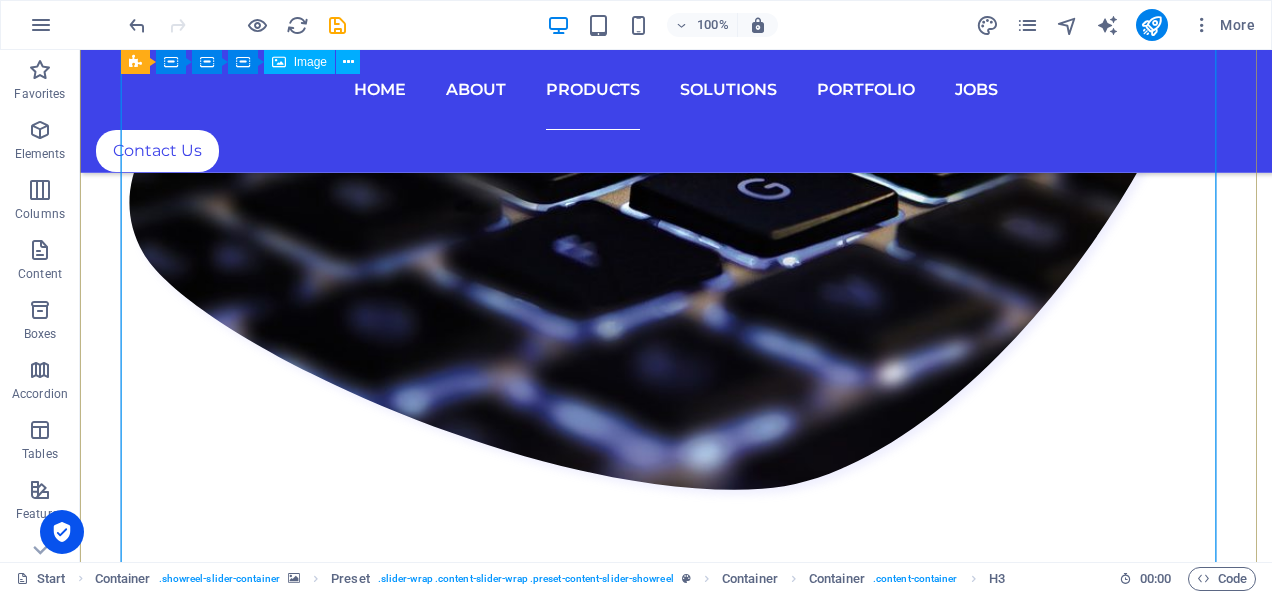 scroll, scrollTop: 8032, scrollLeft: 0, axis: vertical 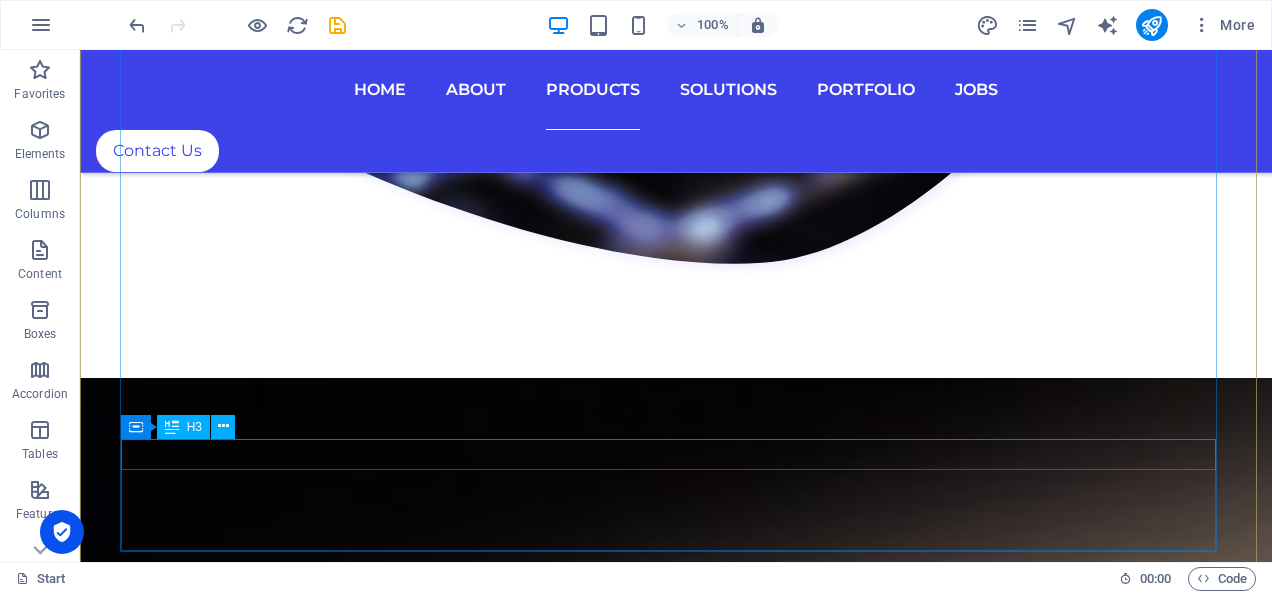 click on "Cyber Security" at bounding box center [676, 6029] 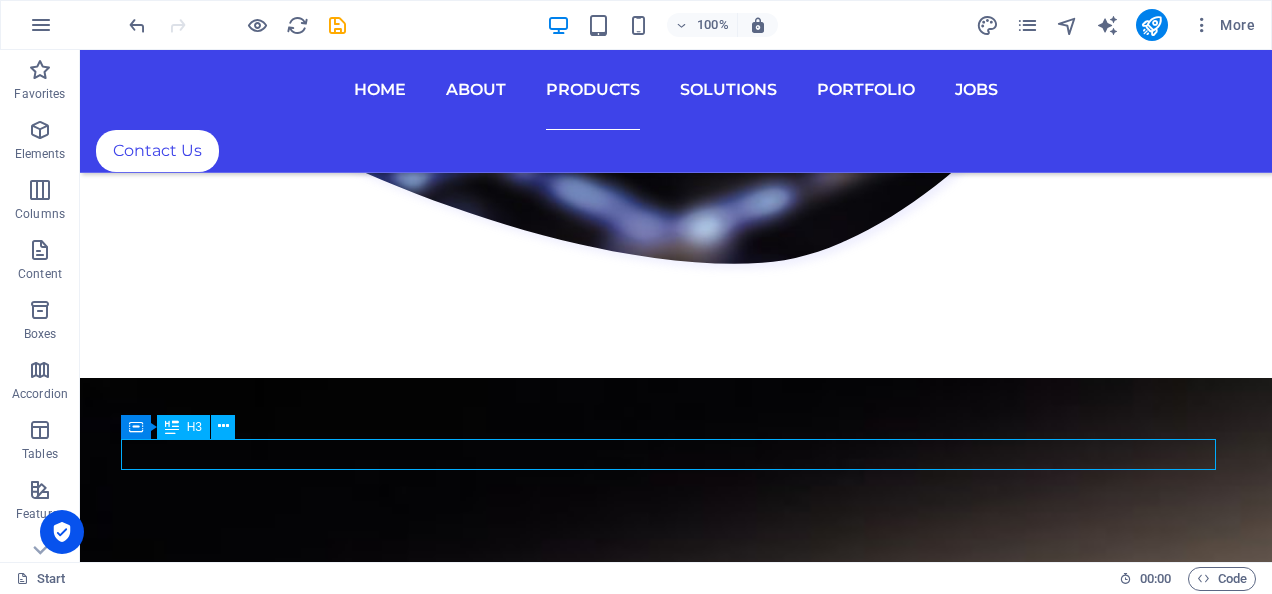 click on "Cyber Security" at bounding box center [676, 6029] 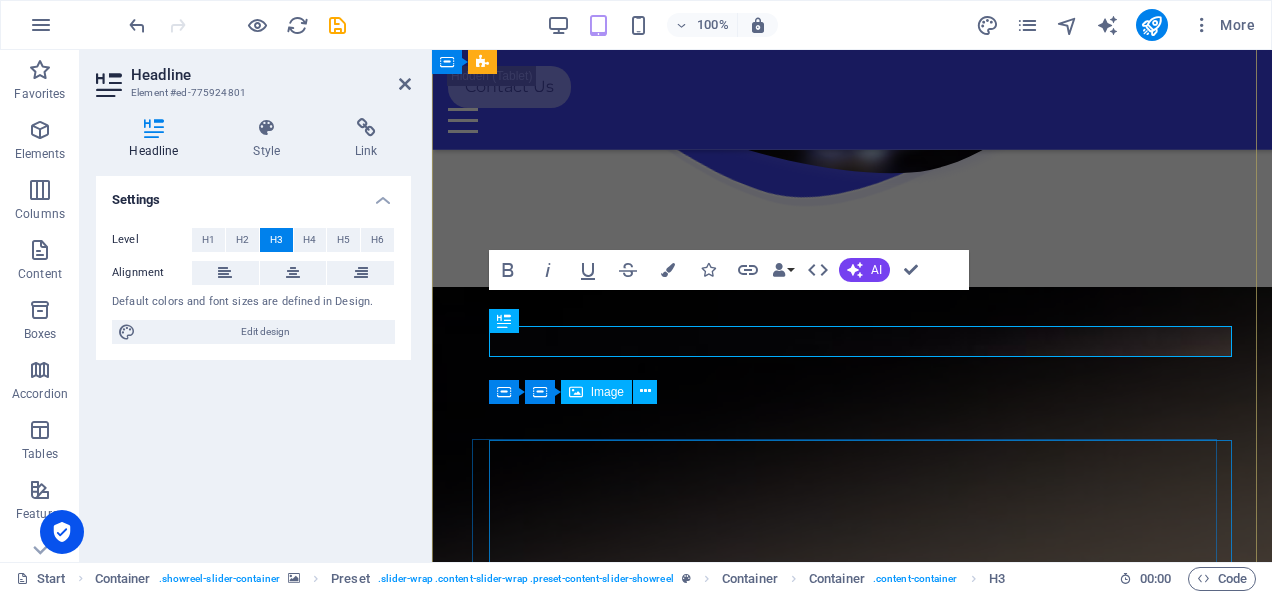 scroll, scrollTop: 8364, scrollLeft: 0, axis: vertical 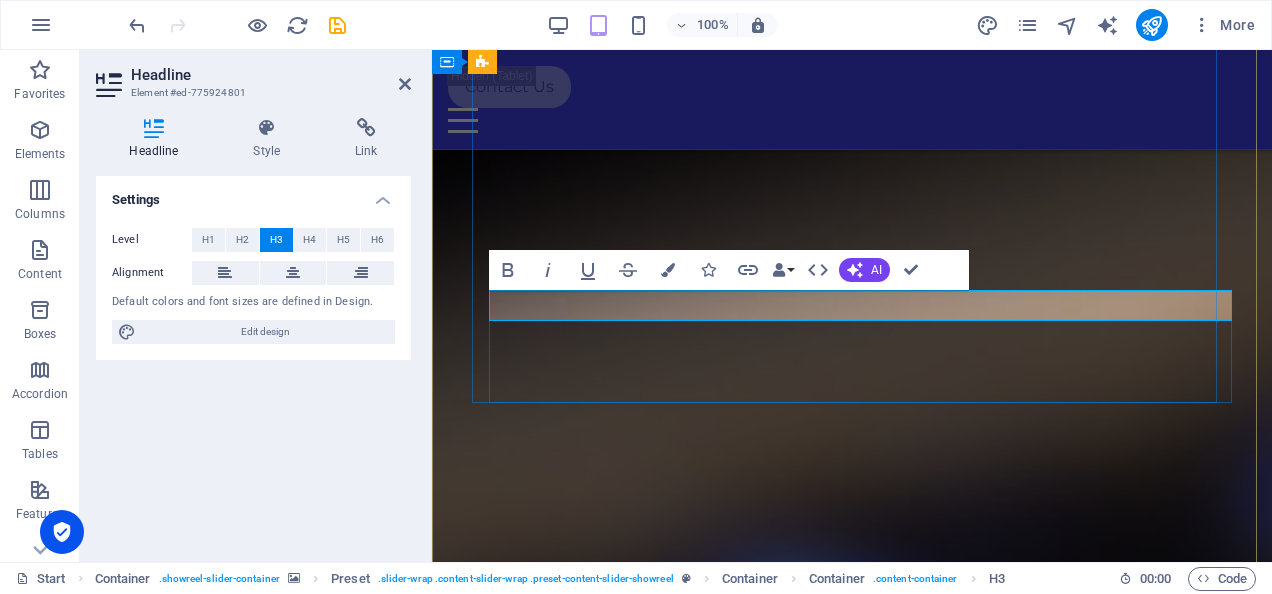 type 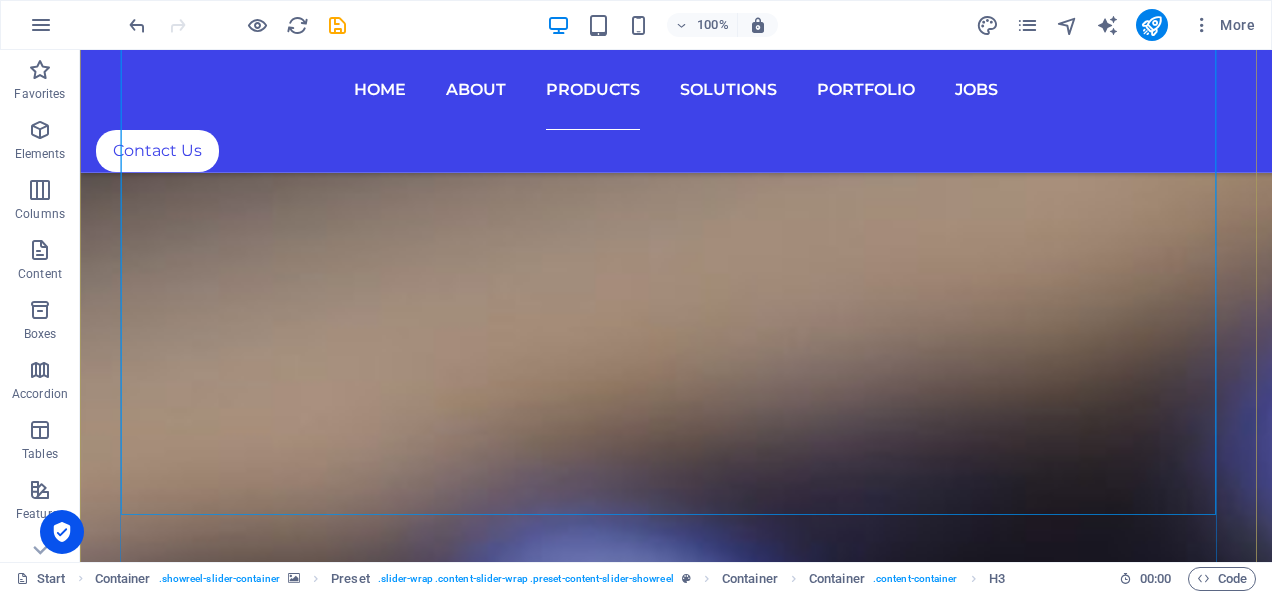 scroll, scrollTop: 8948, scrollLeft: 0, axis: vertical 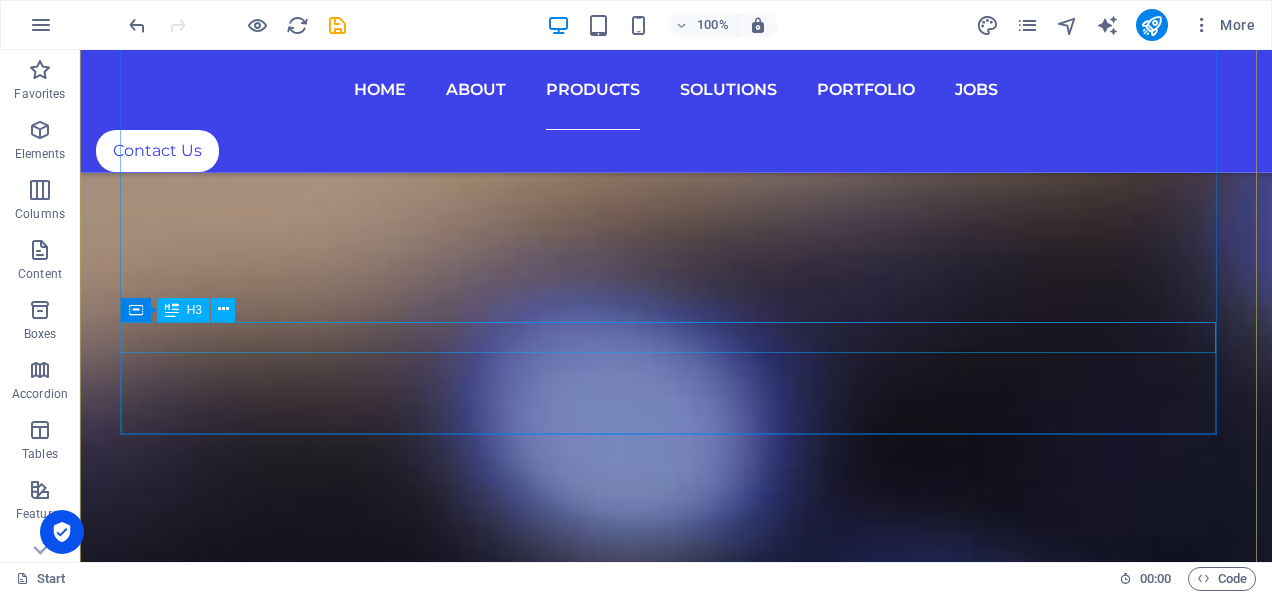 click on "Blockchain Technology" at bounding box center (676, 5922) 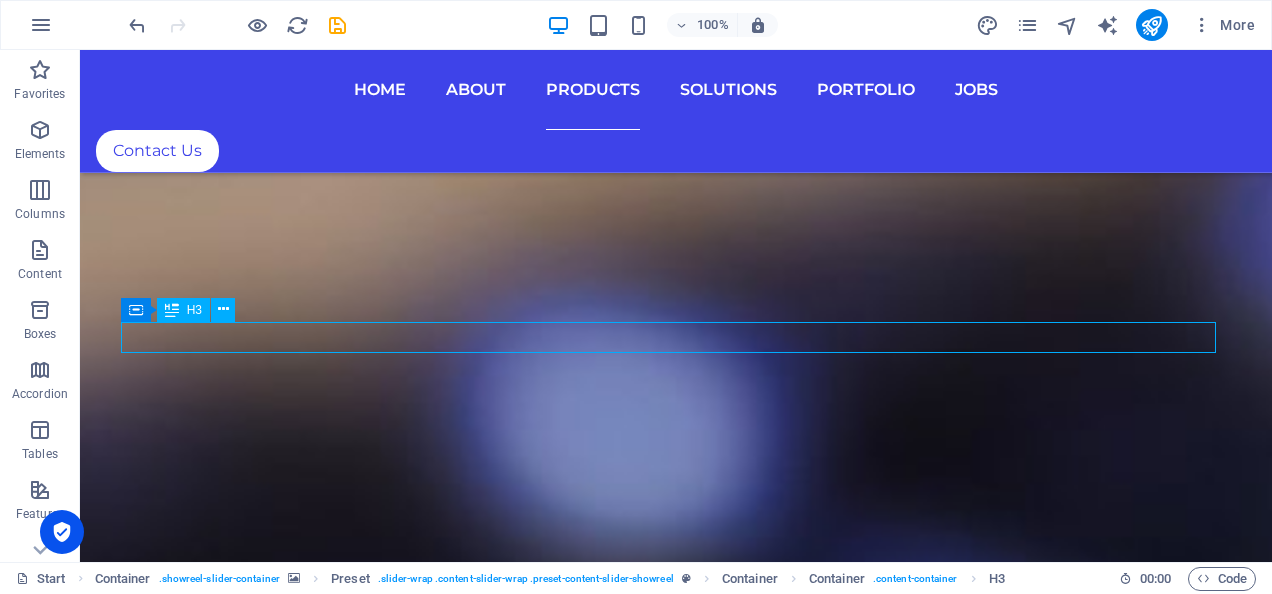 click on "Blockchain Technology" at bounding box center (676, 5922) 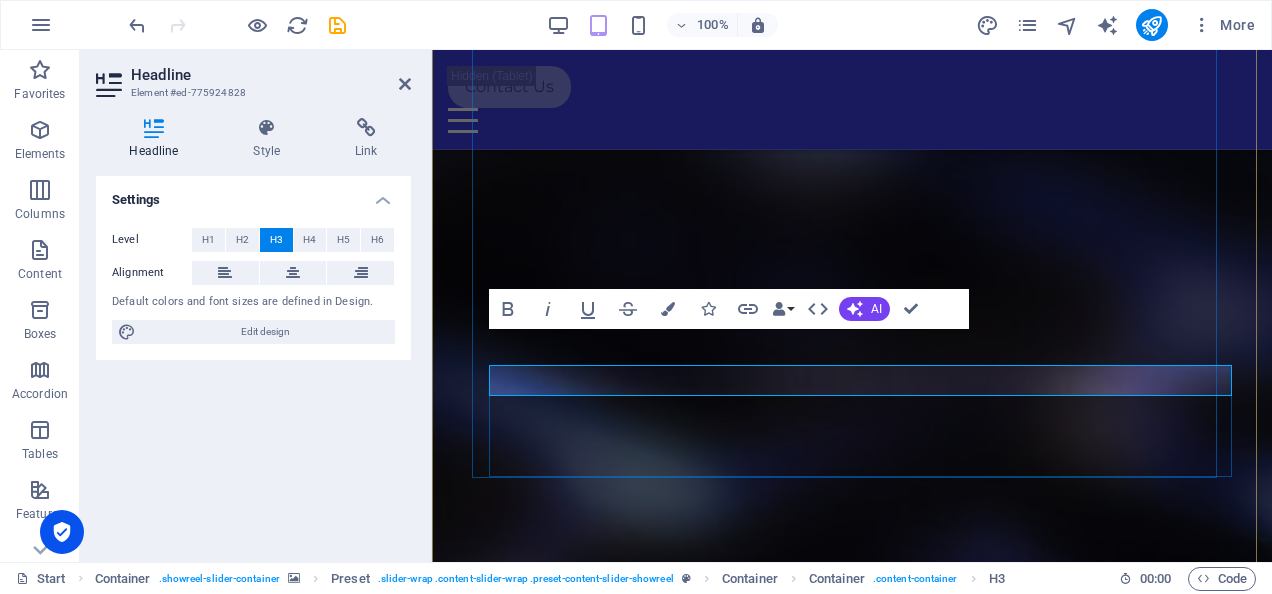 scroll, scrollTop: 8904, scrollLeft: 0, axis: vertical 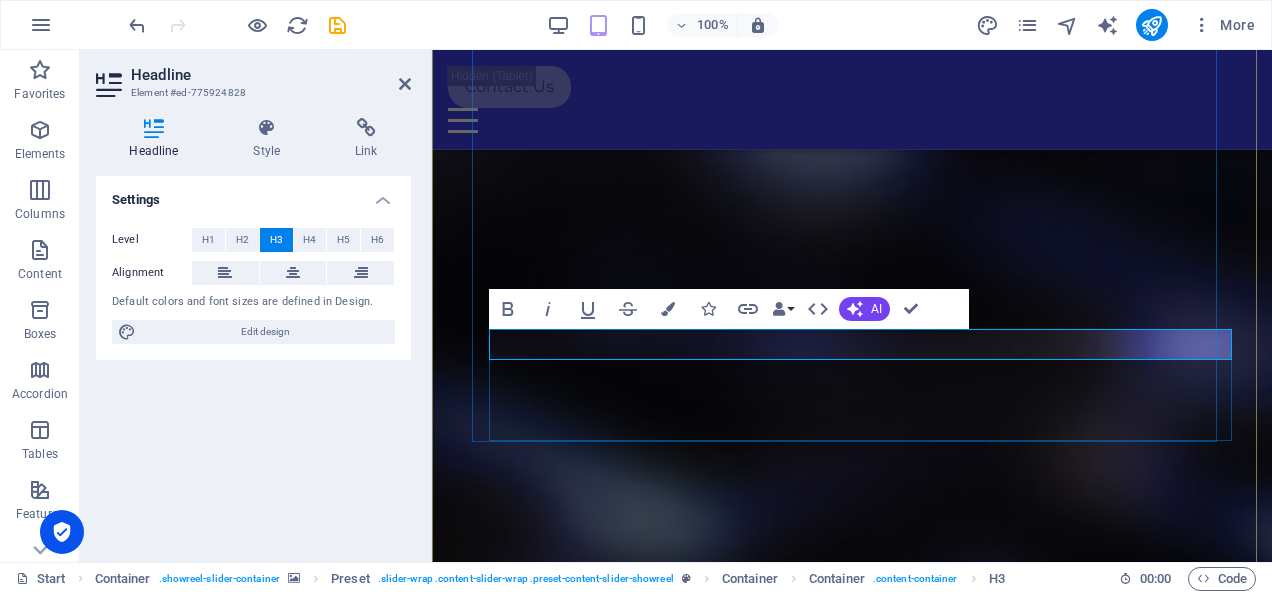 type 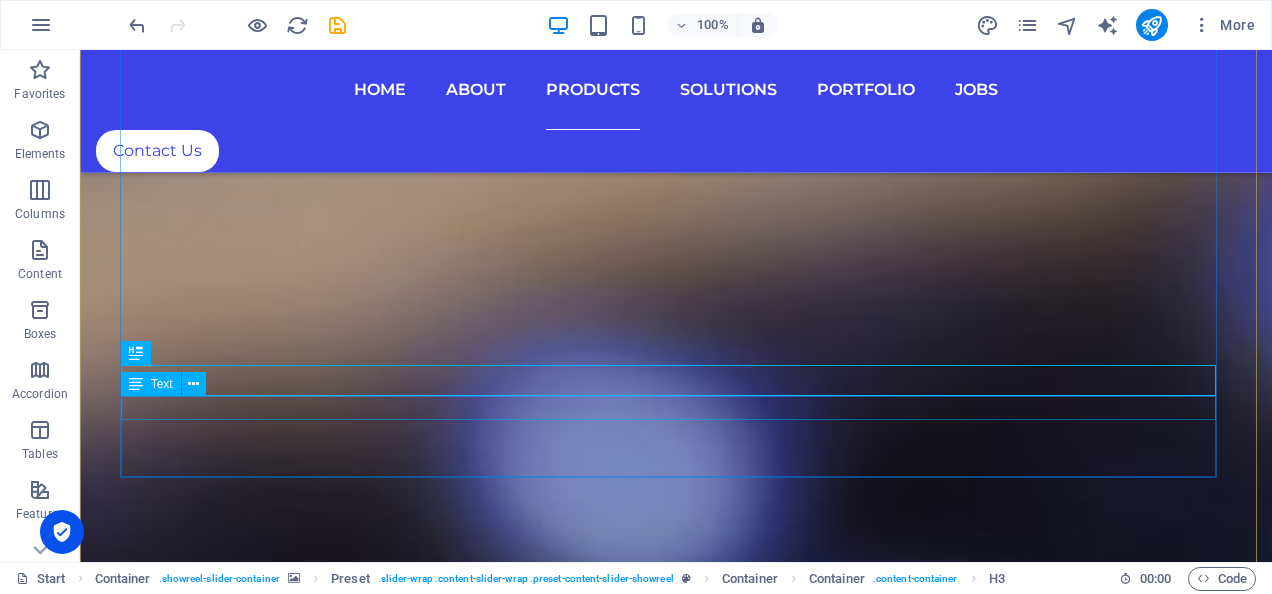 click on "Blockchain that transparently enables trust" at bounding box center (676, 5995) 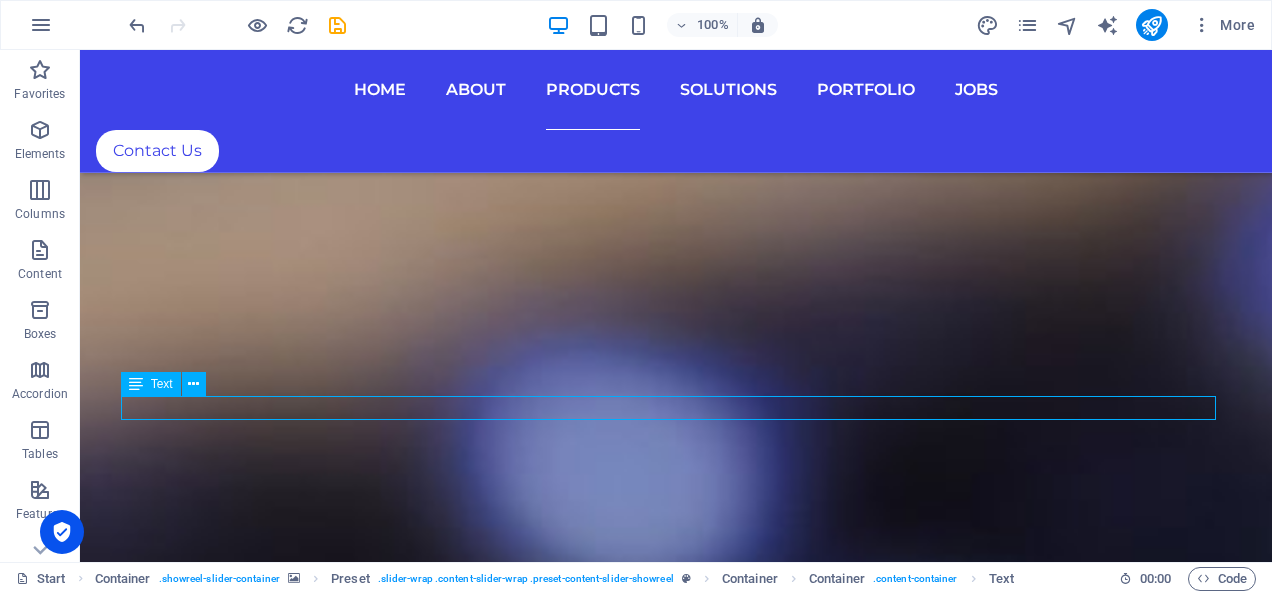 click on "Blockchain that transparently enables trust" at bounding box center (676, 5995) 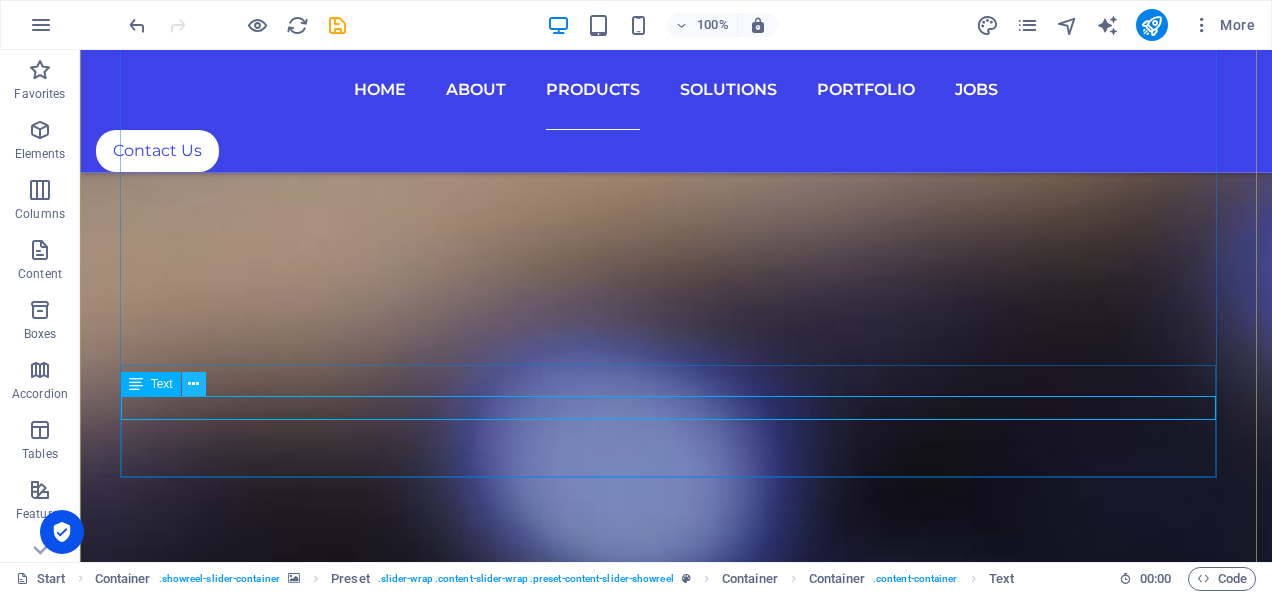 click at bounding box center [193, 384] 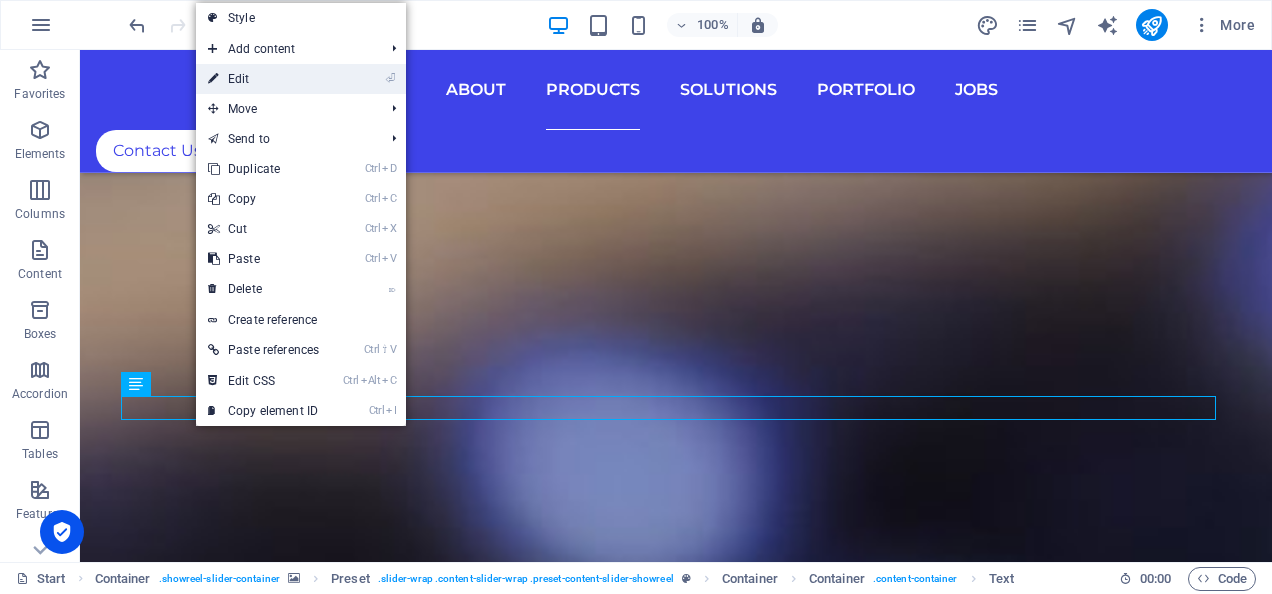 click on "⏎  Edit" at bounding box center [263, 79] 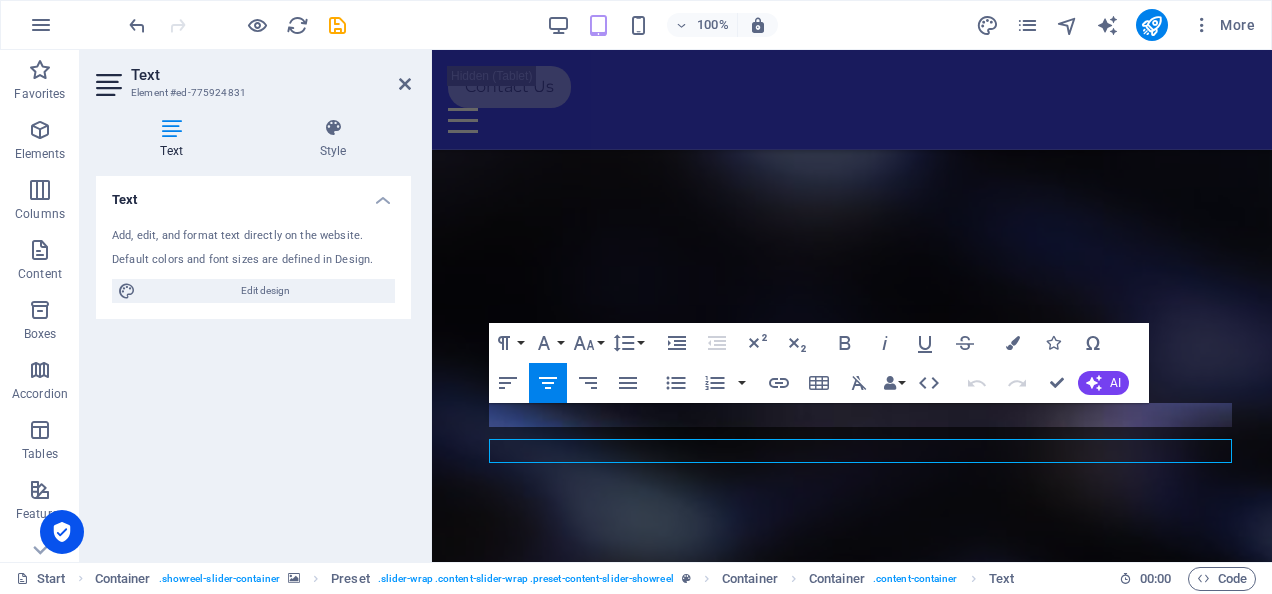 scroll, scrollTop: 8861, scrollLeft: 0, axis: vertical 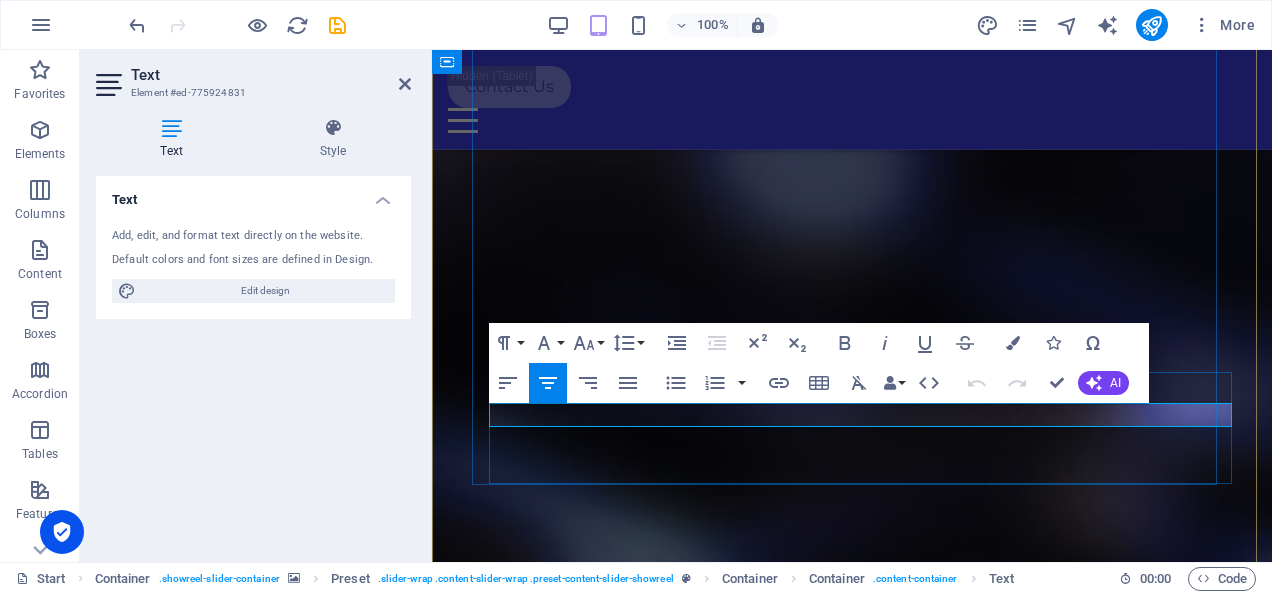 drag, startPoint x: 1036, startPoint y: 418, endPoint x: 652, endPoint y: 424, distance: 384.04688 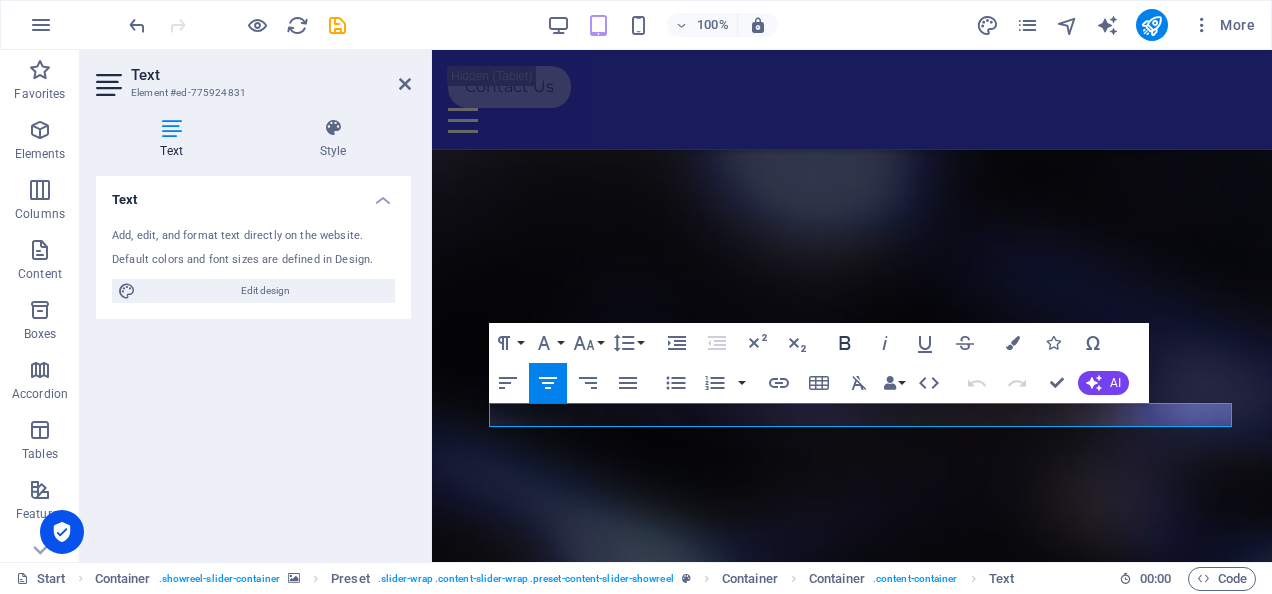 click 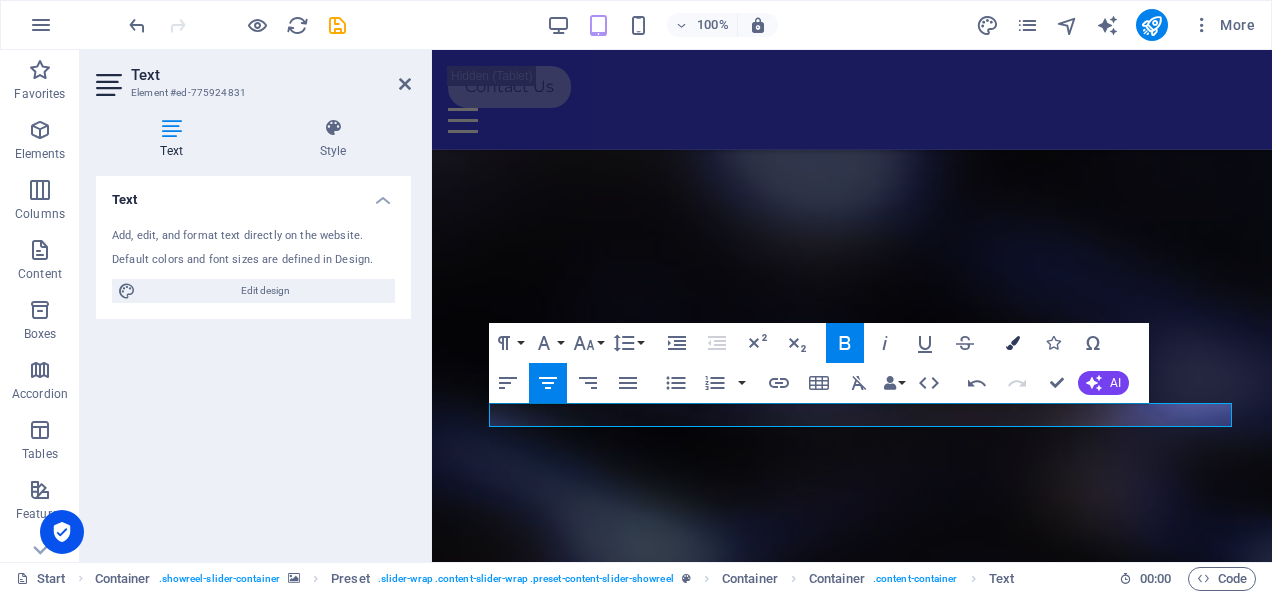 click at bounding box center (1013, 343) 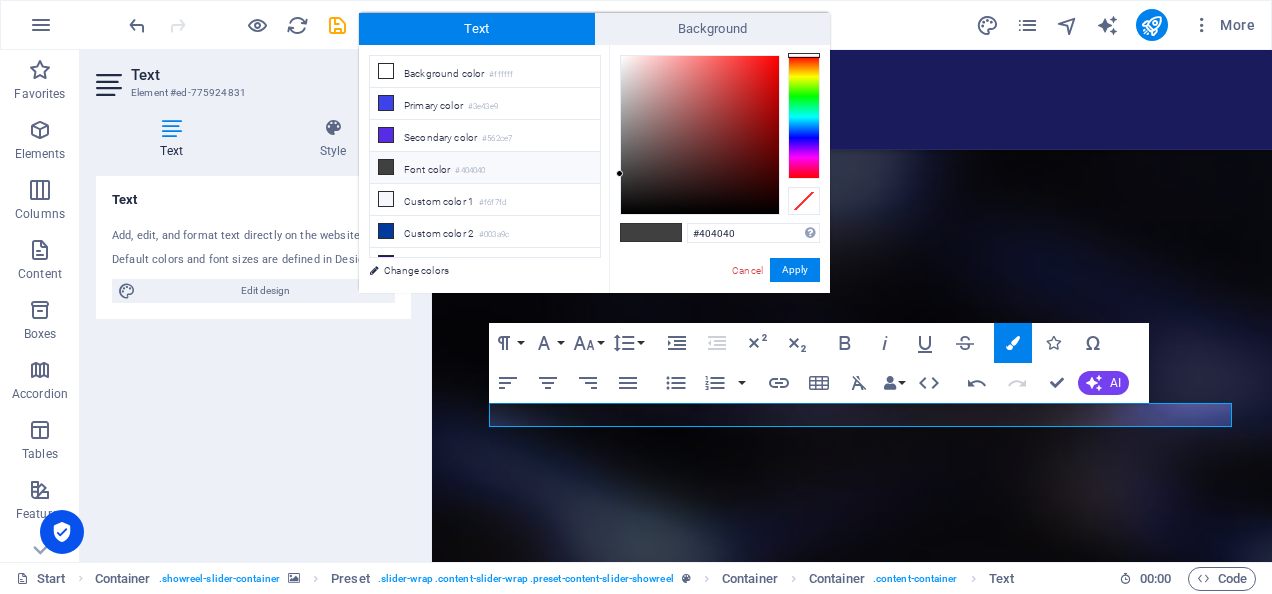 drag, startPoint x: 736, startPoint y: 237, endPoint x: 668, endPoint y: 236, distance: 68.007355 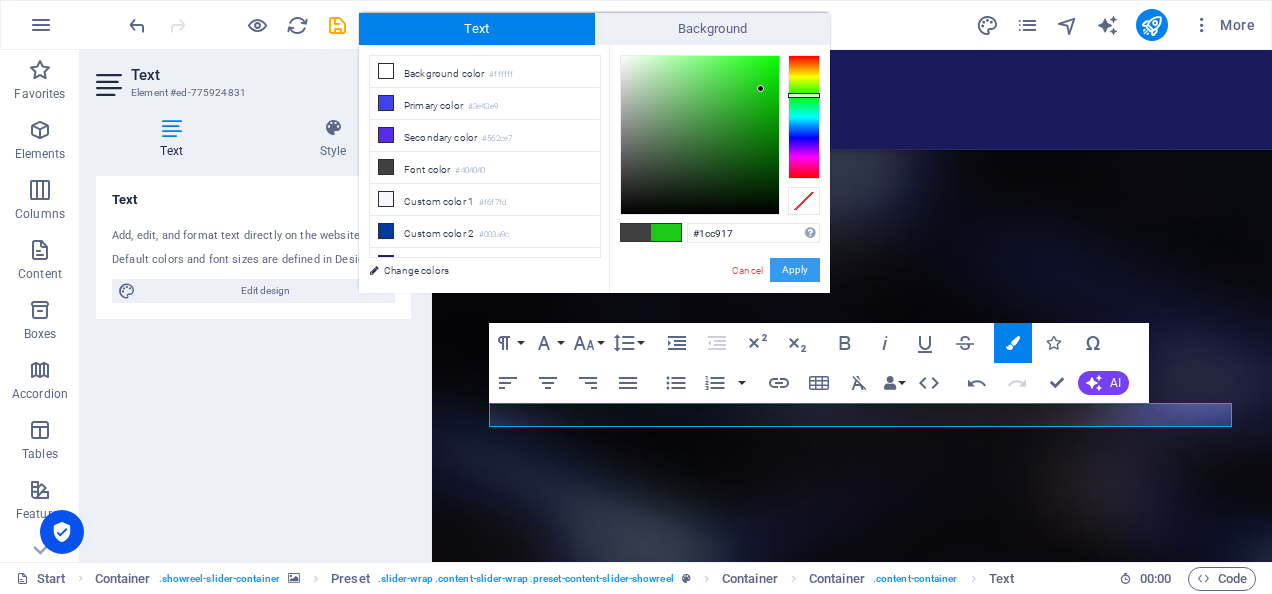 click on "Apply" at bounding box center [795, 270] 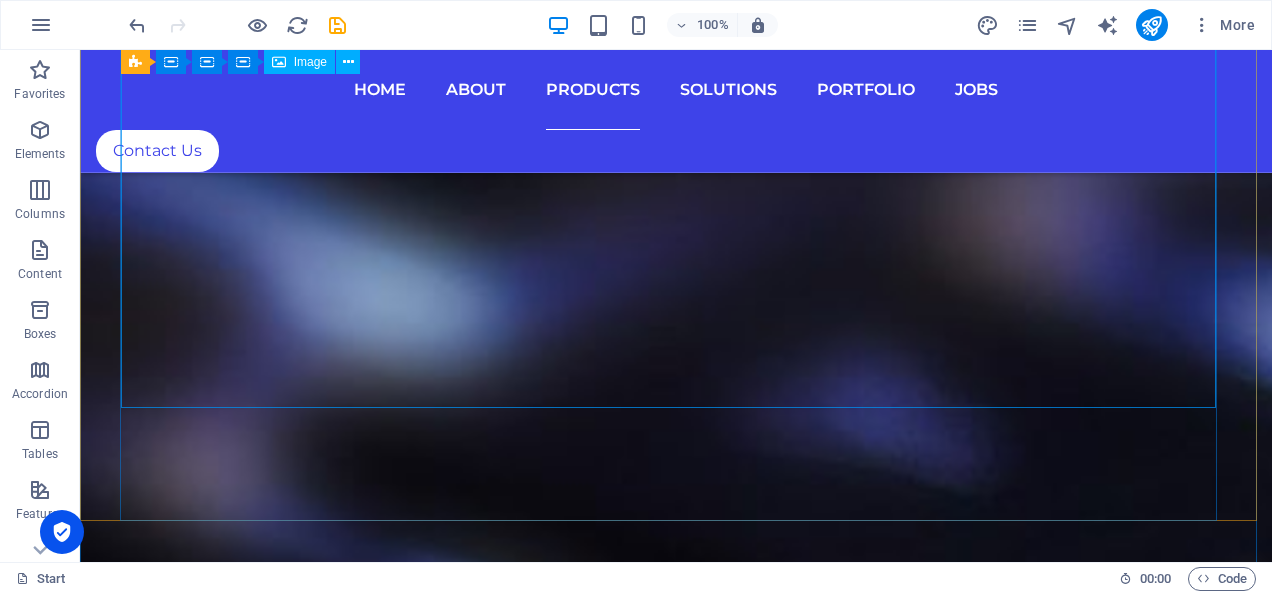 scroll, scrollTop: 9664, scrollLeft: 0, axis: vertical 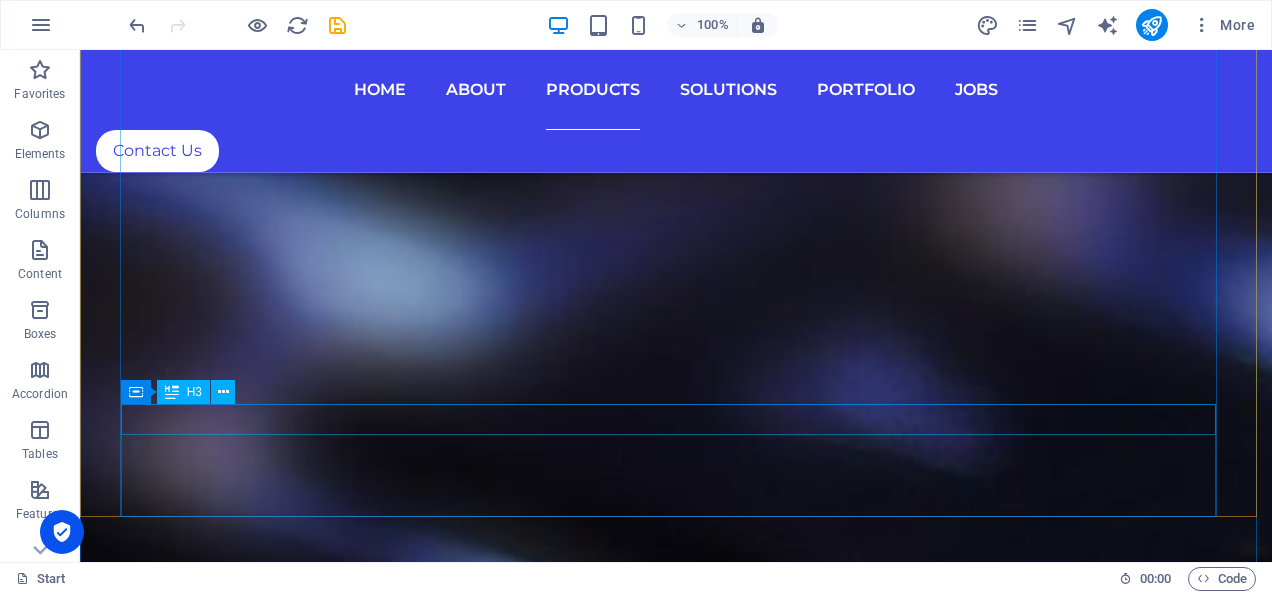 click on "Integrated Automatic Control Systems" at bounding box center (676, 6016) 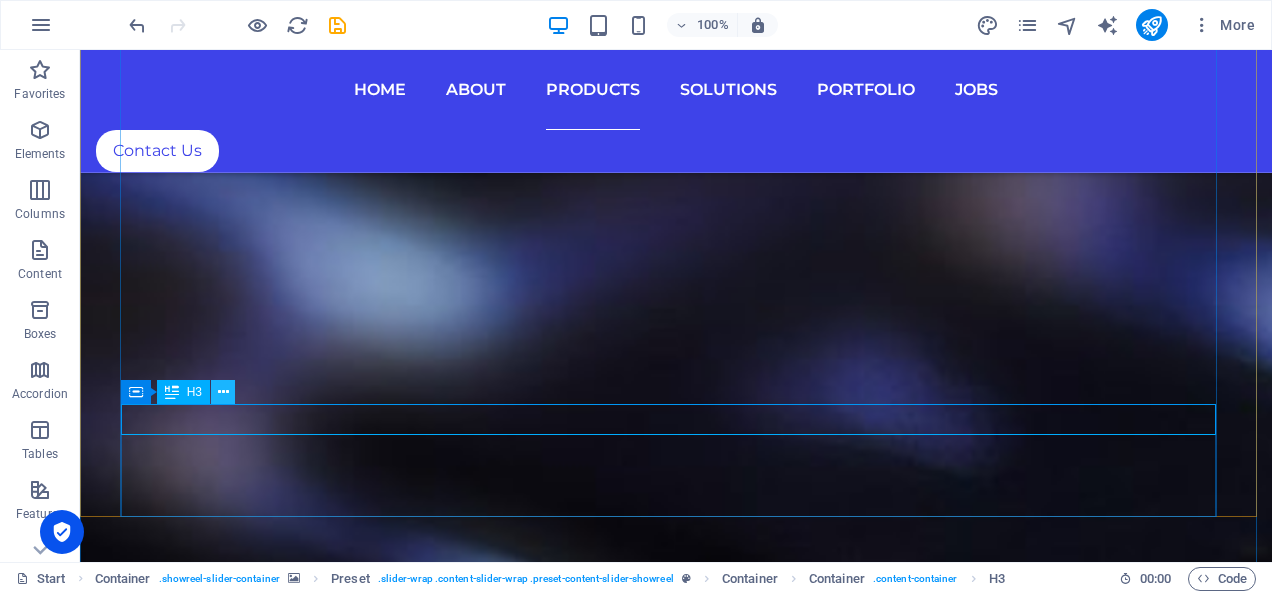 click at bounding box center (223, 392) 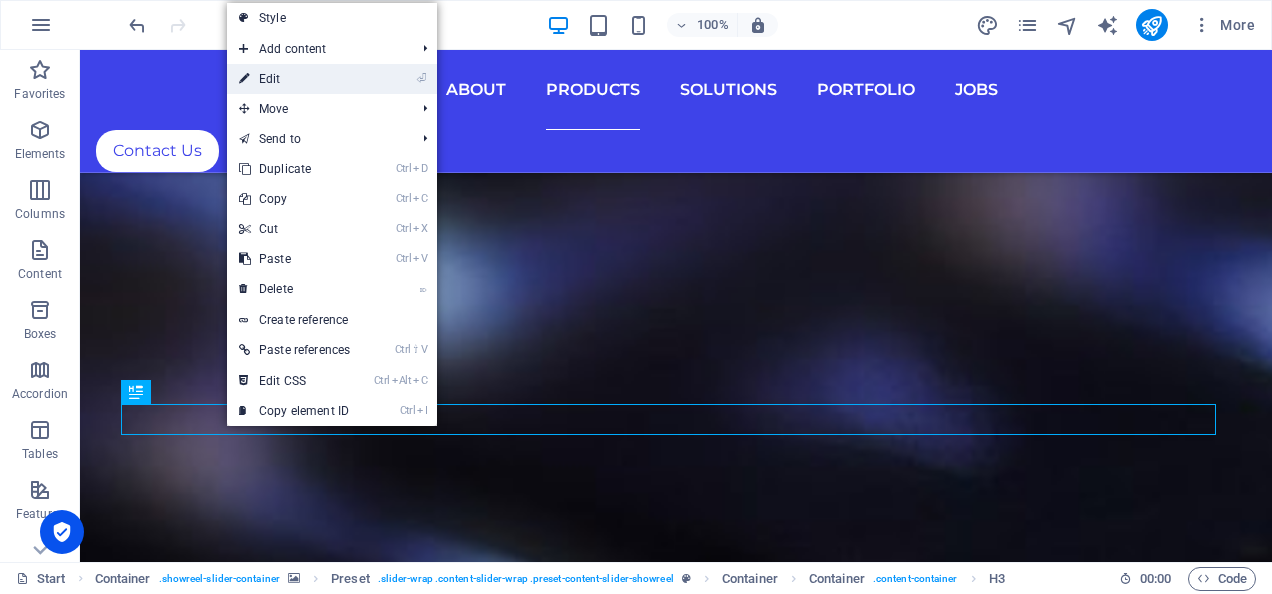 click on "⏎  Edit" at bounding box center [294, 79] 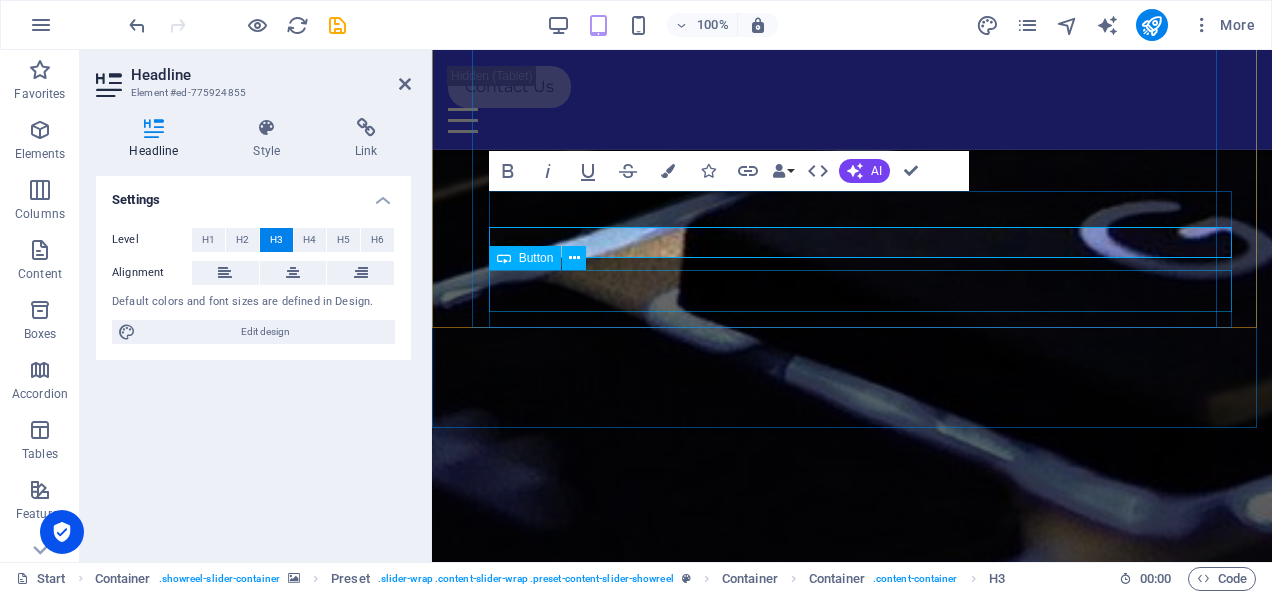 scroll, scrollTop: 9620, scrollLeft: 0, axis: vertical 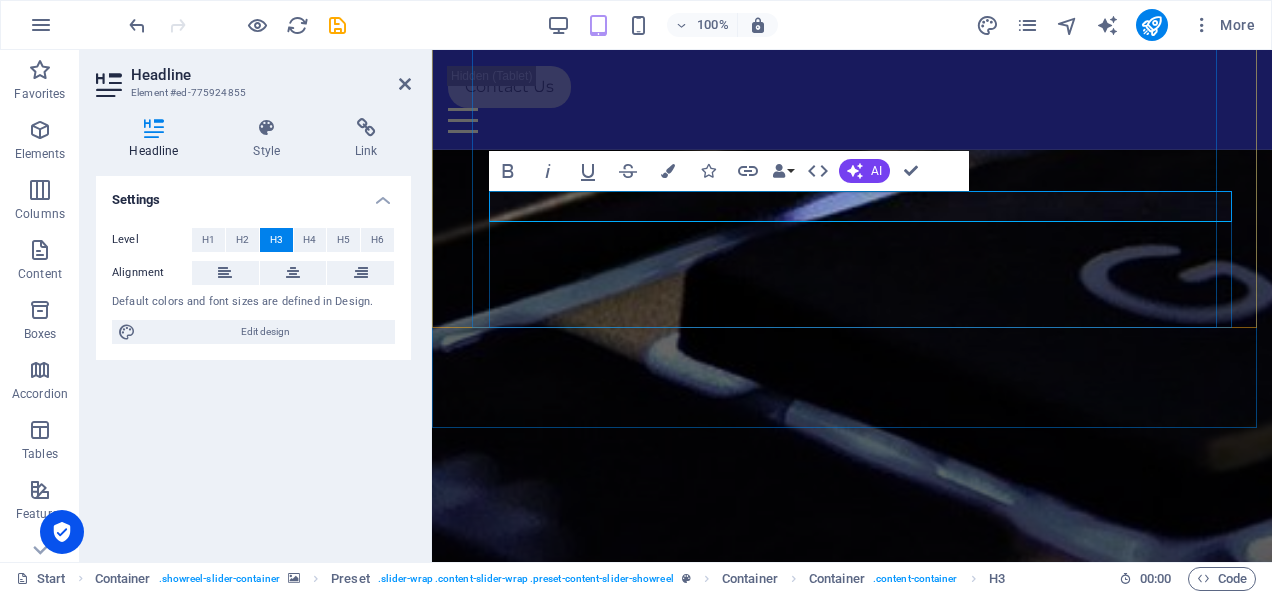 click on "Integrated Automatic Control Systems" at bounding box center [852, 3816] 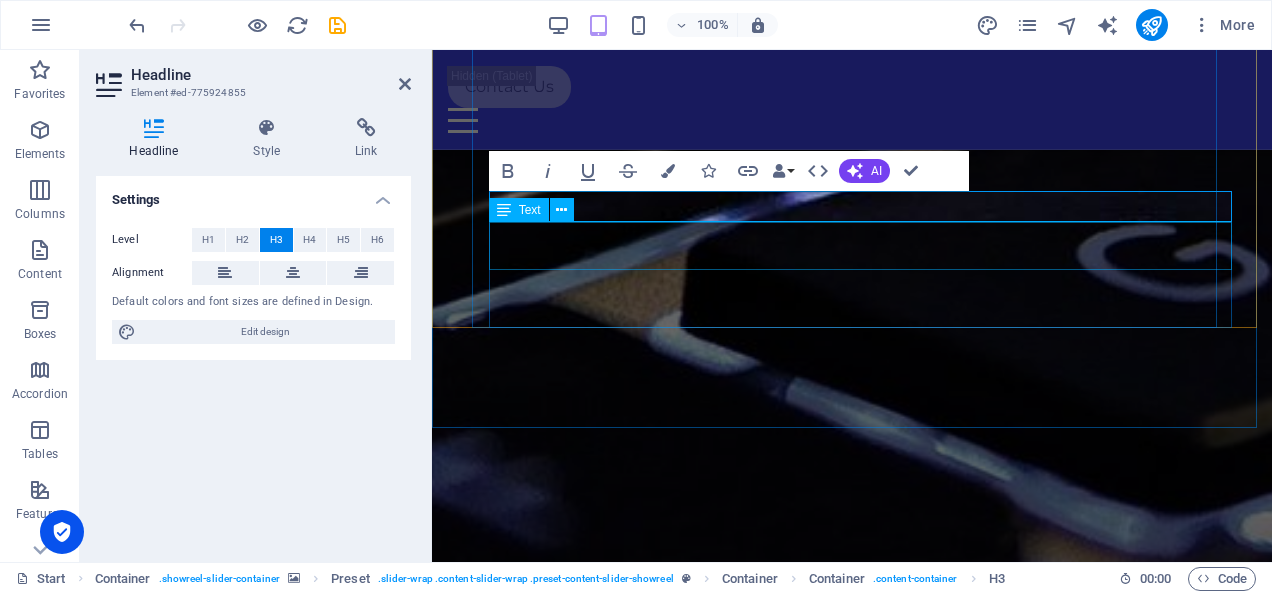 type 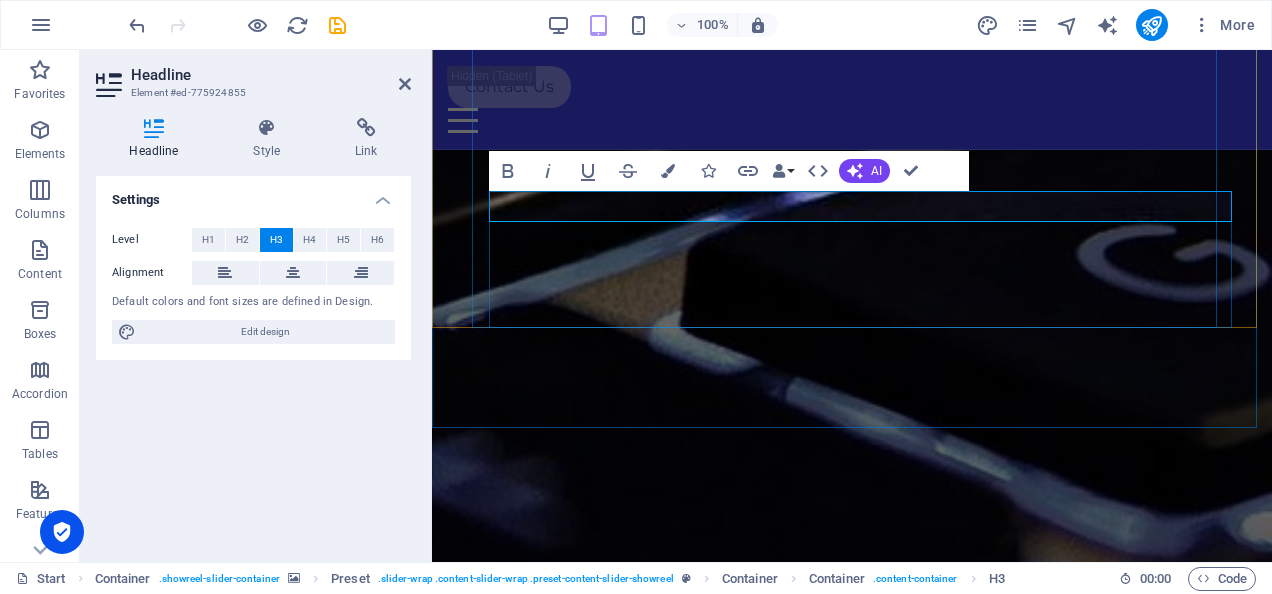 click on "INTEGRATION DATA & AUTOMATIC CONTROL" at bounding box center (852, 3780) 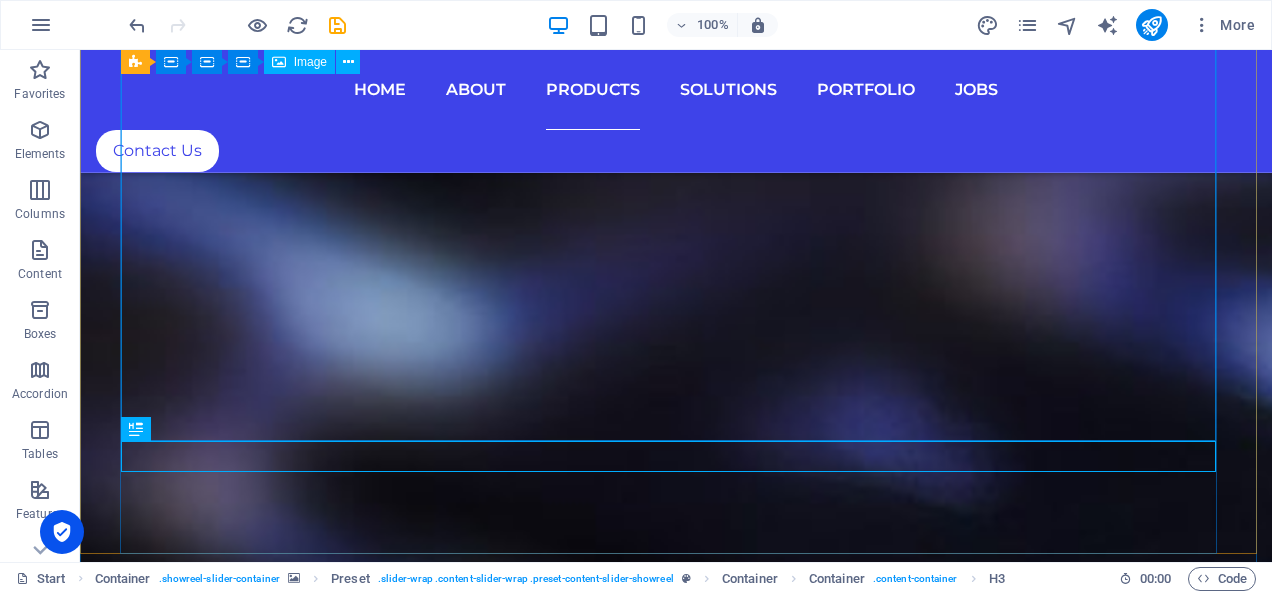 scroll, scrollTop: 9507, scrollLeft: 0, axis: vertical 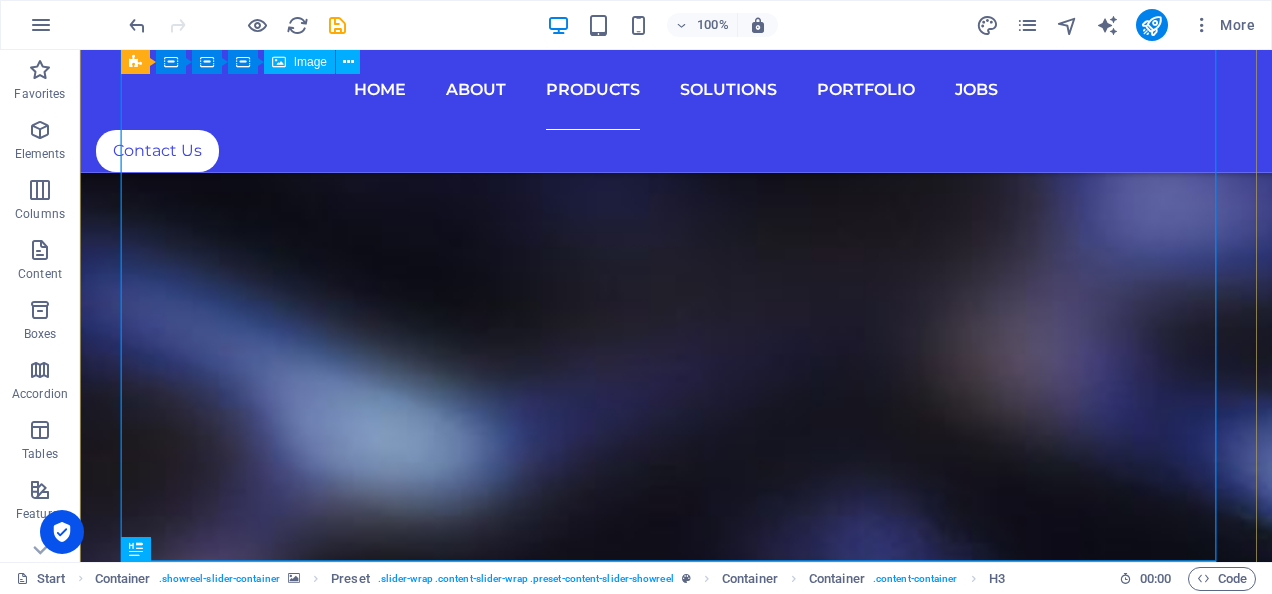 click on "INTEGRATED AUTOMATIC CONTROL SYSTEMS" at bounding box center [676, 5811] 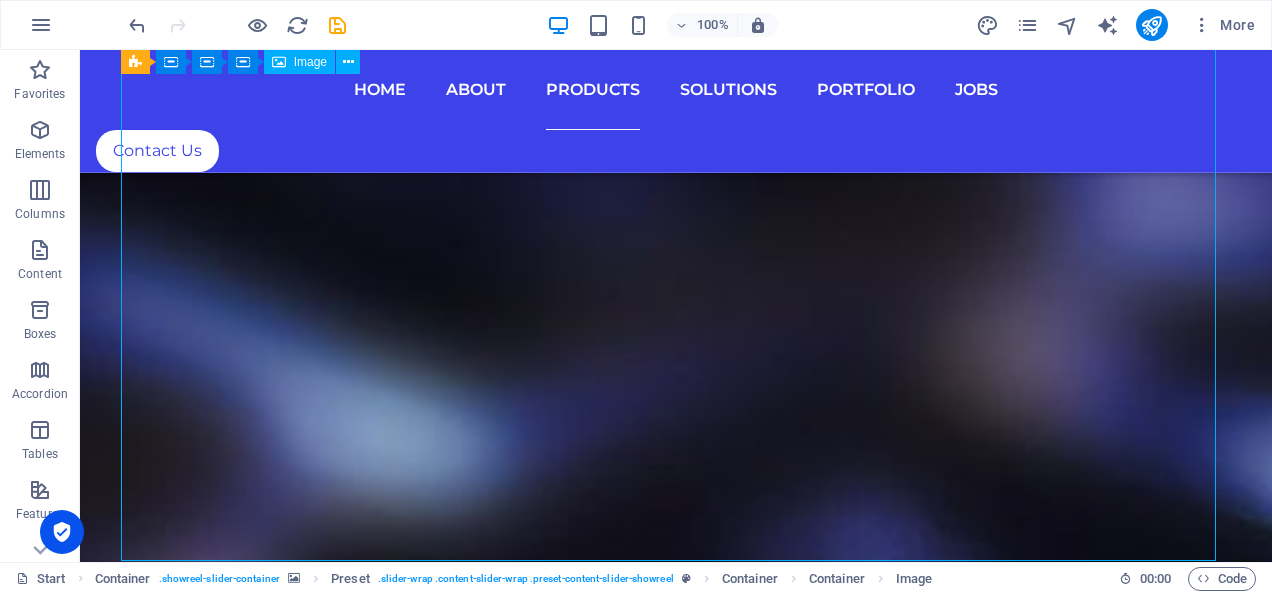 click on "INTEGRATED AUTOMATIC CONTROL SYSTEMS" at bounding box center (676, 5811) 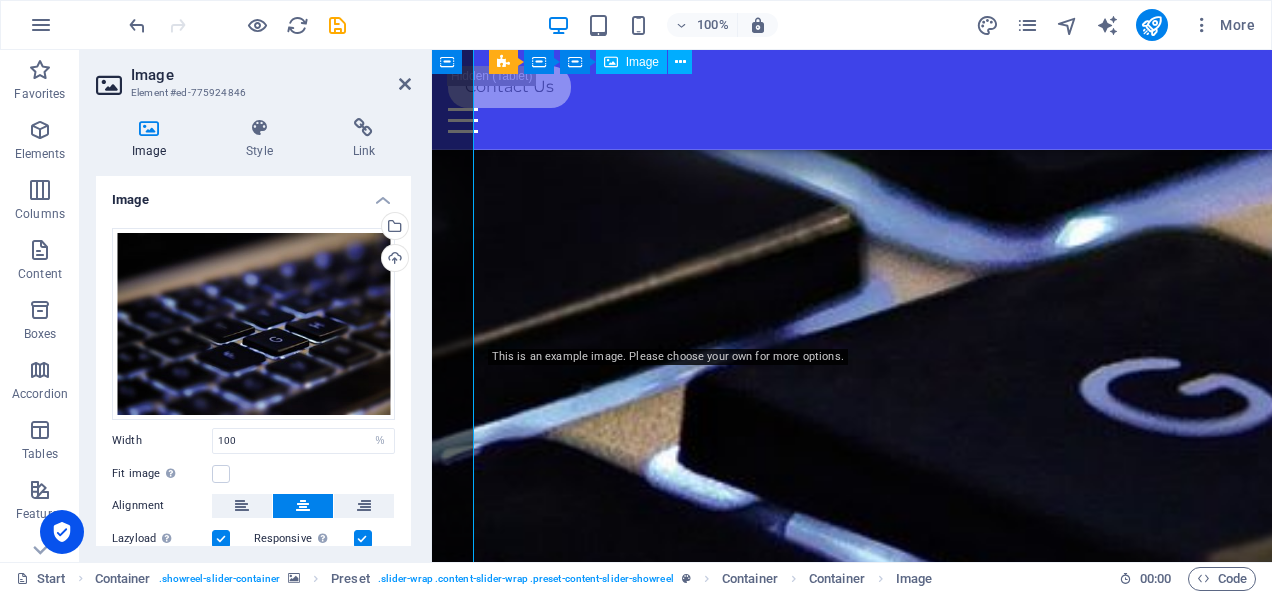scroll, scrollTop: 9500, scrollLeft: 0, axis: vertical 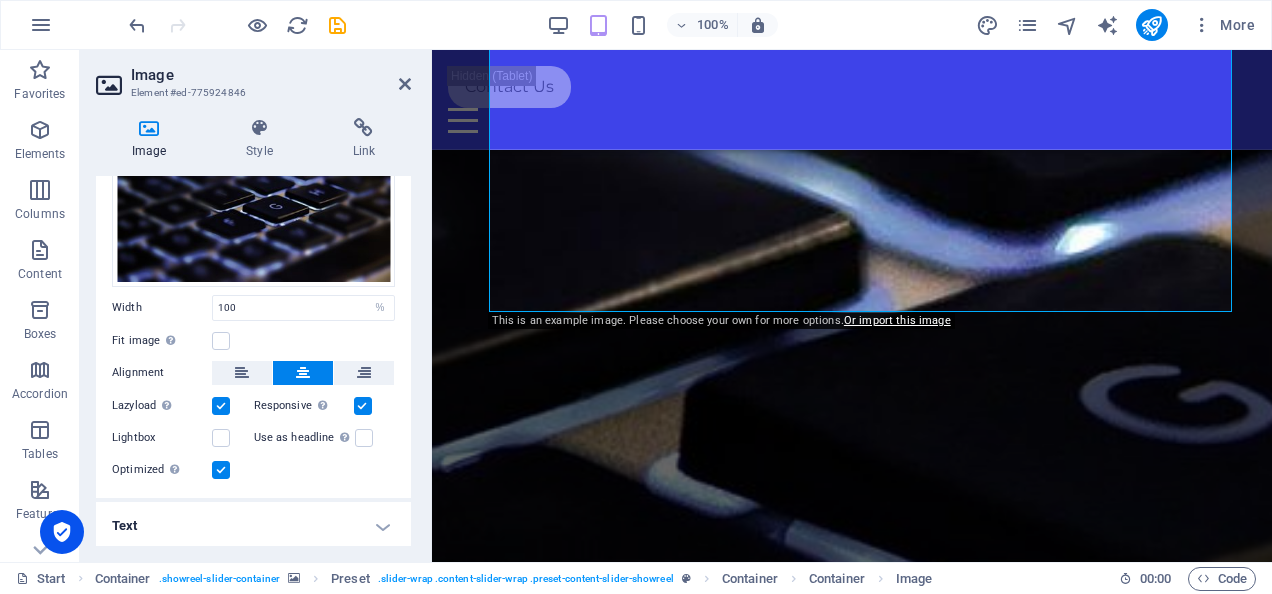click on "Text" at bounding box center (253, 526) 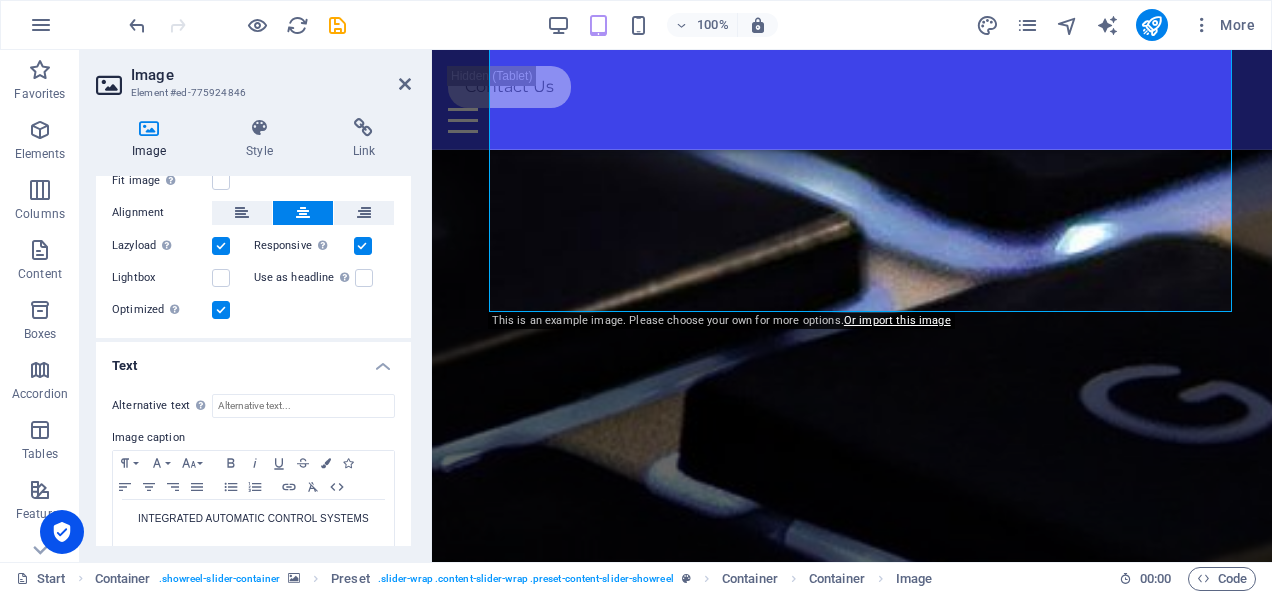 scroll, scrollTop: 320, scrollLeft: 0, axis: vertical 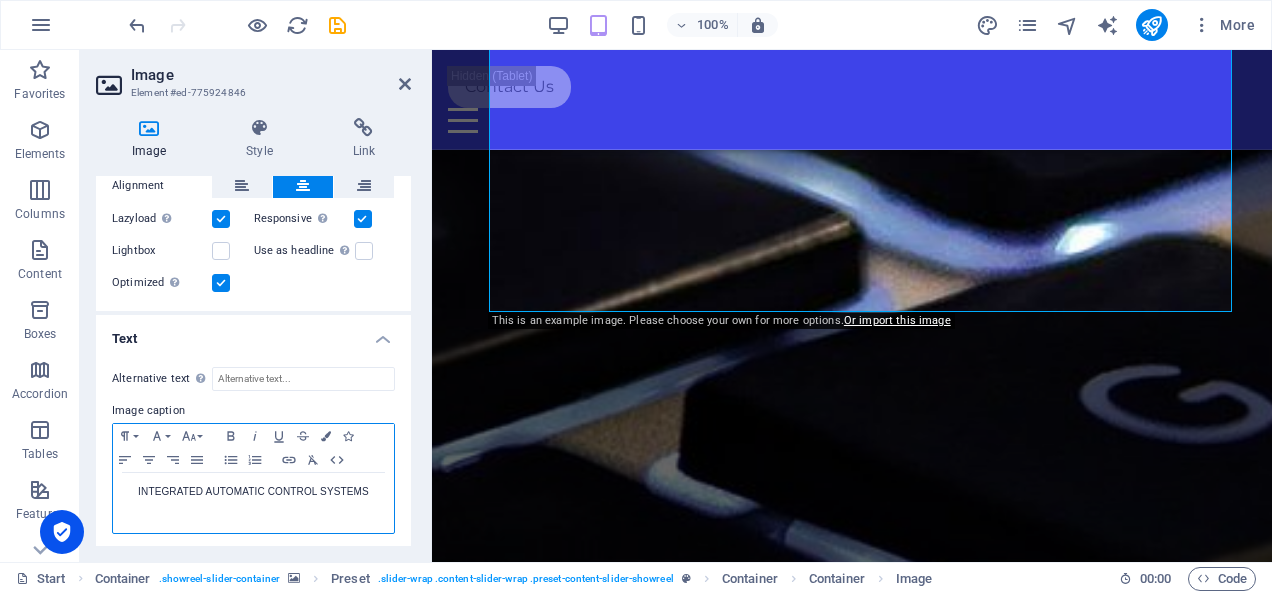 click on "INTEGRATED AUTOMATIC CONTROL SYSTEMS" at bounding box center [253, 492] 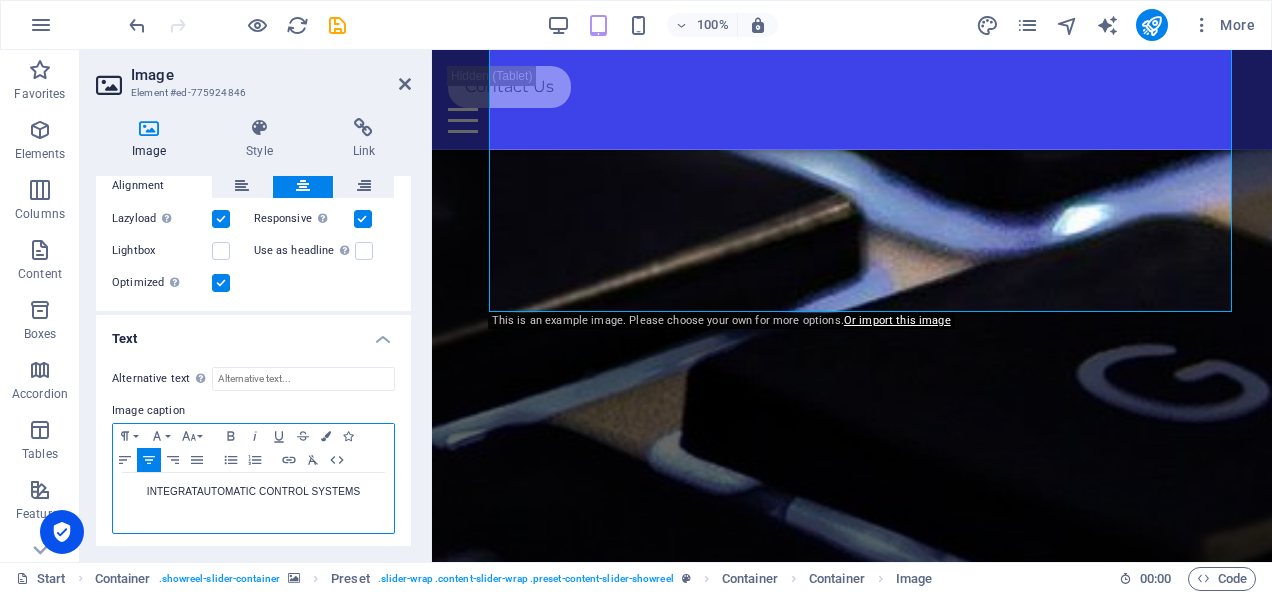 type 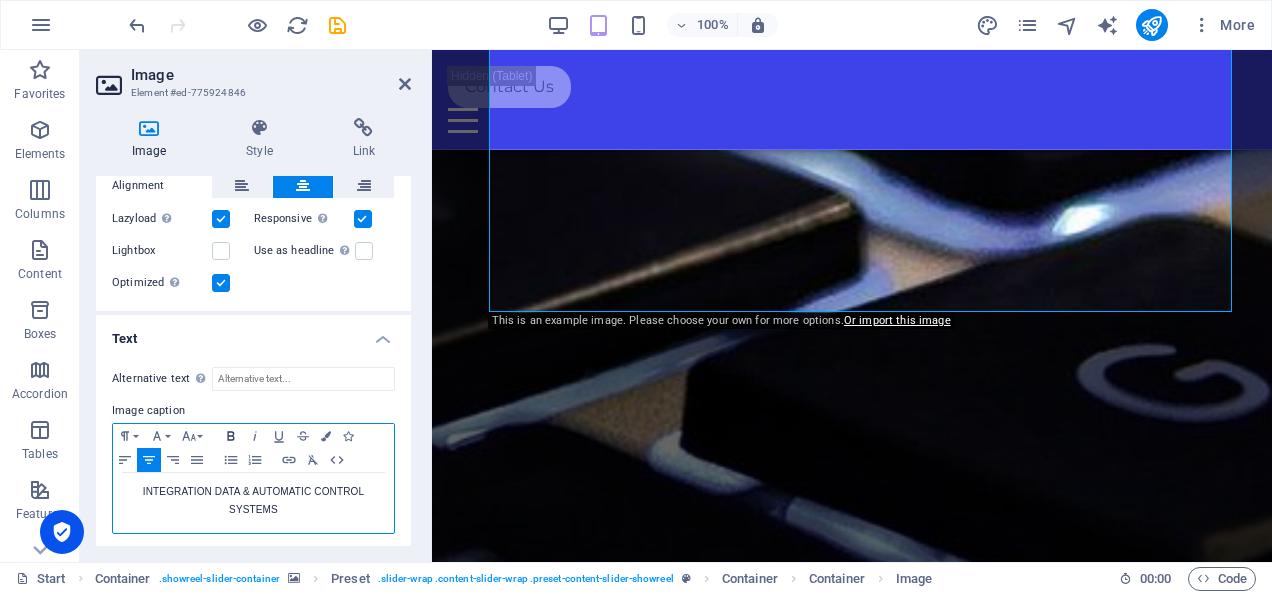 click 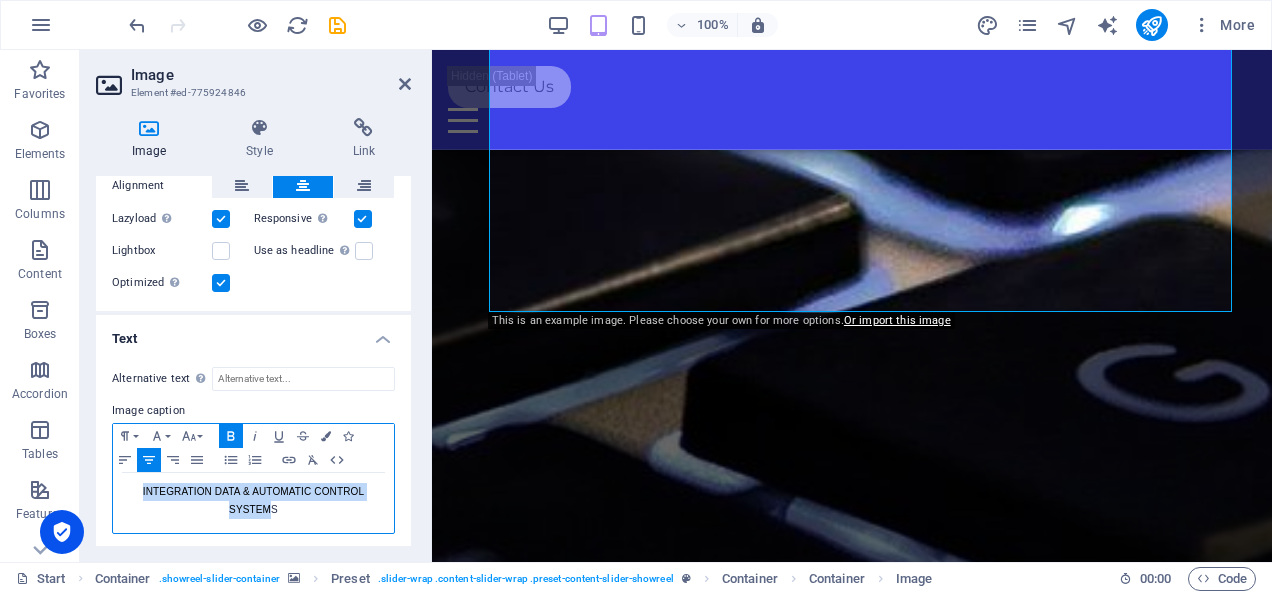 drag, startPoint x: 272, startPoint y: 498, endPoint x: 126, endPoint y: 490, distance: 146.21901 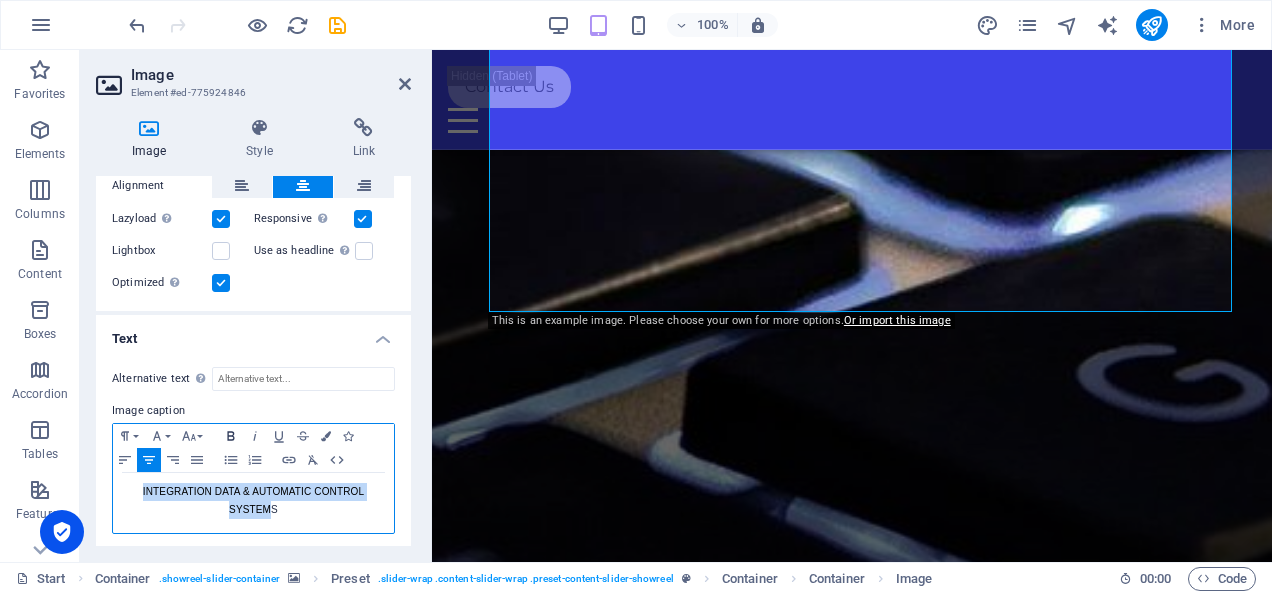 click 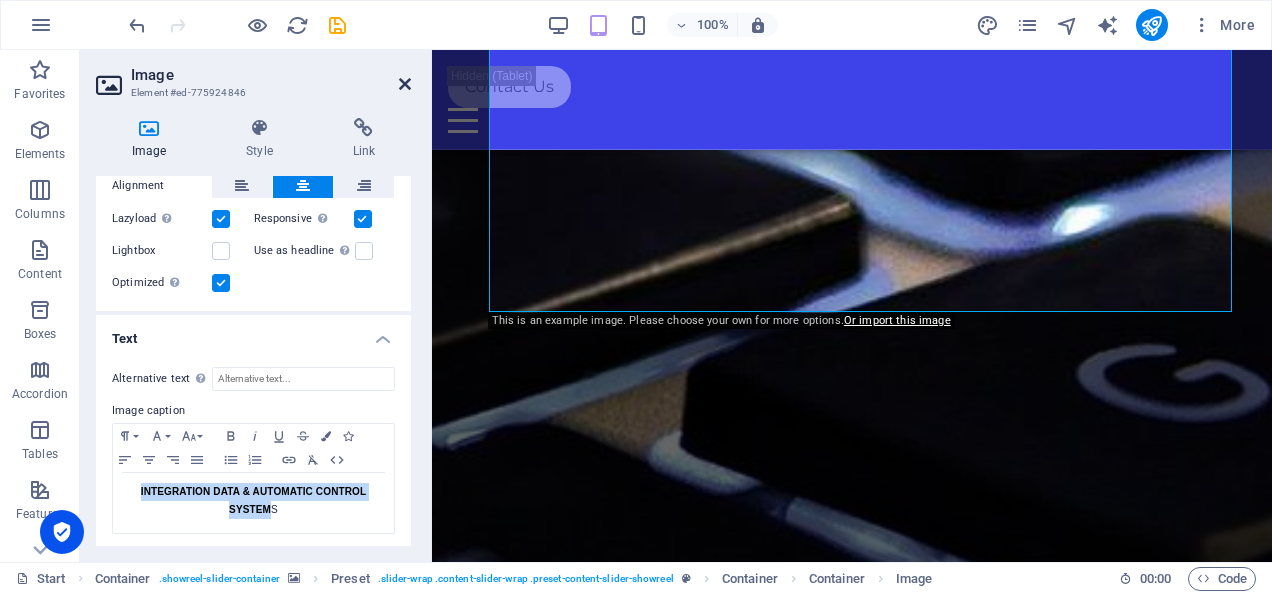 click at bounding box center (405, 84) 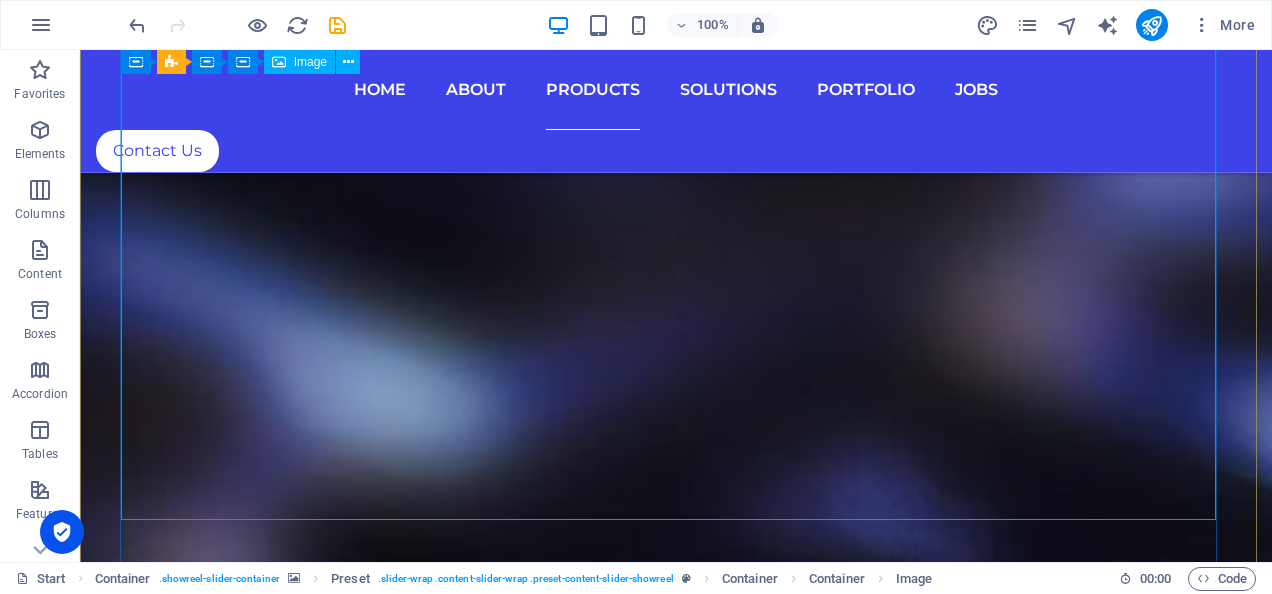 scroll, scrollTop: 9546, scrollLeft: 0, axis: vertical 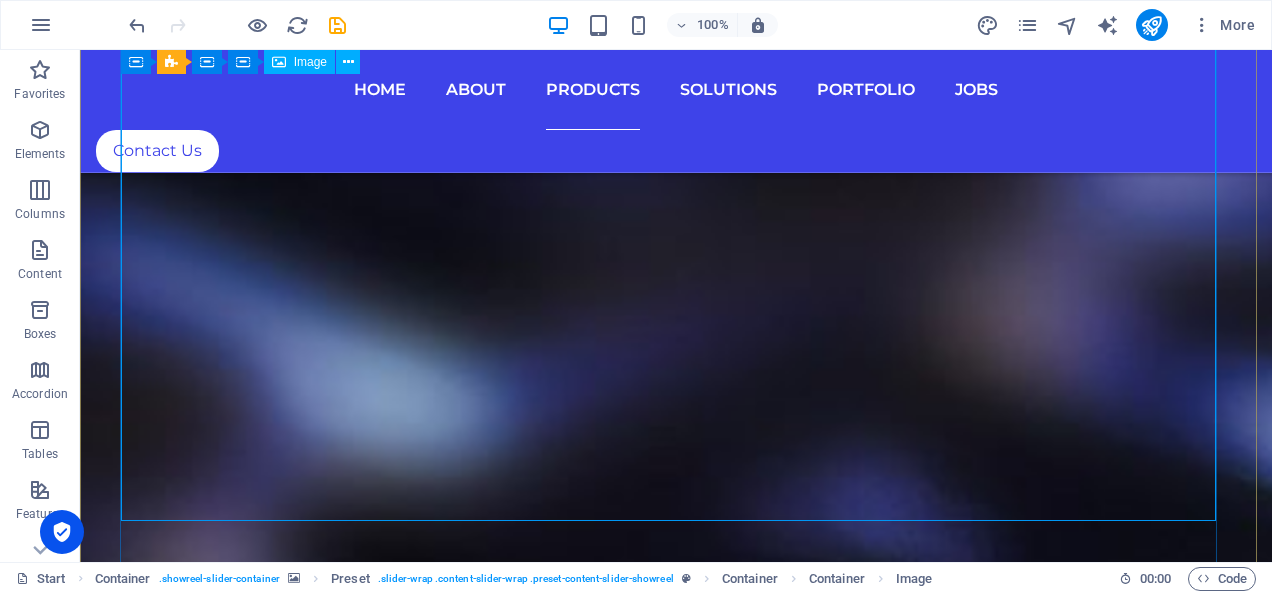 click on "INTEGRATION DATA & AUTOMATIC CONTROL SYSTEM S" at bounding box center [676, 5772] 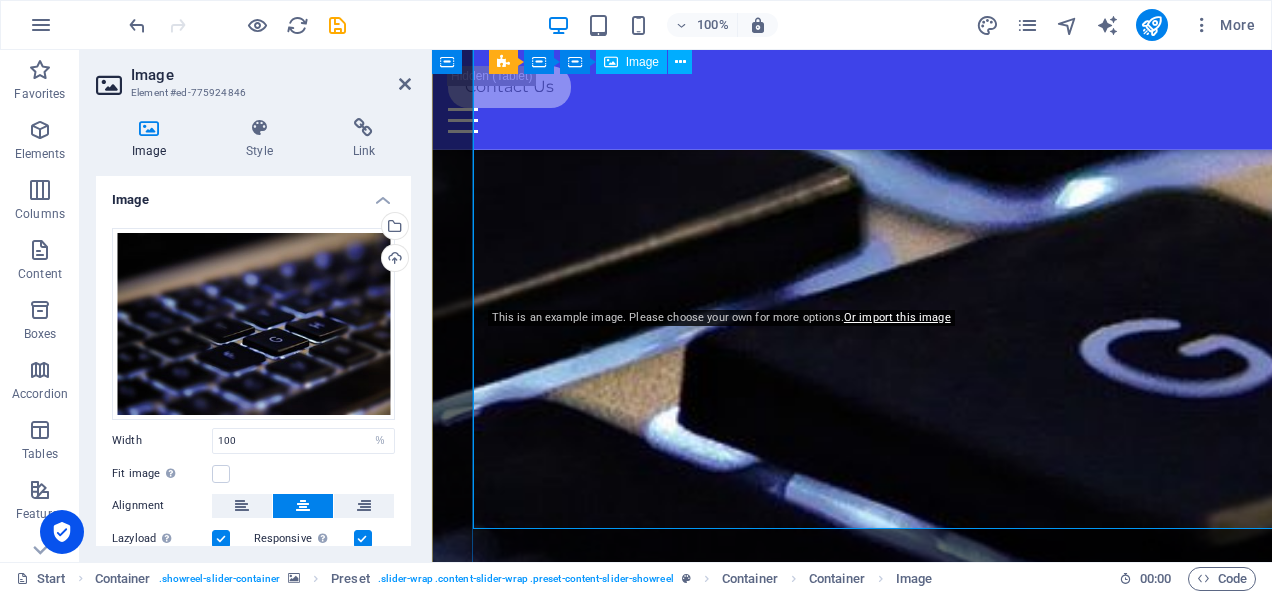 scroll, scrollTop: 9539, scrollLeft: 0, axis: vertical 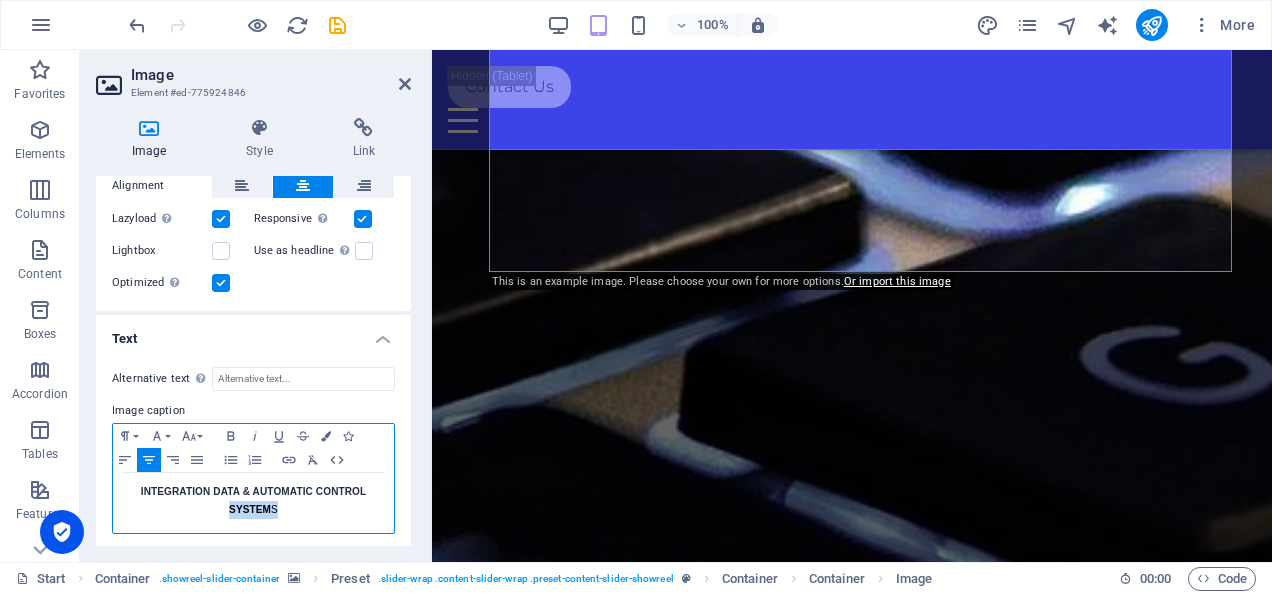 drag, startPoint x: 285, startPoint y: 504, endPoint x: 228, endPoint y: 500, distance: 57.14018 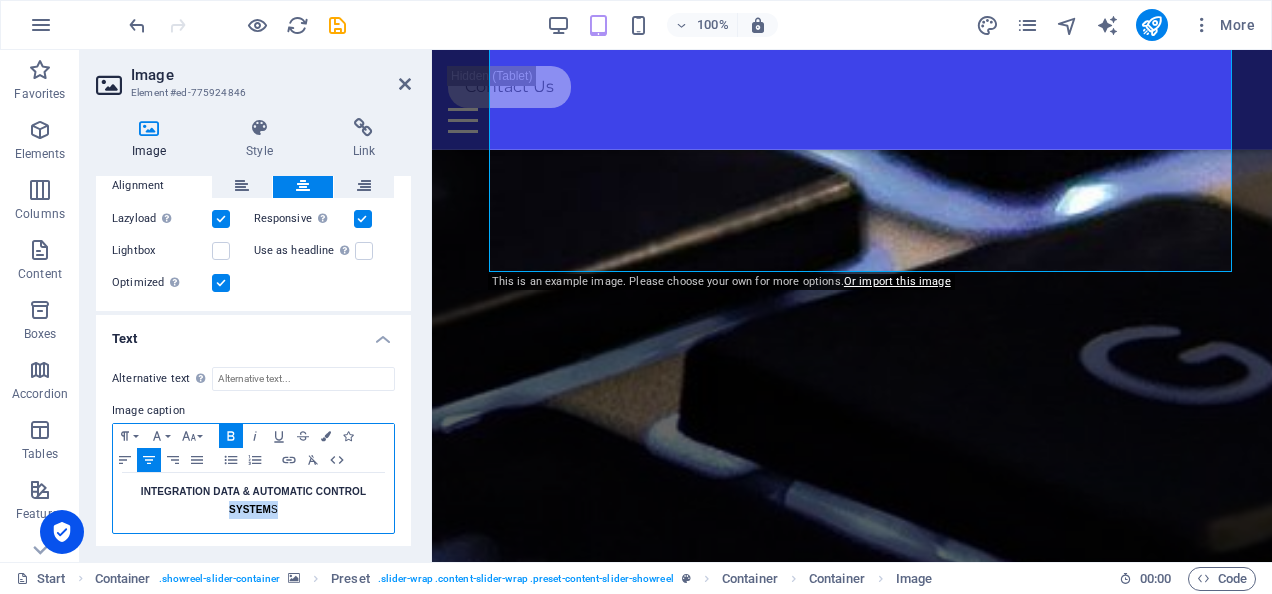 click 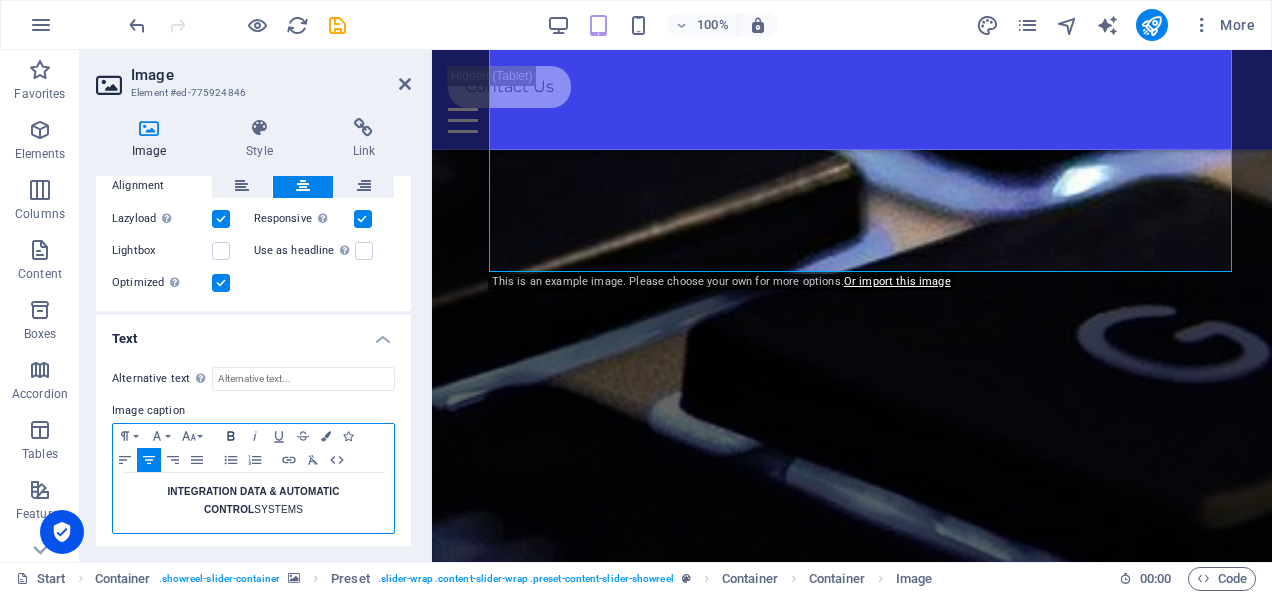 click 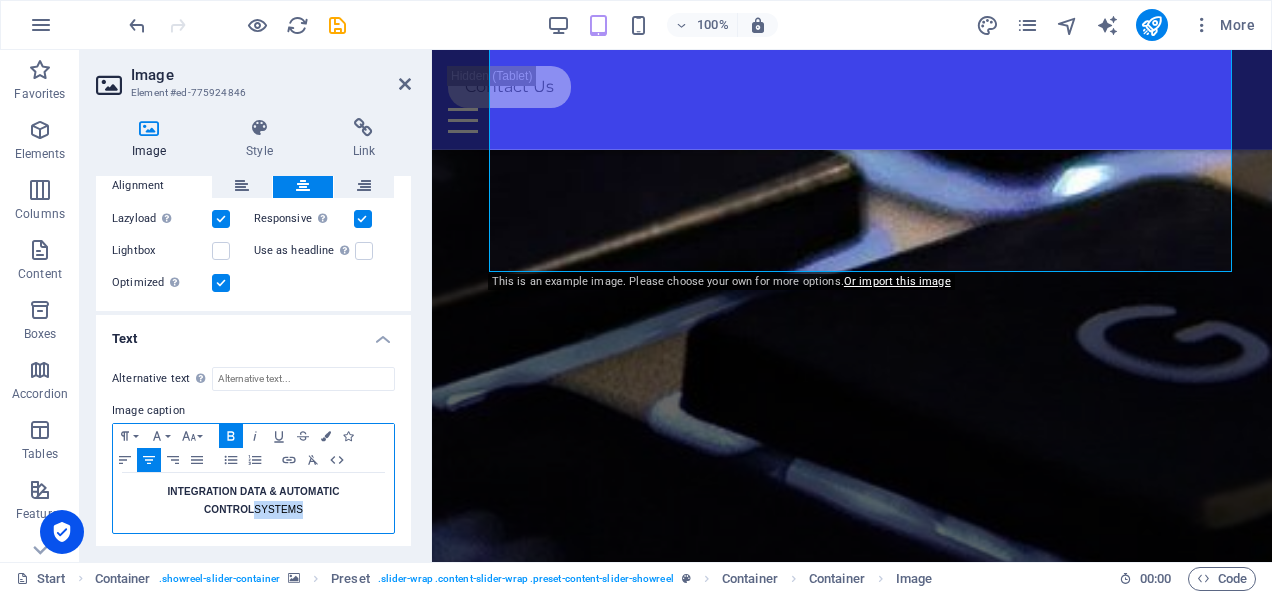 drag, startPoint x: 279, startPoint y: 508, endPoint x: 210, endPoint y: 507, distance: 69.00725 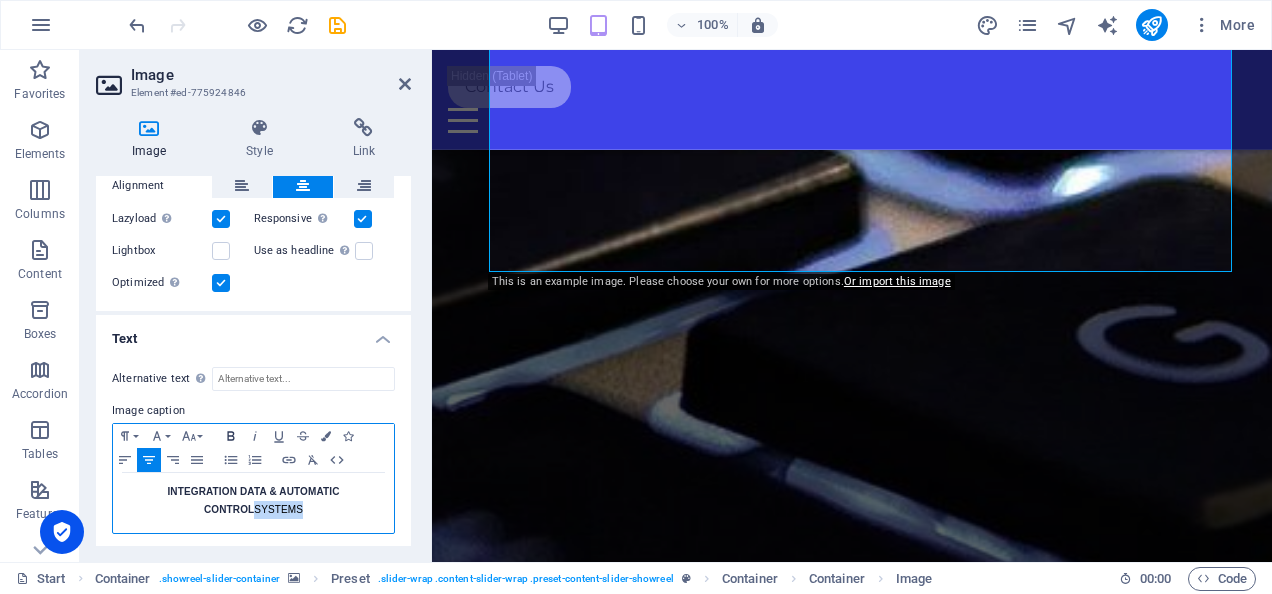 click 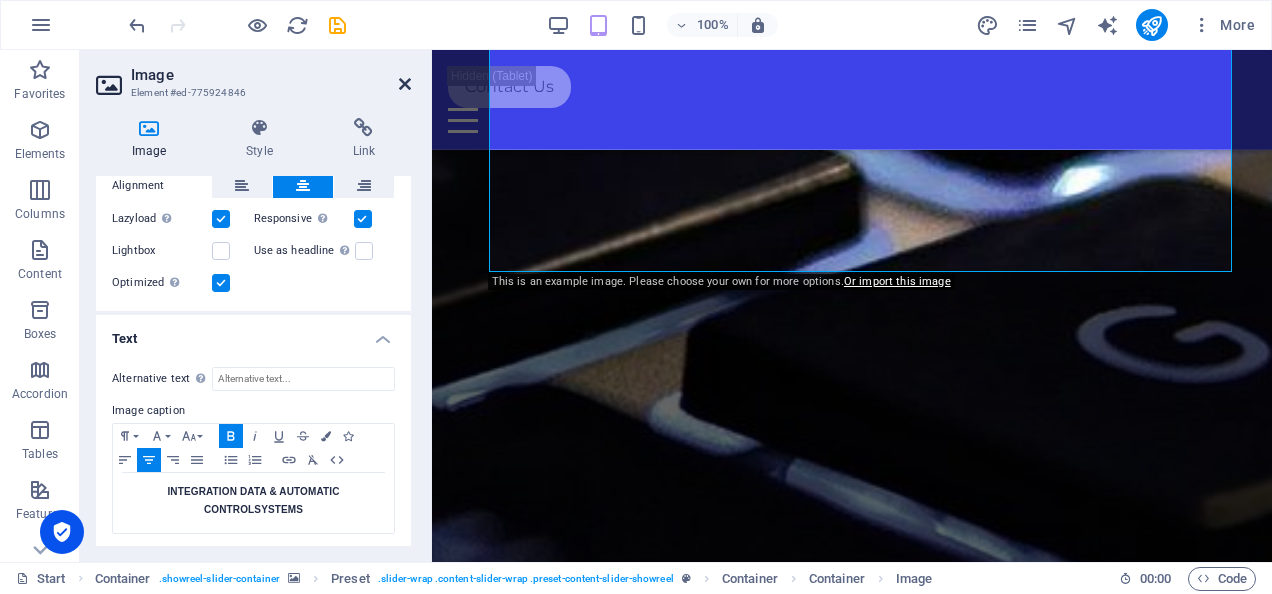 click at bounding box center (405, 84) 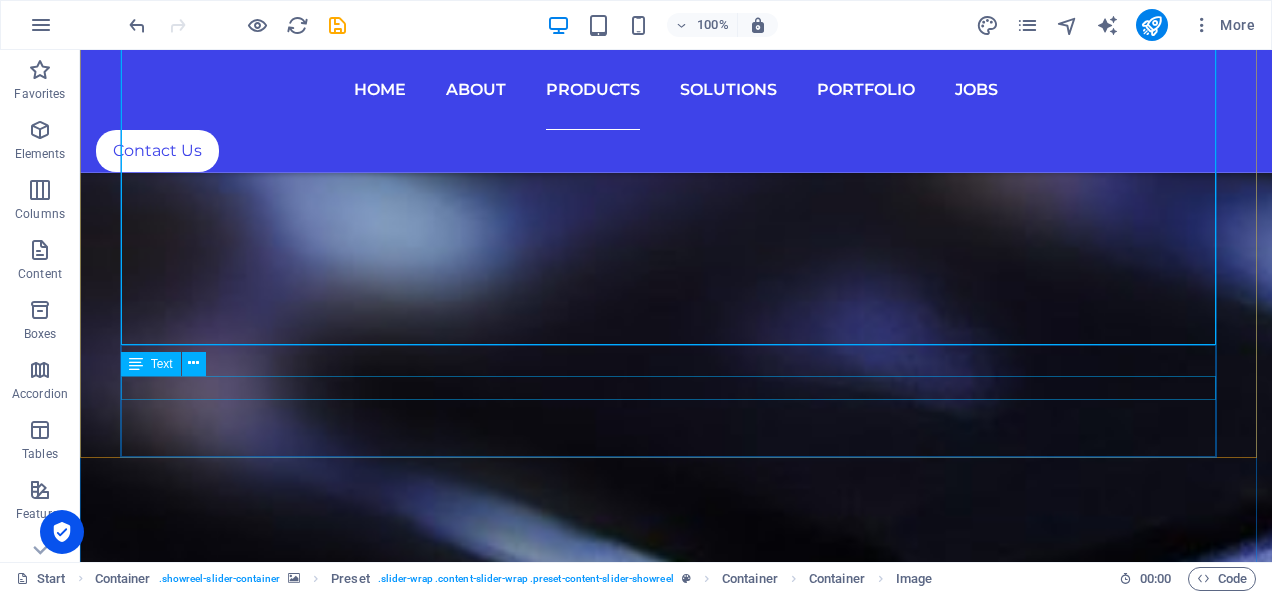 scroll, scrollTop: 9723, scrollLeft: 0, axis: vertical 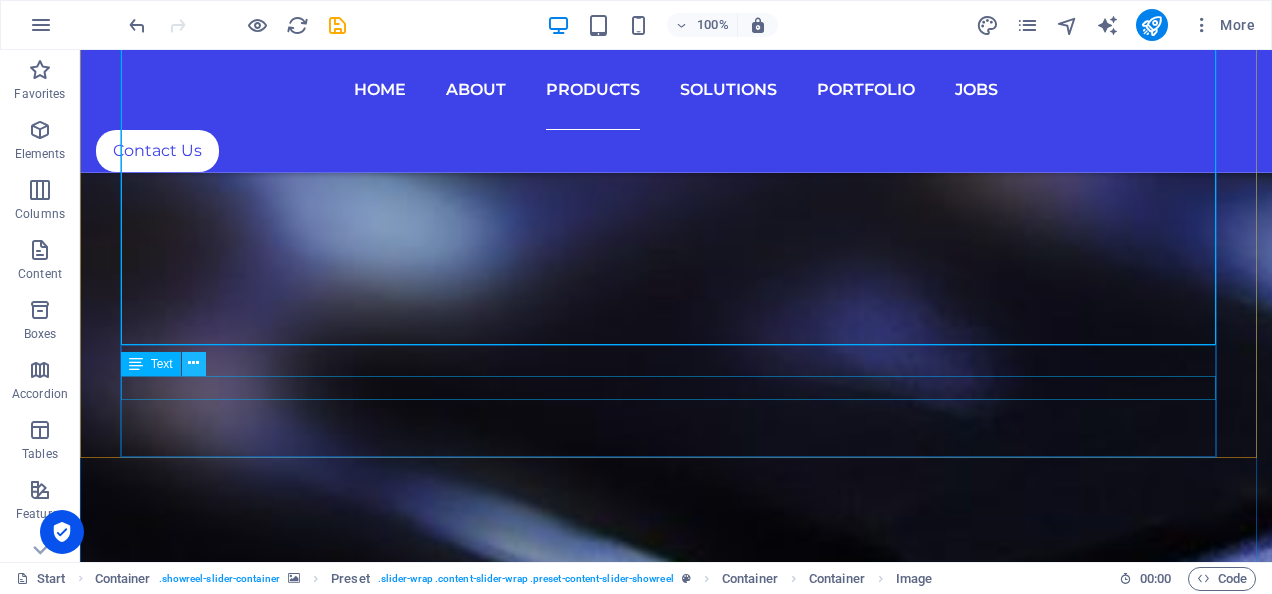 click at bounding box center [193, 363] 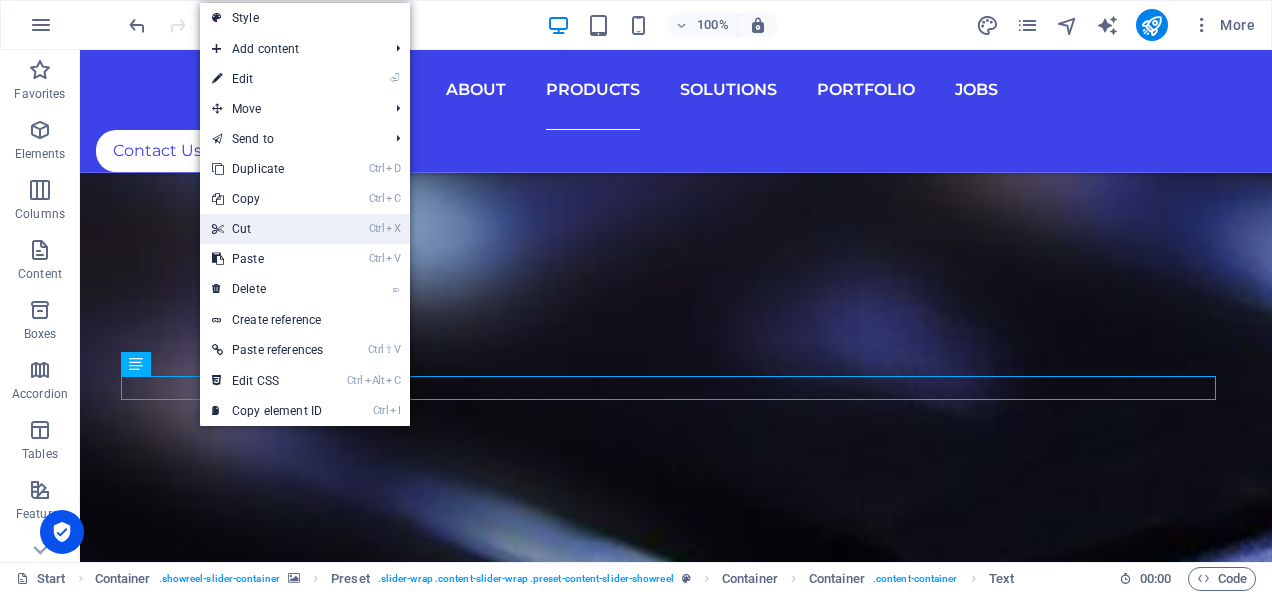 drag, startPoint x: 198, startPoint y: 362, endPoint x: 273, endPoint y: 223, distance: 157.94302 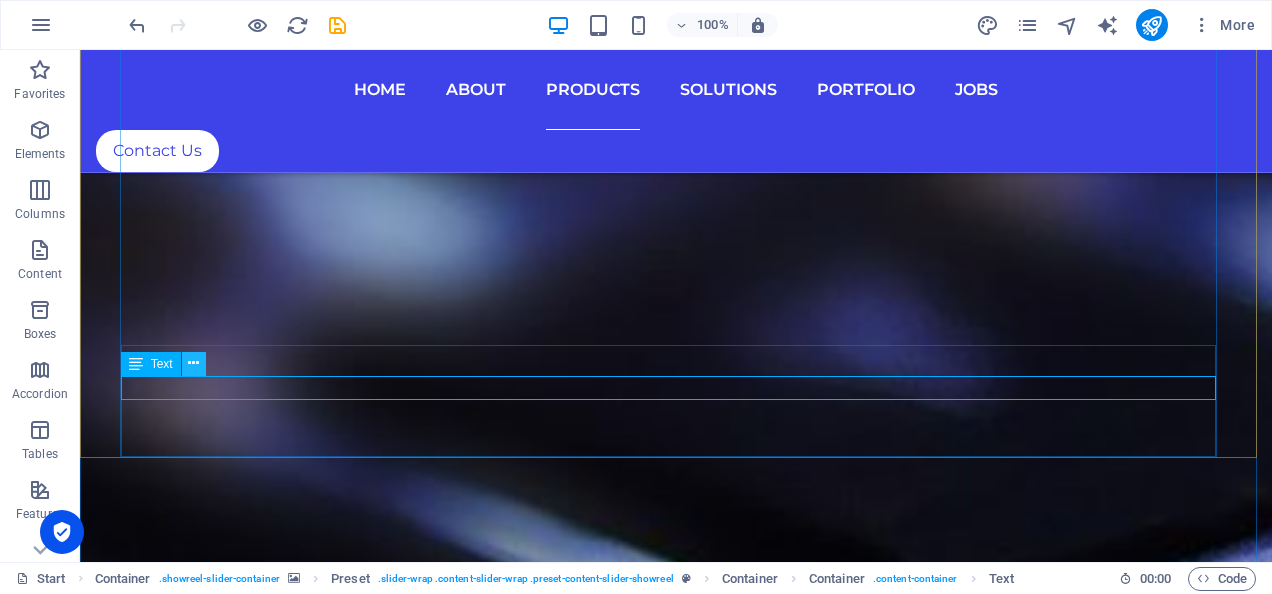 click at bounding box center (193, 363) 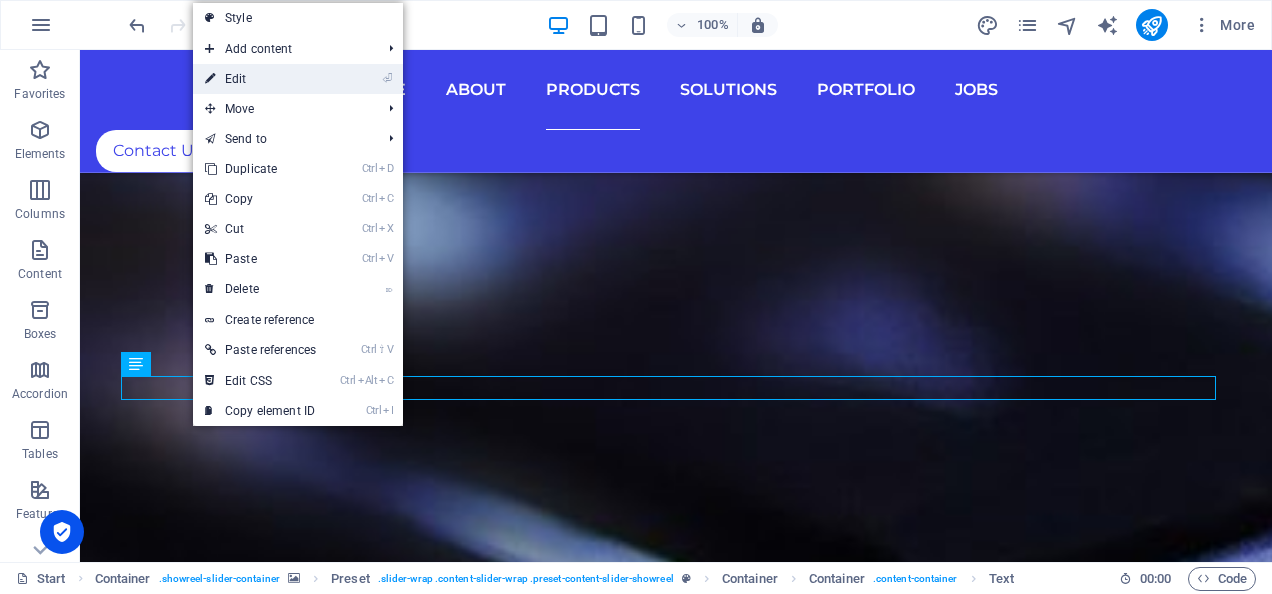 click on "⏎  Edit" at bounding box center (260, 79) 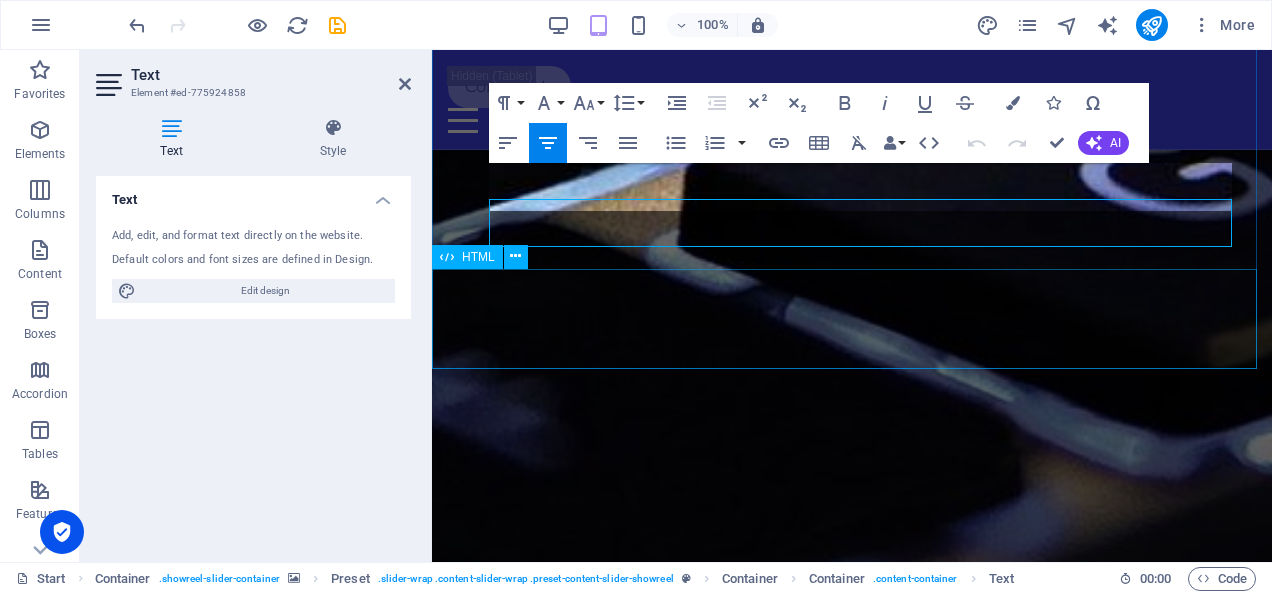 scroll, scrollTop: 9680, scrollLeft: 0, axis: vertical 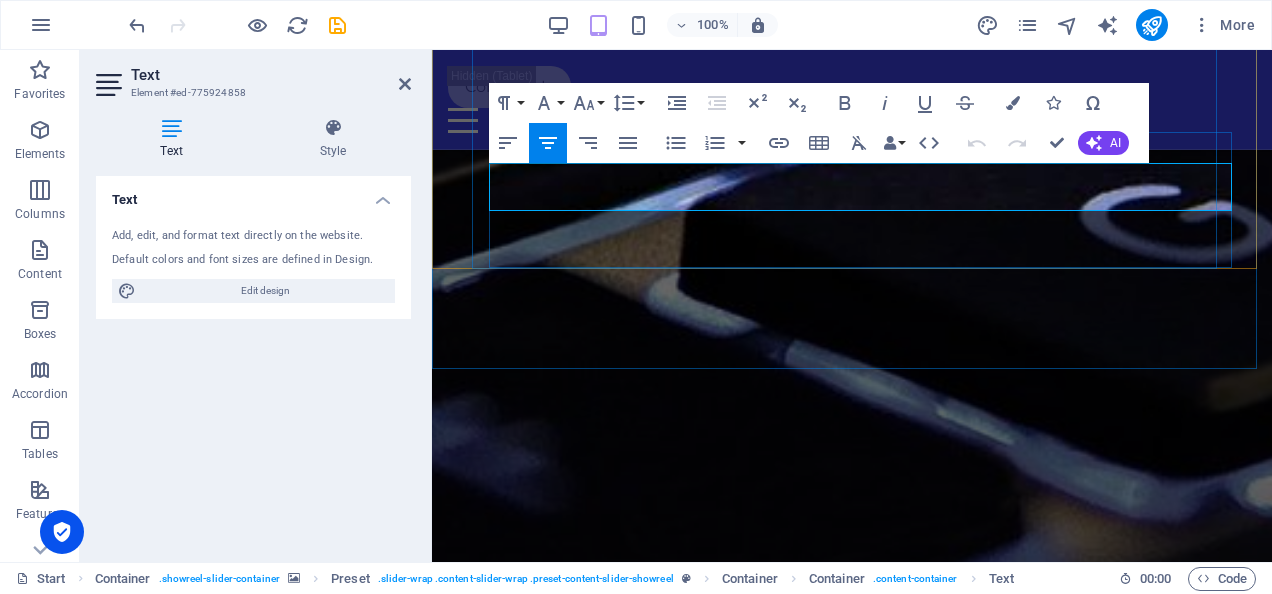 click on "Integrated Automatic Control Systems that High Technology Combination to integration, automation, and optimalization for All Industries" at bounding box center (852, 3796) 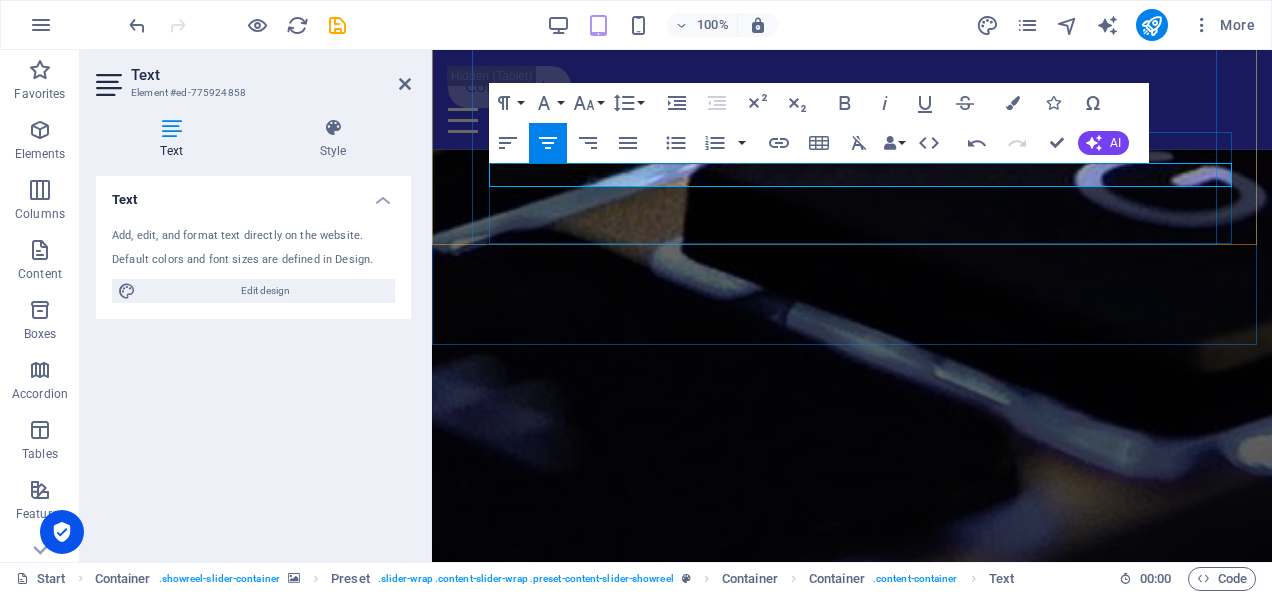 type 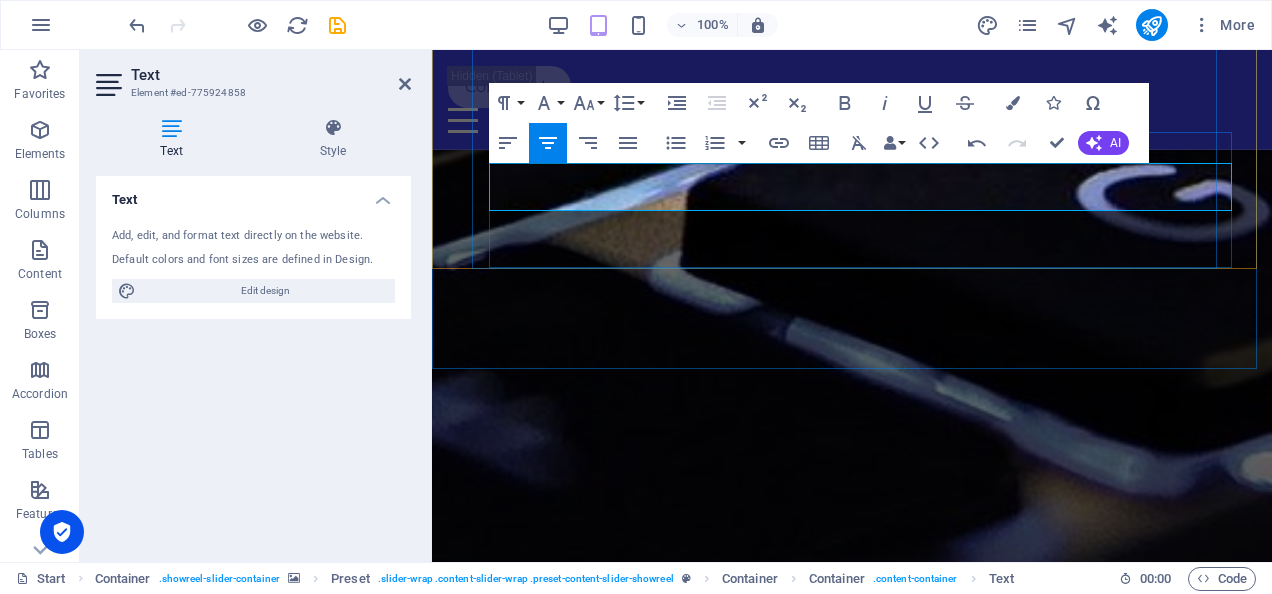 click on "Integrated Automatic Control Systems that High Technology  integration, automation, and optimalization for All Industries" at bounding box center (852, 3760) 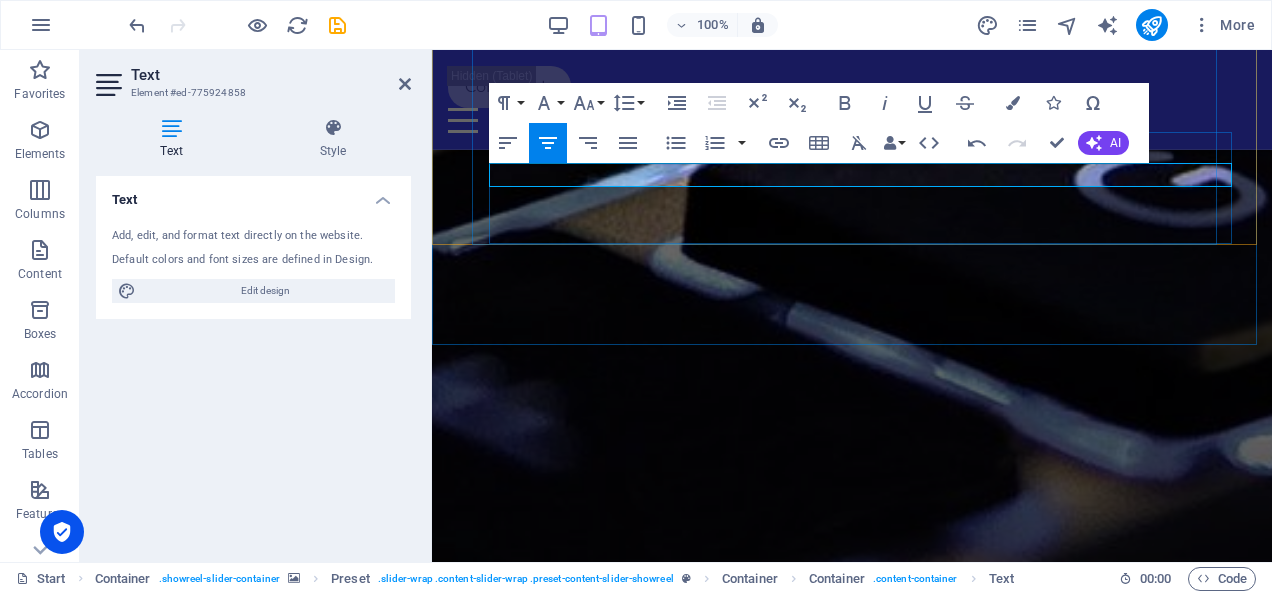 click on "High Technology integration, automation, and optimalization for All Industries" at bounding box center (852, 3724) 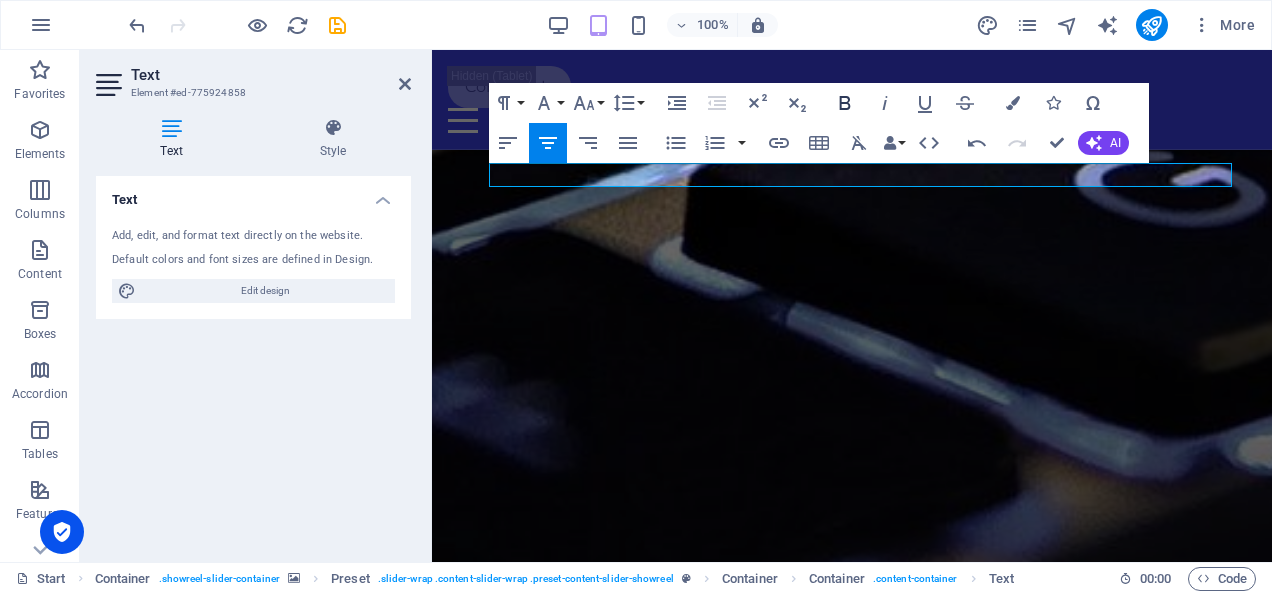 click 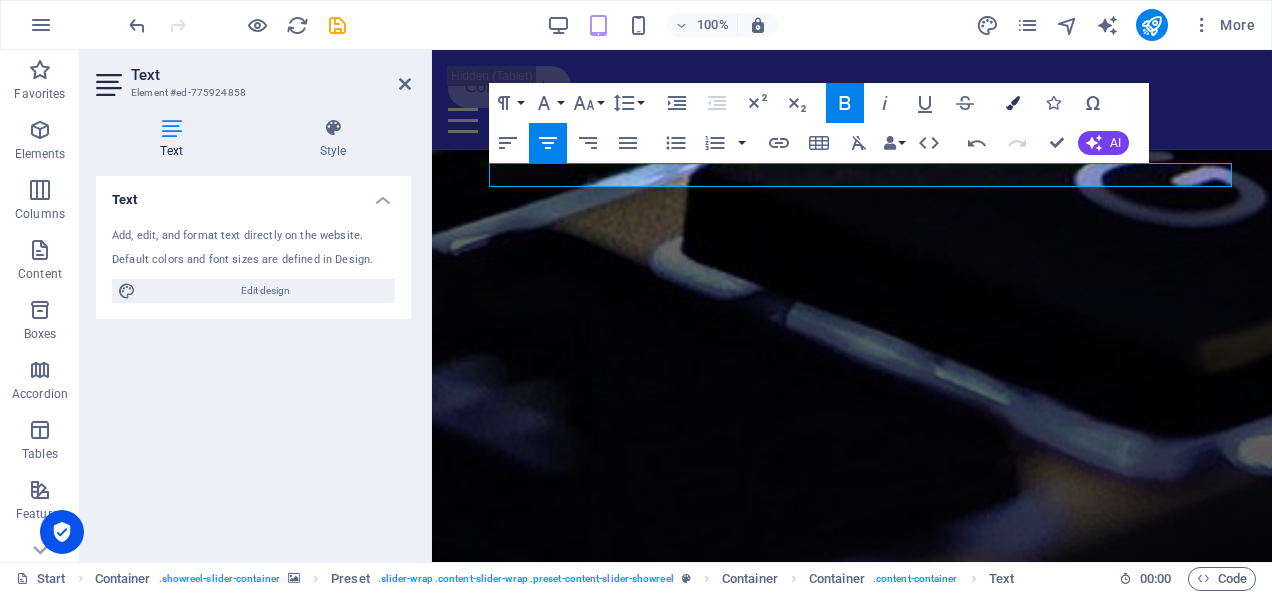 click at bounding box center [1013, 103] 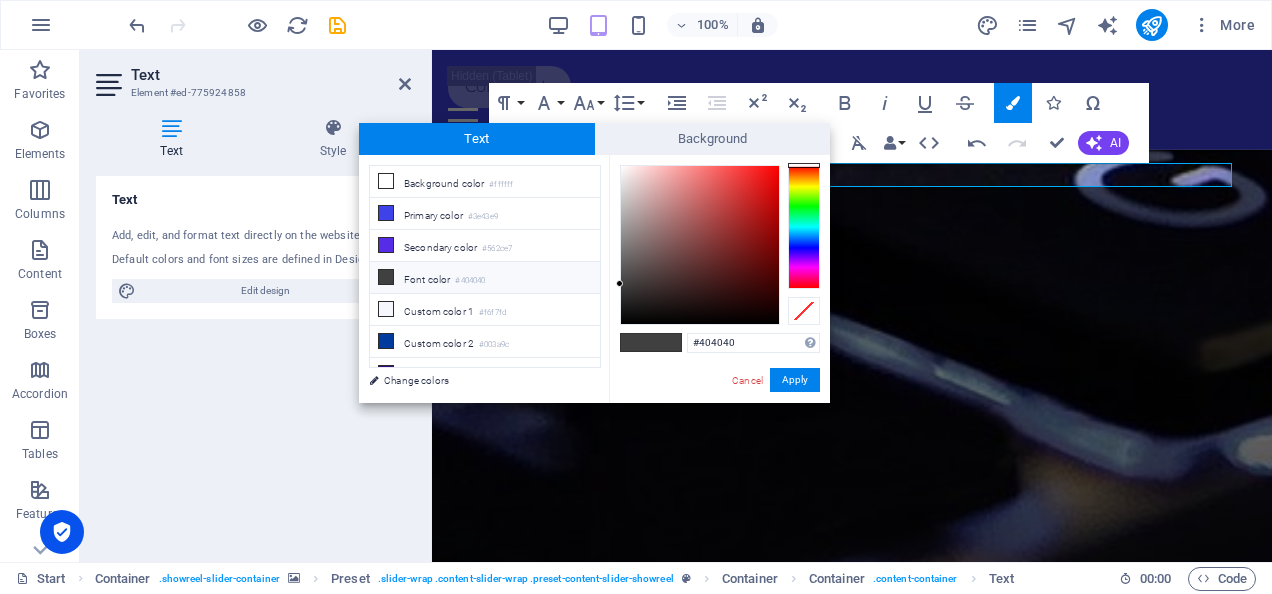 drag, startPoint x: 739, startPoint y: 343, endPoint x: 629, endPoint y: 334, distance: 110.36757 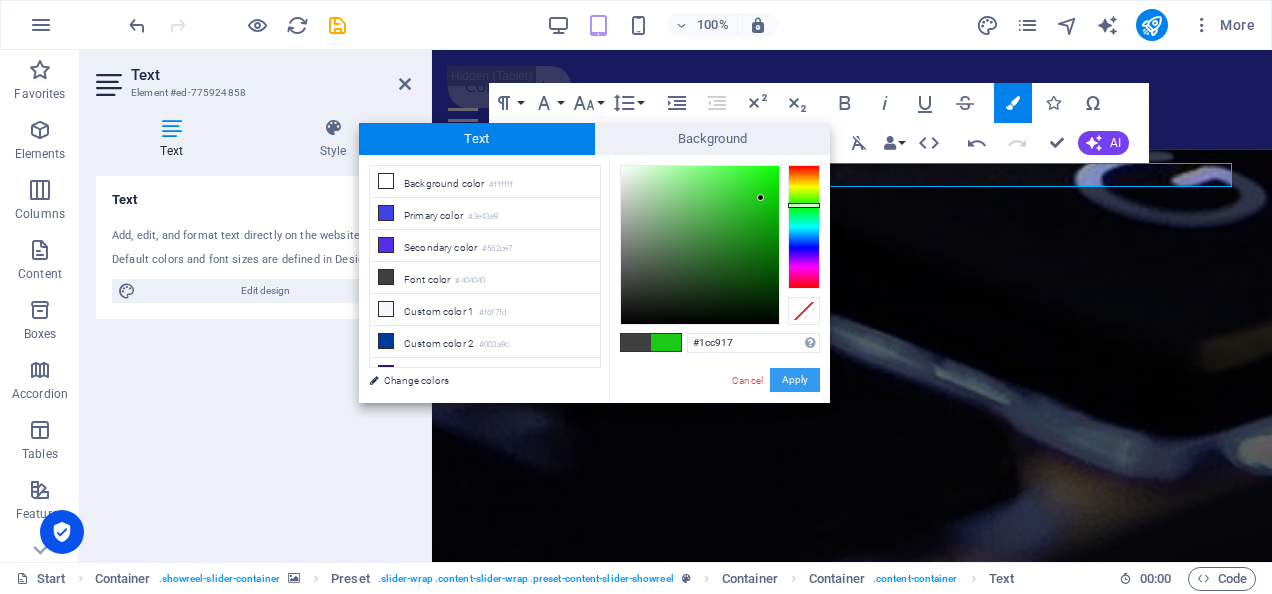 click on "Apply" at bounding box center (795, 380) 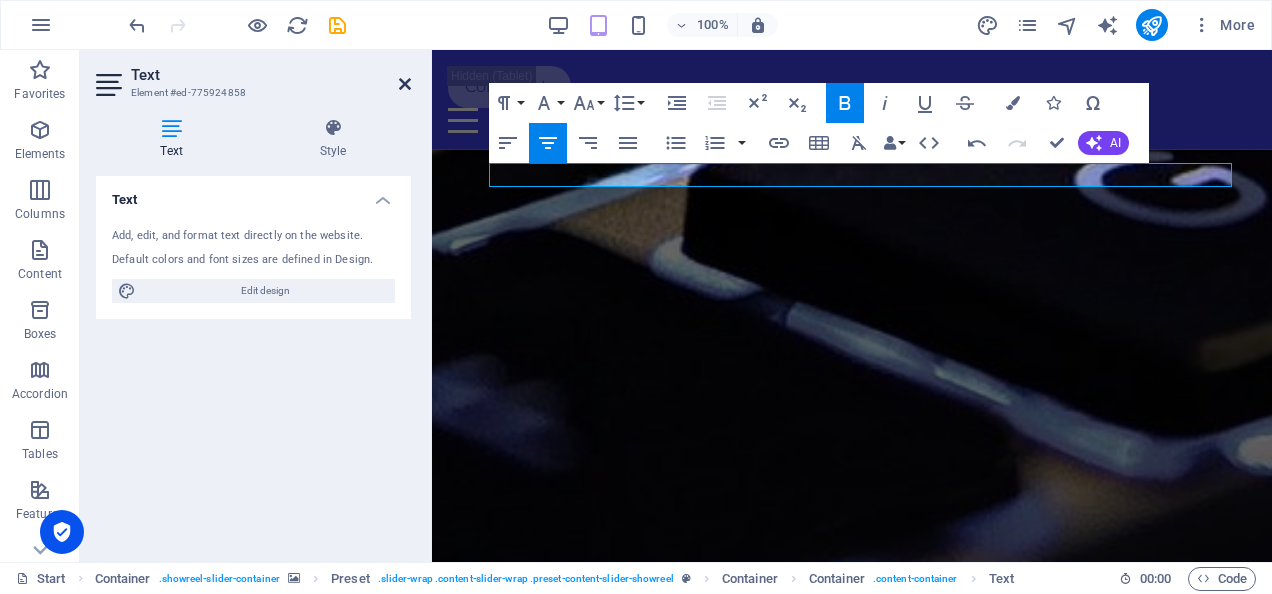 click at bounding box center [405, 84] 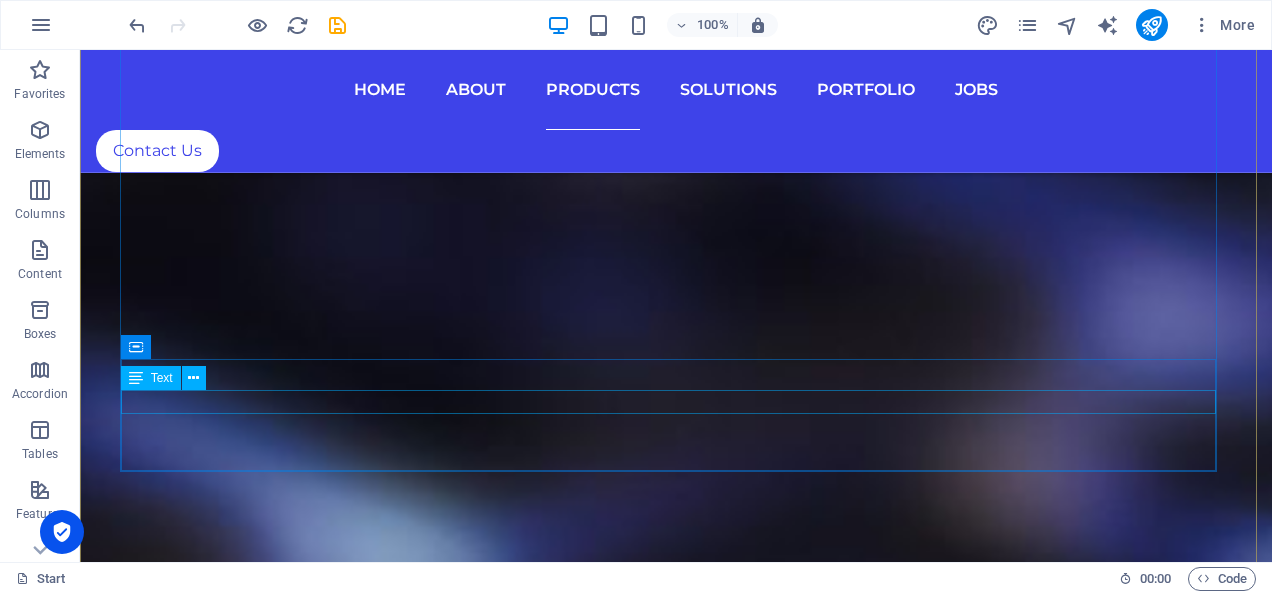 scroll, scrollTop: 8910, scrollLeft: 0, axis: vertical 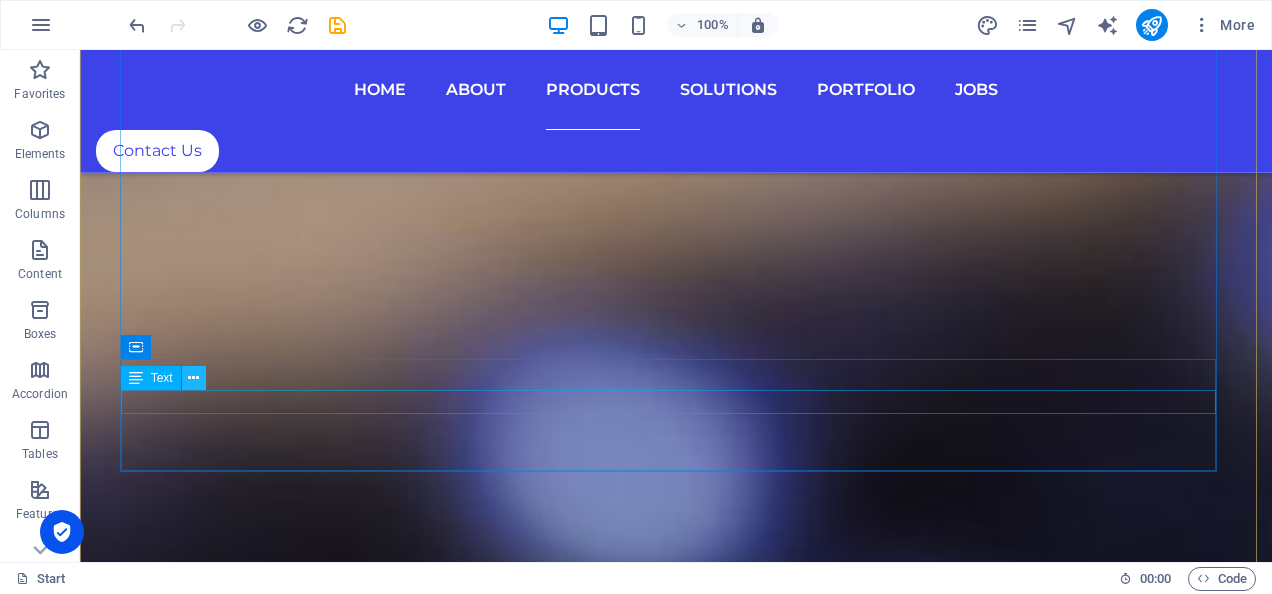 click at bounding box center (193, 378) 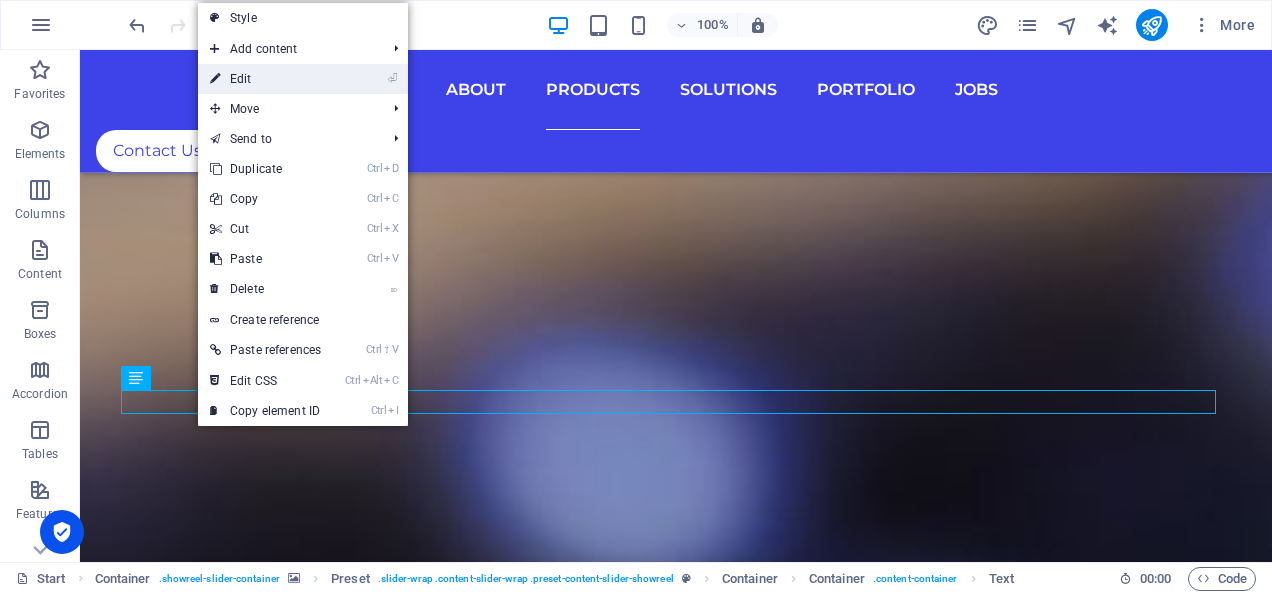 click on "⏎  Edit" at bounding box center (265, 79) 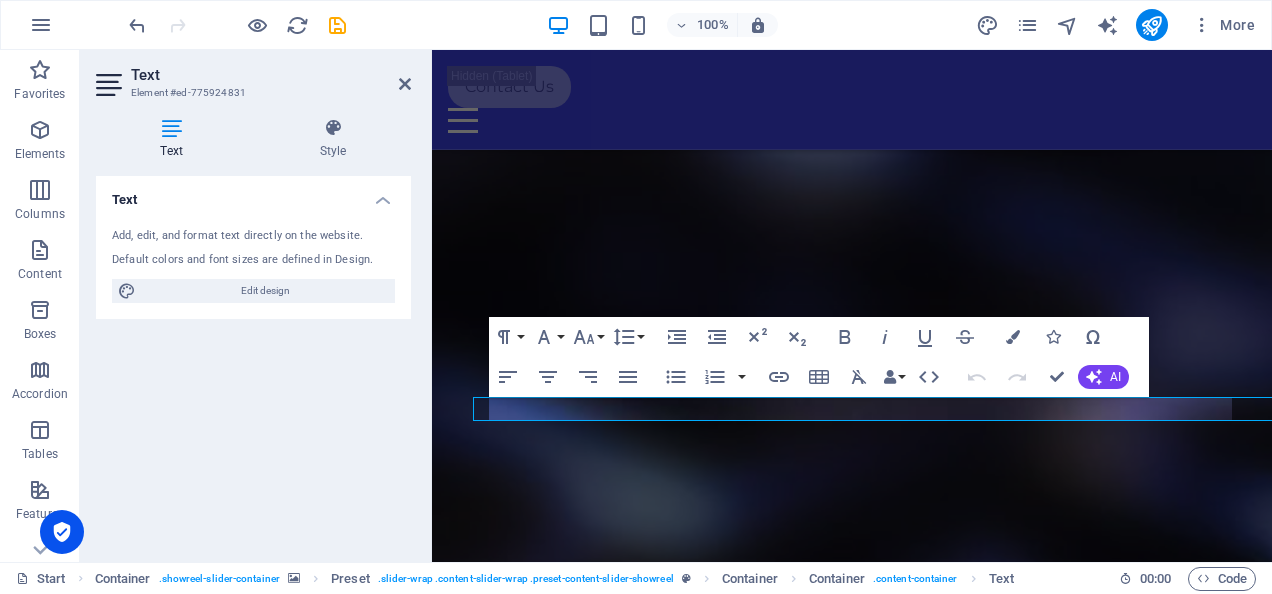 scroll, scrollTop: 8867, scrollLeft: 0, axis: vertical 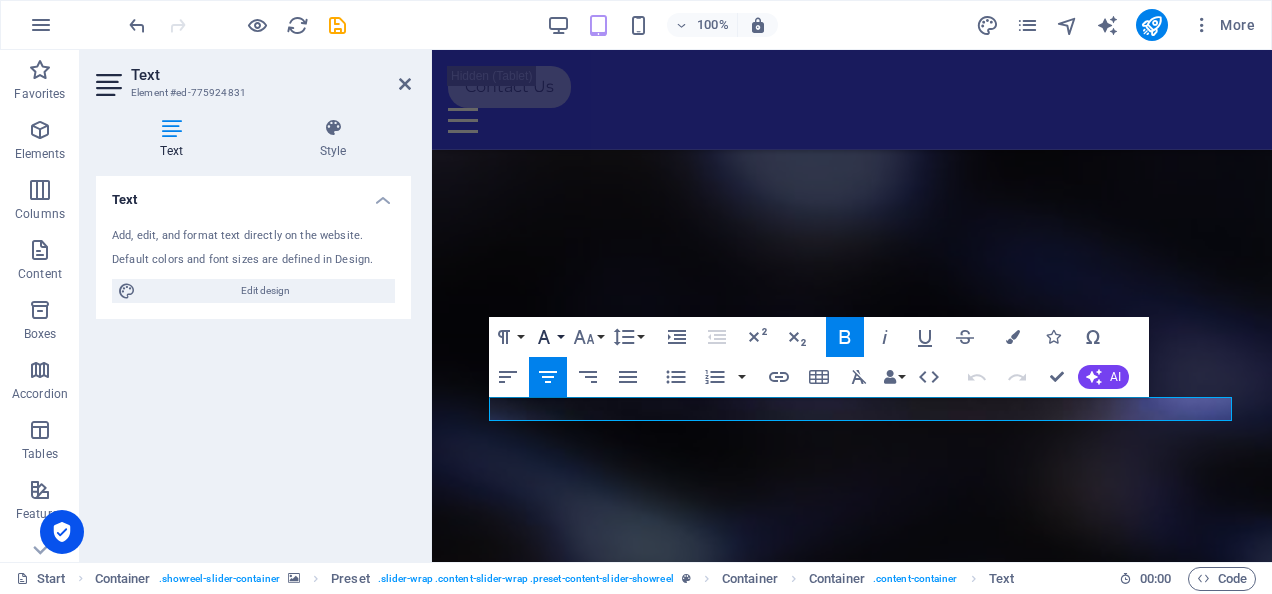 click on "Font Family" at bounding box center (548, 337) 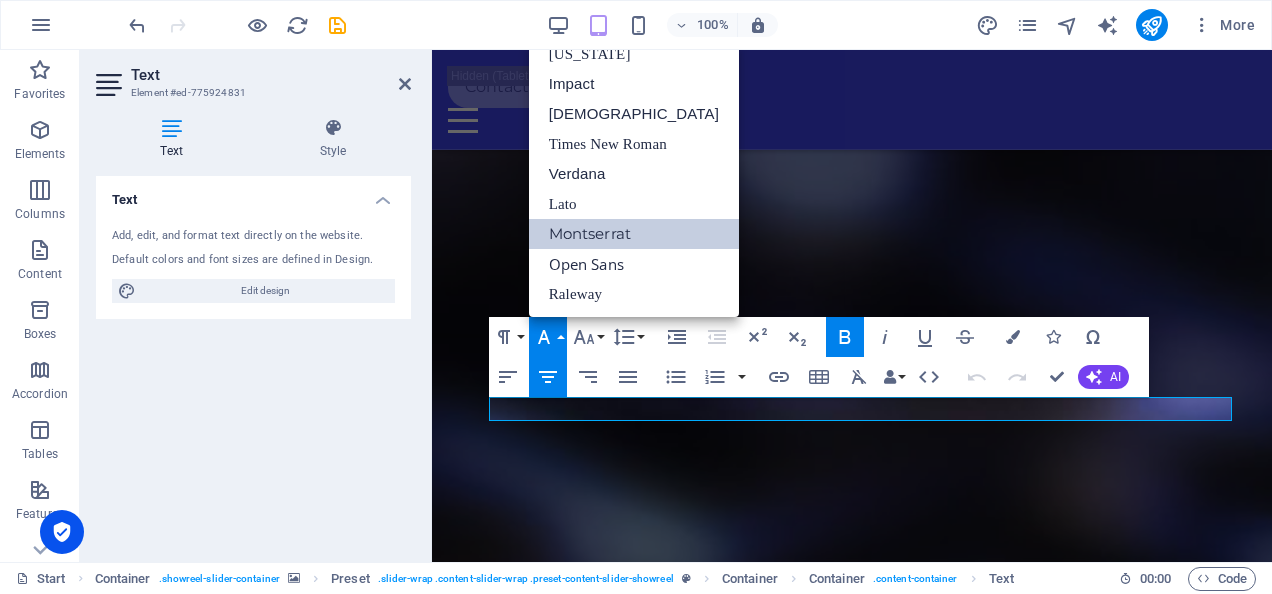 scroll, scrollTop: 40, scrollLeft: 0, axis: vertical 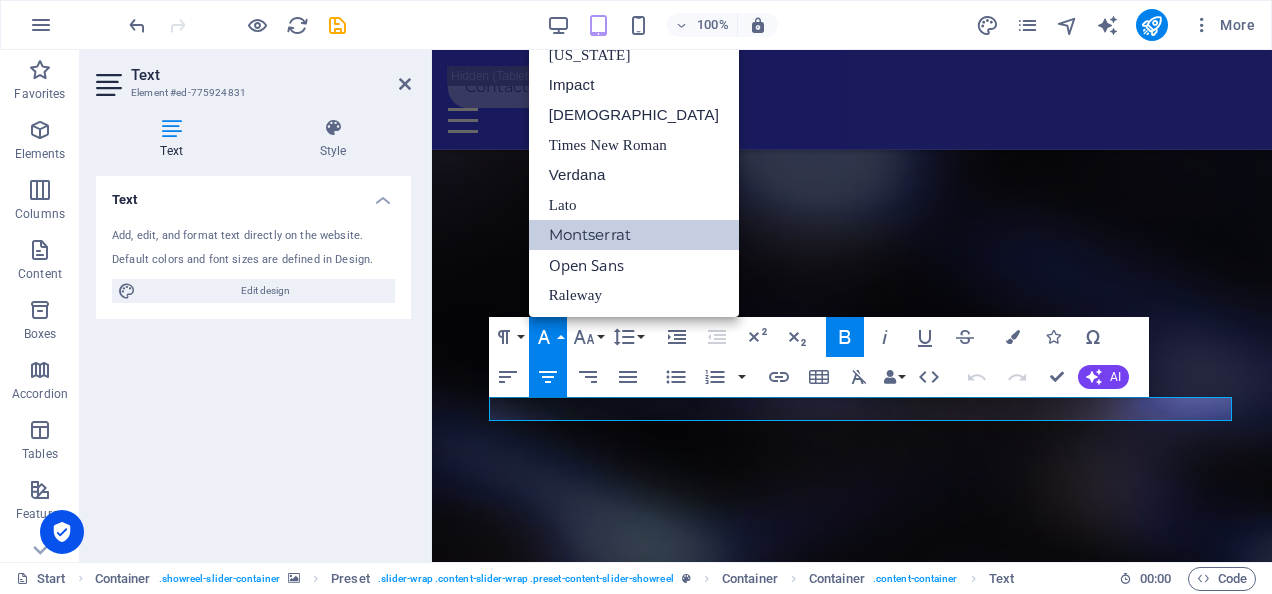 click on "Font Family" at bounding box center [548, 337] 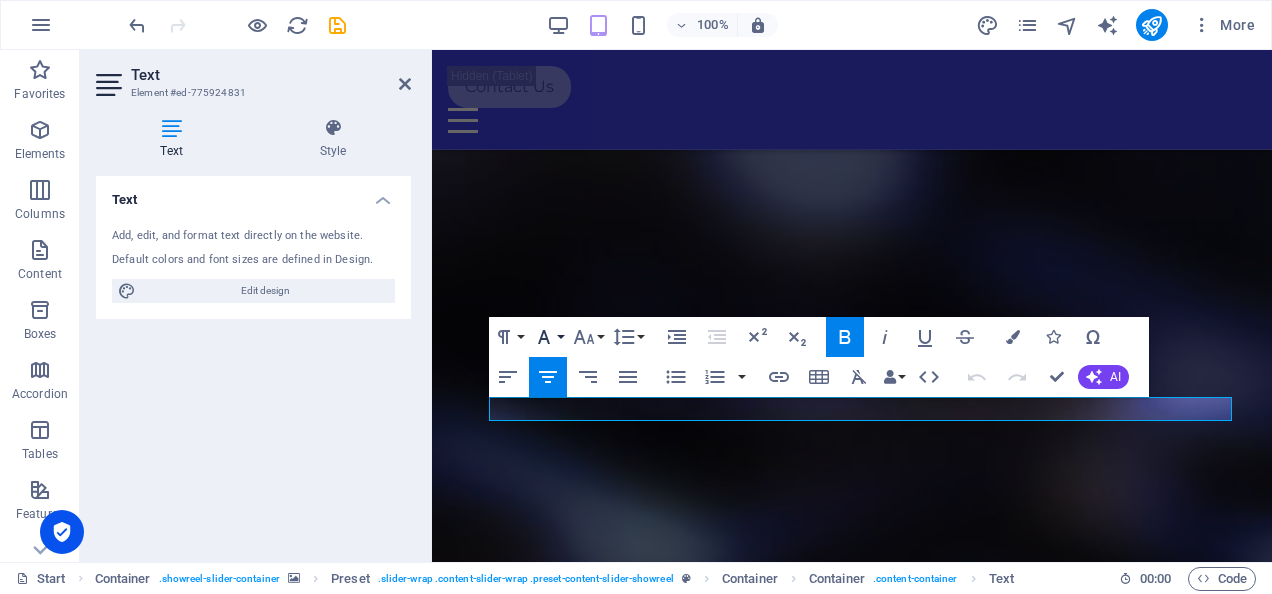 click on "Font Family" at bounding box center (548, 337) 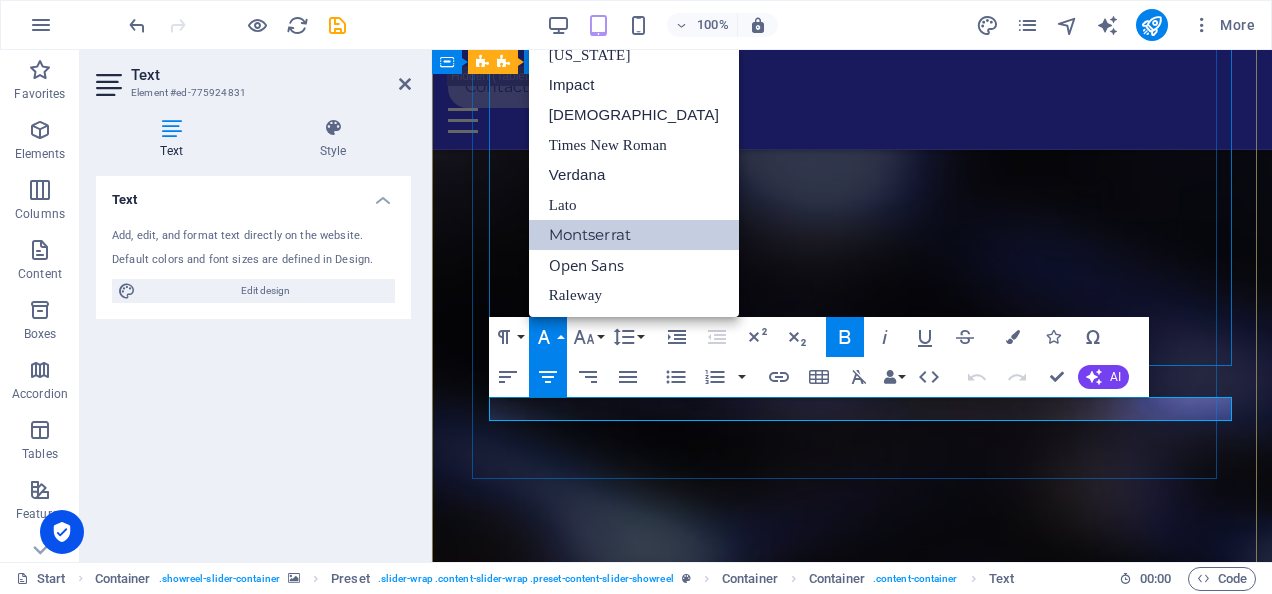 click on "BLOCKCHAIN TECHNOLOGY" at bounding box center [852, 3734] 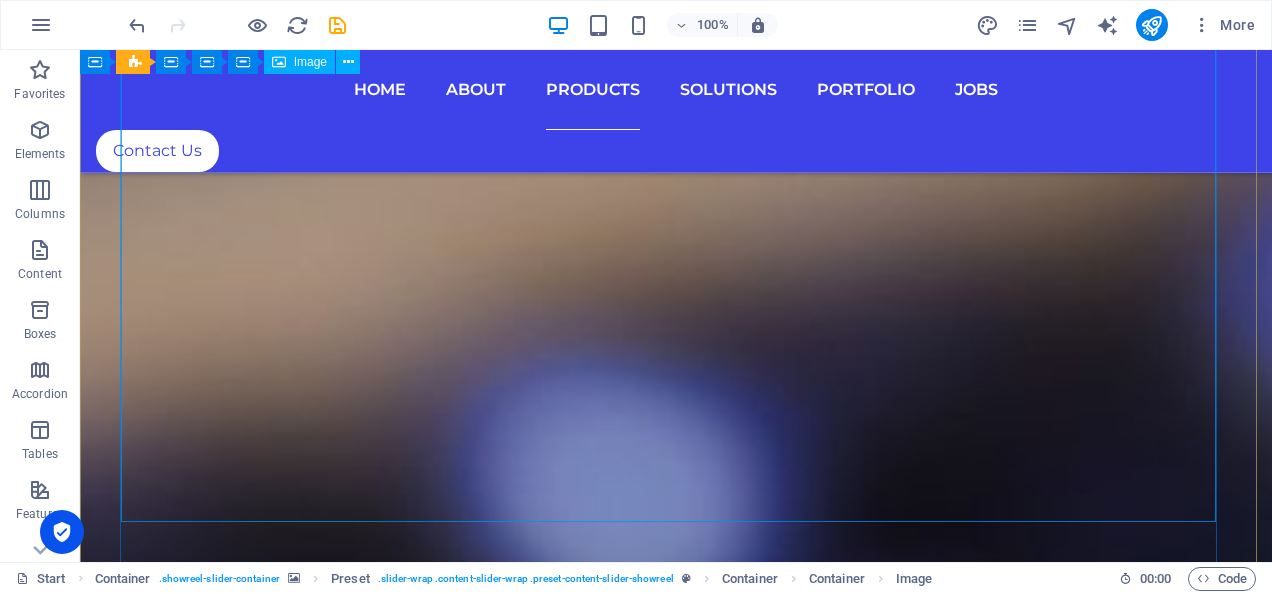 scroll, scrollTop: 9722, scrollLeft: 0, axis: vertical 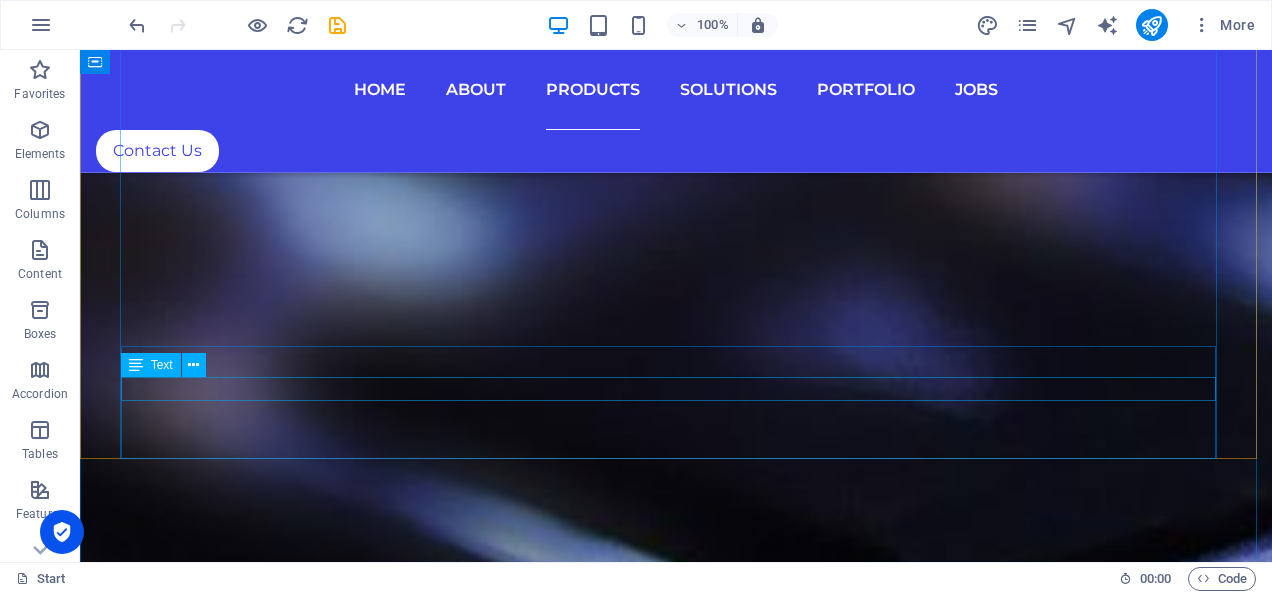 click on "High Technology Integration Data, Automation, and Optimalization for All Industries" at bounding box center [676, 5986] 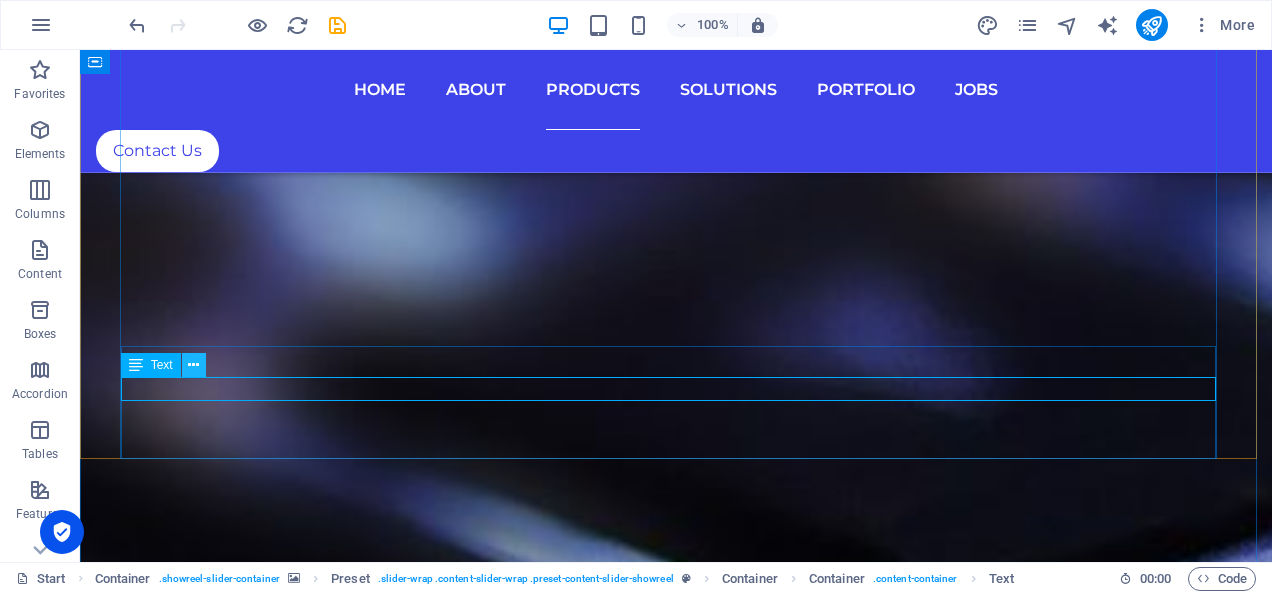 click at bounding box center [193, 365] 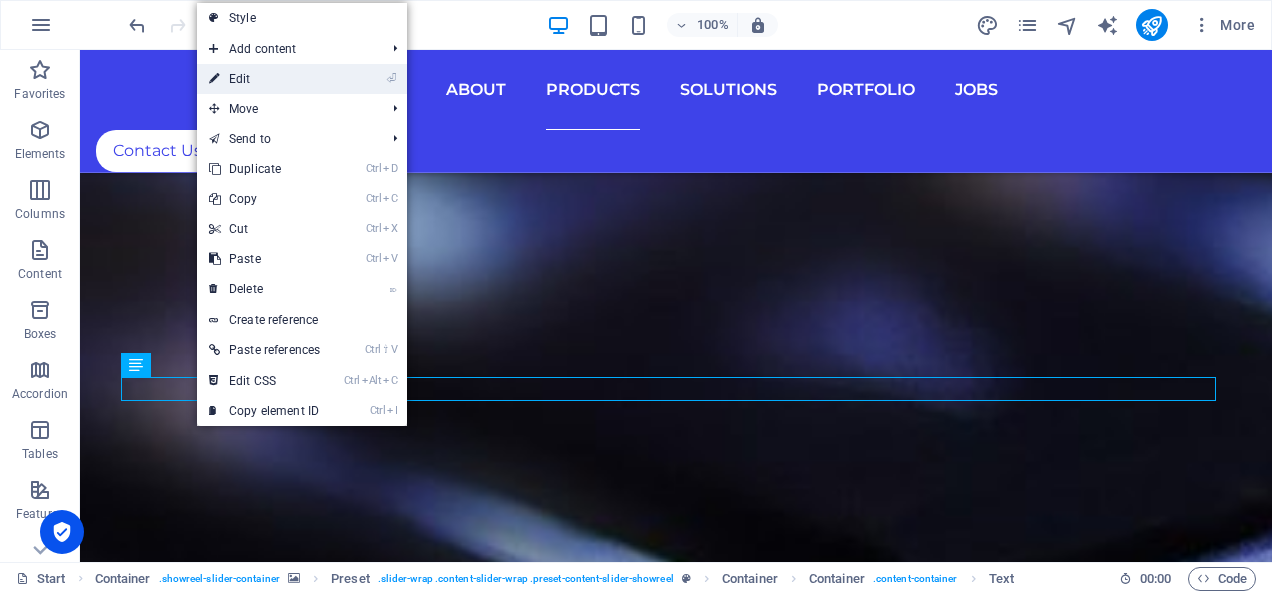 click on "⏎  Edit" at bounding box center [264, 79] 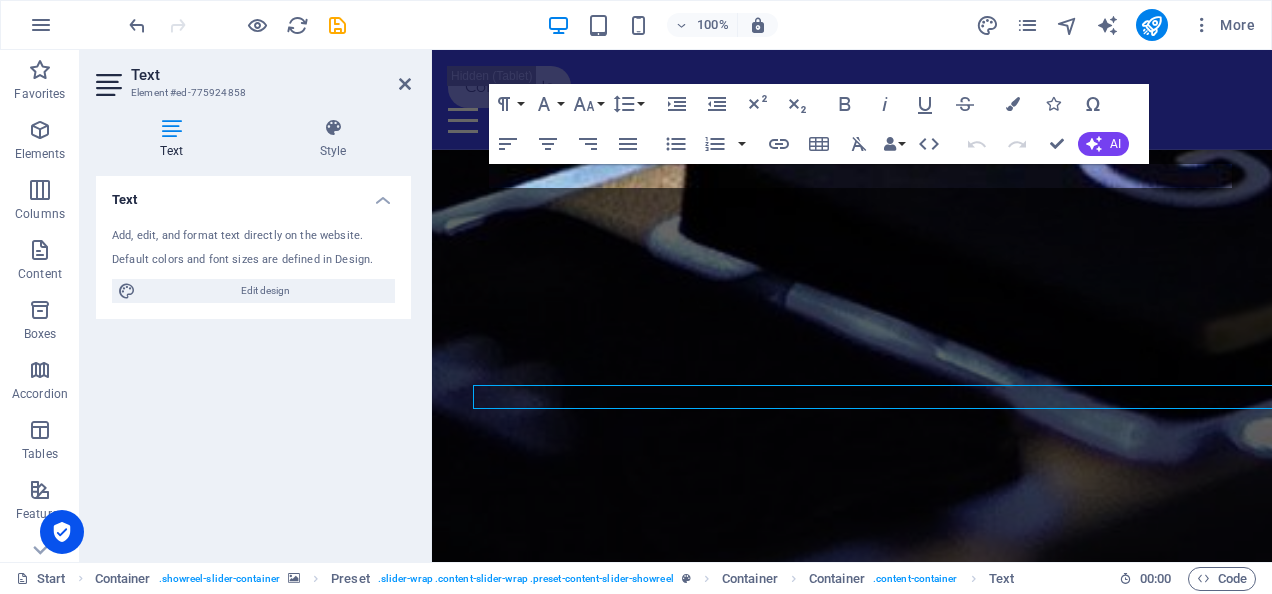 scroll, scrollTop: 9678, scrollLeft: 0, axis: vertical 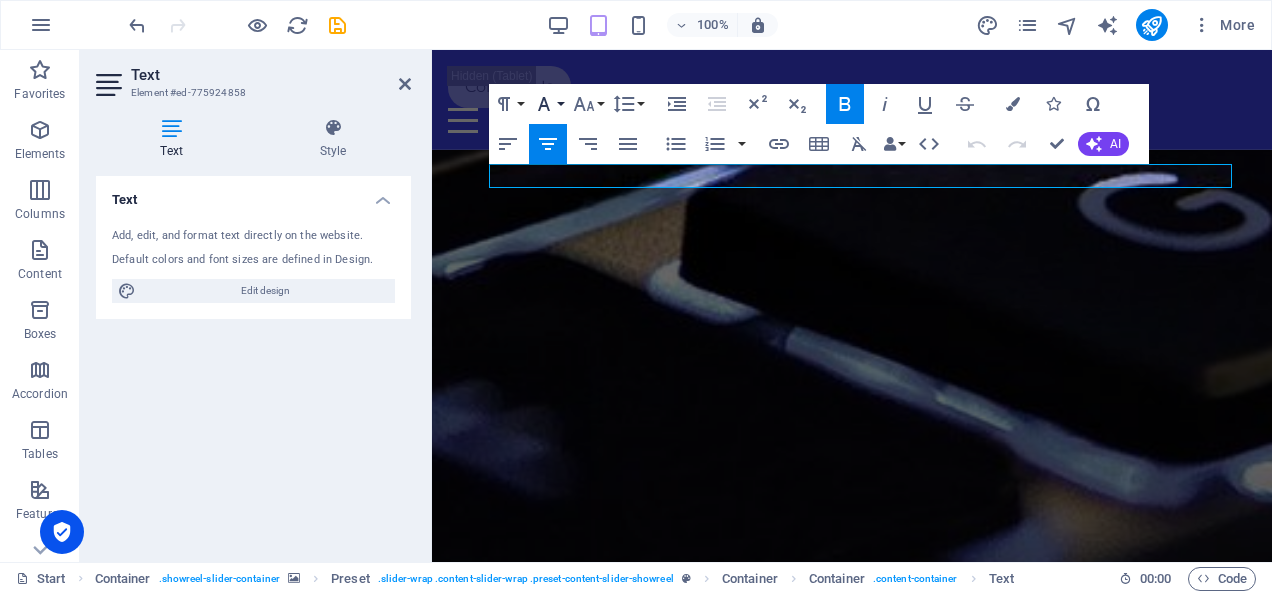 click on "Font Family" at bounding box center [548, 104] 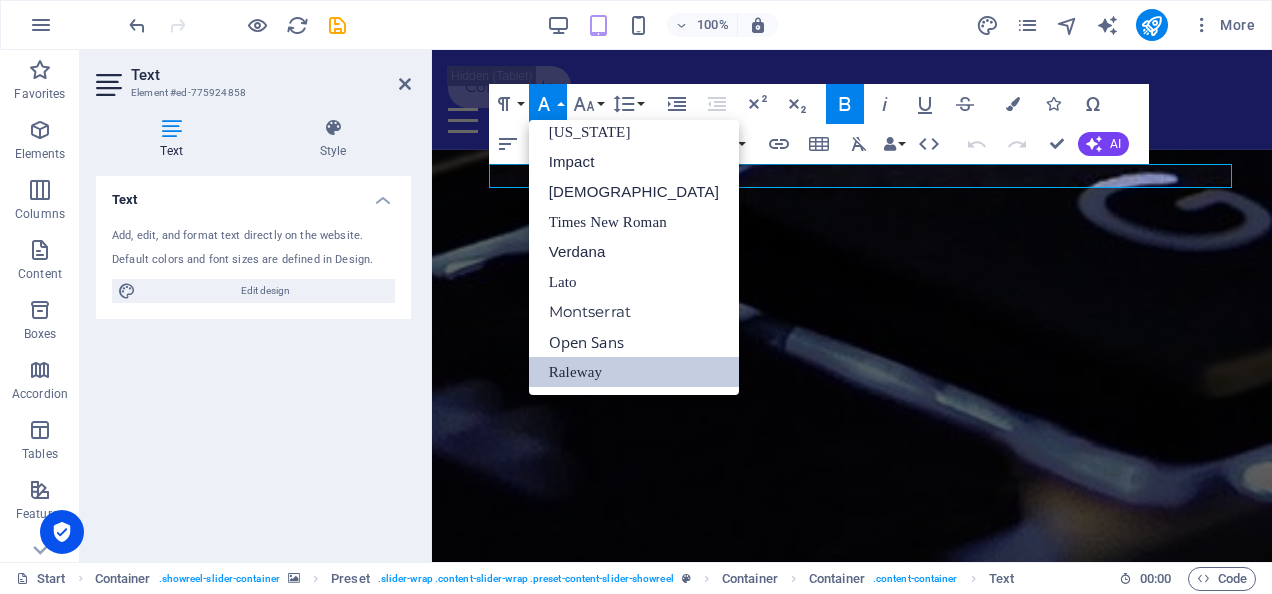 scroll, scrollTop: 40, scrollLeft: 0, axis: vertical 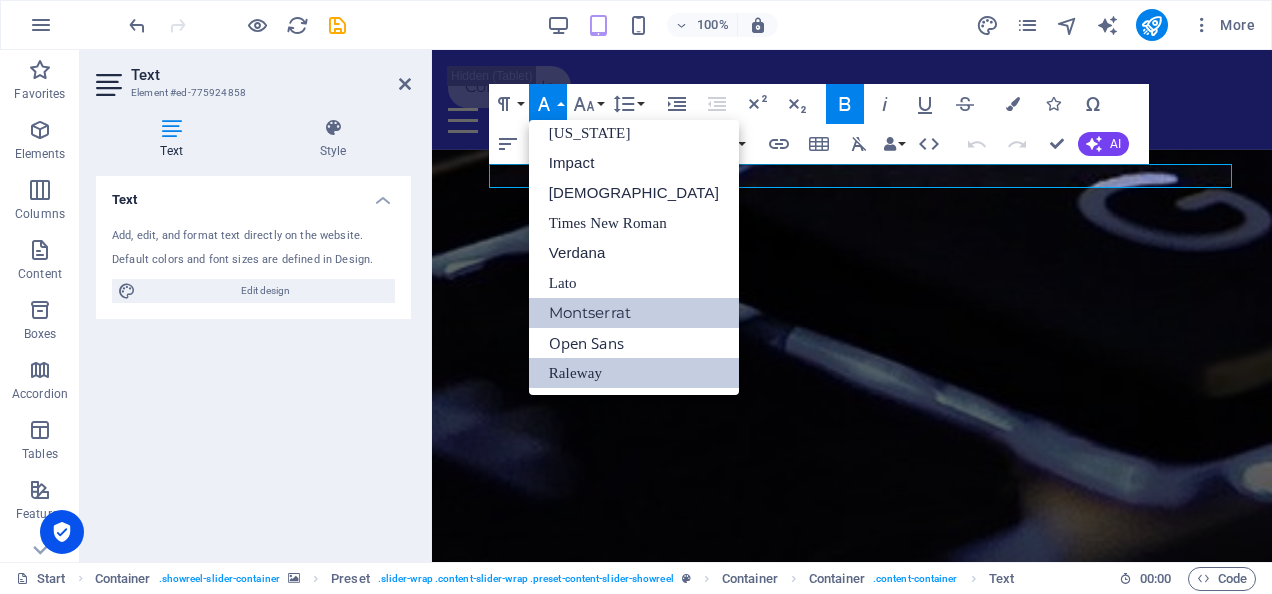 click on "Montserrat" at bounding box center [634, 313] 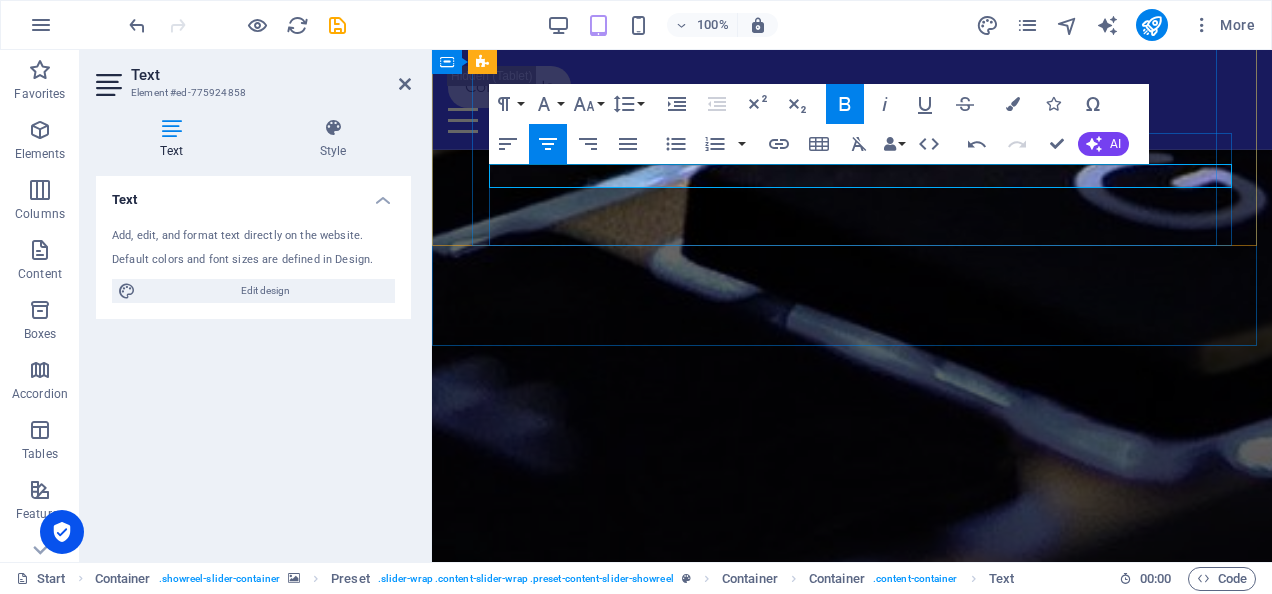 click on "​ High Technology Integration Data, Automation, and Optimalization for All Industries" at bounding box center [852, 3726] 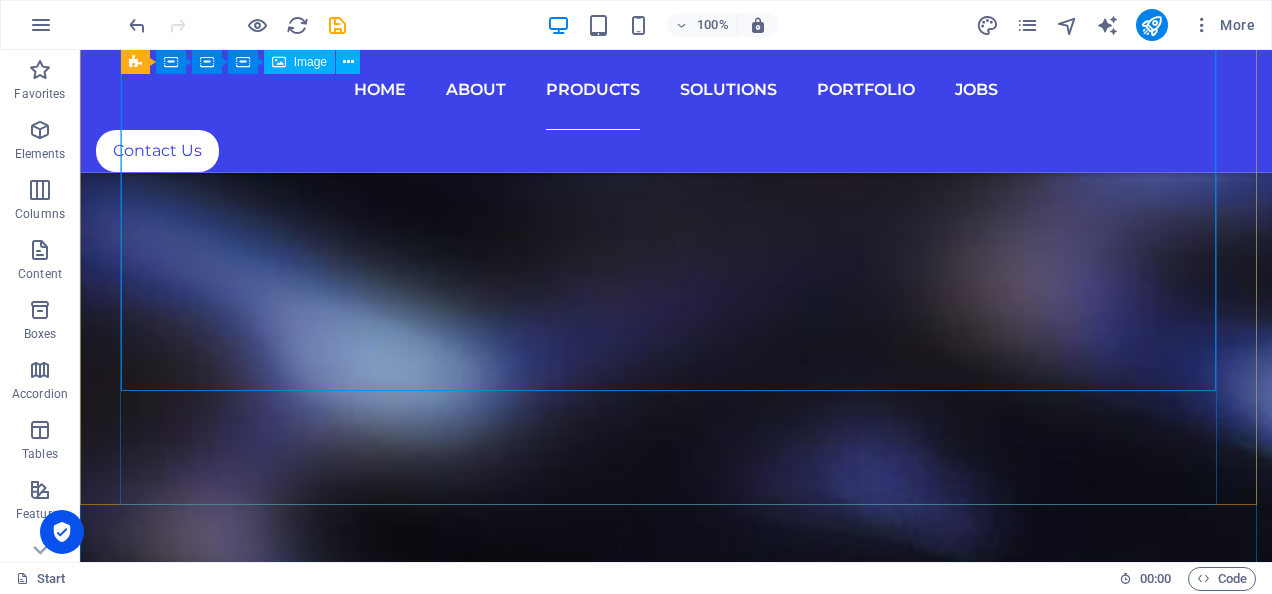 scroll, scrollTop: 9676, scrollLeft: 0, axis: vertical 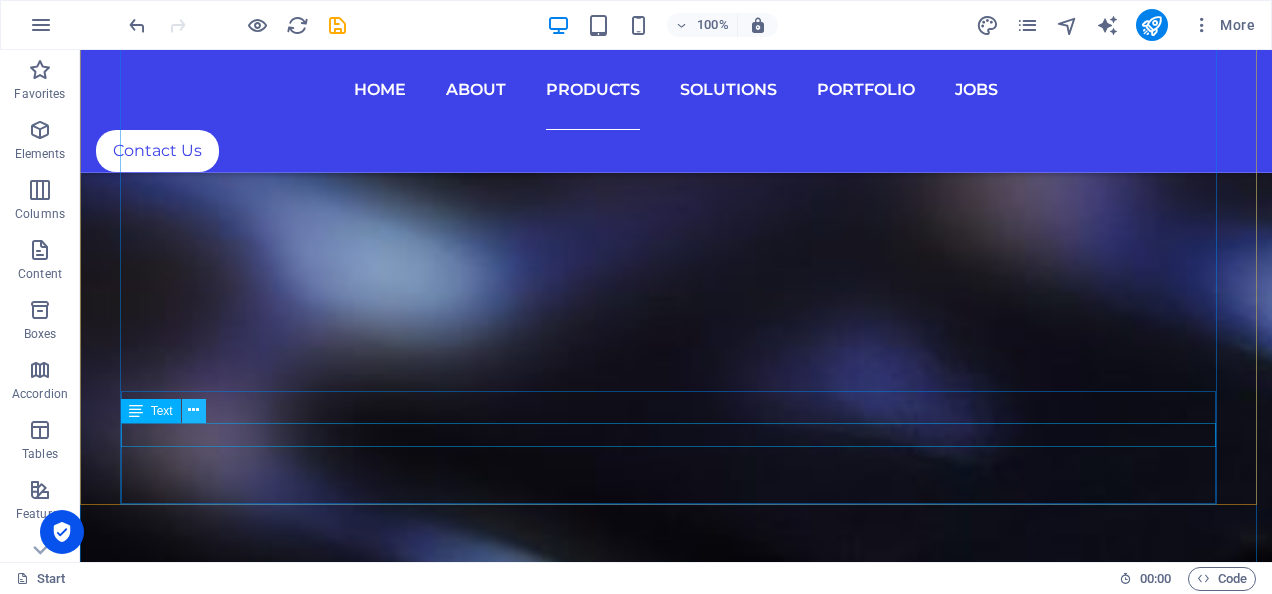 click at bounding box center (193, 410) 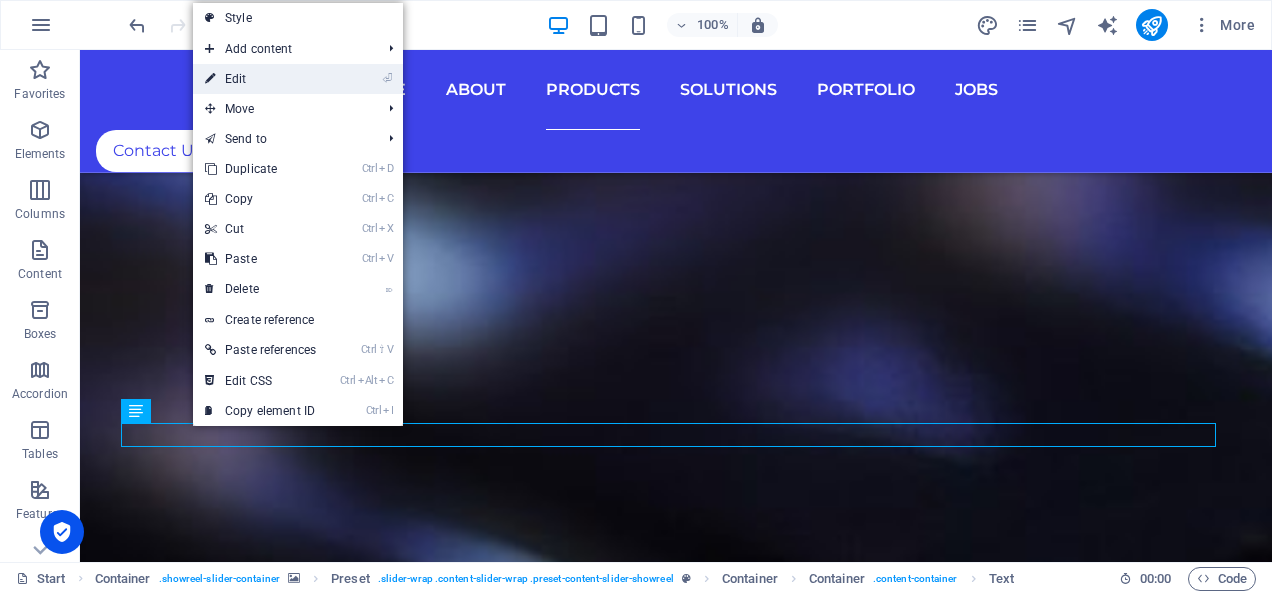click on "⏎  Edit" at bounding box center [260, 79] 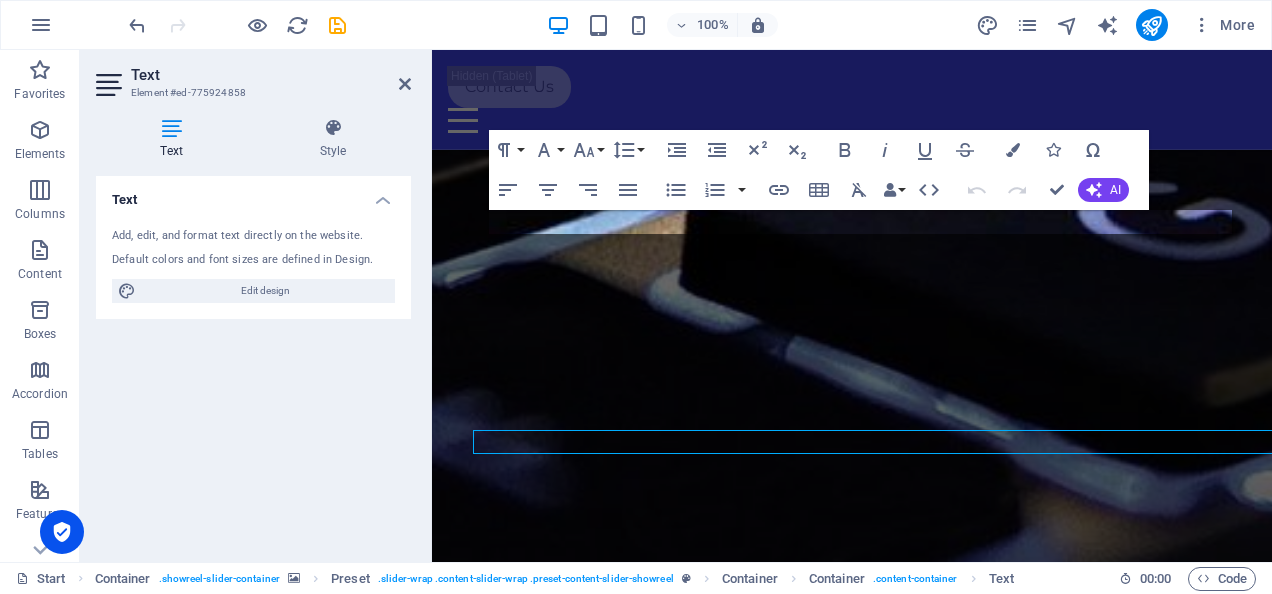 scroll, scrollTop: 9633, scrollLeft: 0, axis: vertical 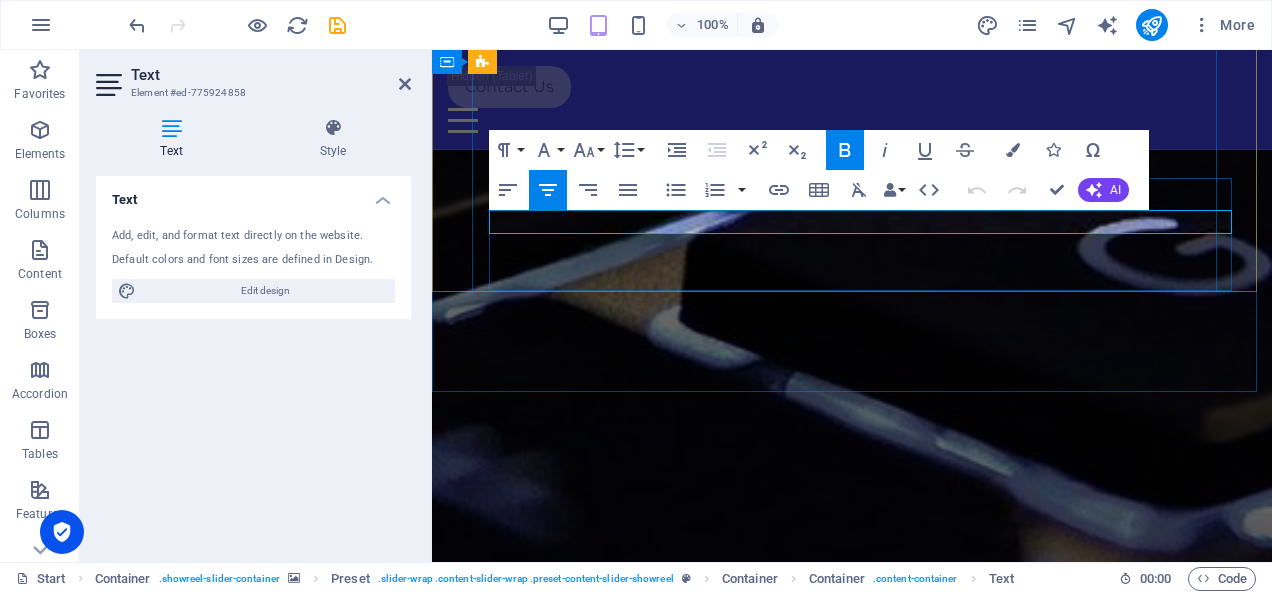 drag, startPoint x: 639, startPoint y: 218, endPoint x: 1080, endPoint y: 213, distance: 441.02835 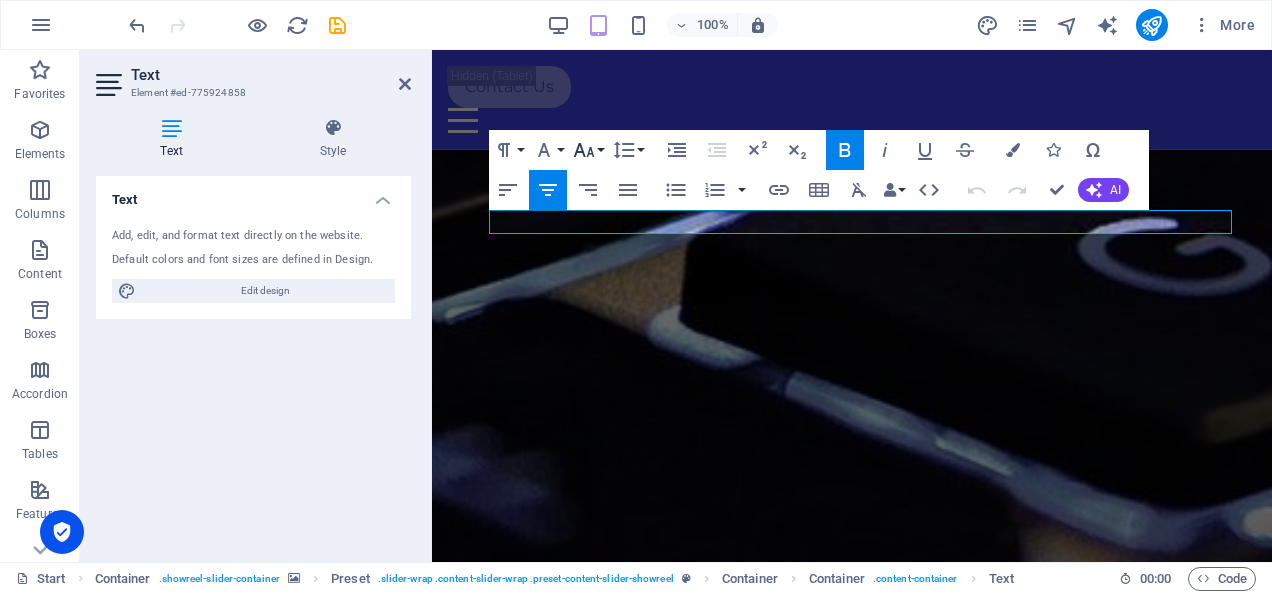 click on "Font Size" at bounding box center [588, 150] 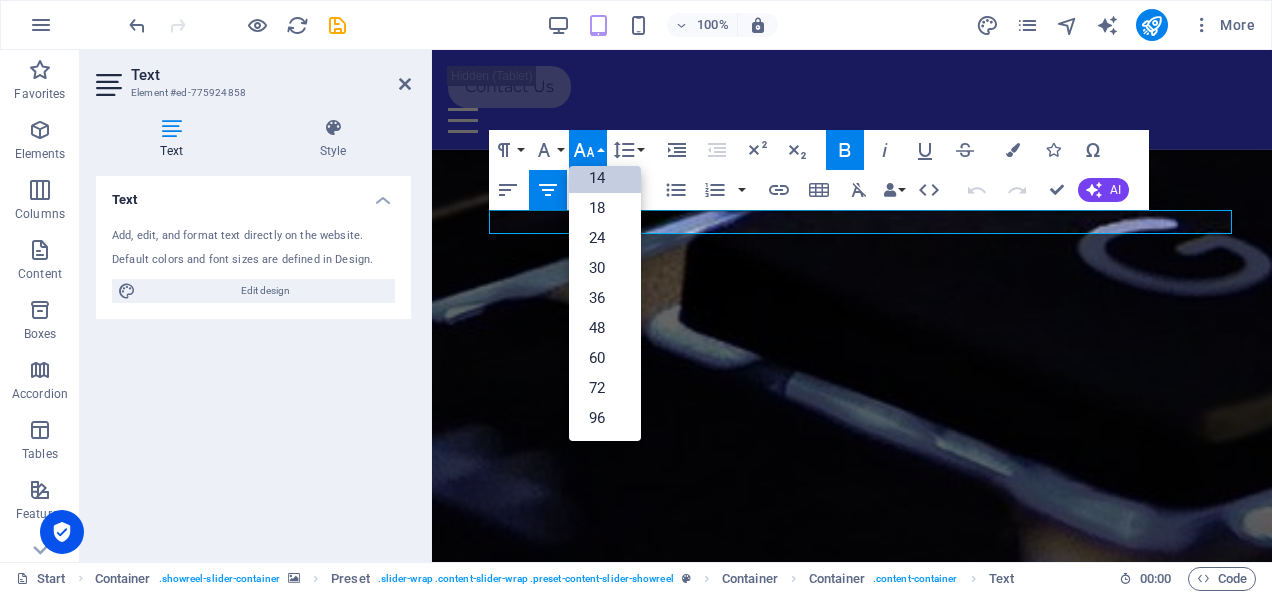 scroll, scrollTop: 160, scrollLeft: 0, axis: vertical 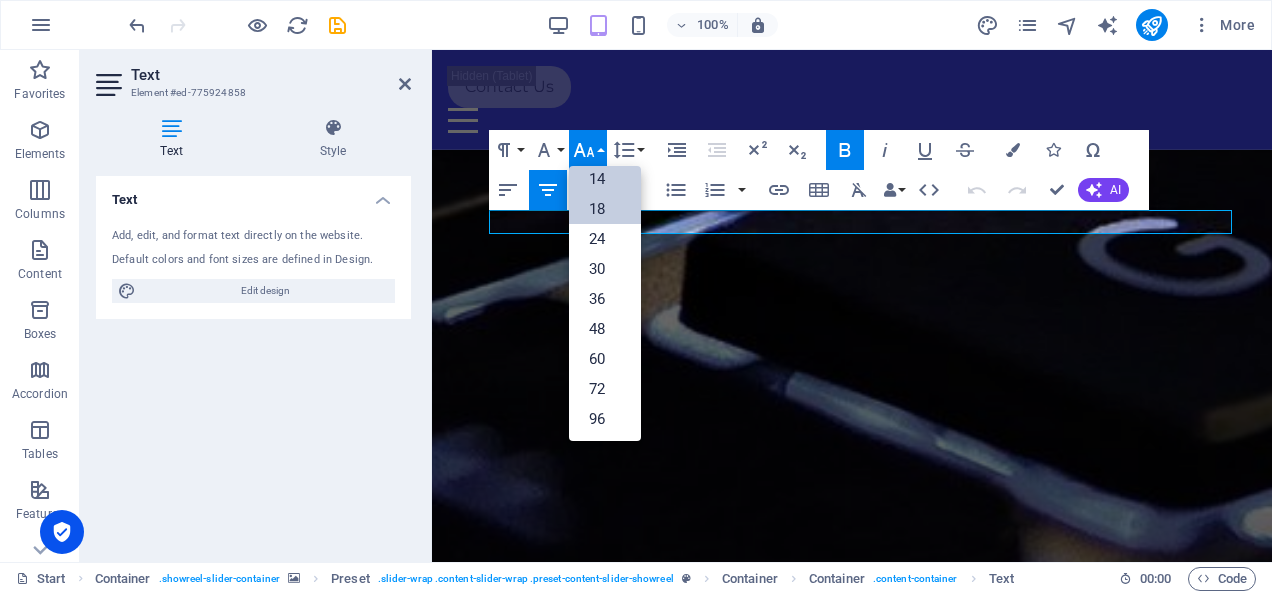 click on "18" at bounding box center [605, 209] 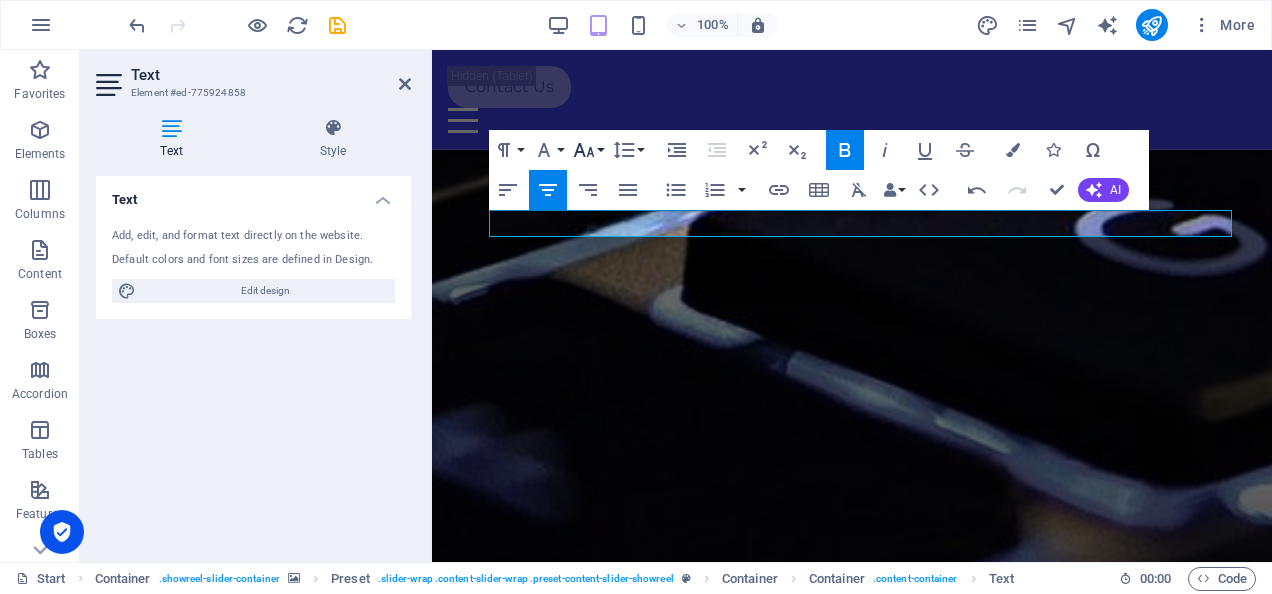 click on "Font Size" at bounding box center (588, 150) 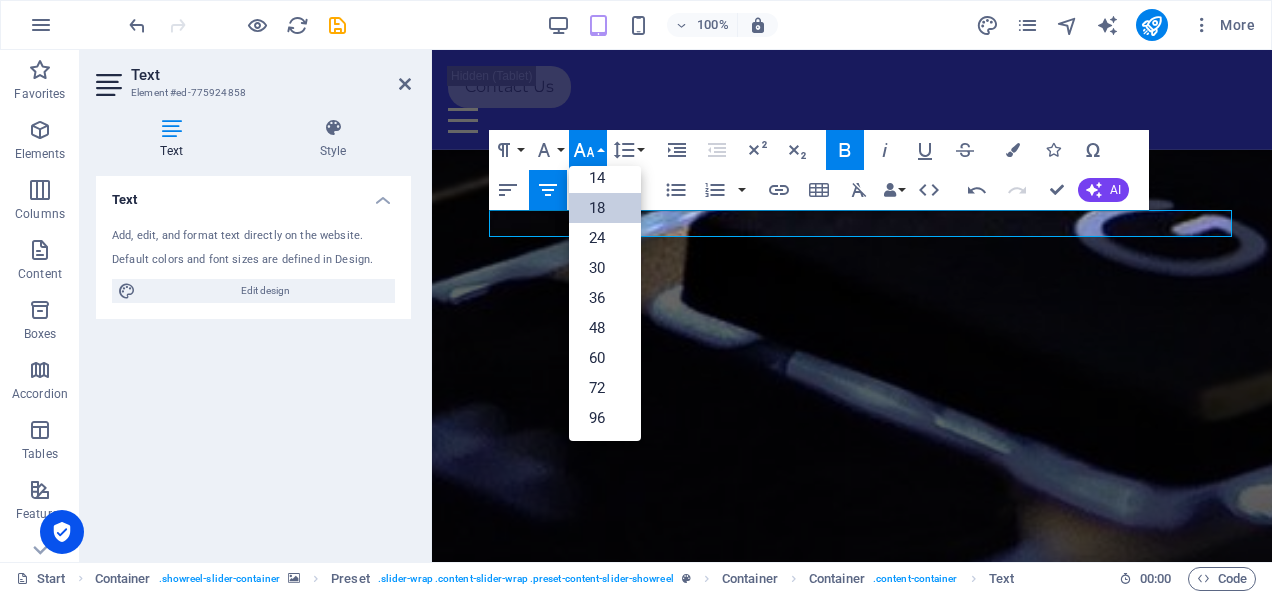 scroll, scrollTop: 160, scrollLeft: 0, axis: vertical 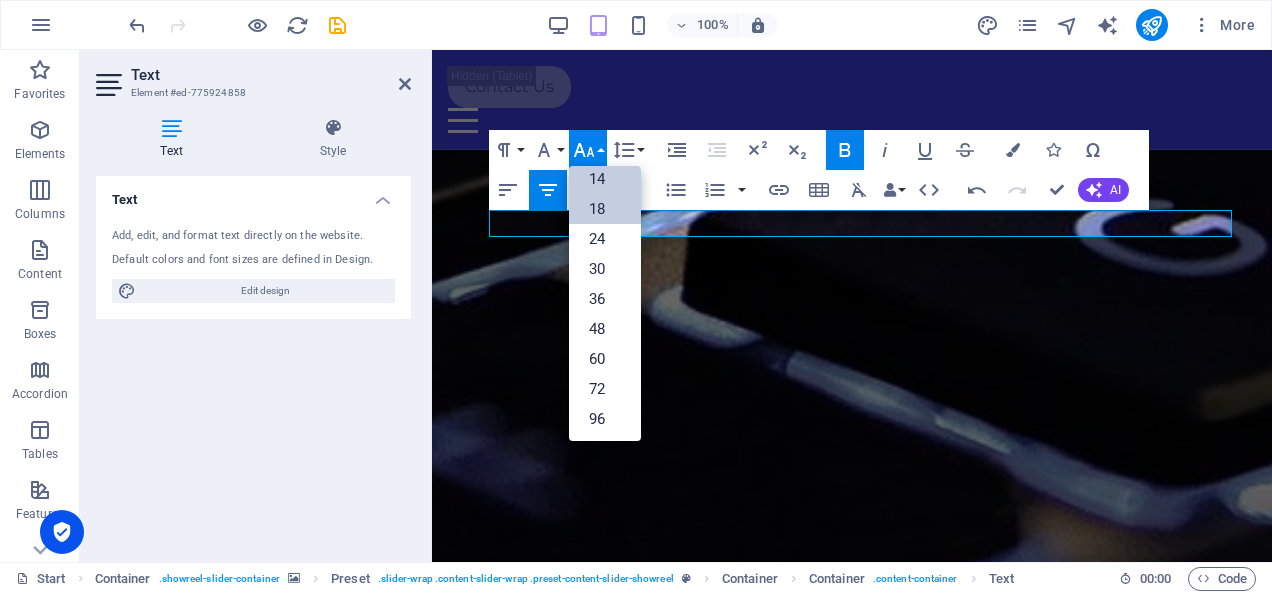 click on "14" at bounding box center (605, 179) 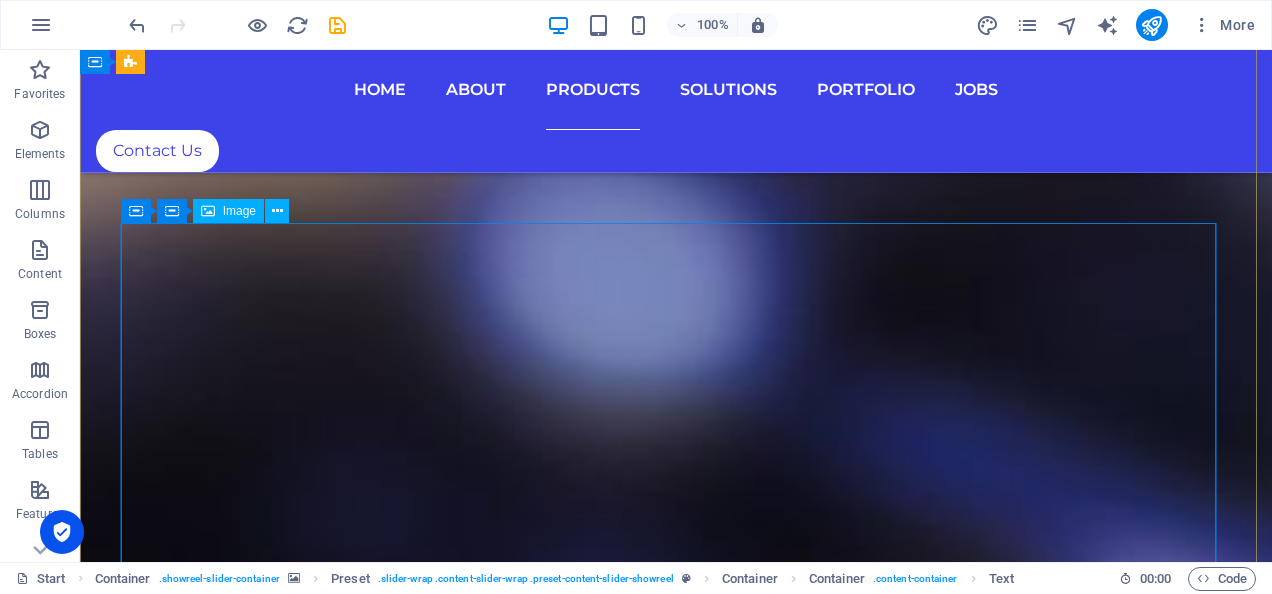 scroll, scrollTop: 9094, scrollLeft: 0, axis: vertical 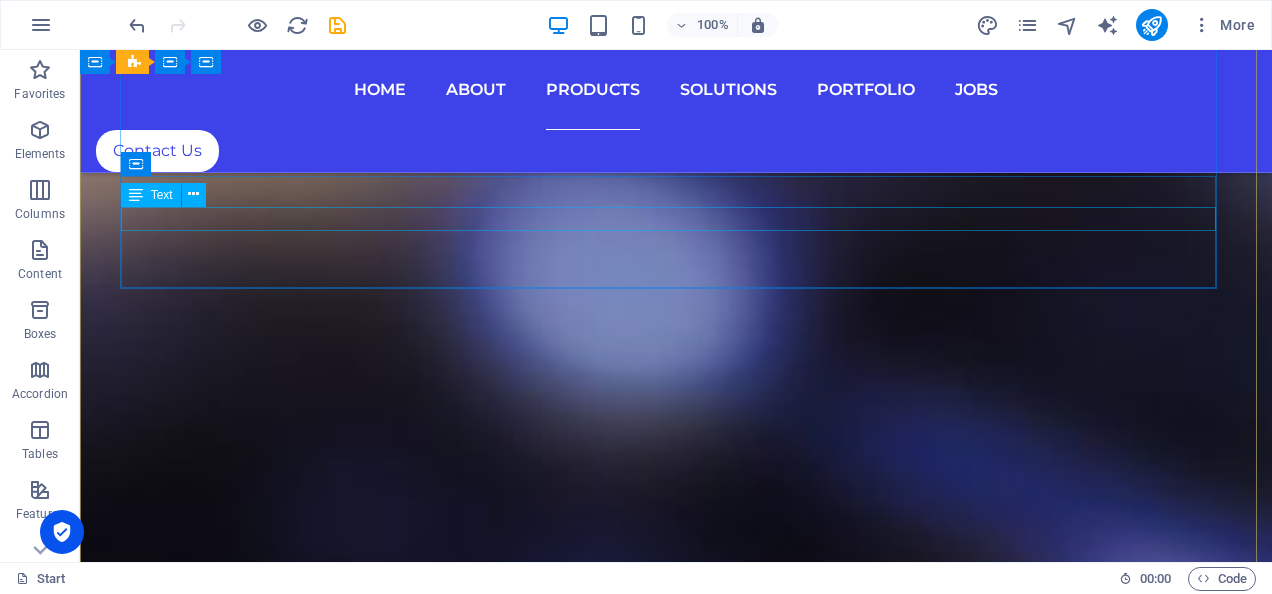 click on "Blockchain that transparently enables trust" at bounding box center [676, 5805] 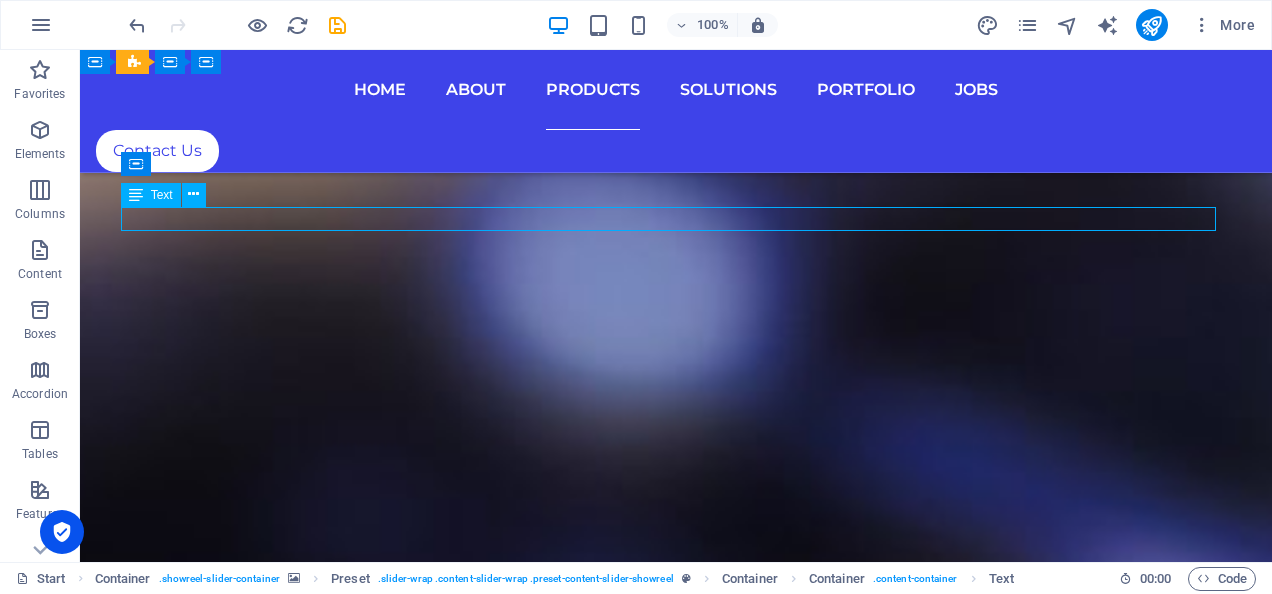 click on "Blockchain that transparently enables trust" at bounding box center [676, 5805] 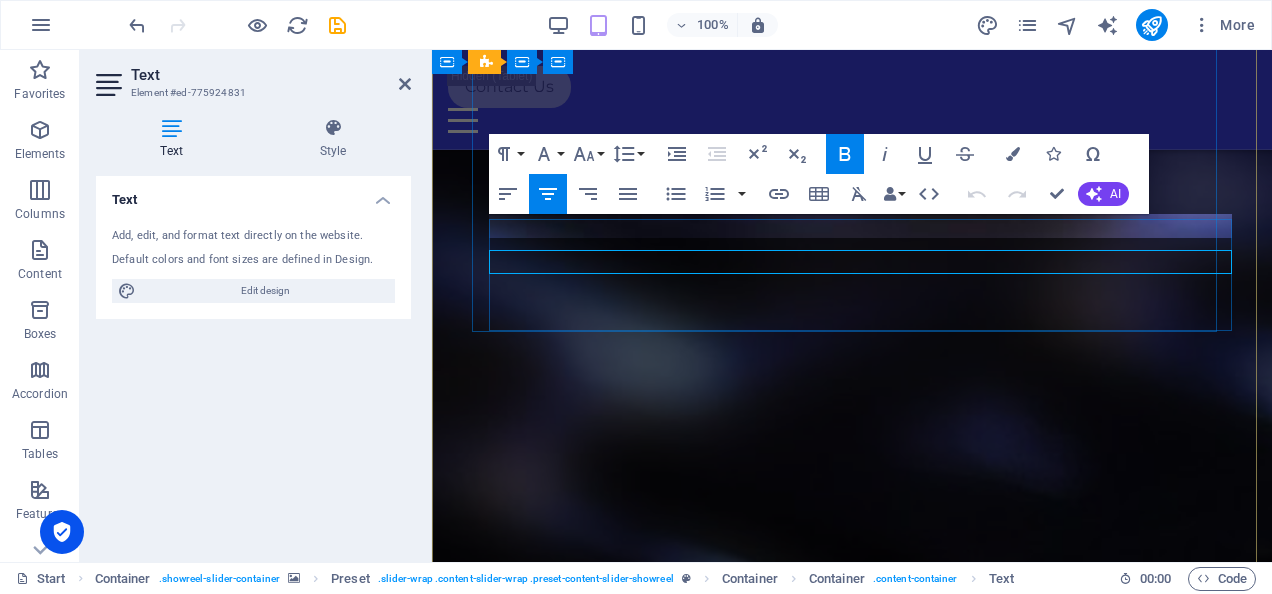 scroll, scrollTop: 9050, scrollLeft: 0, axis: vertical 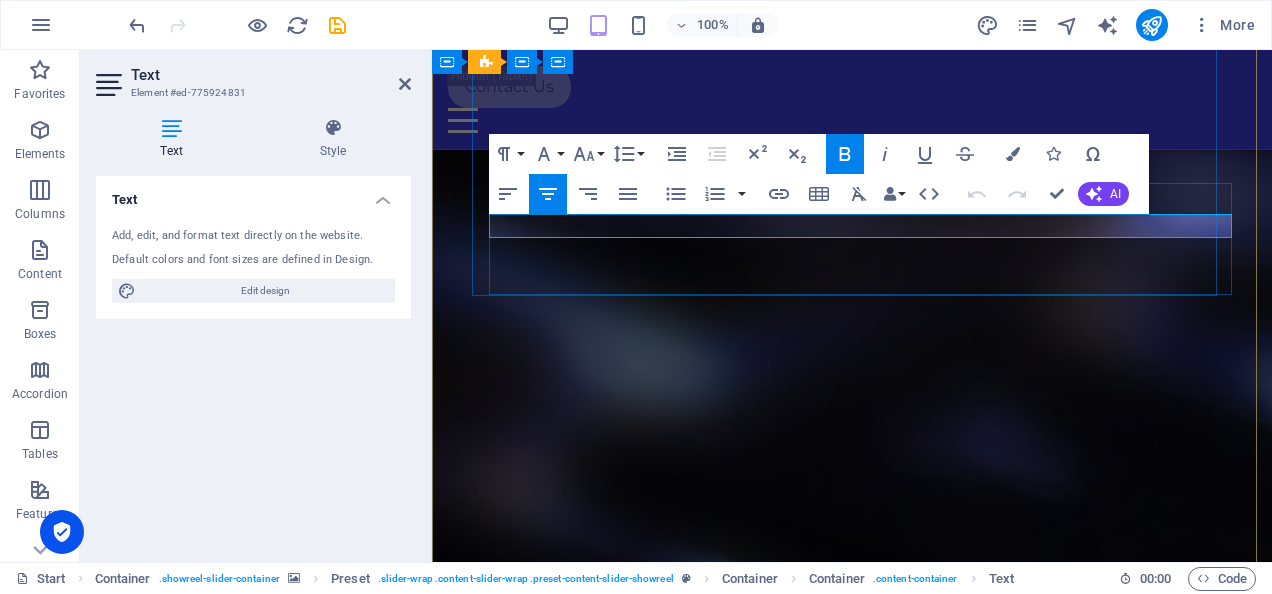 drag, startPoint x: 666, startPoint y: 215, endPoint x: 1040, endPoint y: 215, distance: 374 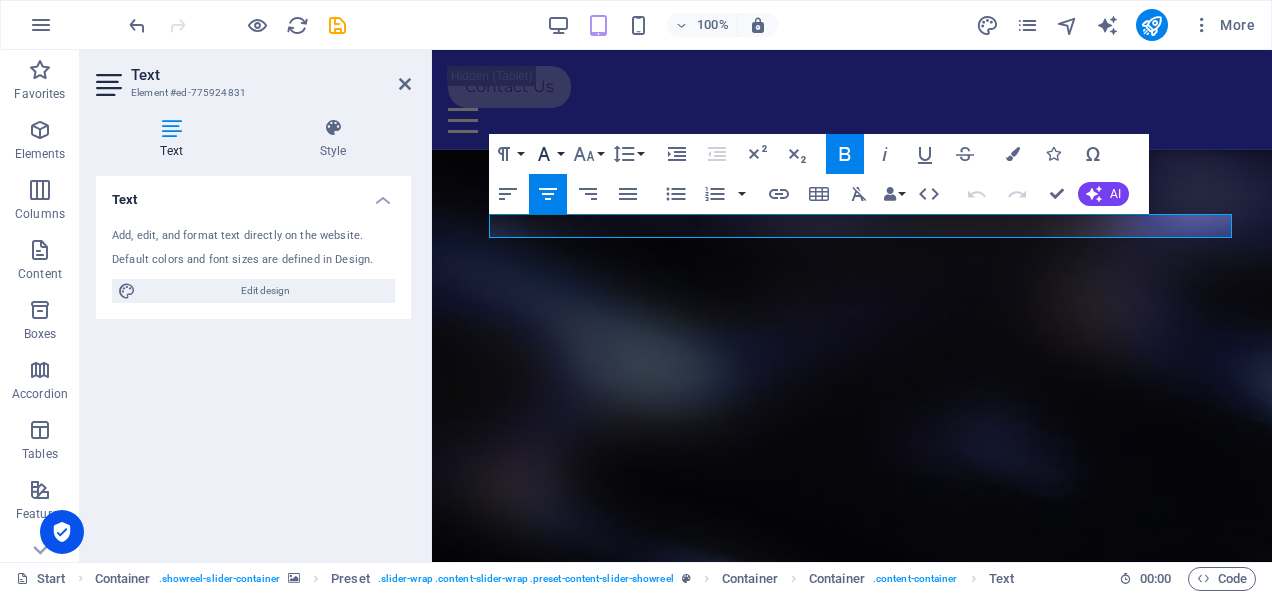 click on "Font Family" at bounding box center (548, 154) 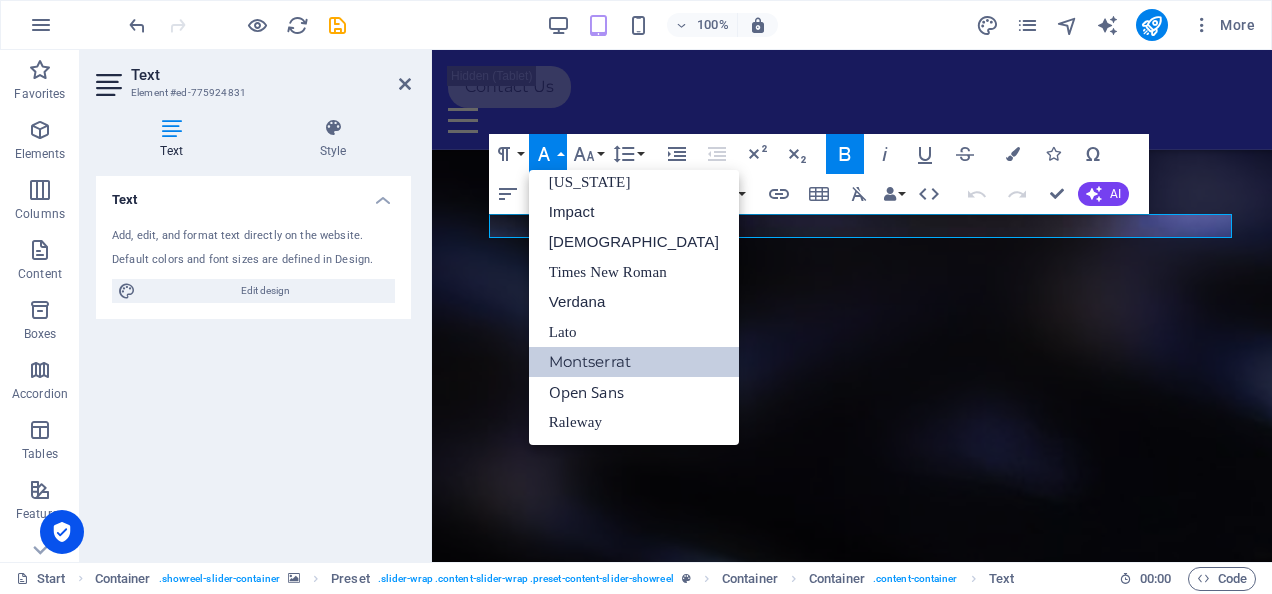 scroll, scrollTop: 40, scrollLeft: 0, axis: vertical 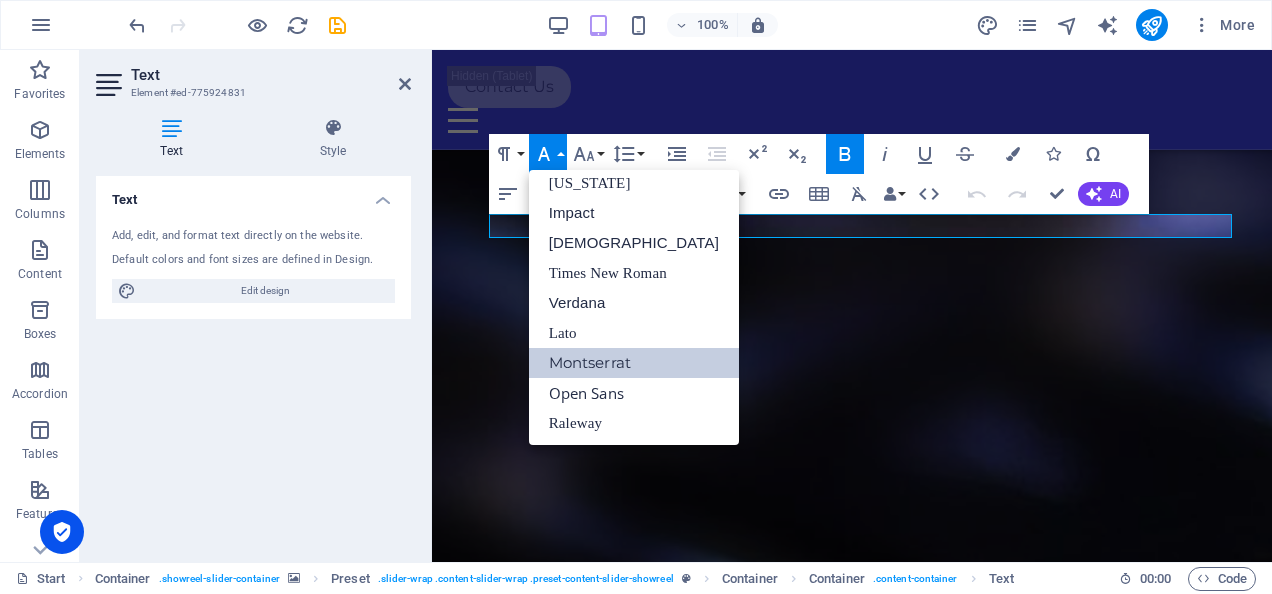 click on "Font Family" at bounding box center (548, 154) 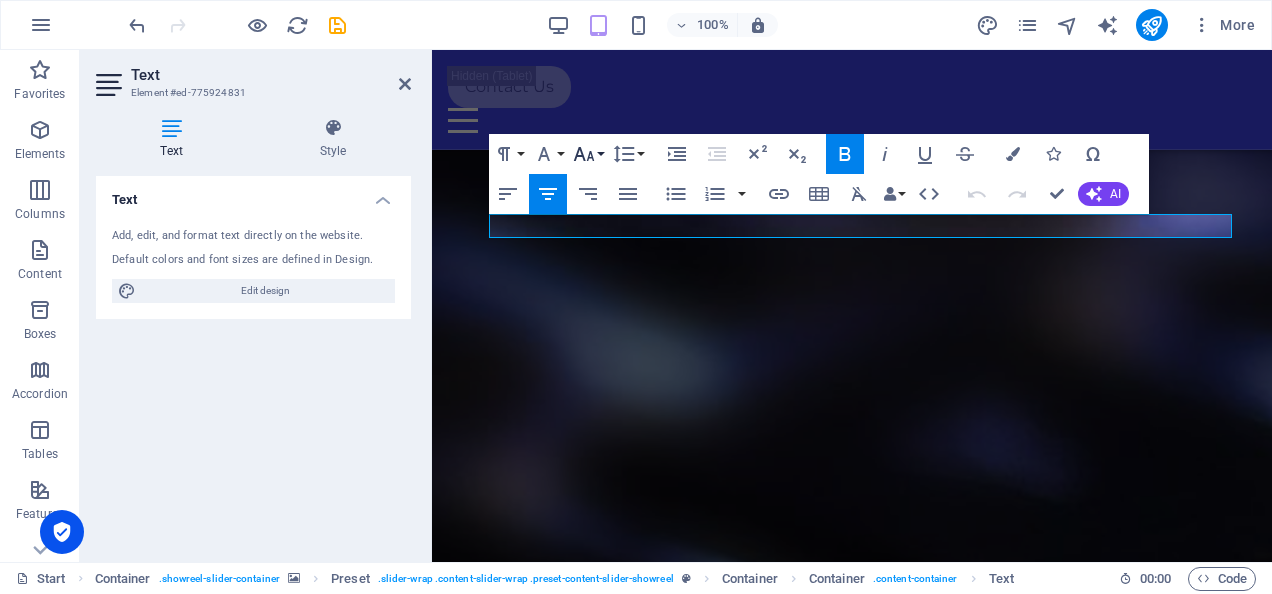 click on "Paragraph Format Normal Heading 1 Heading 2 Heading 3 Heading 4 Heading 5 Heading 6 Code Font Family Arial Georgia Impact Tahoma Times New Roman Verdana Lato Montserrat Open Sans Raleway Font Size 8 9 10 11 12 14 18 24 30 36 48 60 72 96 Line Height Default Single 1.15 1.5 Double" at bounding box center [568, 154] 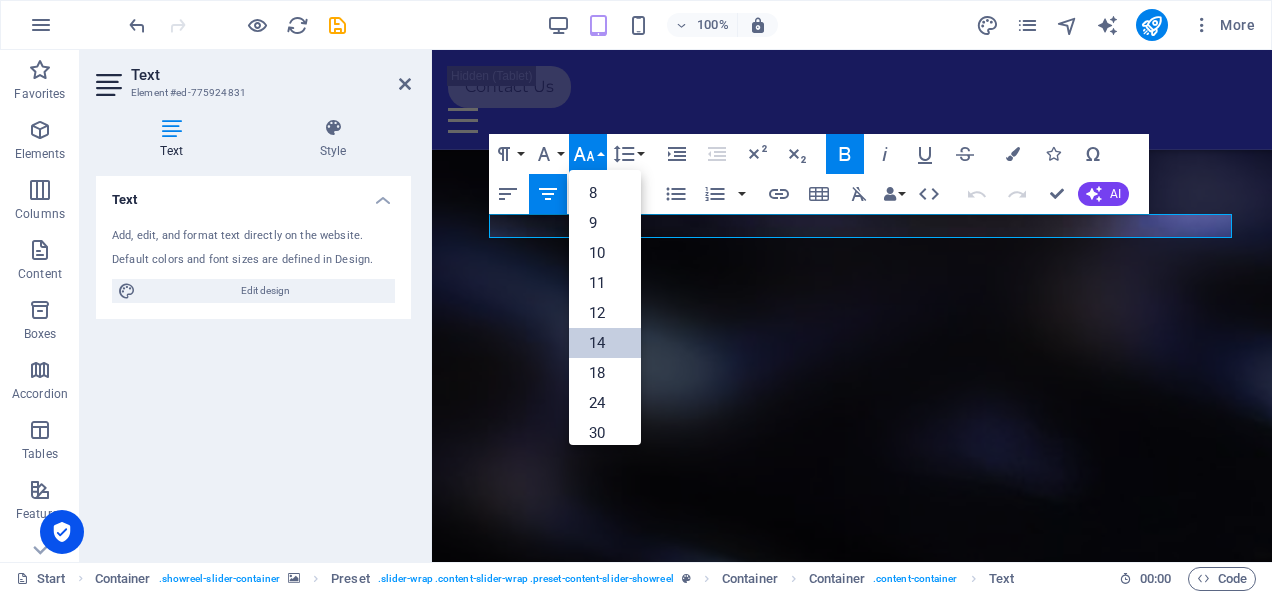 click on "14" at bounding box center [605, 343] 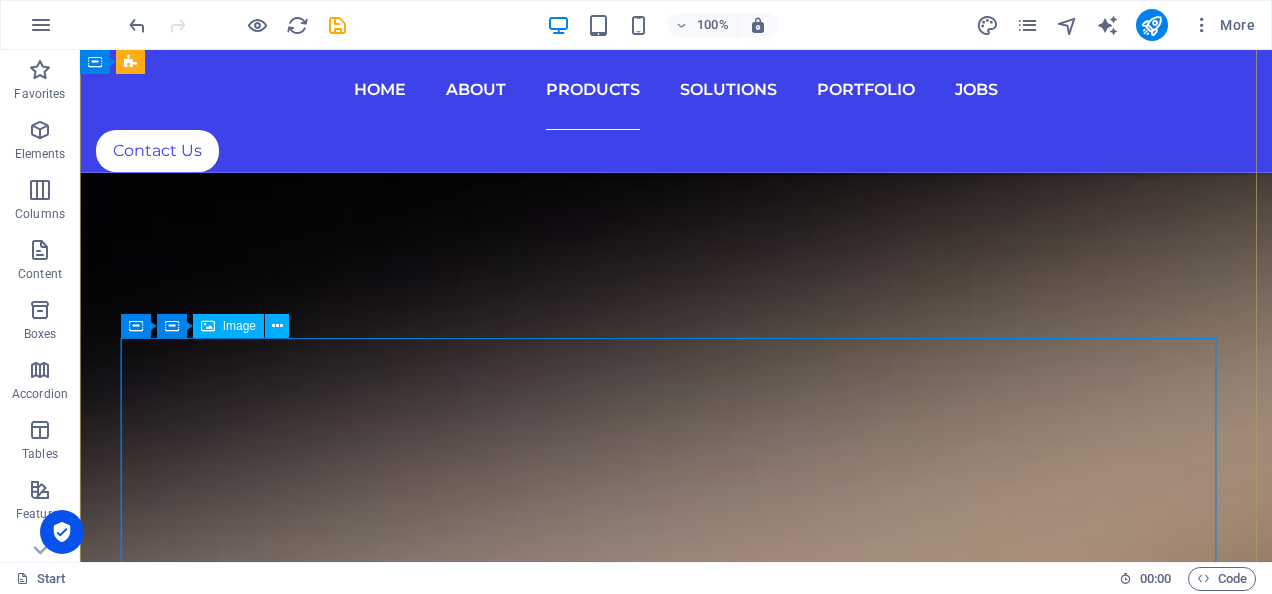 scroll, scrollTop: 8207, scrollLeft: 0, axis: vertical 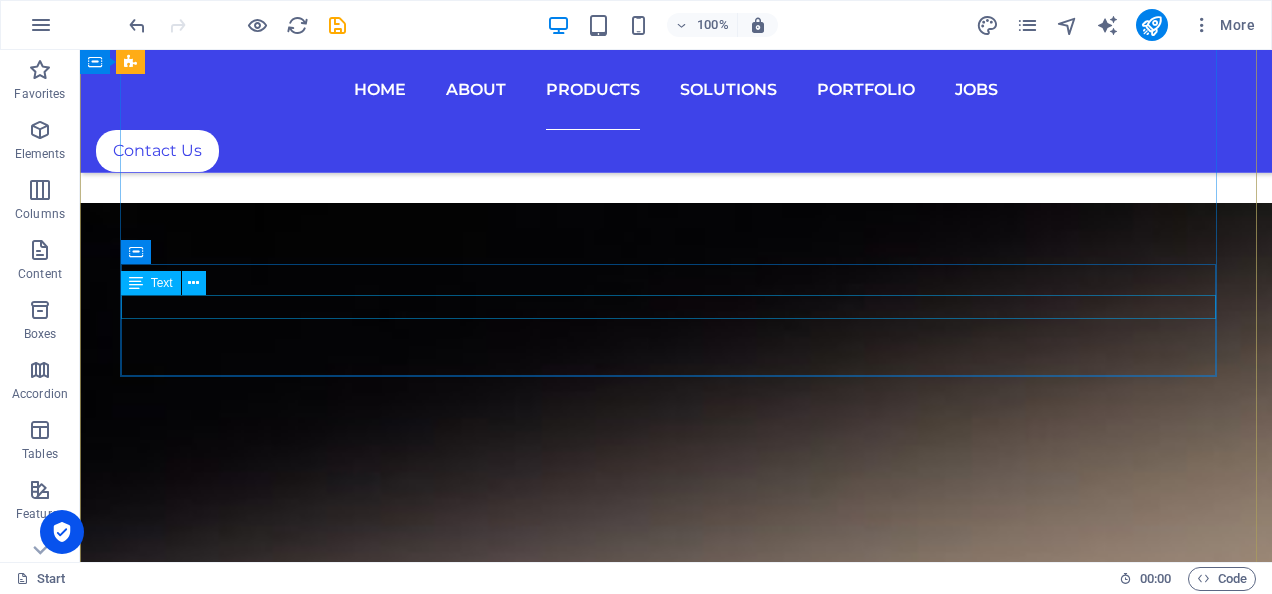 click on "Cyber Security that's proactive, but not reactive" at bounding box center [676, 5882] 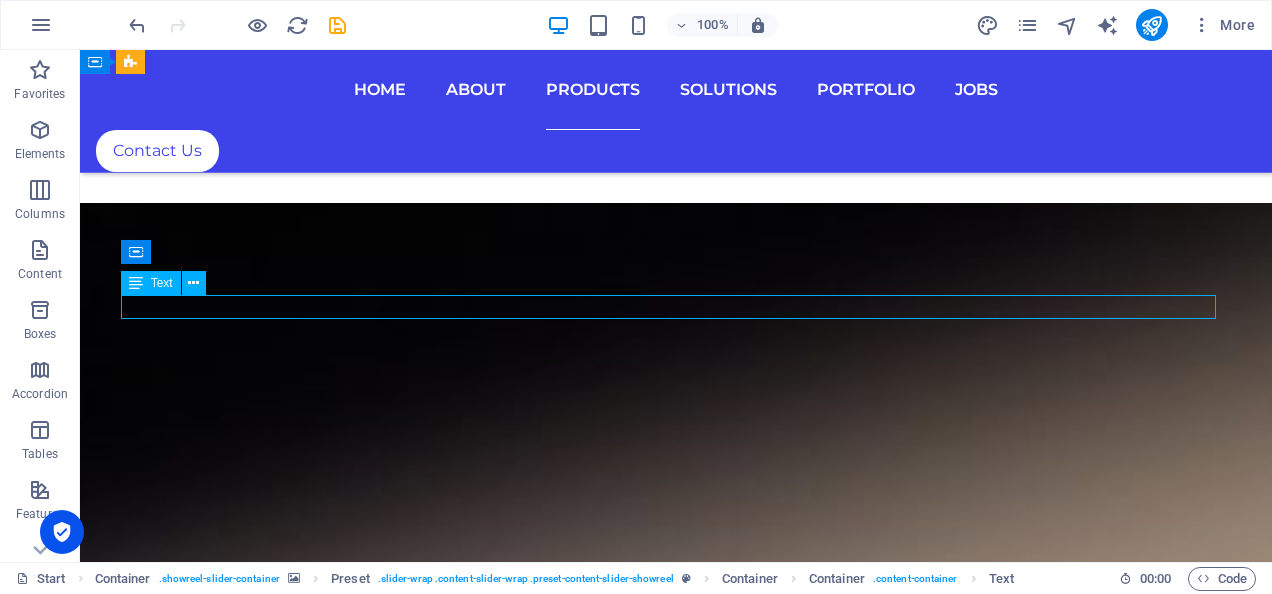click on "Cyber Security that's proactive, but not reactive" at bounding box center (676, 5882) 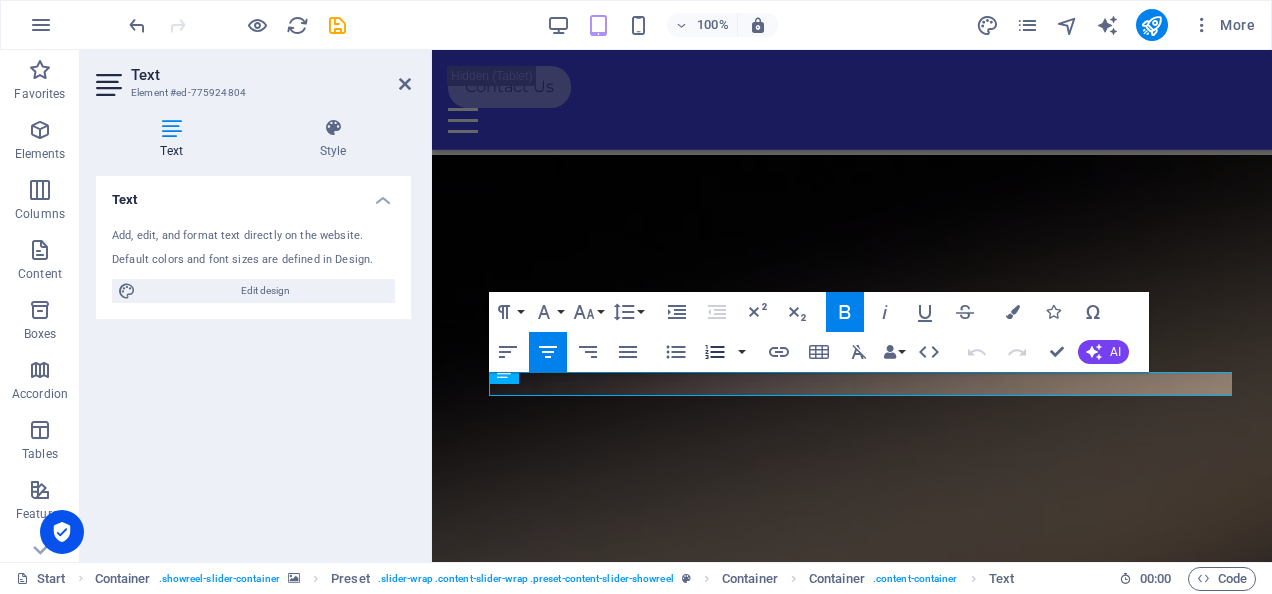 scroll, scrollTop: 8318, scrollLeft: 0, axis: vertical 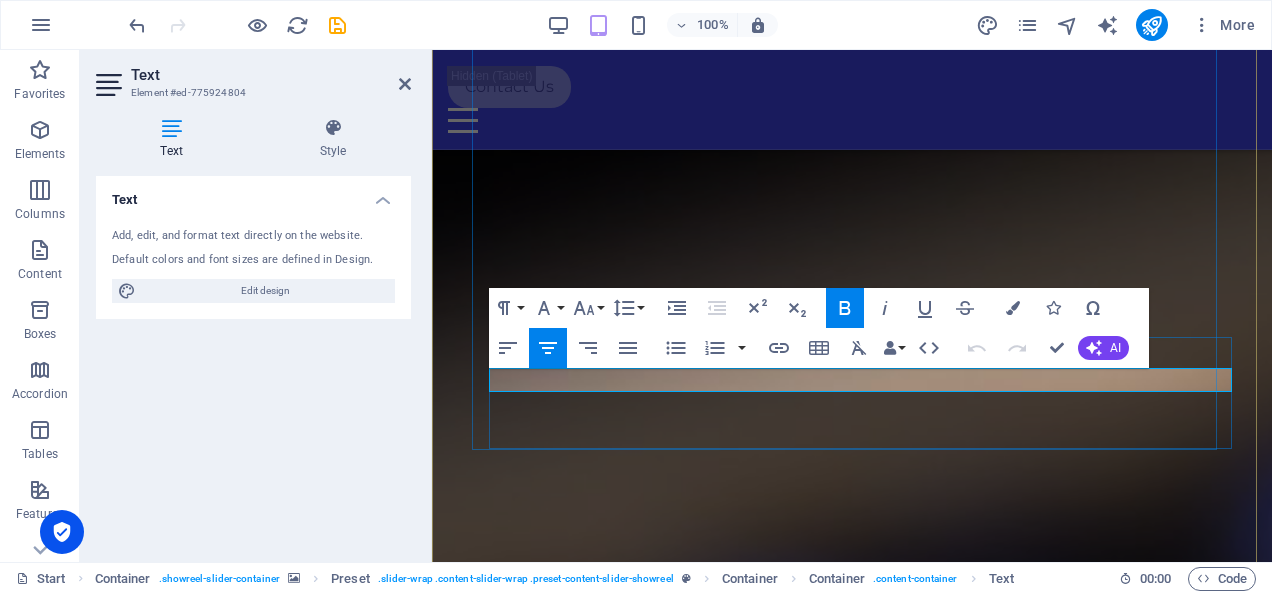 drag, startPoint x: 666, startPoint y: 380, endPoint x: 1072, endPoint y: 374, distance: 406.04434 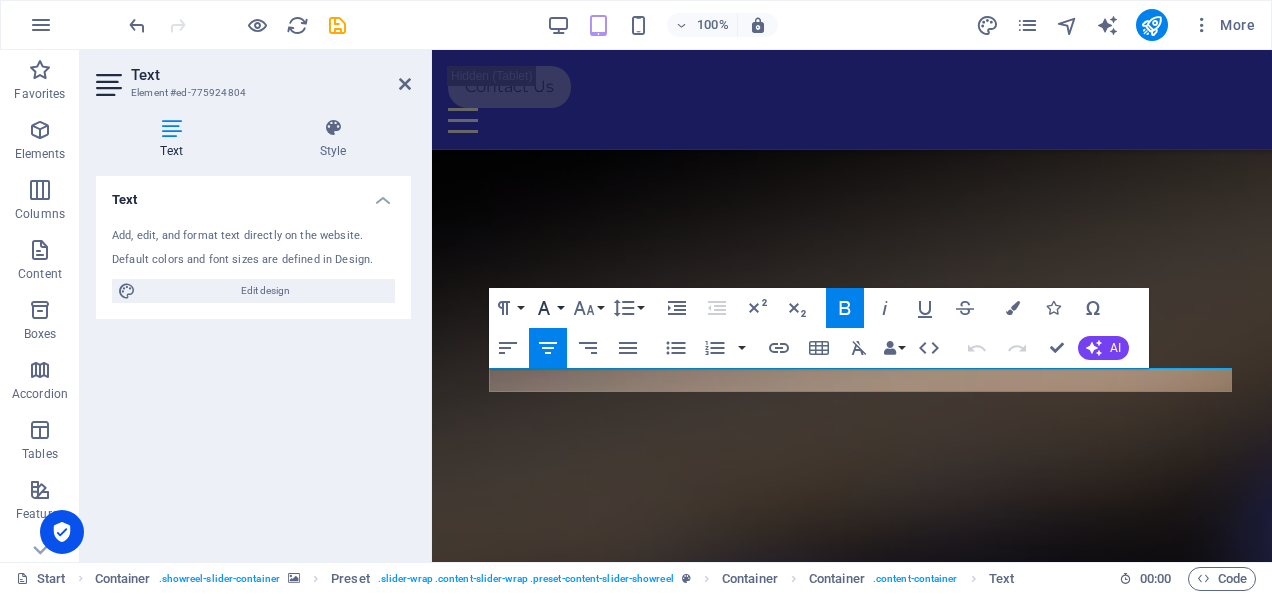 click on "Font Family" at bounding box center [548, 308] 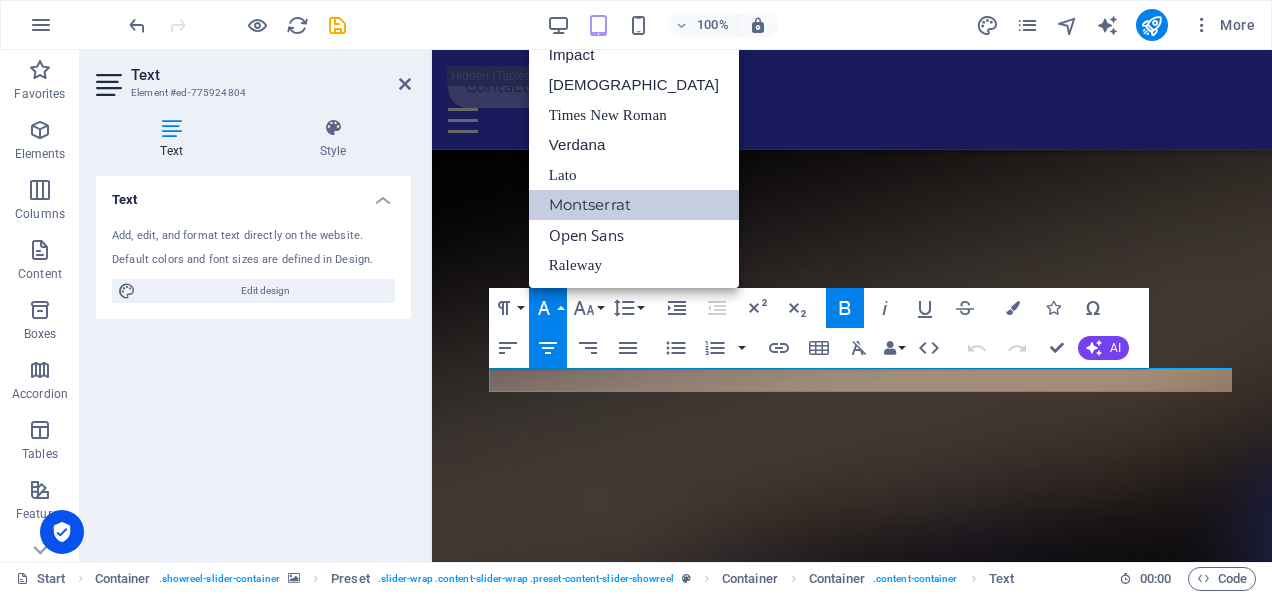 scroll, scrollTop: 40, scrollLeft: 0, axis: vertical 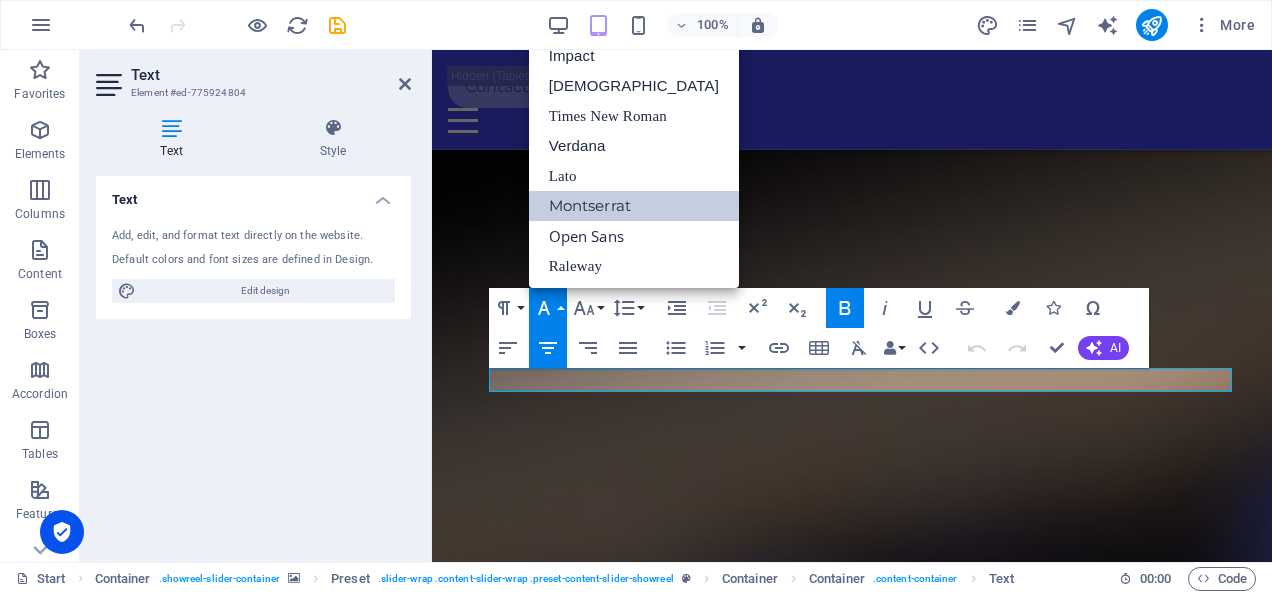 click on "Font Family" at bounding box center (548, 308) 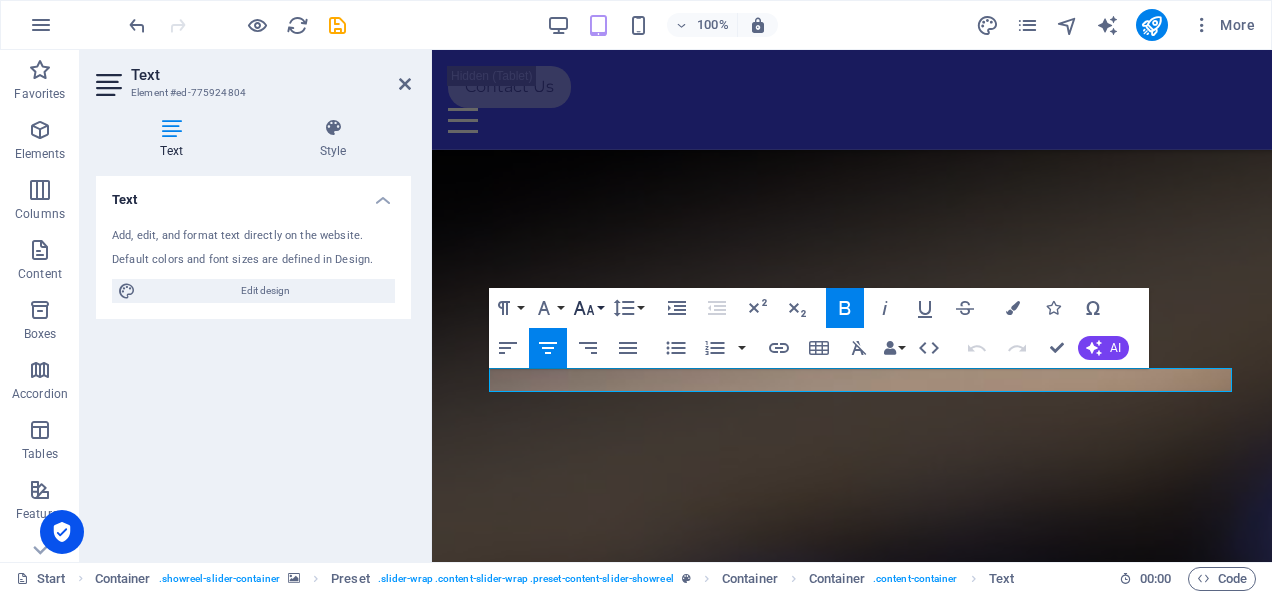 click on "Font Size" at bounding box center [588, 308] 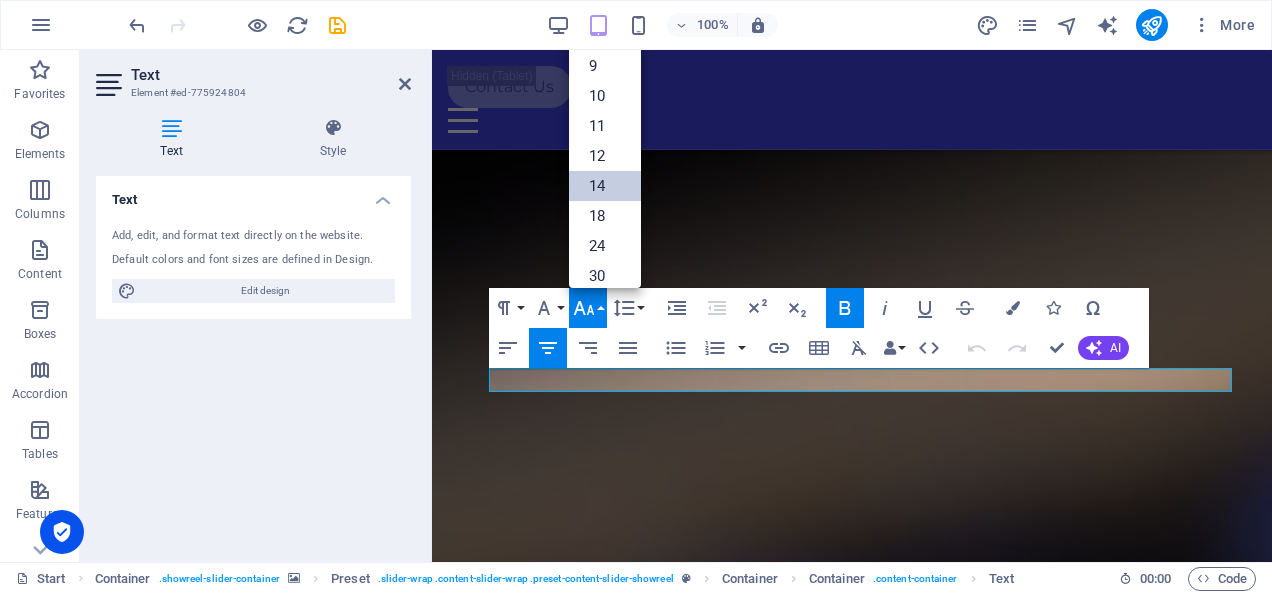 click on "14" at bounding box center (605, 186) 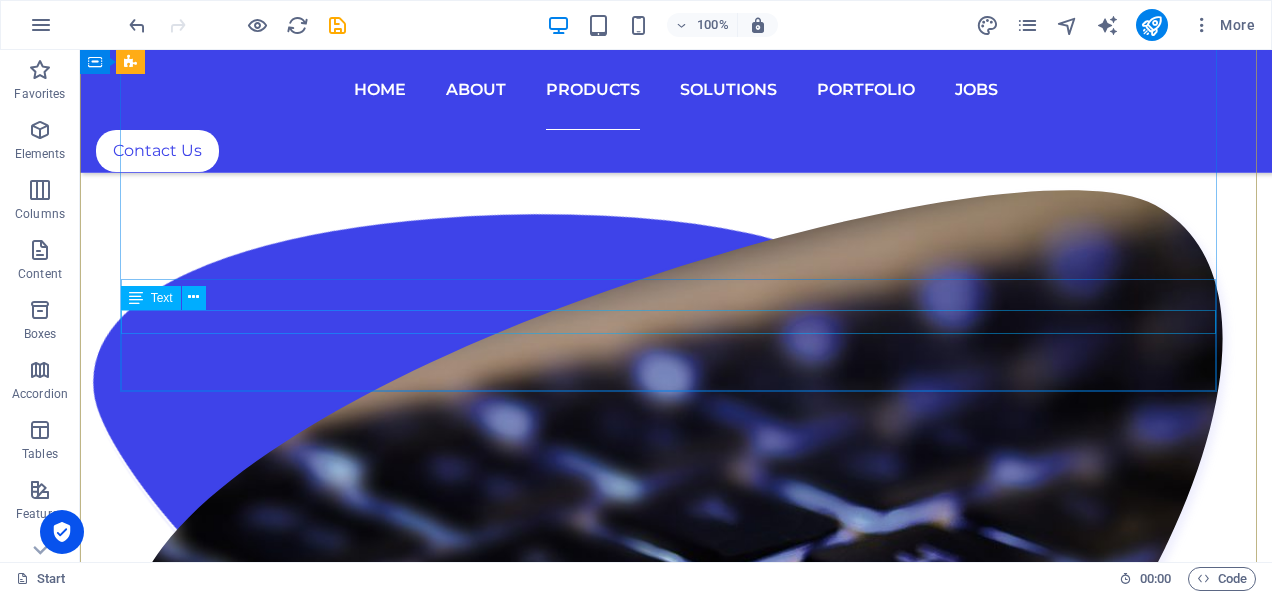 scroll, scrollTop: 7378, scrollLeft: 0, axis: vertical 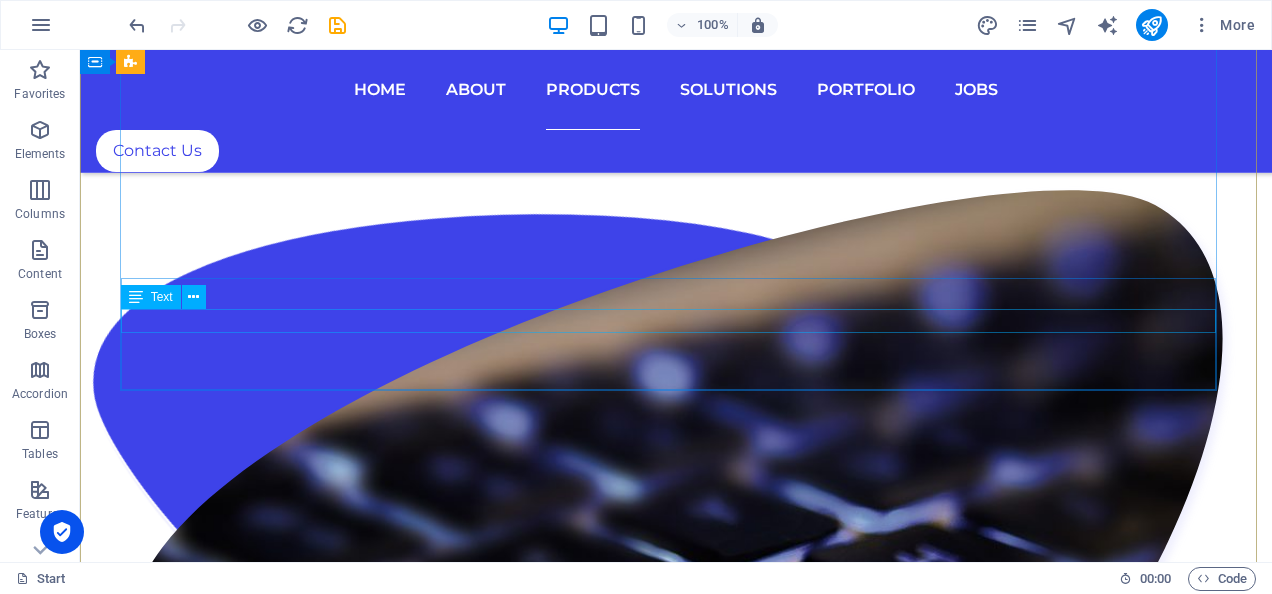 click on "AI that adapts, automates, and augments" at bounding box center (676, 5885) 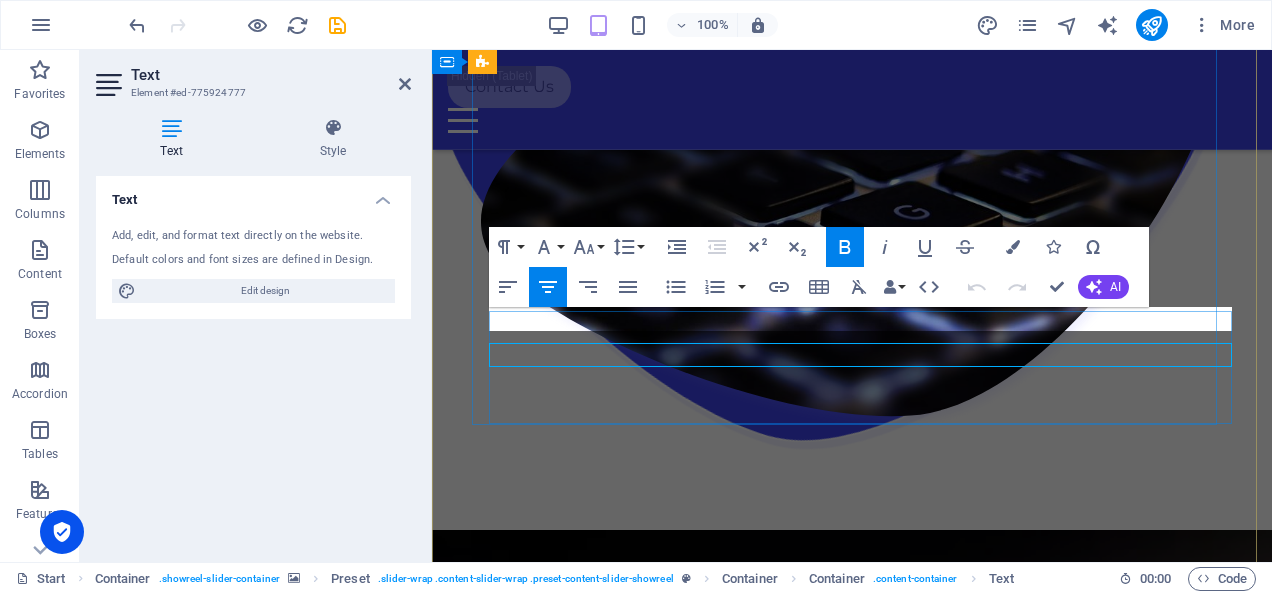 scroll, scrollTop: 7784, scrollLeft: 0, axis: vertical 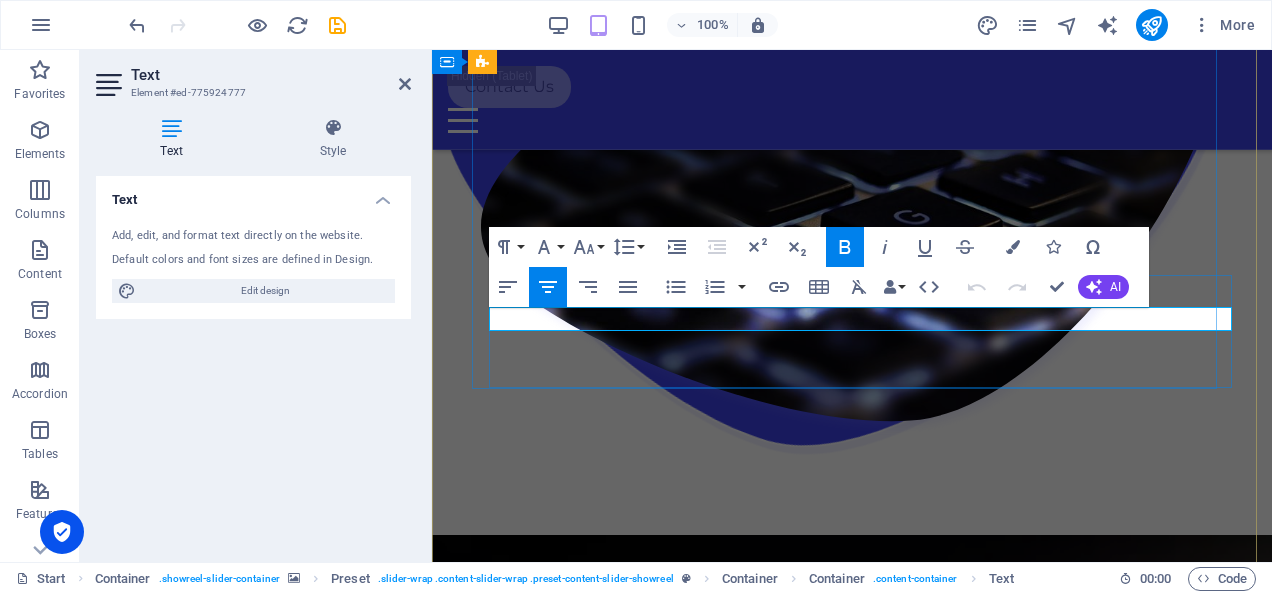 drag, startPoint x: 686, startPoint y: 313, endPoint x: 1048, endPoint y: 326, distance: 362.23334 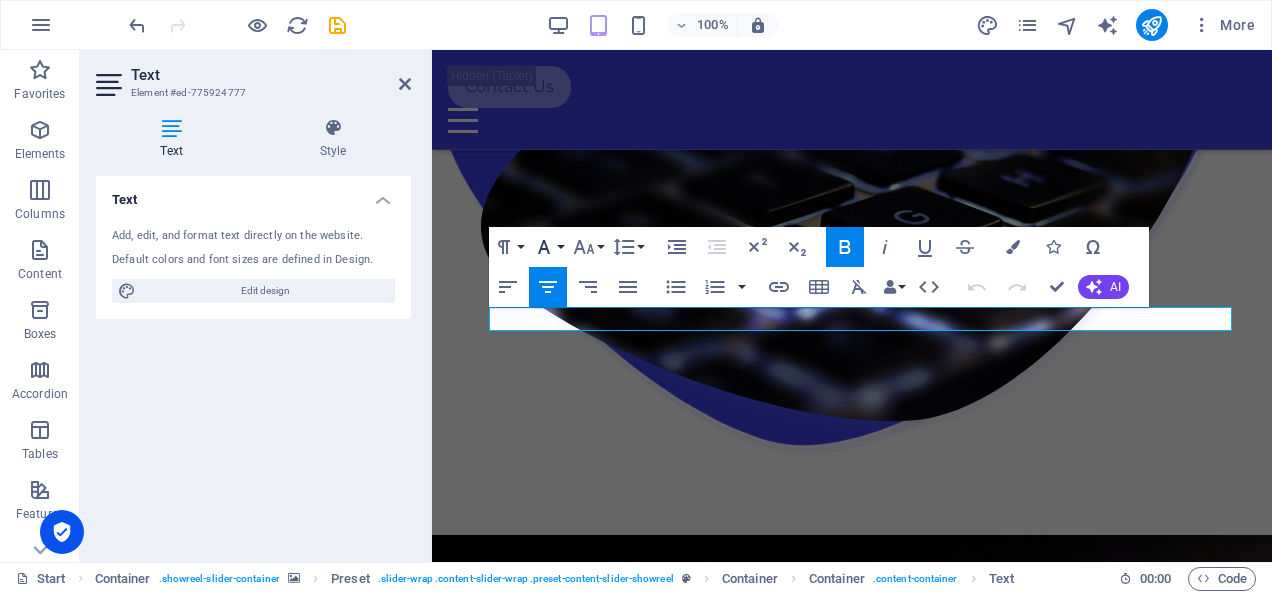 click on "Font Family" at bounding box center [548, 247] 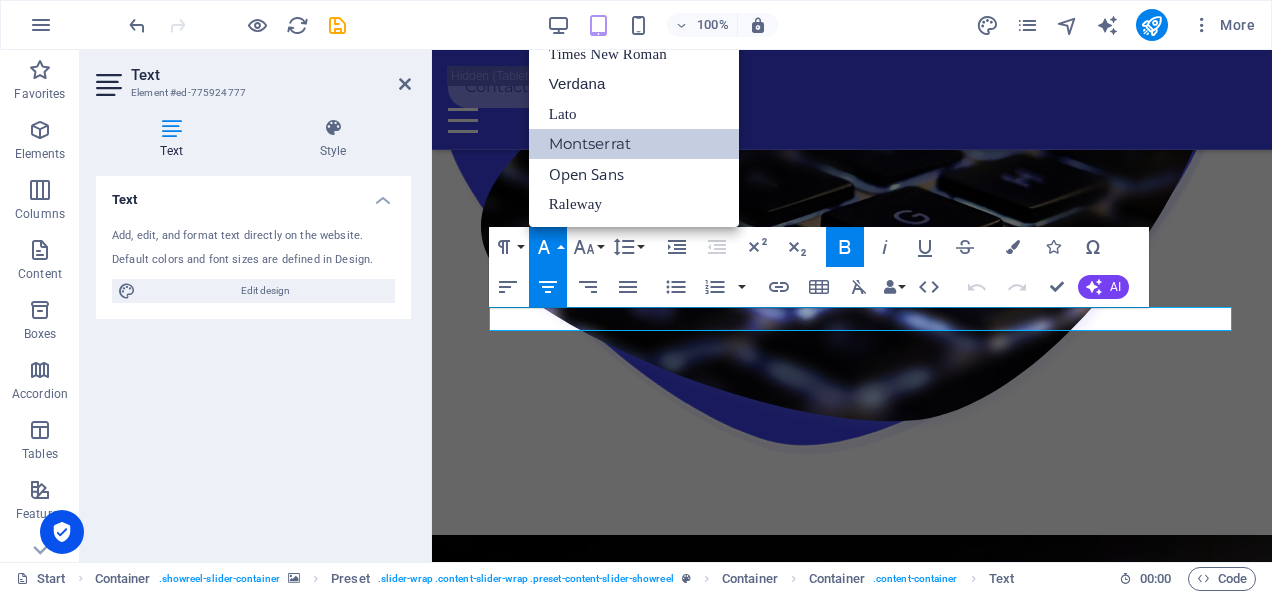 scroll, scrollTop: 40, scrollLeft: 0, axis: vertical 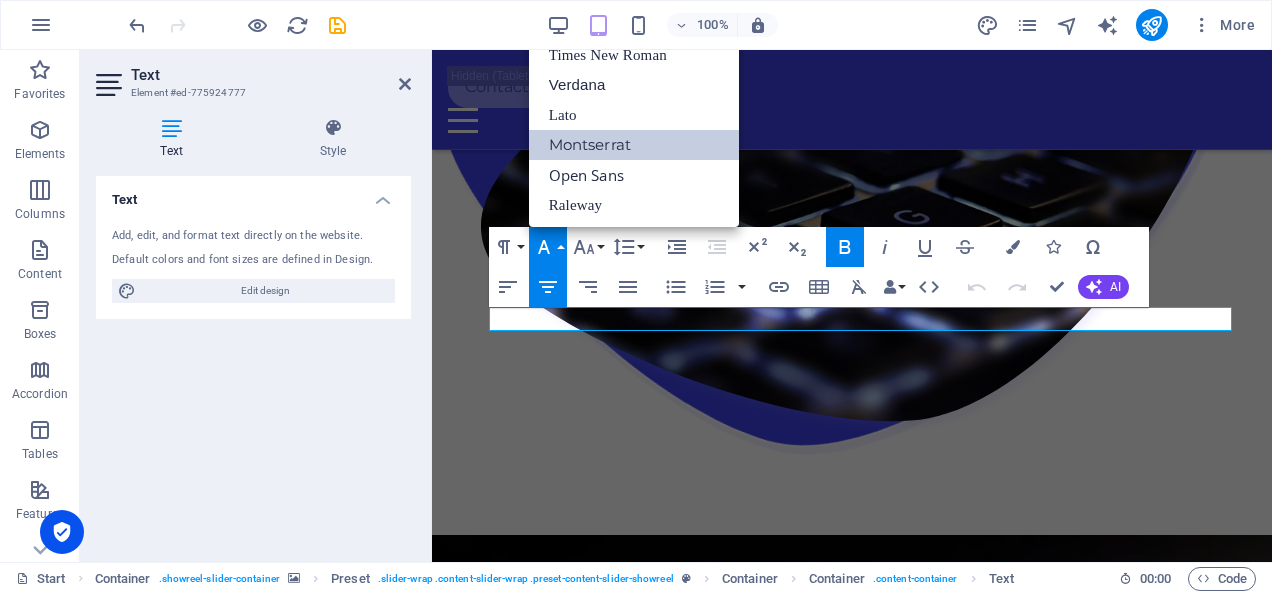 click on "Font Family" at bounding box center (548, 247) 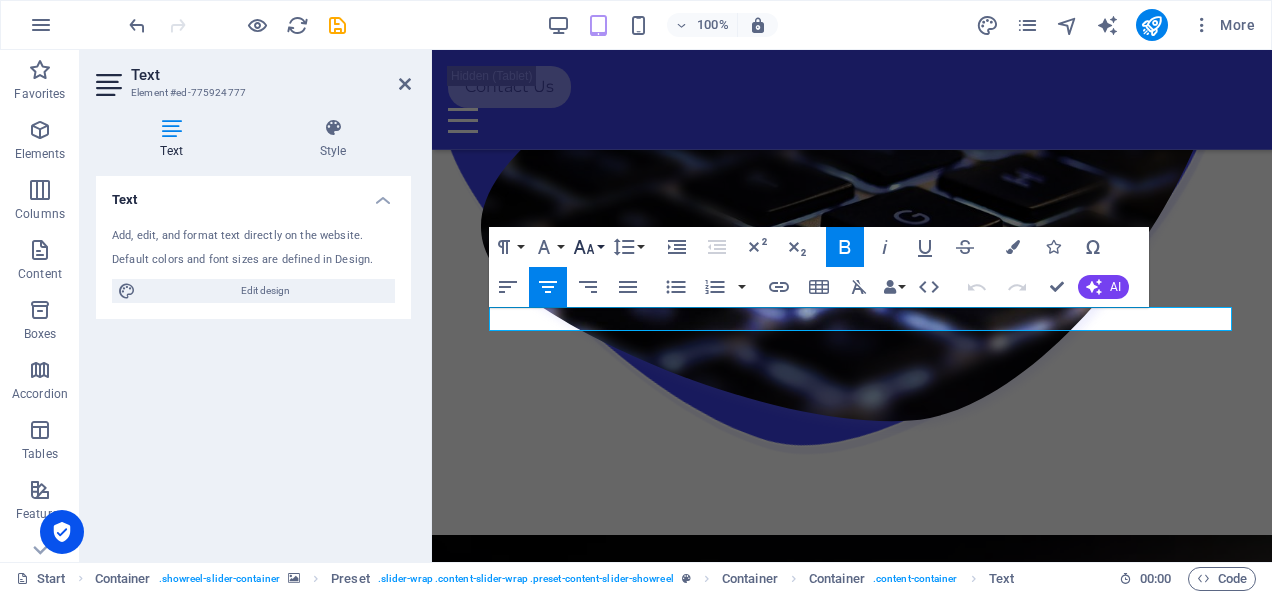 click on "Font Size" at bounding box center [588, 247] 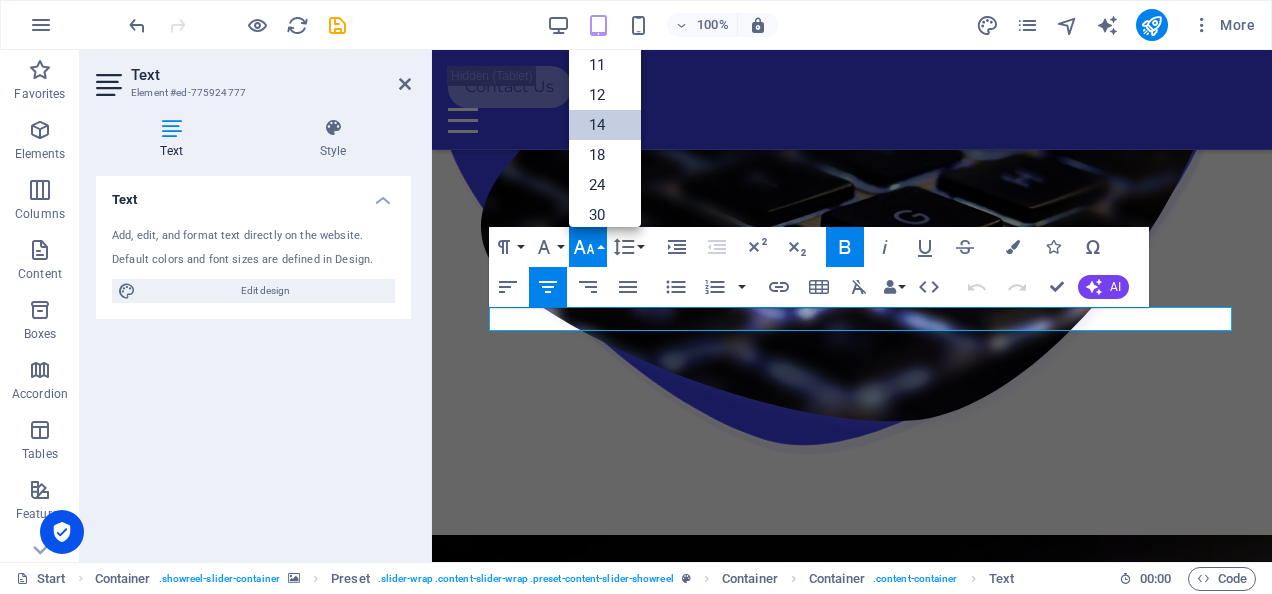 click on "14" at bounding box center [605, 125] 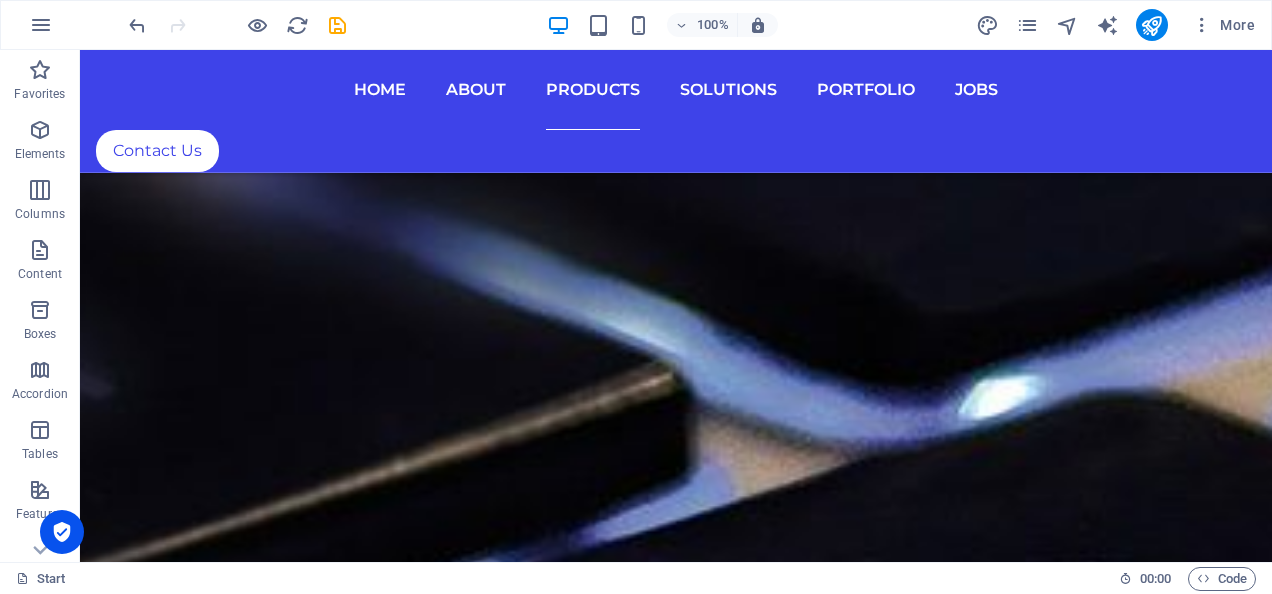 scroll, scrollTop: 9793, scrollLeft: 0, axis: vertical 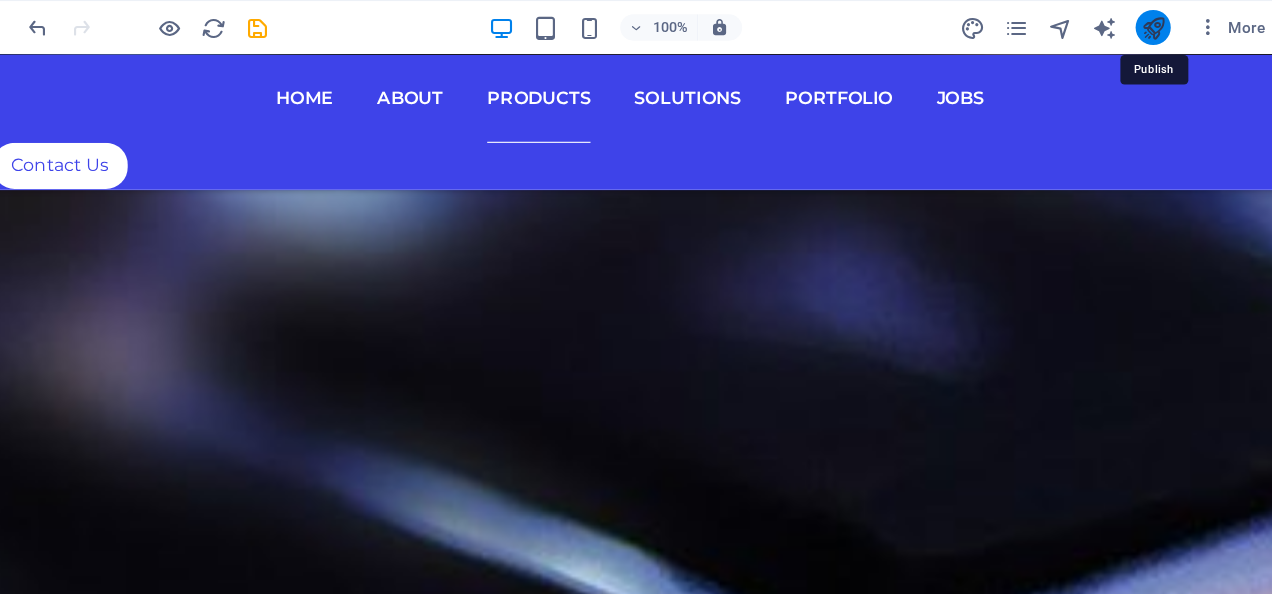 click at bounding box center (1151, 25) 